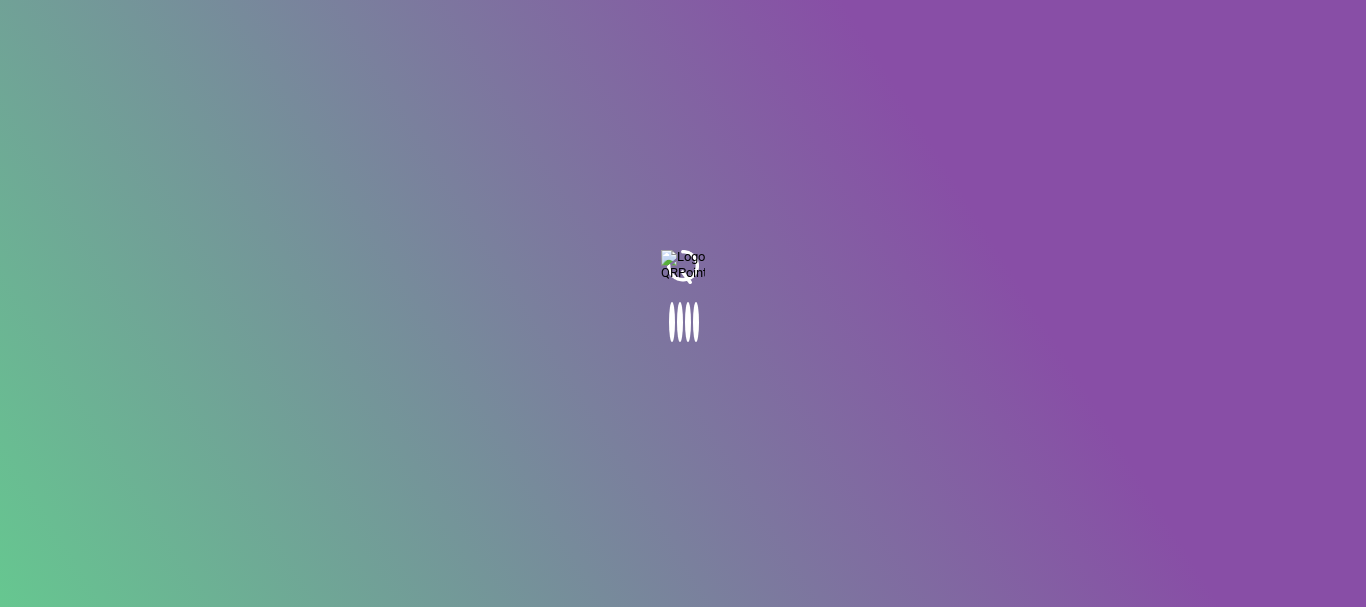 scroll, scrollTop: 0, scrollLeft: 0, axis: both 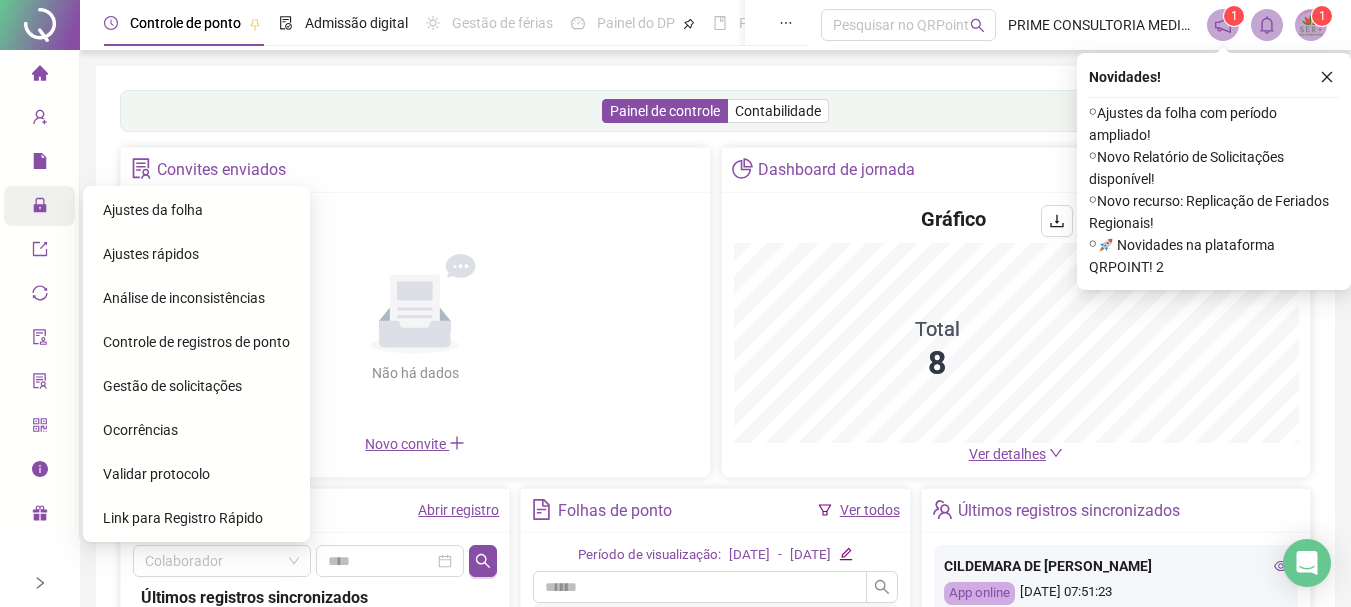 click on "Gestão de solicitações" at bounding box center (172, 386) 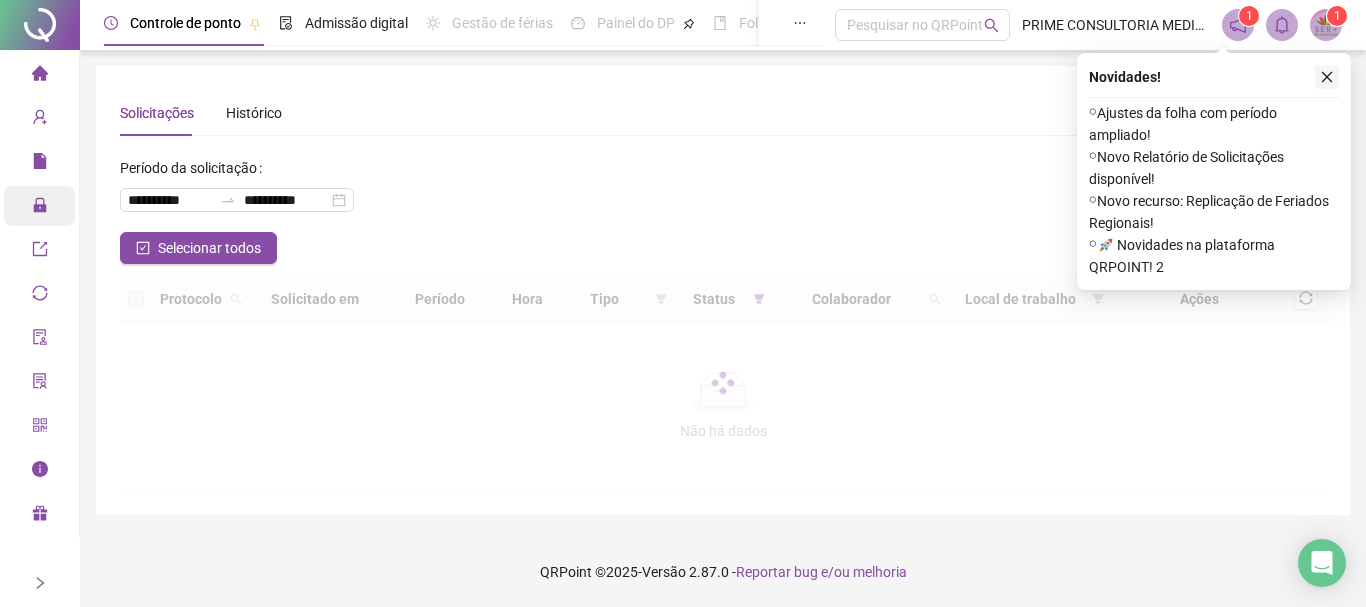 click 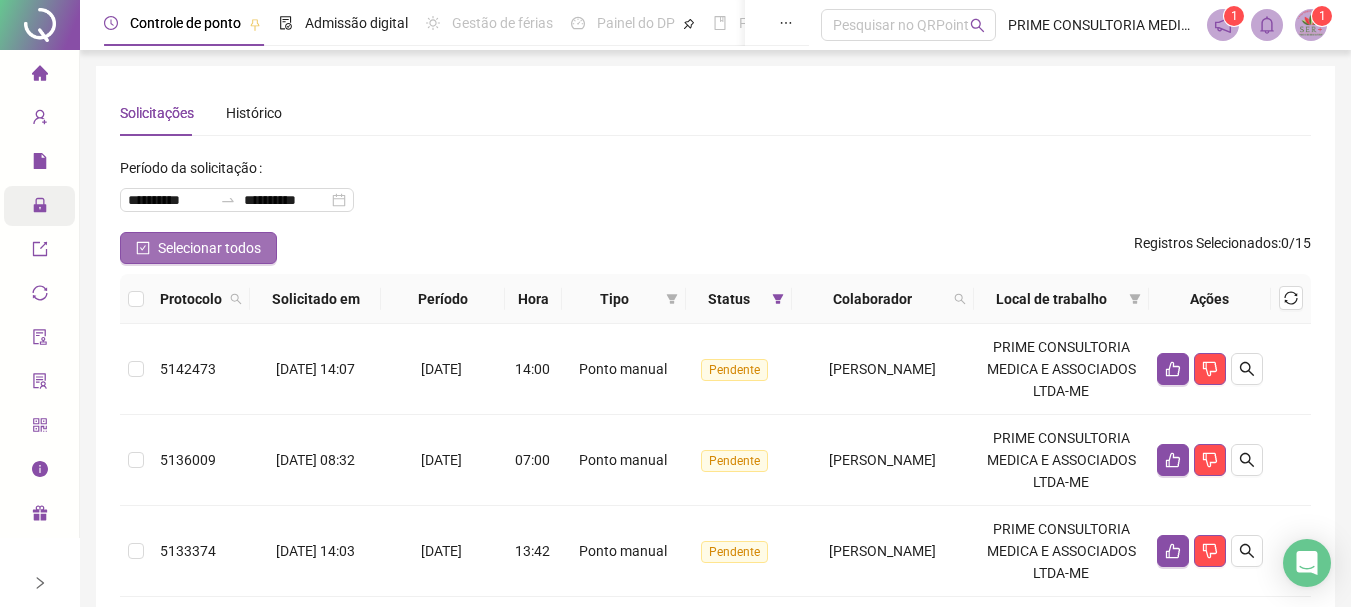 click on "Selecionar todos" at bounding box center [209, 248] 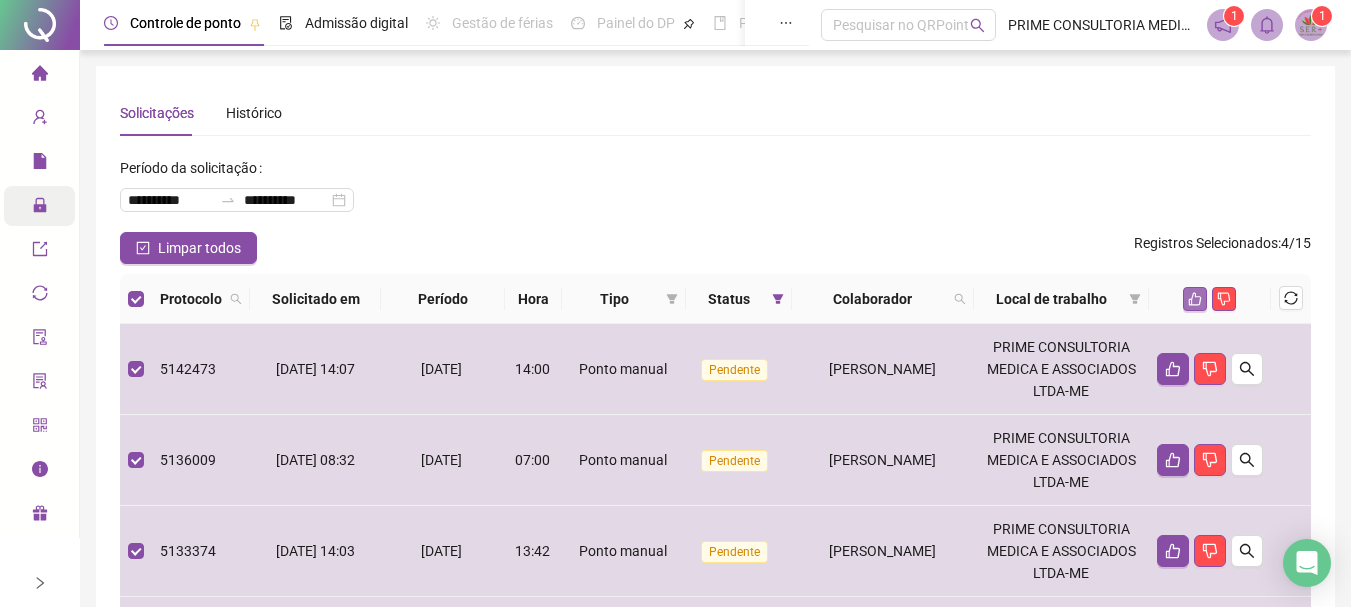 click 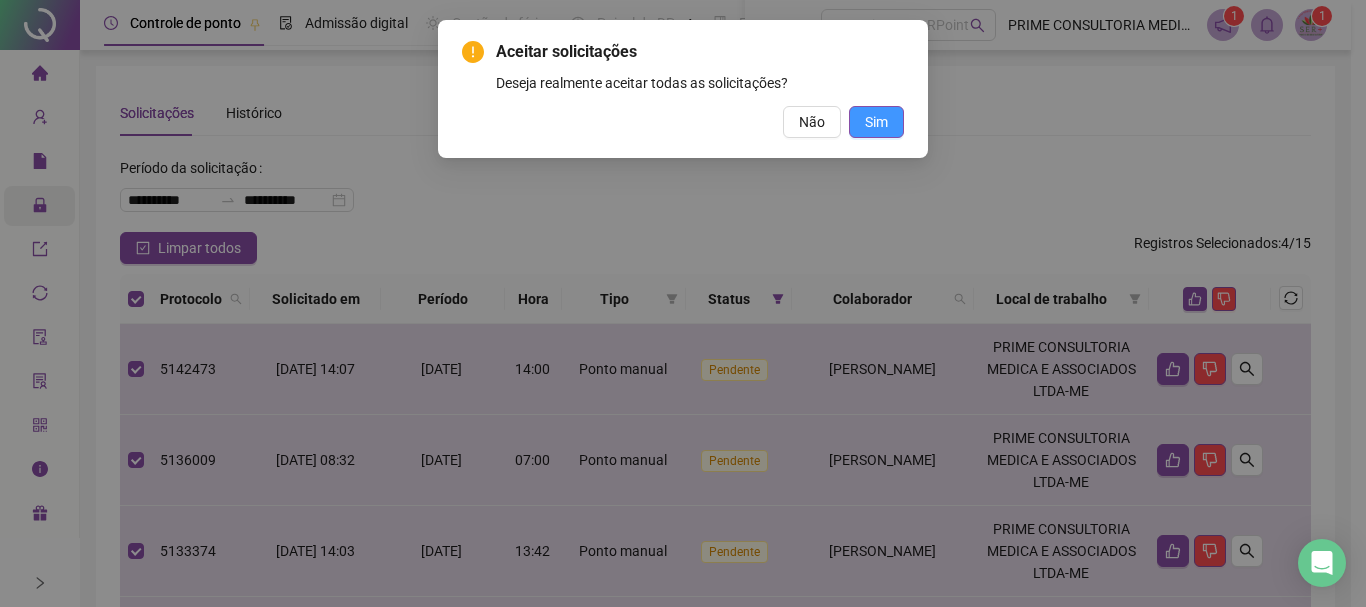 click on "Sim" at bounding box center (876, 122) 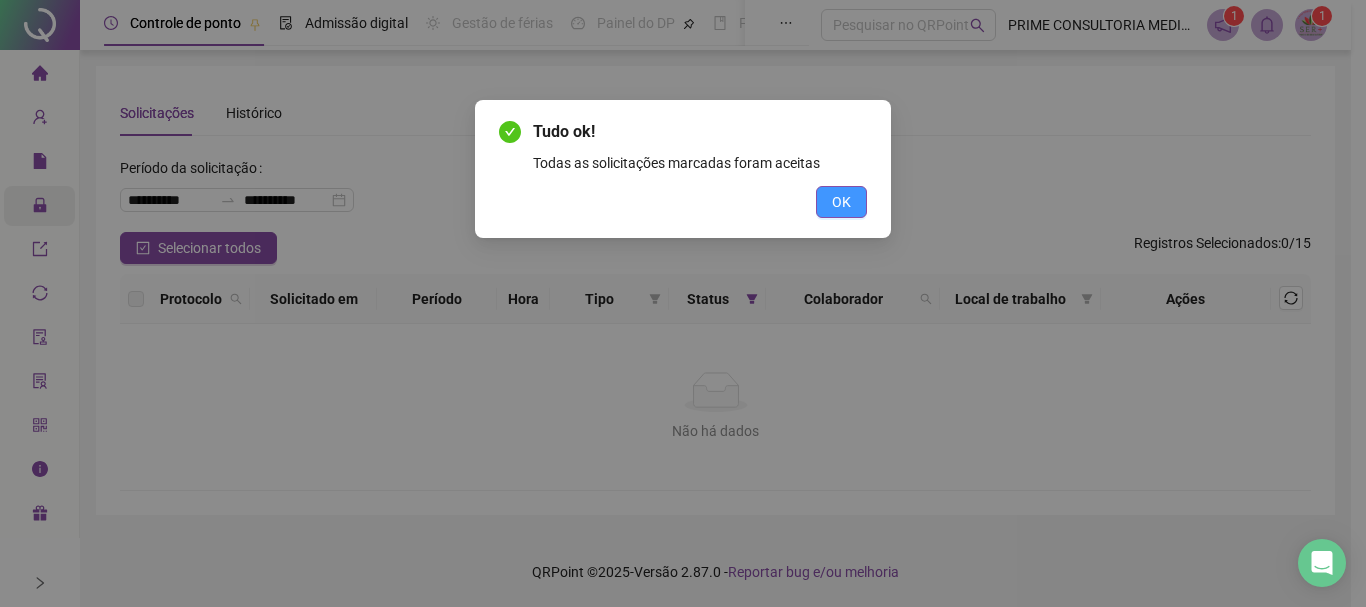 click on "OK" at bounding box center [841, 202] 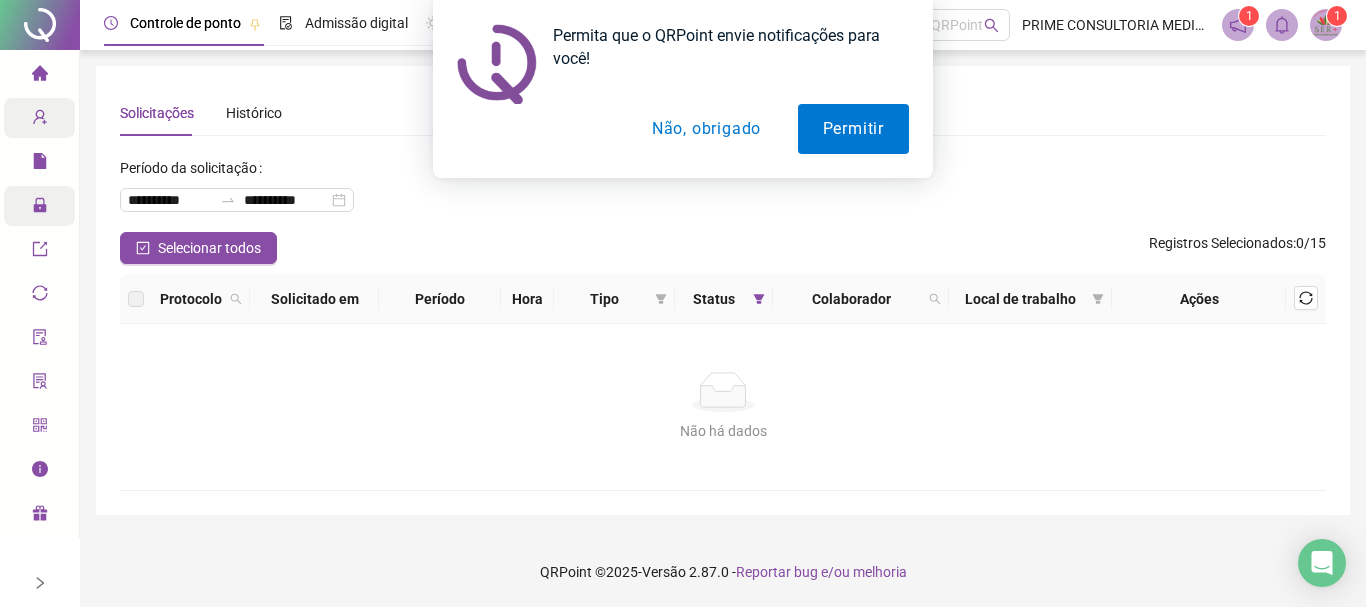 click on "Permita que o QRPoint envie notificações para você! Permitir Não, obrigado" at bounding box center (683, 89) 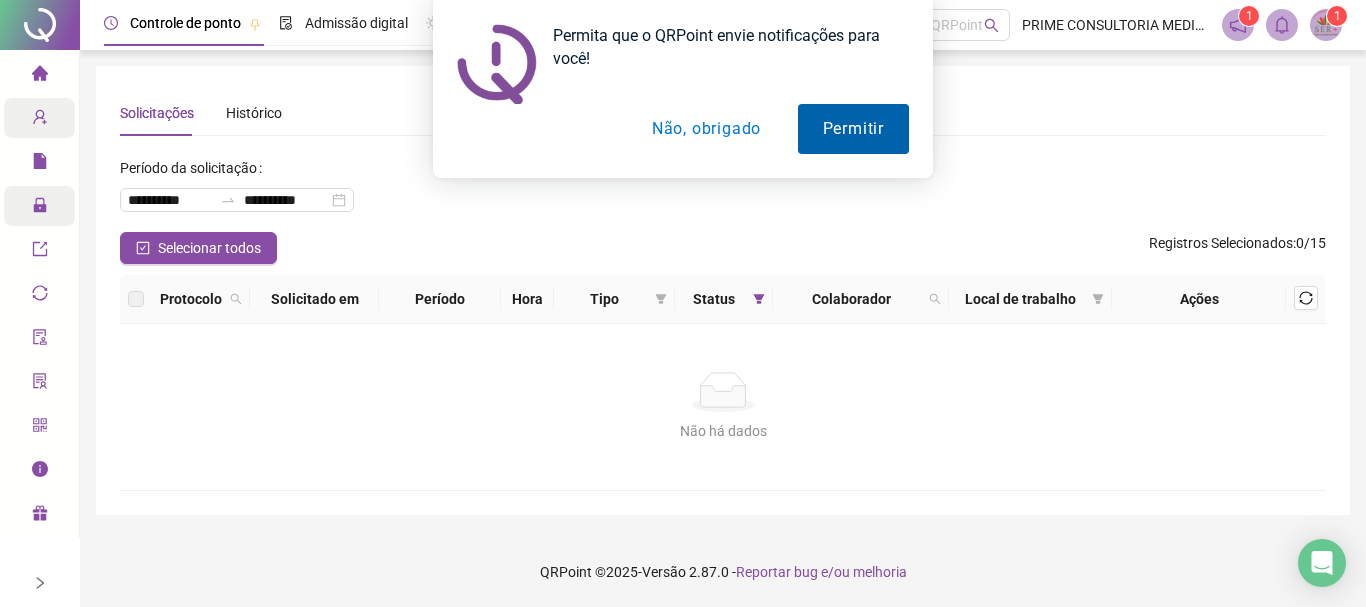 click on "Permitir" at bounding box center [853, 129] 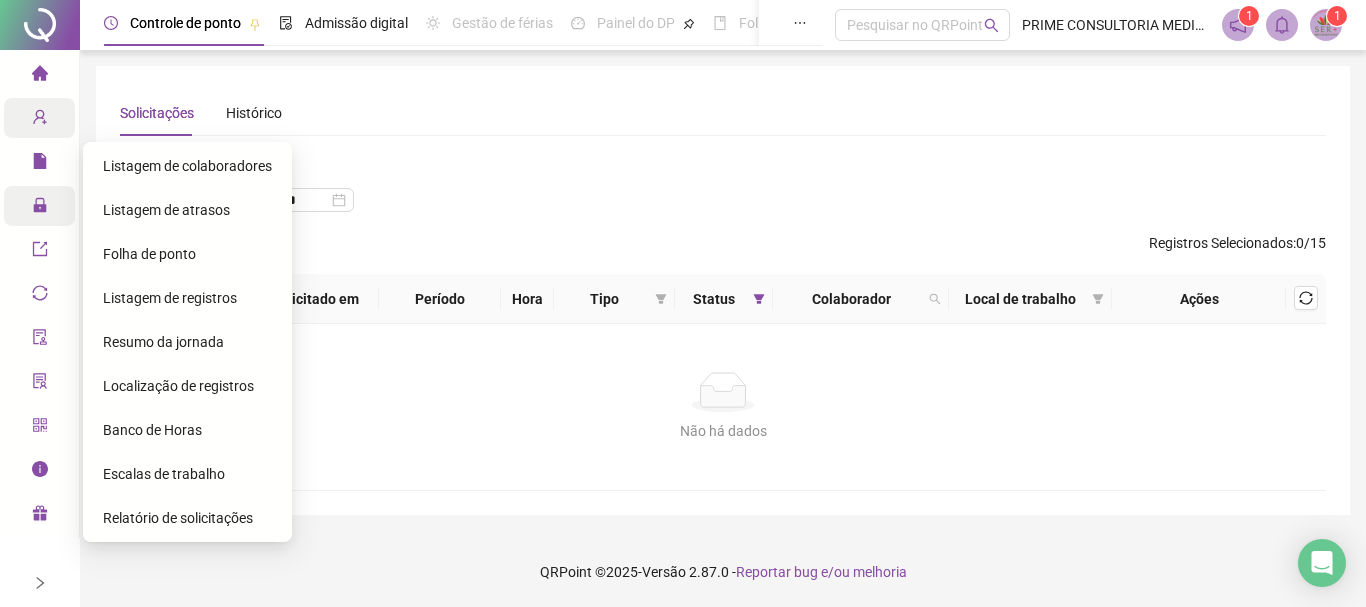click on "Folha de ponto" at bounding box center [149, 254] 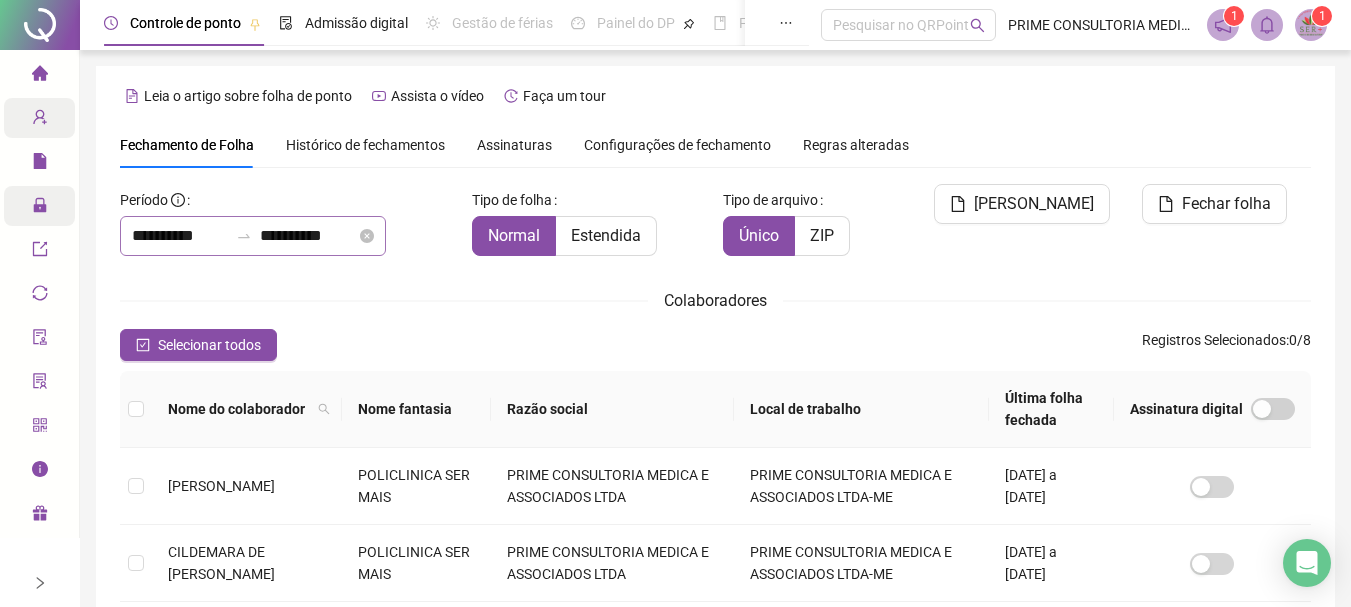 scroll, scrollTop: 106, scrollLeft: 0, axis: vertical 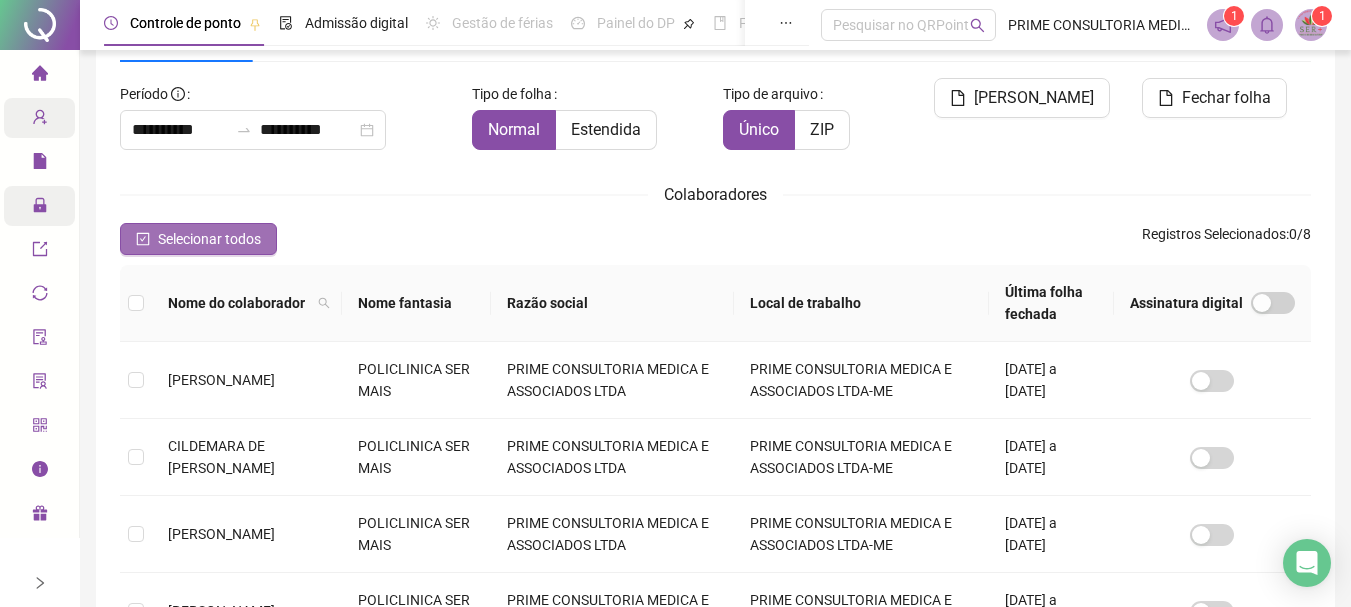click on "Selecionar todos" at bounding box center [209, 239] 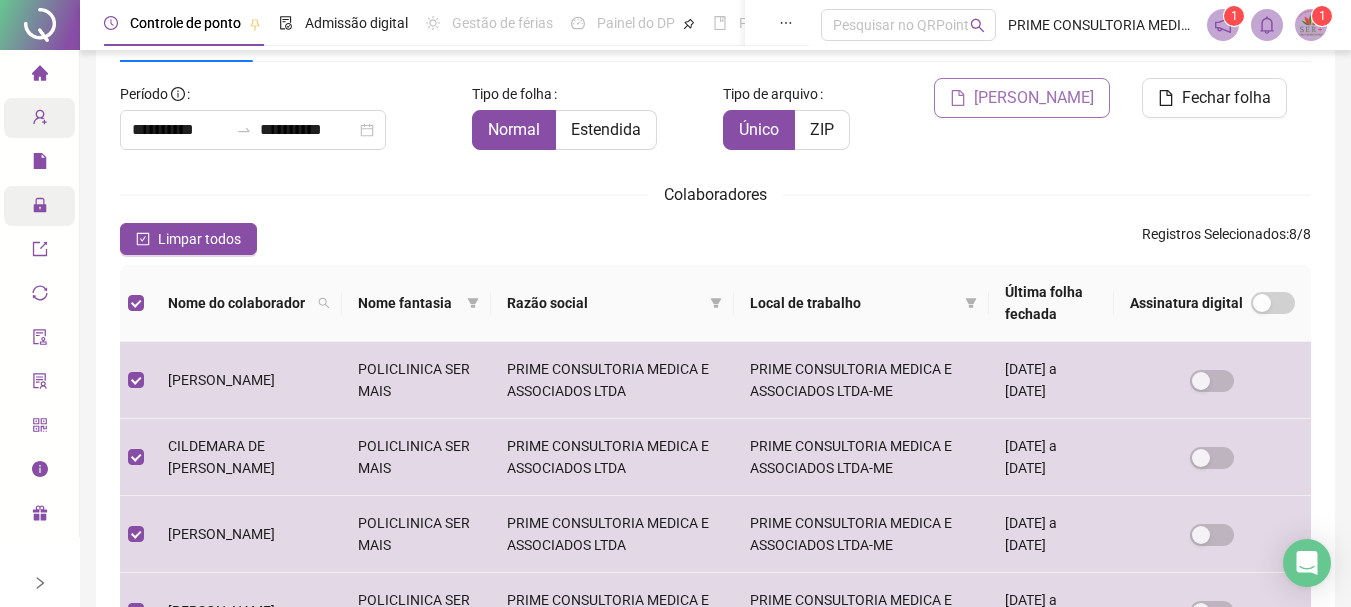 click on "[PERSON_NAME]" at bounding box center (1034, 98) 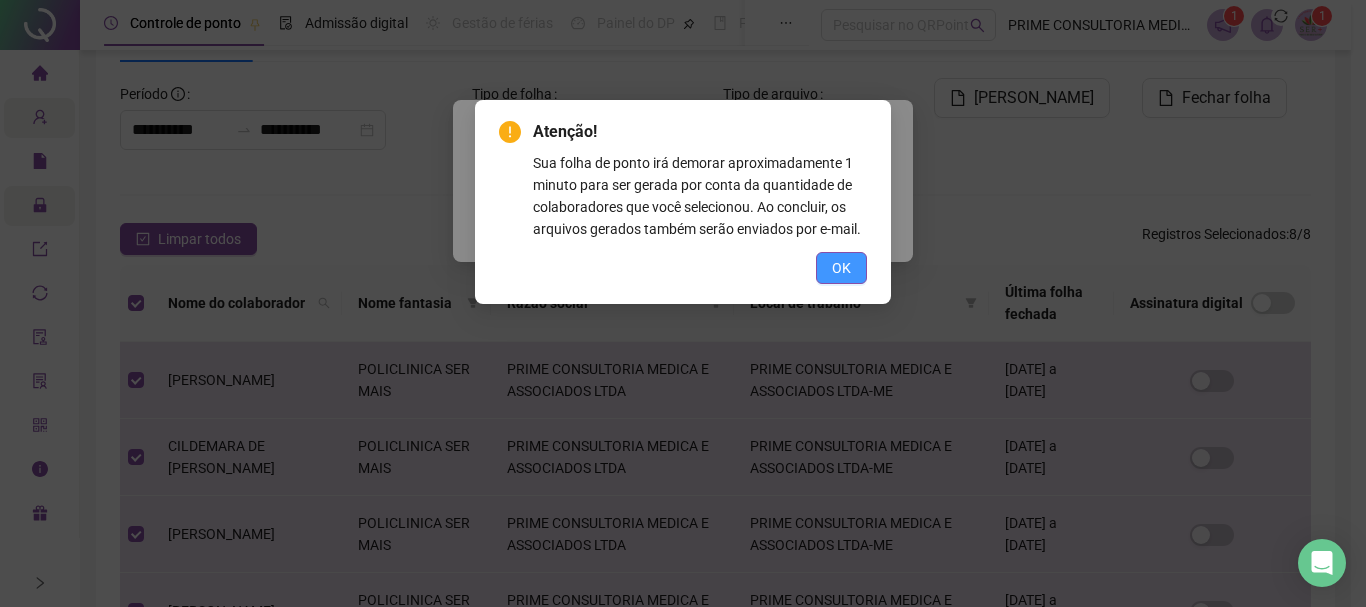 click on "OK" at bounding box center (841, 268) 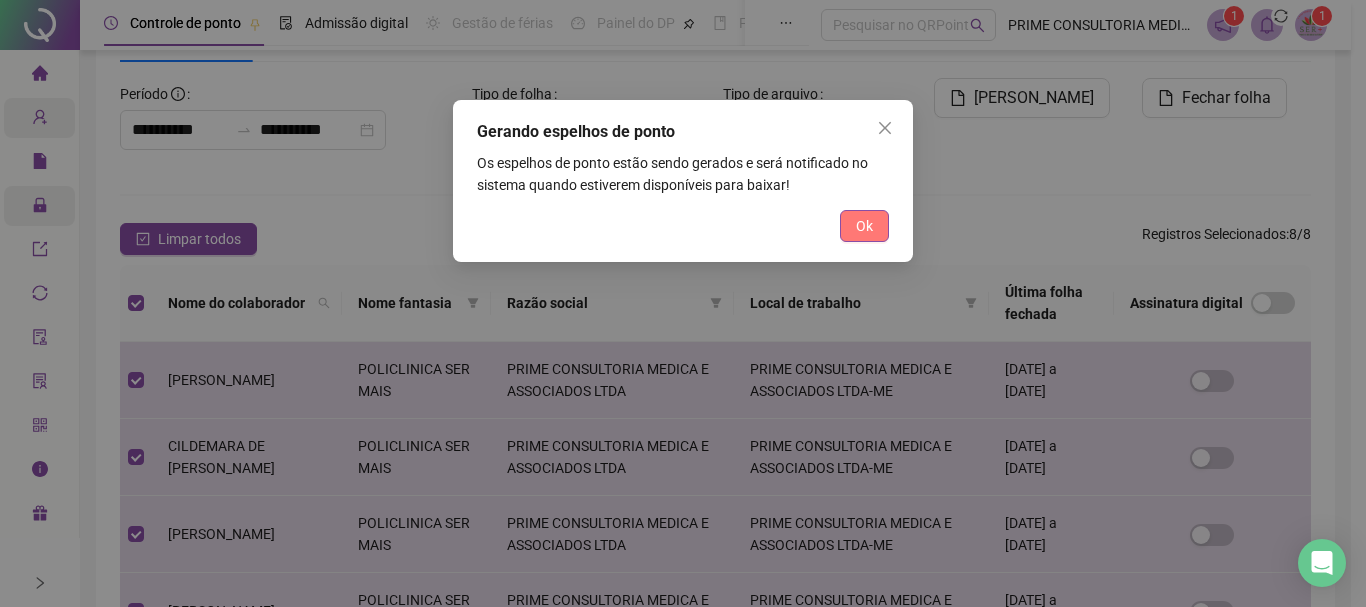 click on "Ok" at bounding box center (864, 226) 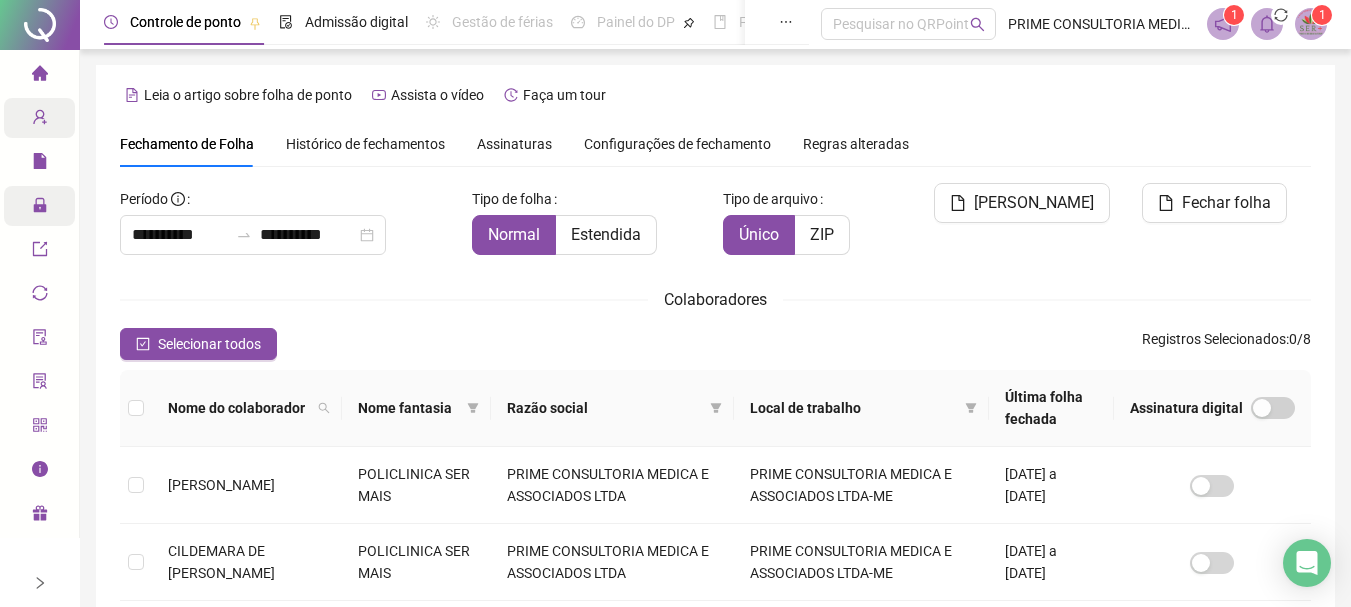 scroll, scrollTop: 0, scrollLeft: 0, axis: both 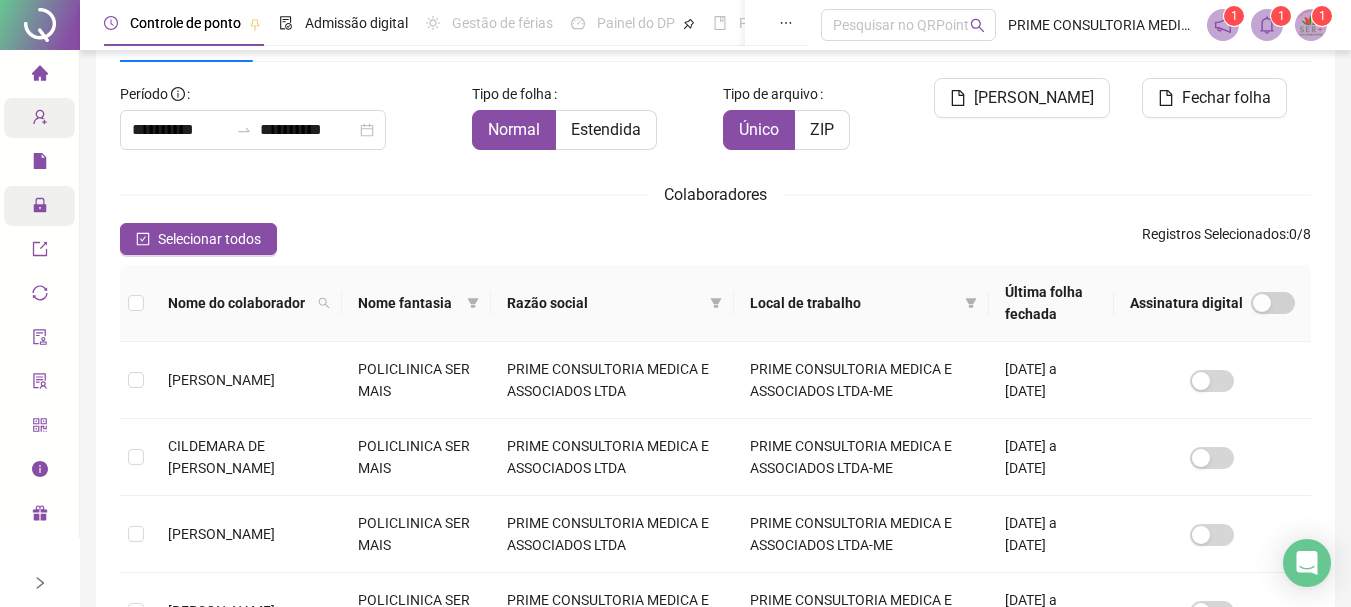click 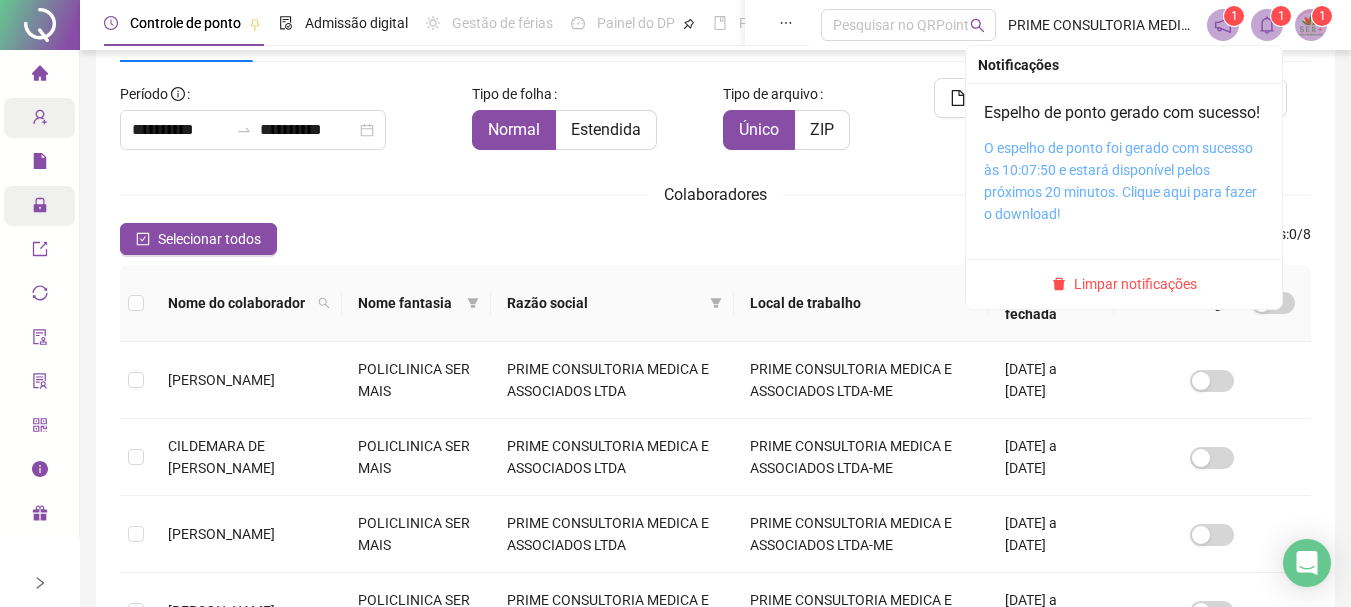 click on "O espelho de ponto foi gerado com sucesso às 10:07:50 e estará disponível pelos próximos 20 minutos.
Clique aqui para fazer o download!" at bounding box center [1120, 181] 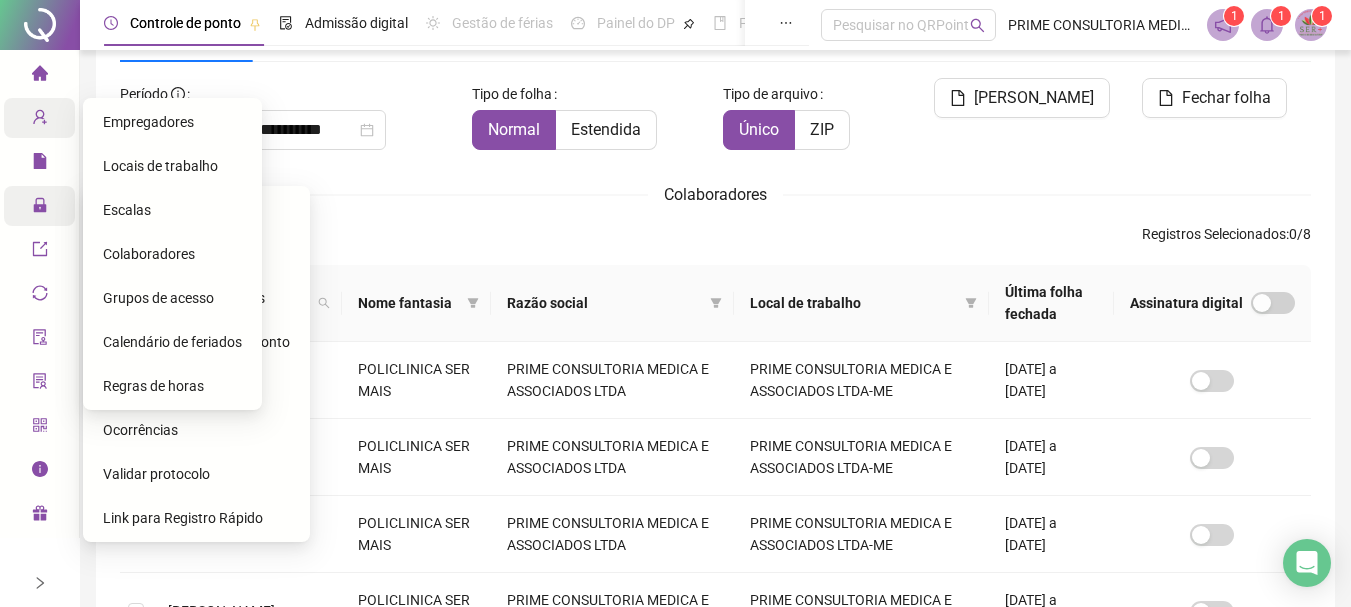 click 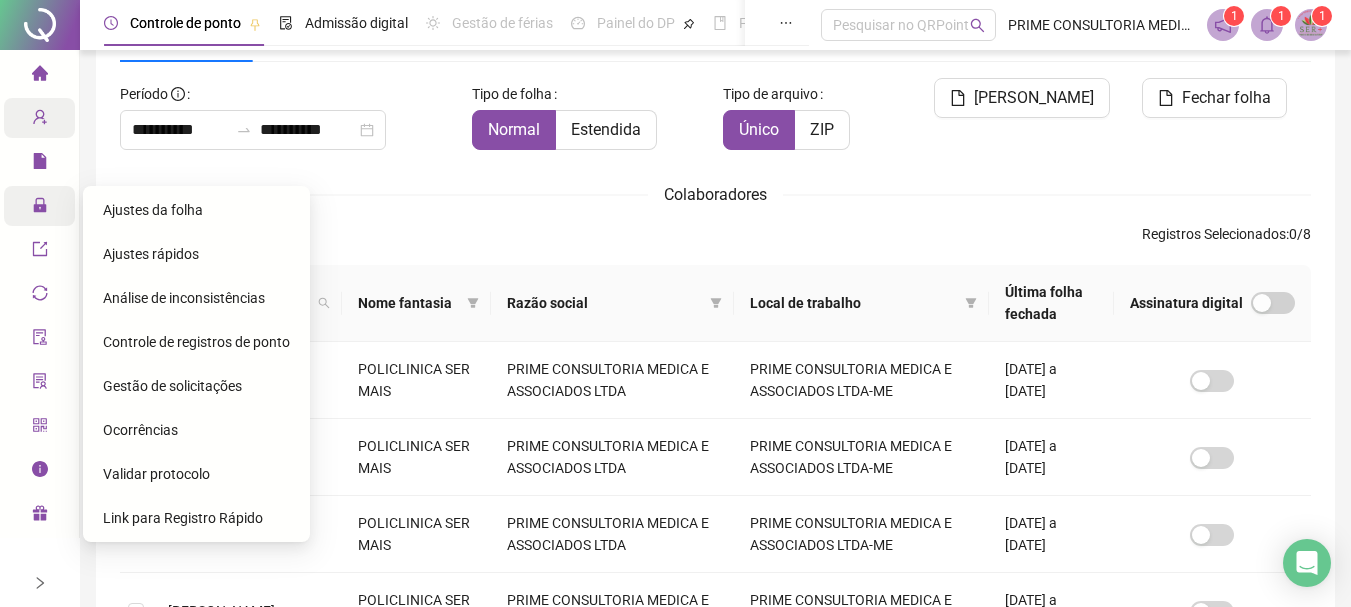click on "Controle de registros de ponto" at bounding box center [196, 342] 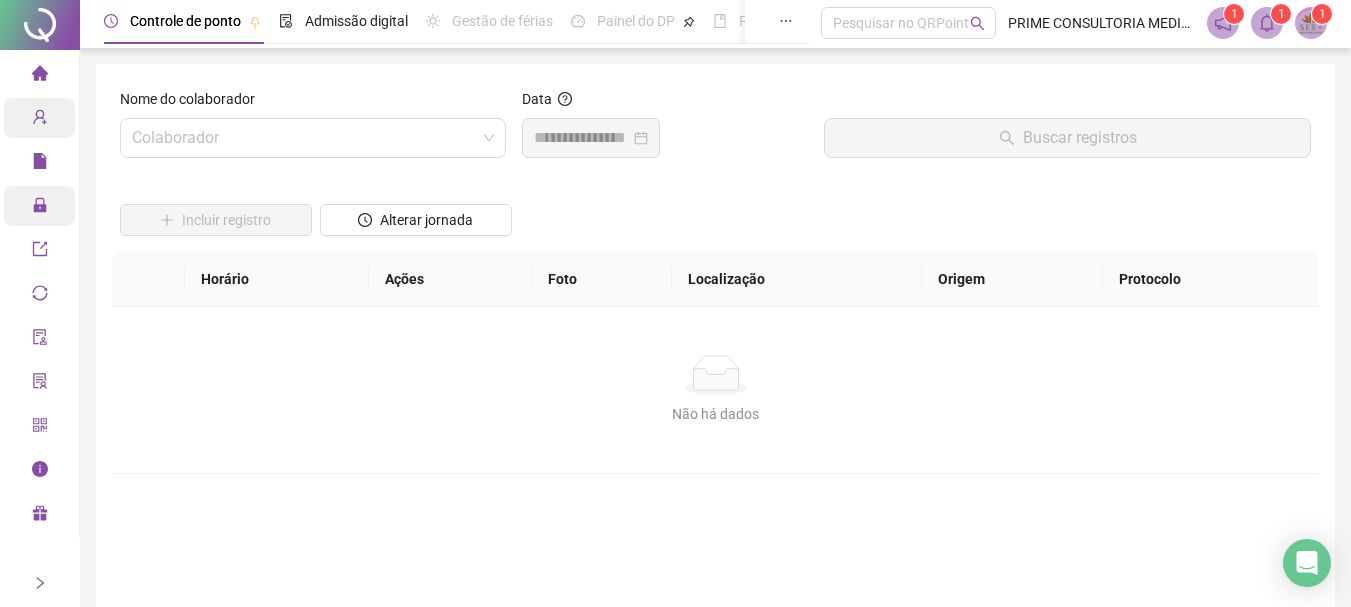 scroll, scrollTop: 0, scrollLeft: 0, axis: both 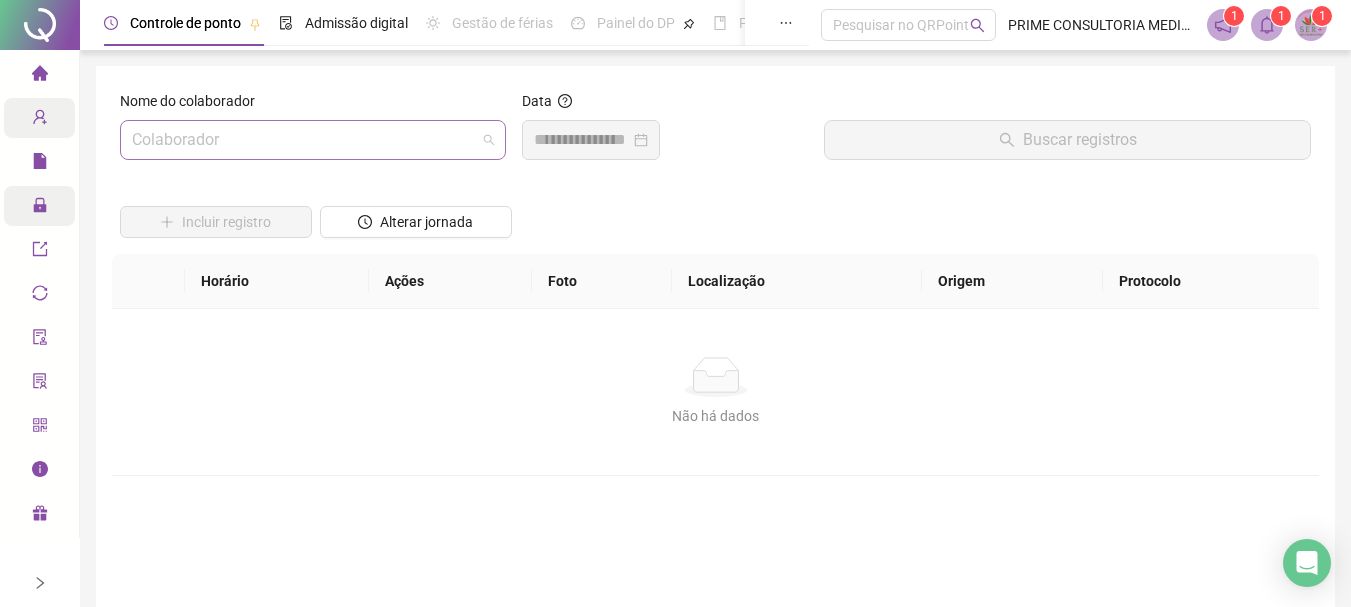 click at bounding box center (307, 140) 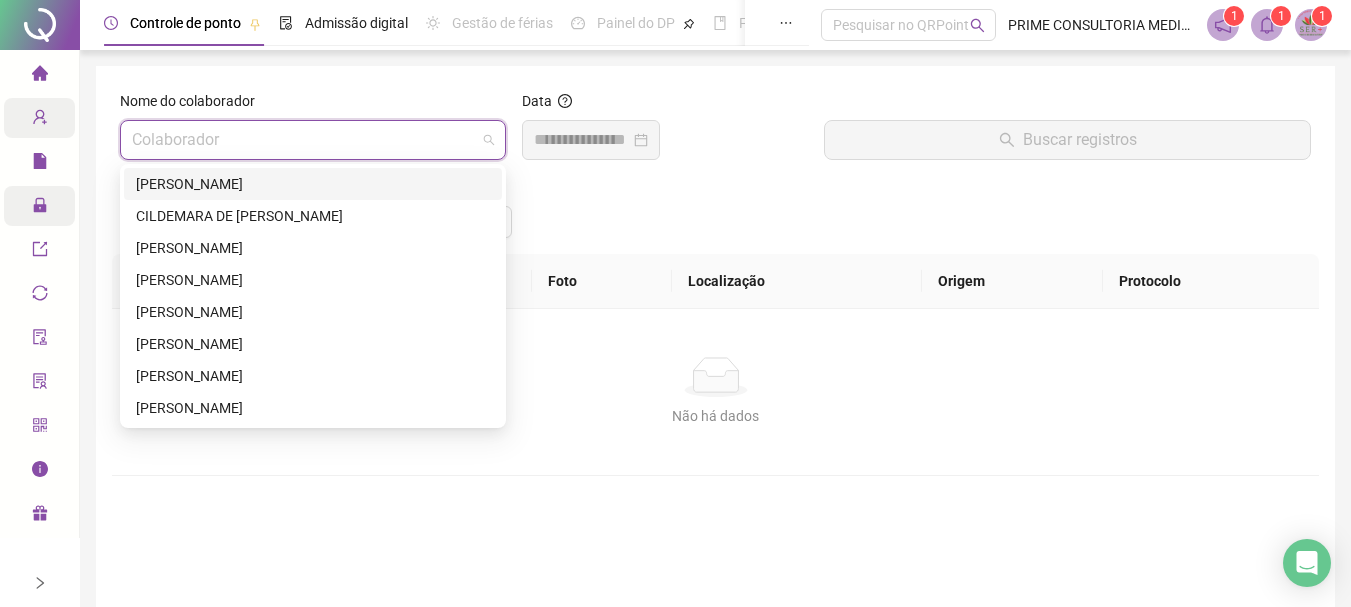 click on "[PERSON_NAME]" at bounding box center [313, 184] 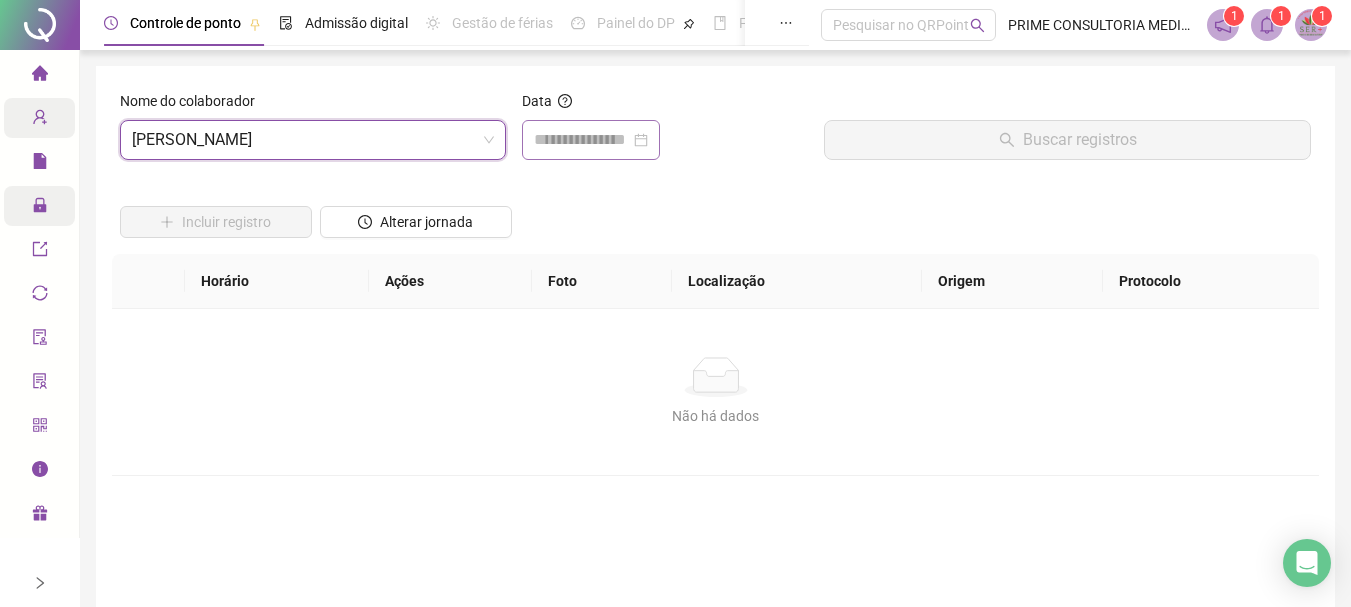 click at bounding box center (591, 140) 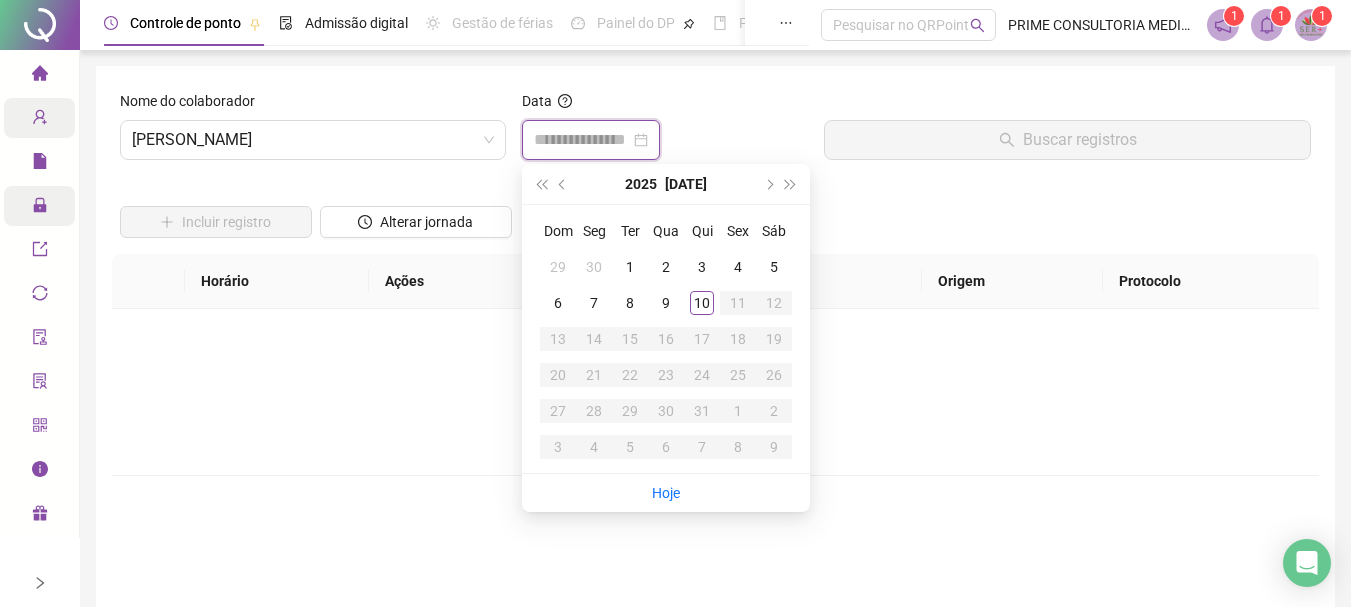 click at bounding box center (582, 140) 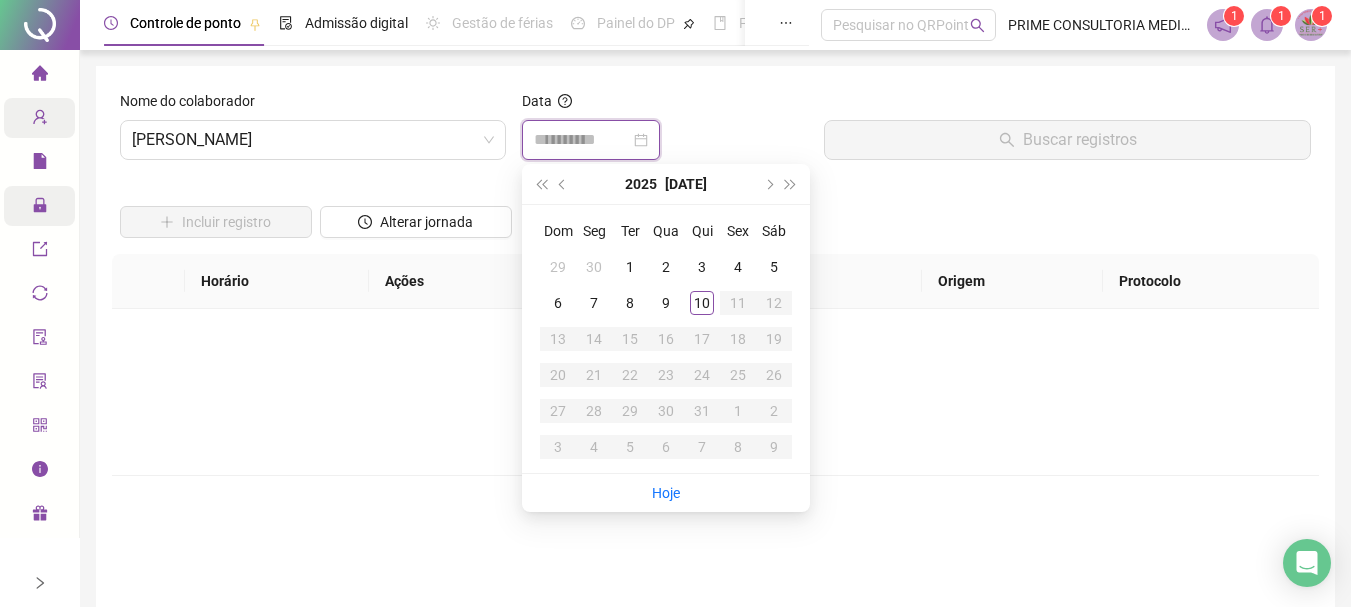 type on "**********" 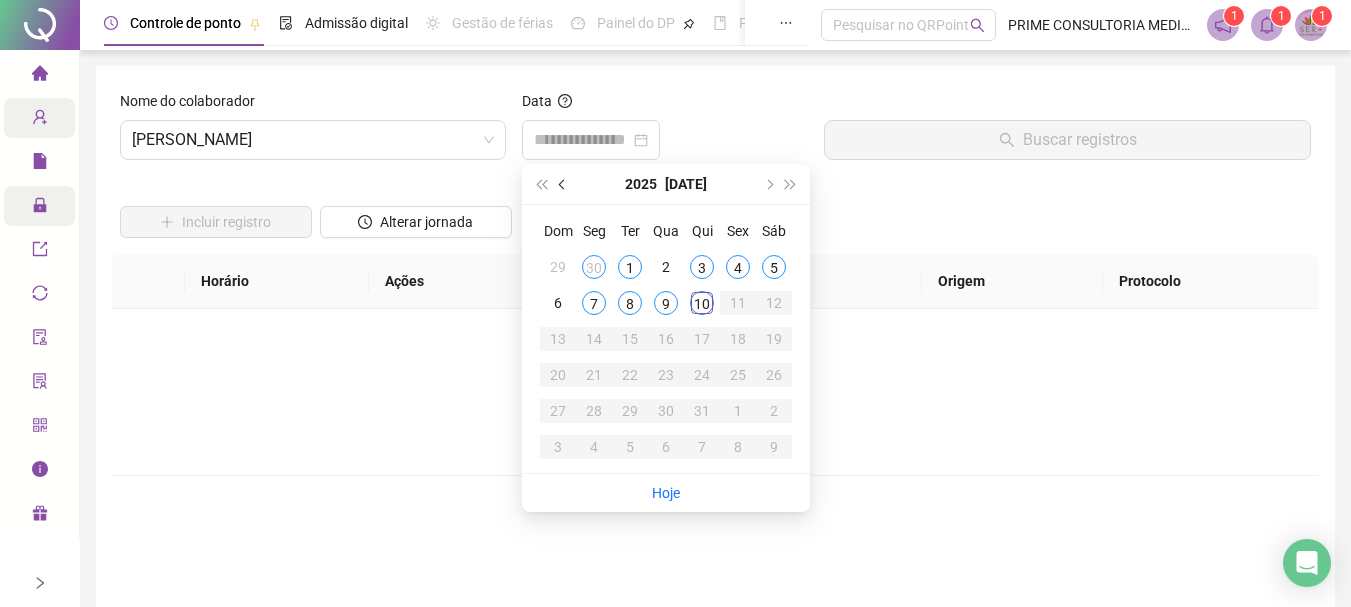click at bounding box center [564, 184] 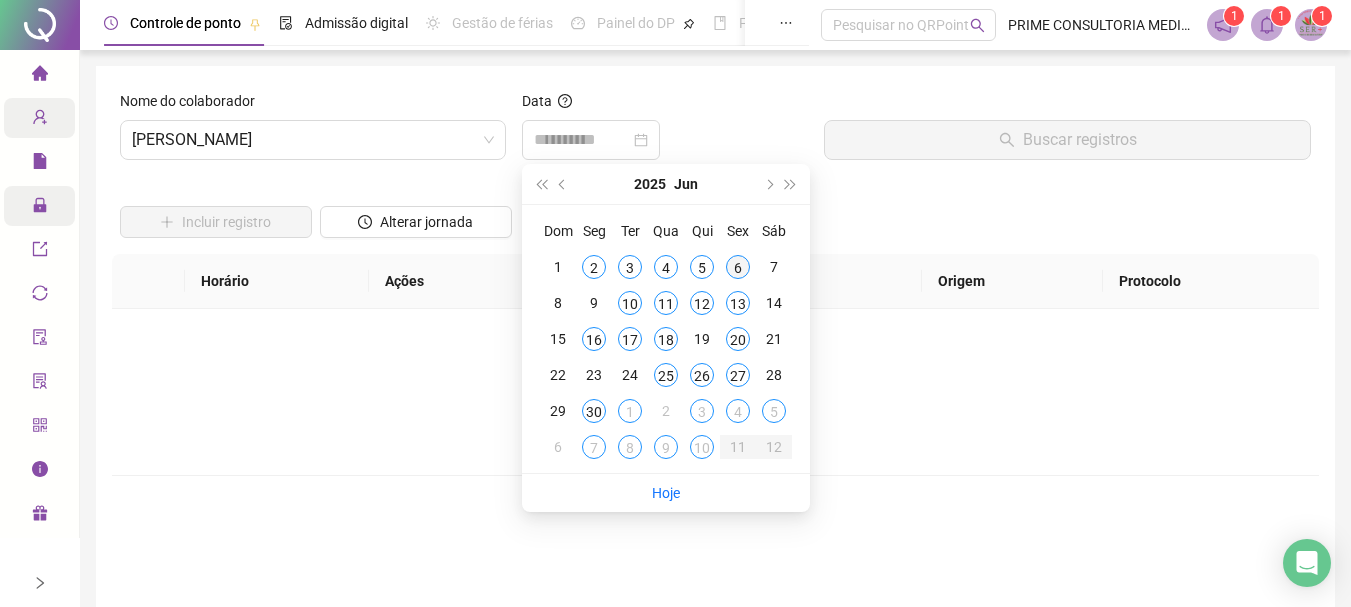 type on "**********" 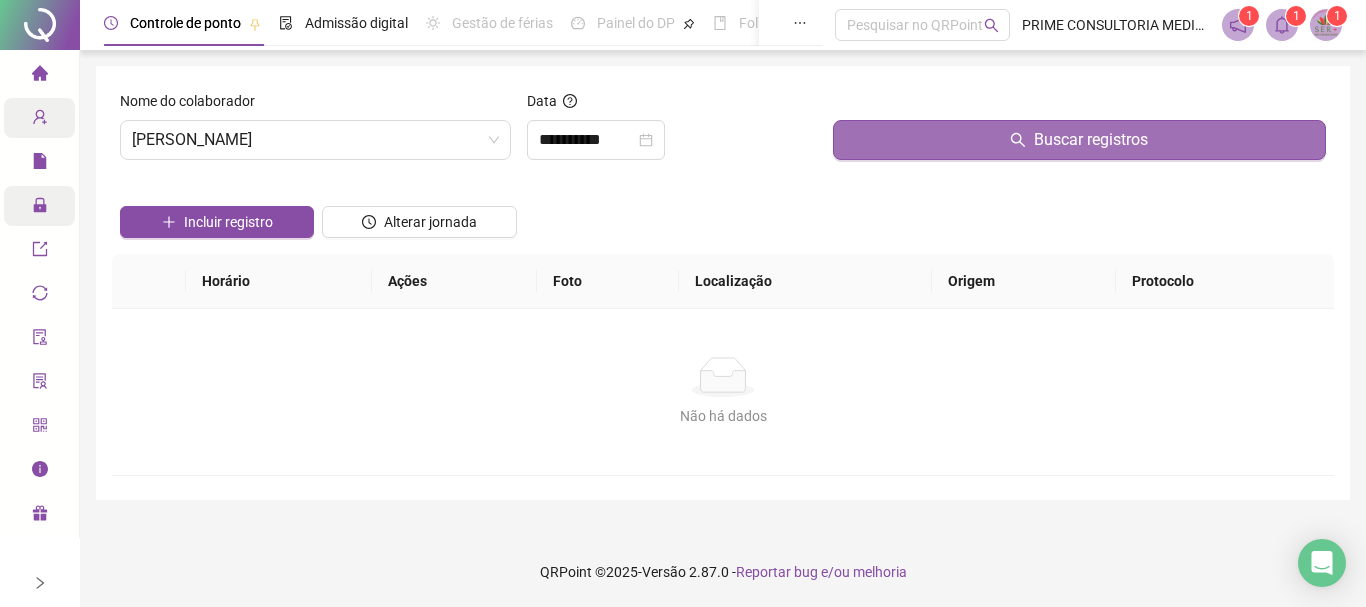 click on "Buscar registros" at bounding box center [1079, 140] 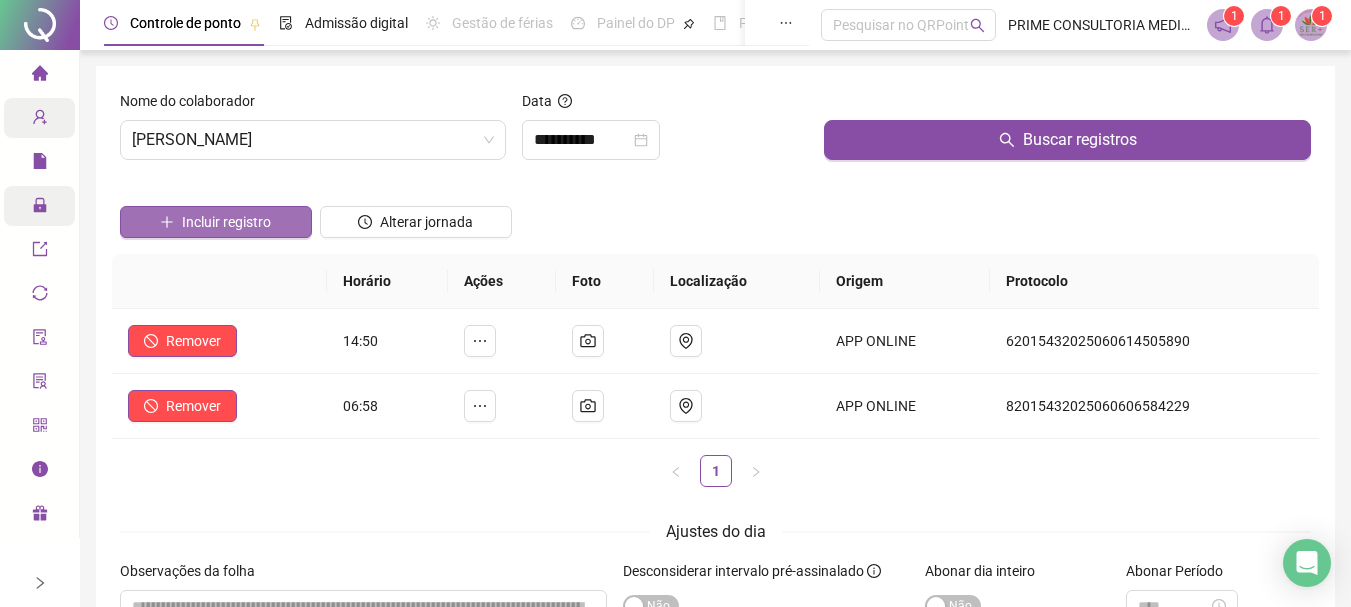 click on "Incluir registro" at bounding box center (226, 222) 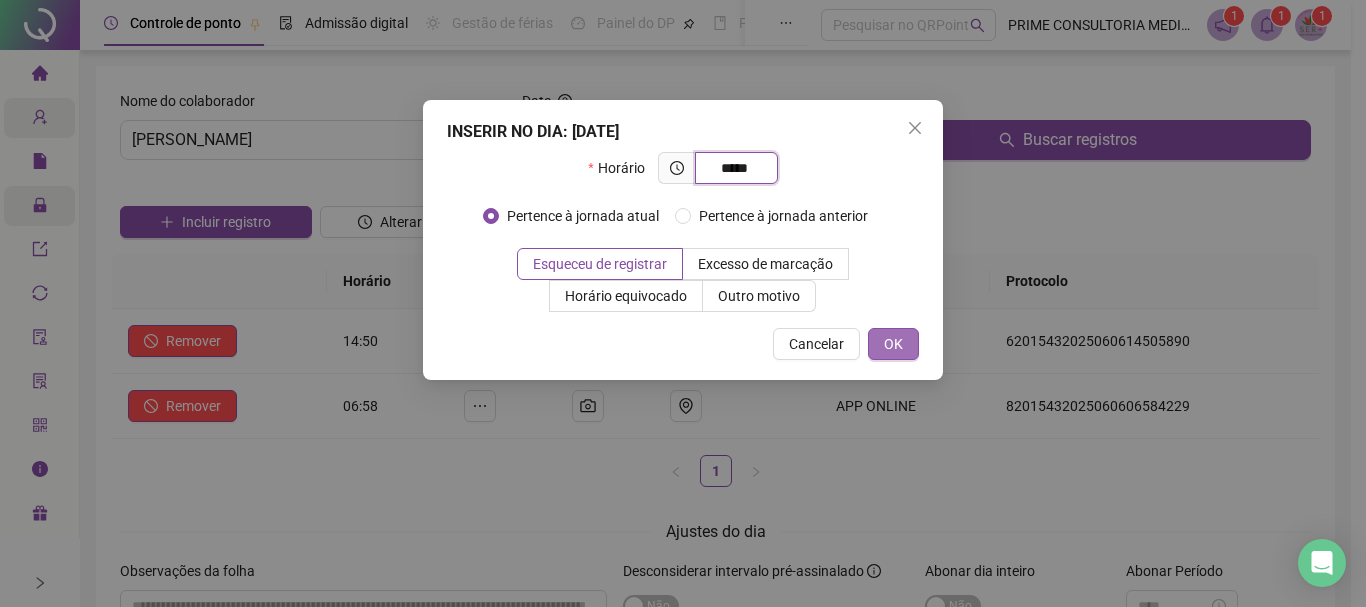 type on "*****" 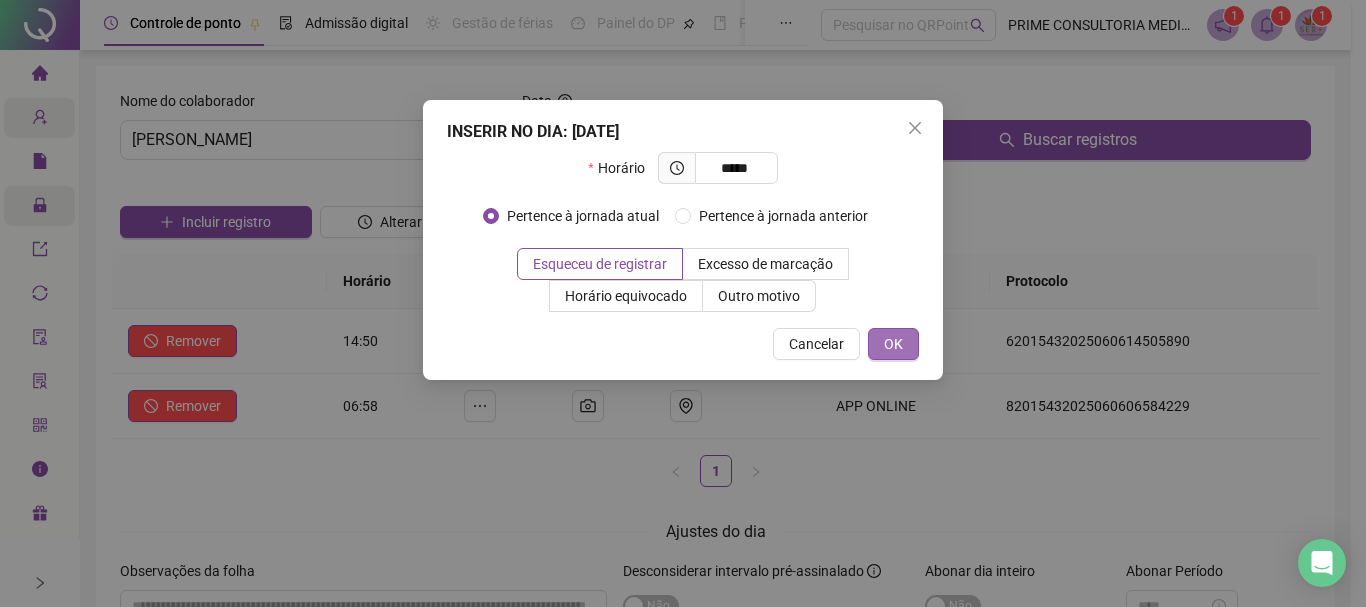 click on "OK" at bounding box center [893, 344] 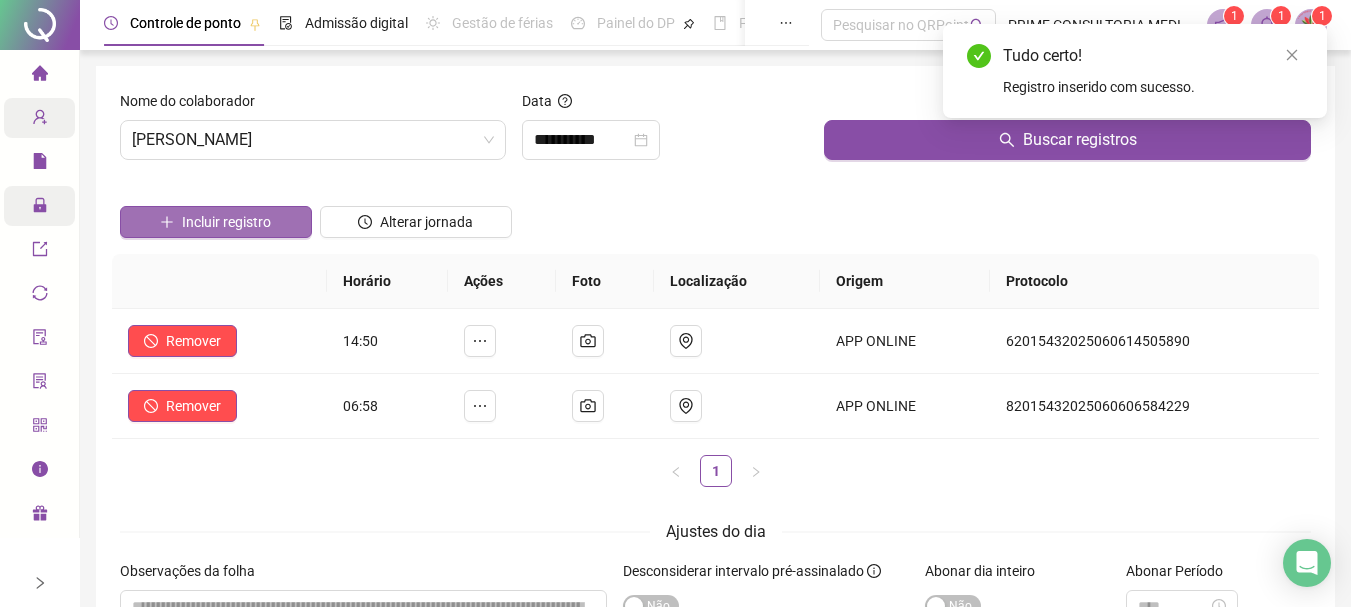 click on "Incluir registro" at bounding box center [216, 222] 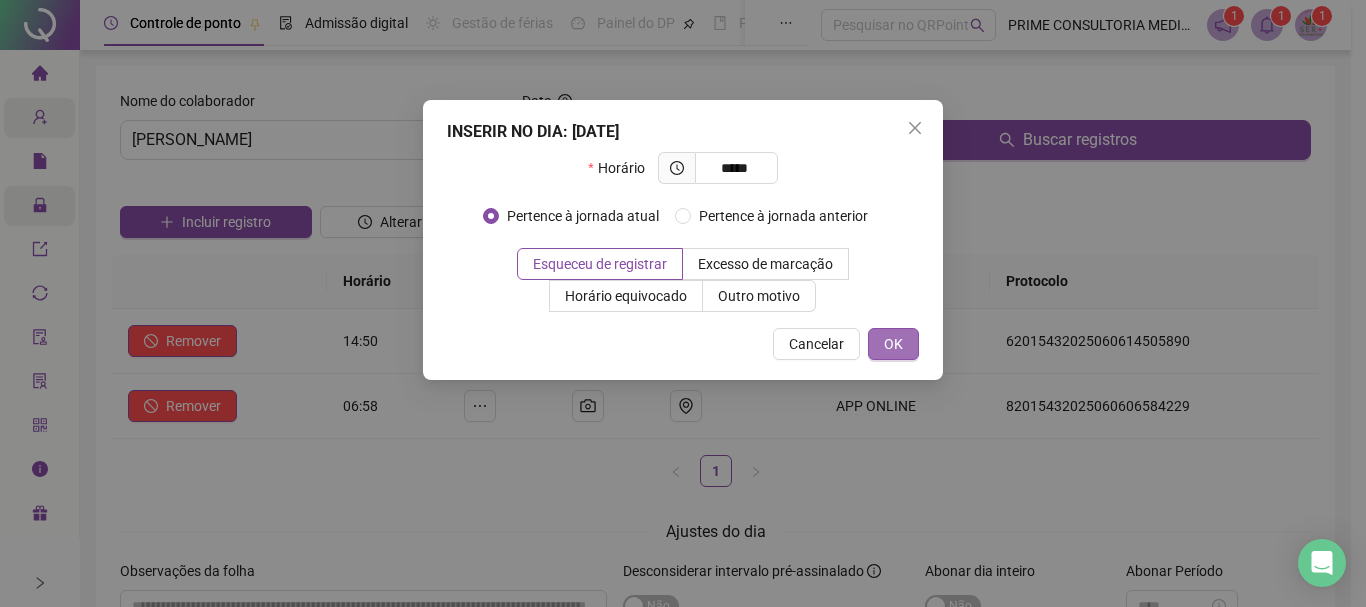 type on "*****" 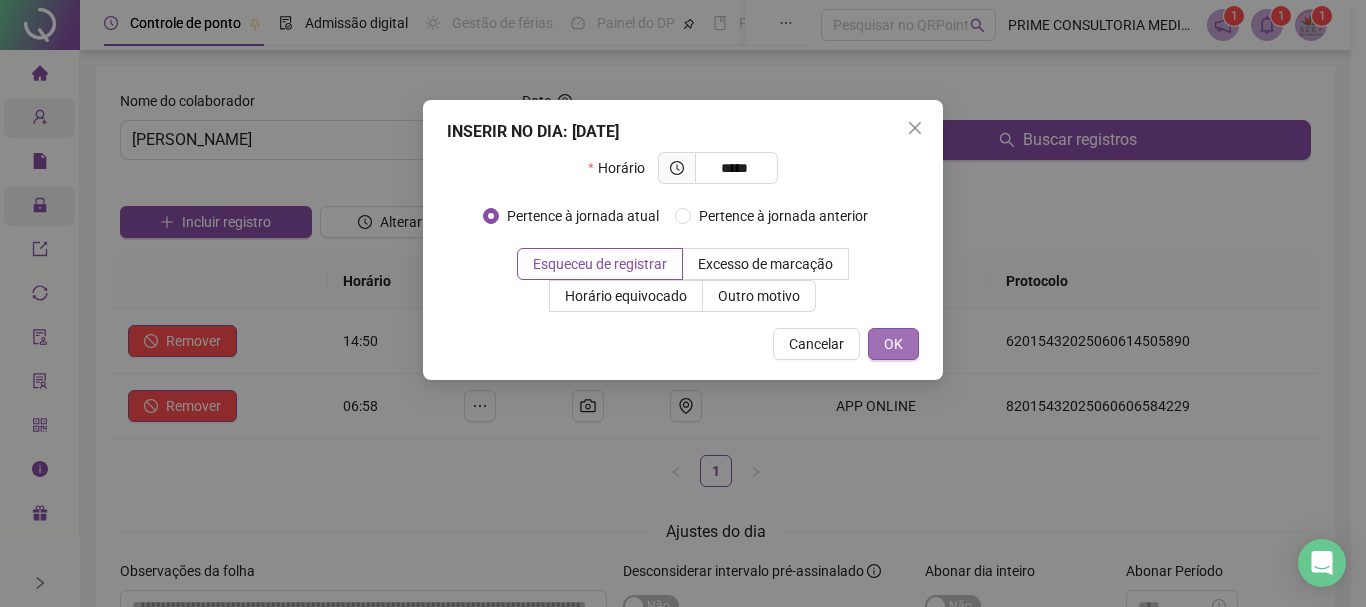 click on "OK" at bounding box center [893, 344] 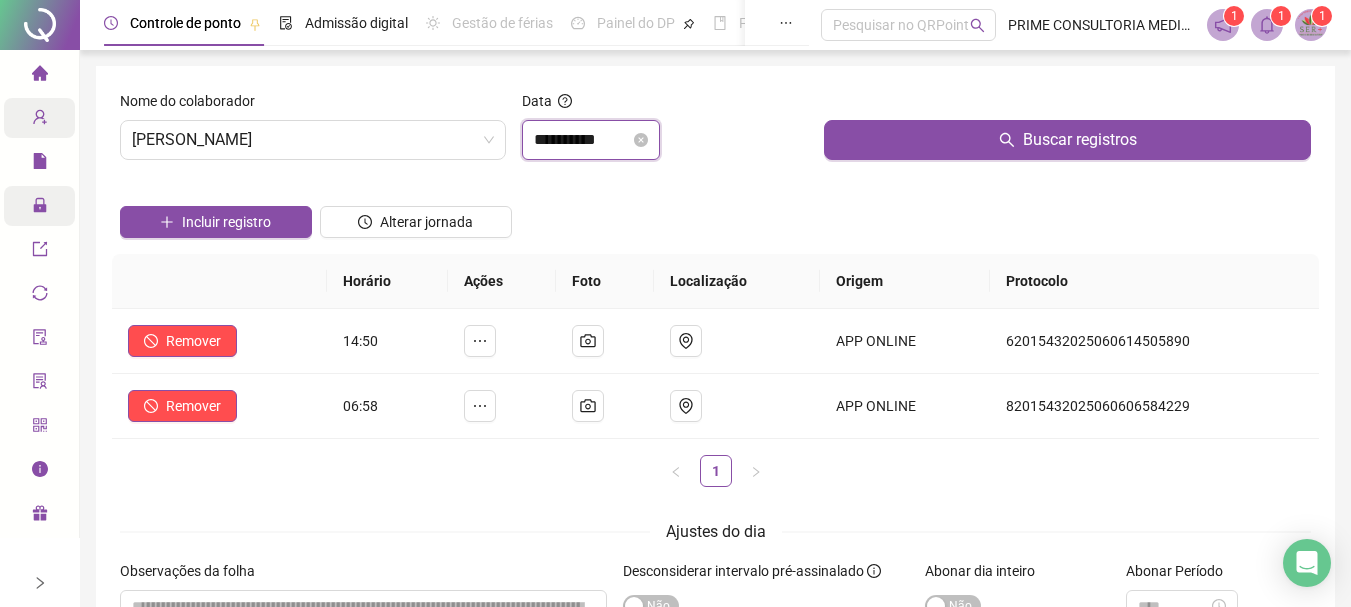click on "**********" at bounding box center [582, 140] 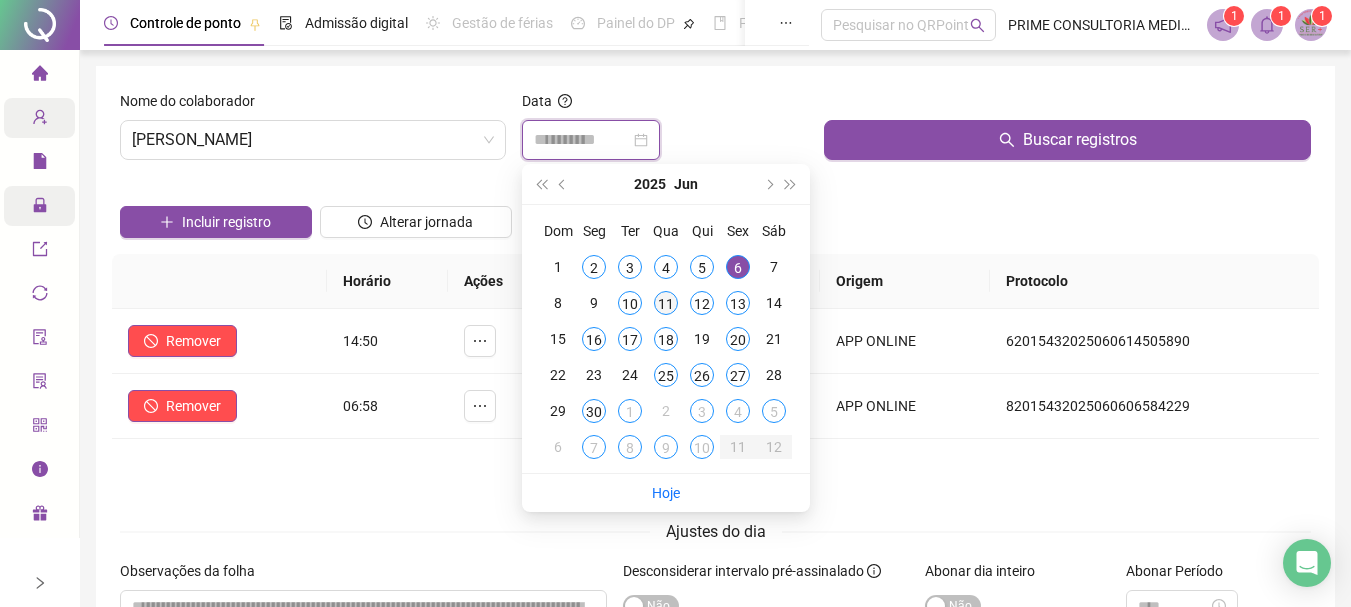type on "**********" 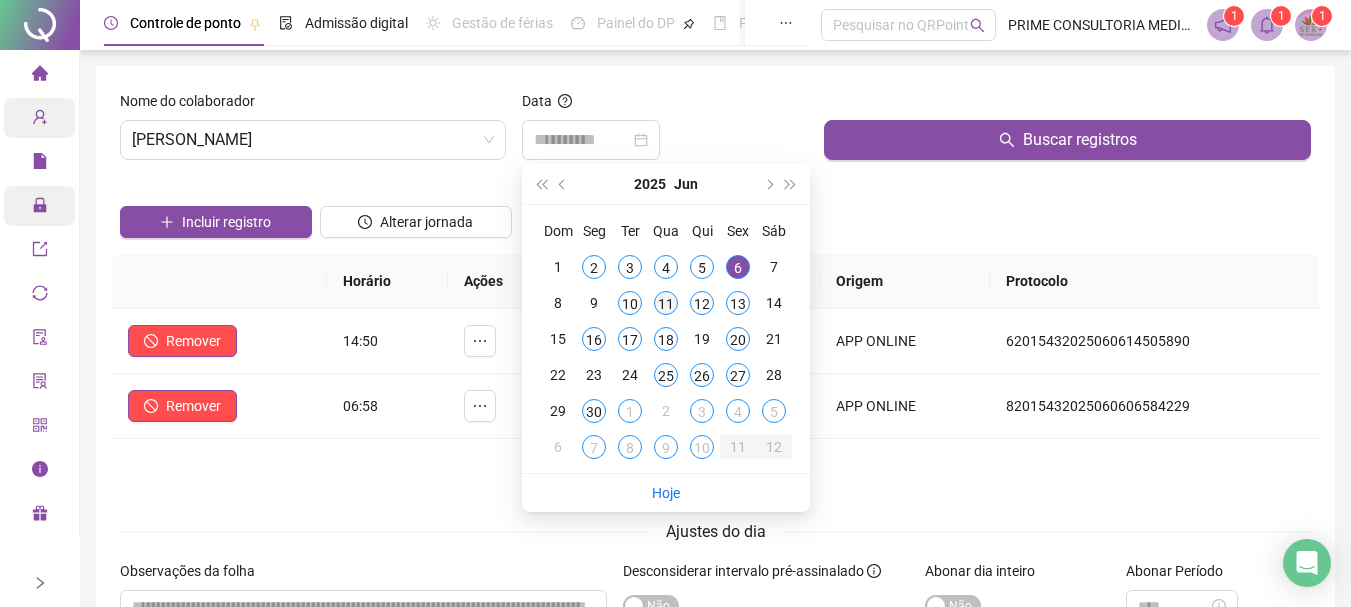 click on "11" at bounding box center [666, 303] 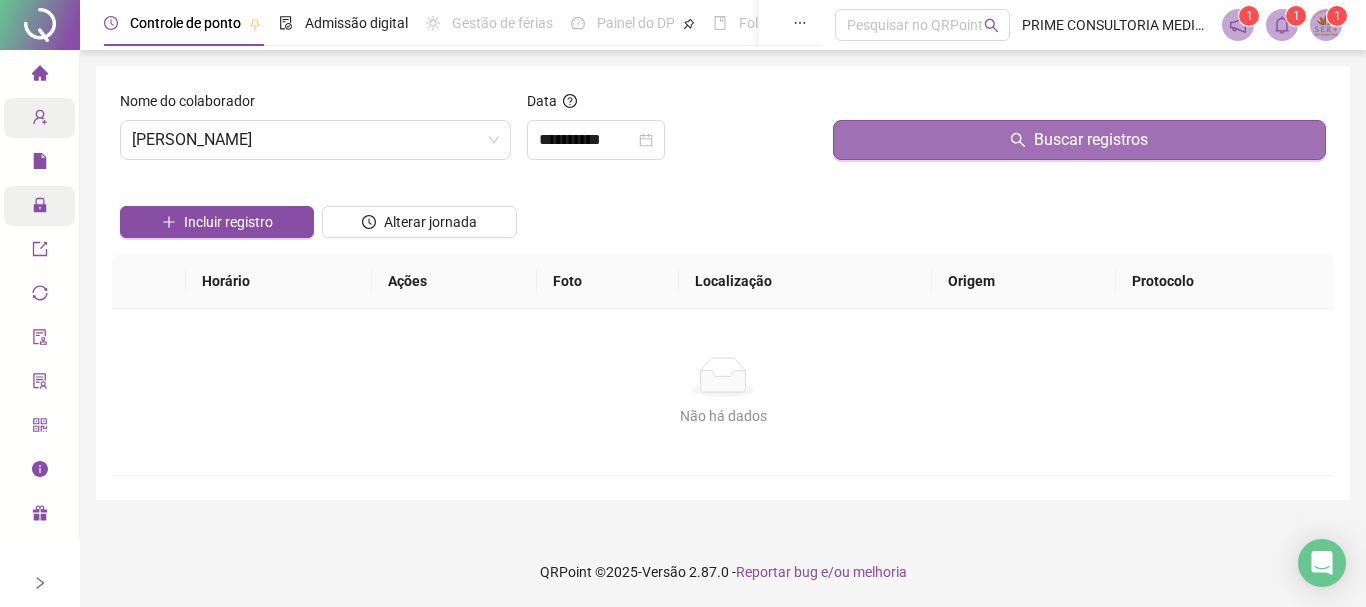 click on "Buscar registros" at bounding box center [1079, 140] 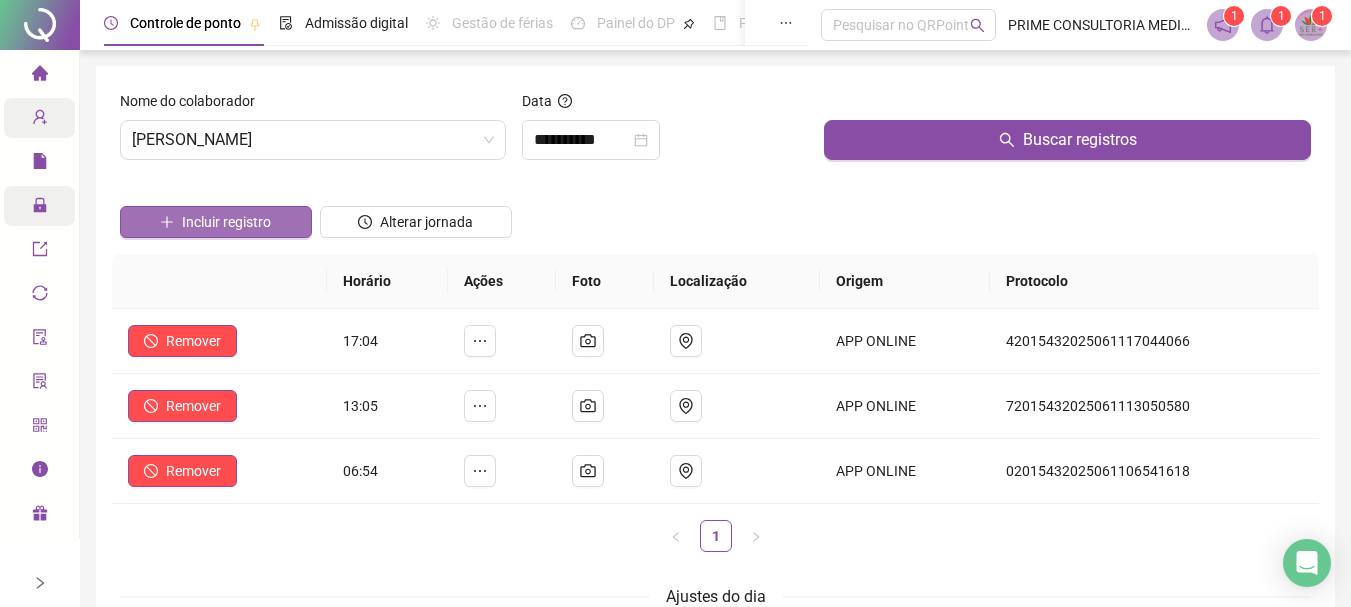 click on "Incluir registro" at bounding box center [226, 222] 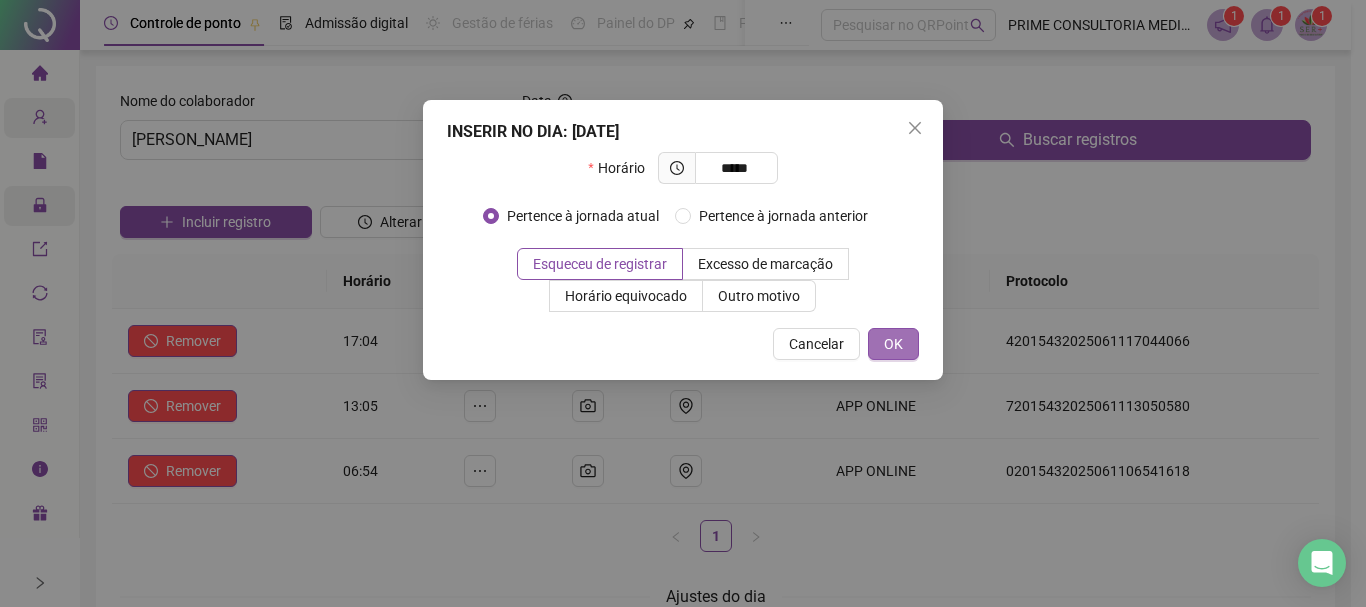 type on "*****" 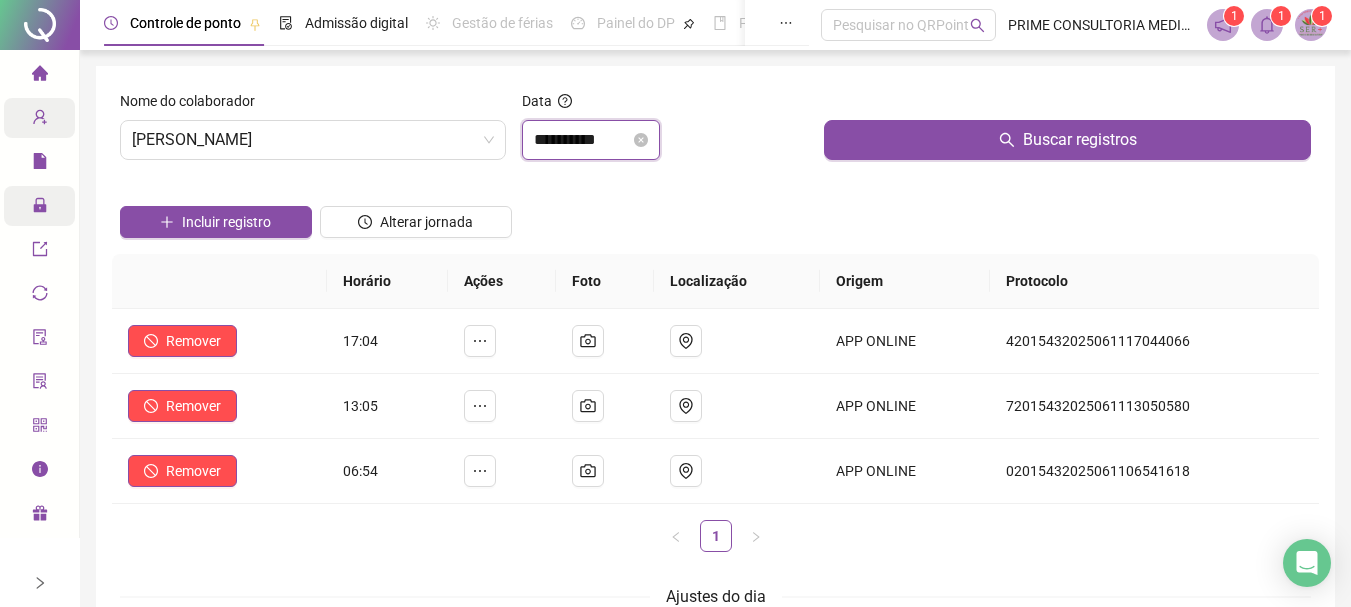 click on "**********" at bounding box center (582, 140) 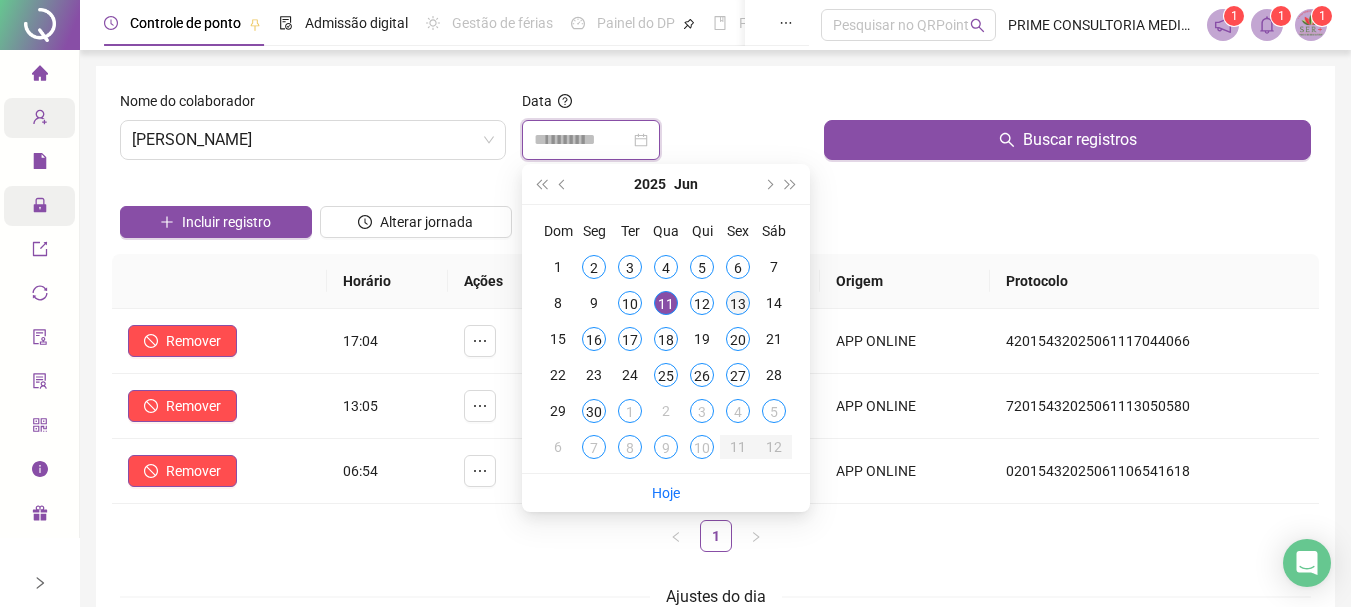 type on "**********" 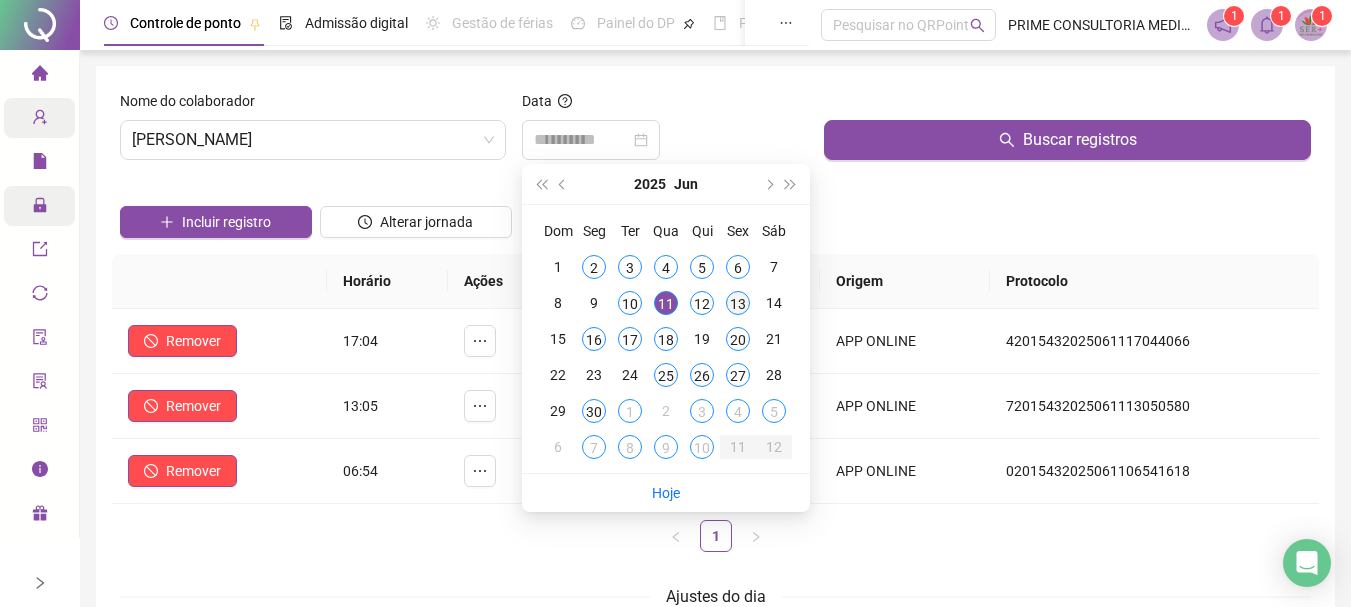 click on "13" at bounding box center (738, 303) 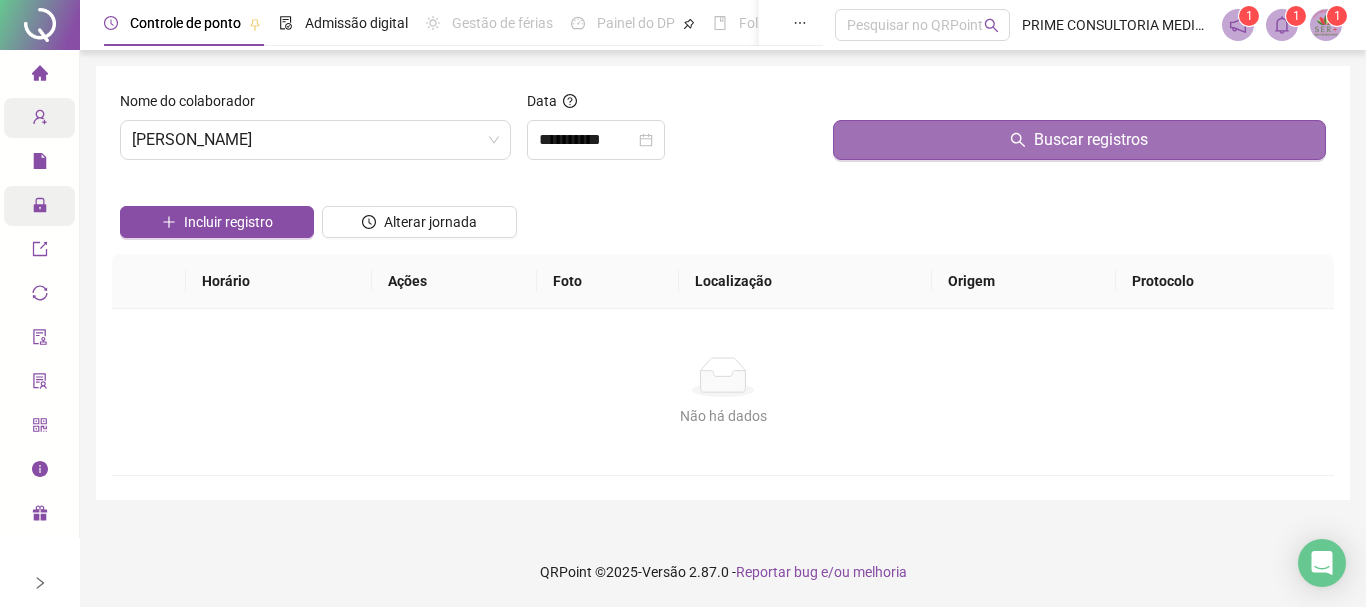 click on "Buscar registros" at bounding box center (1079, 140) 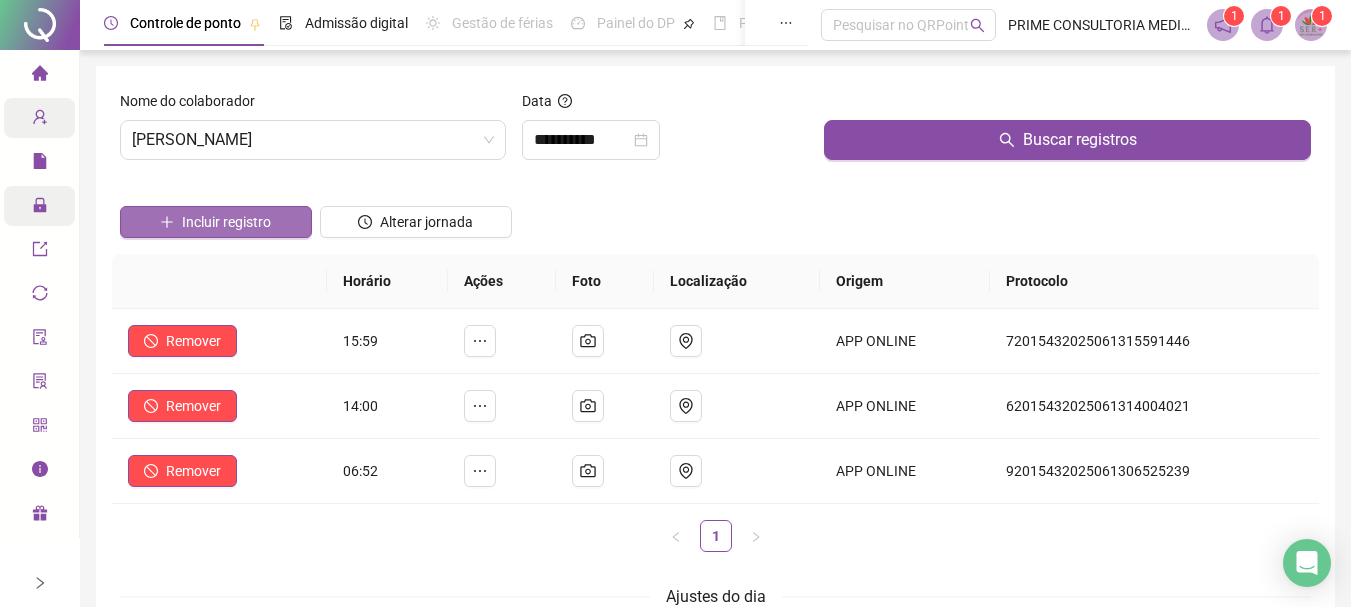 click on "Incluir registro" at bounding box center [226, 222] 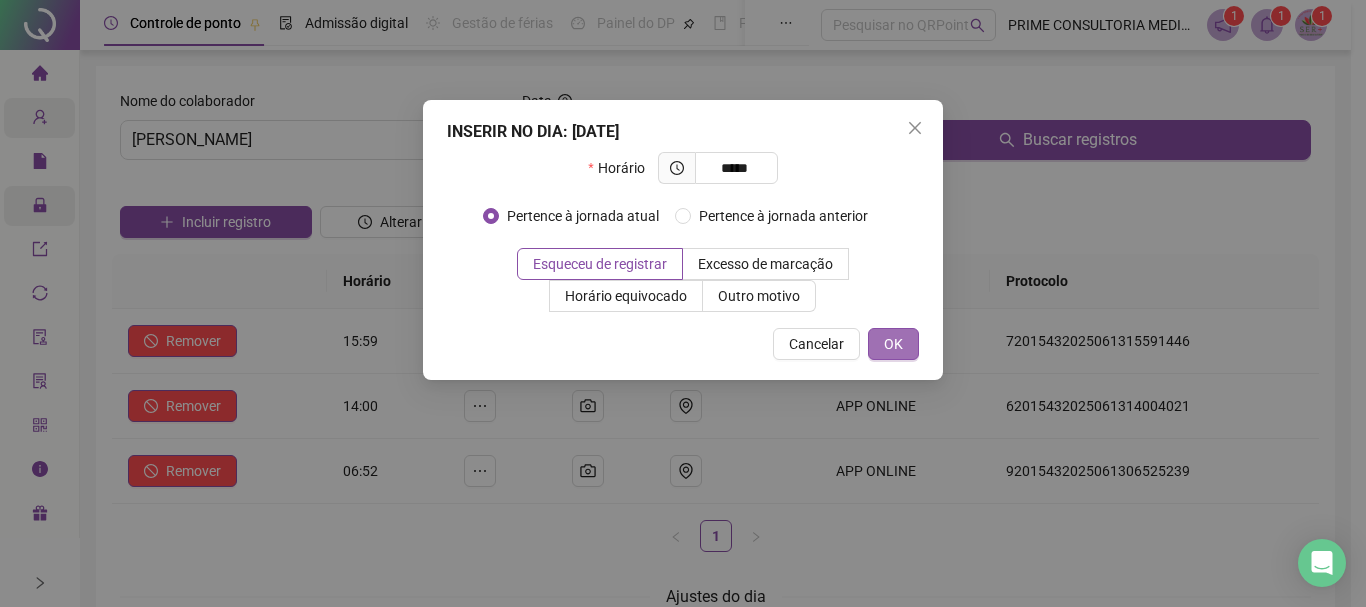 type on "*****" 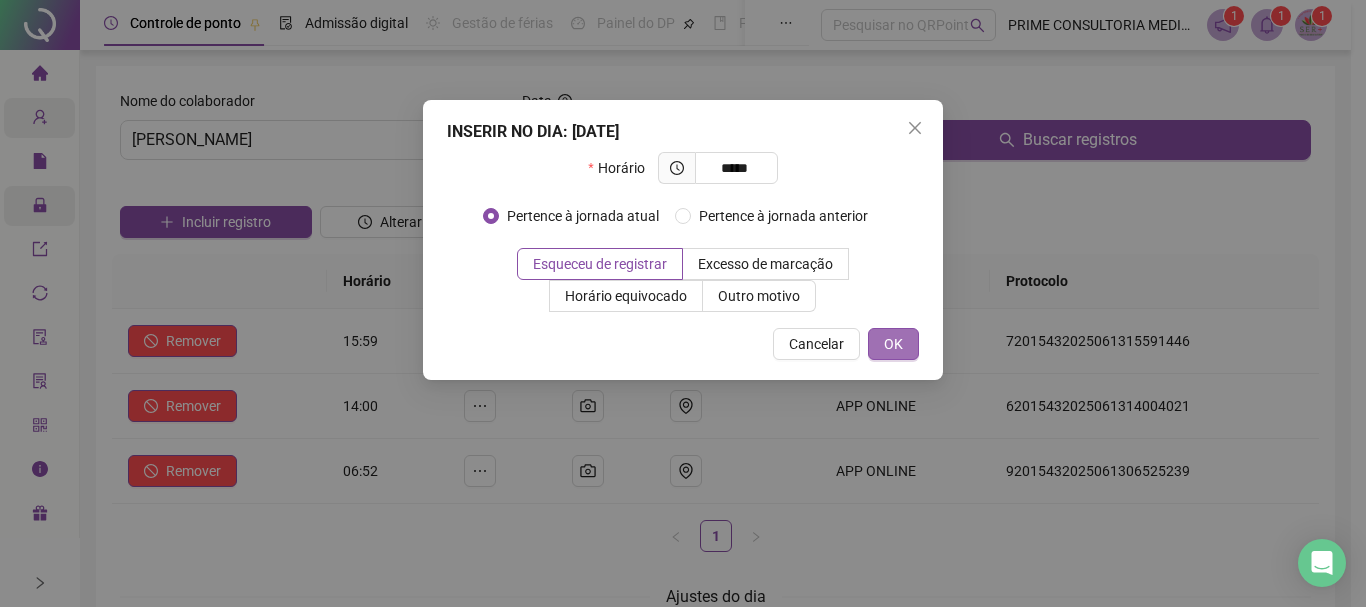 click on "OK" at bounding box center (893, 344) 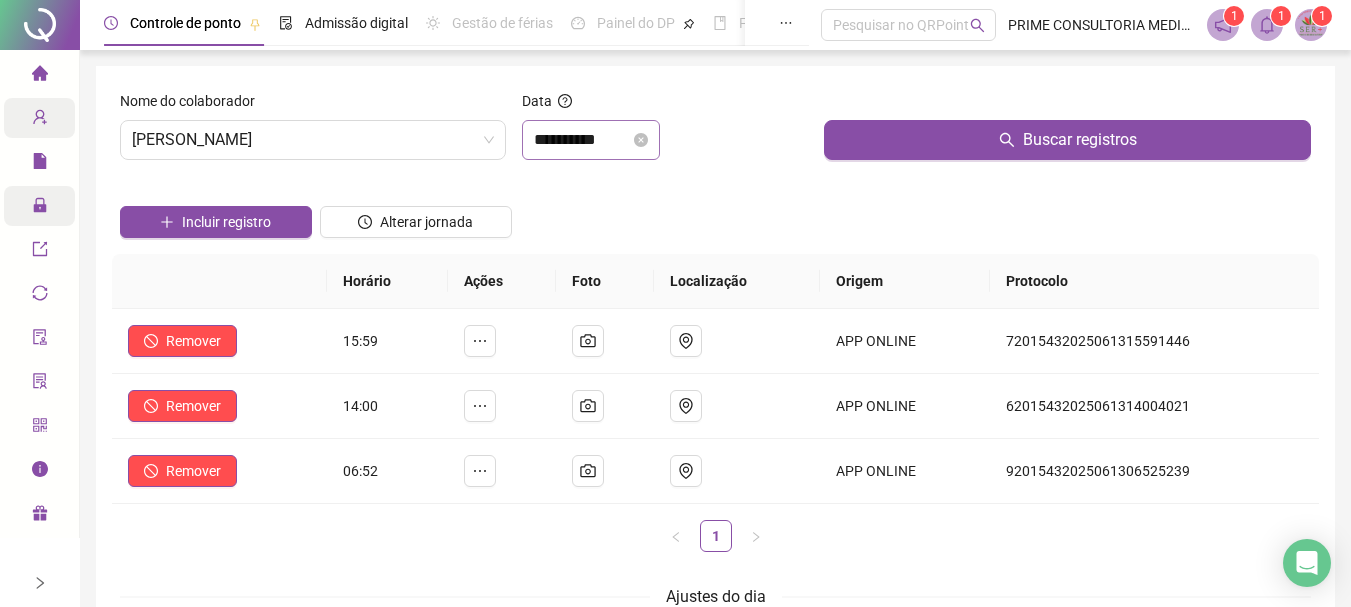click on "**********" at bounding box center [591, 140] 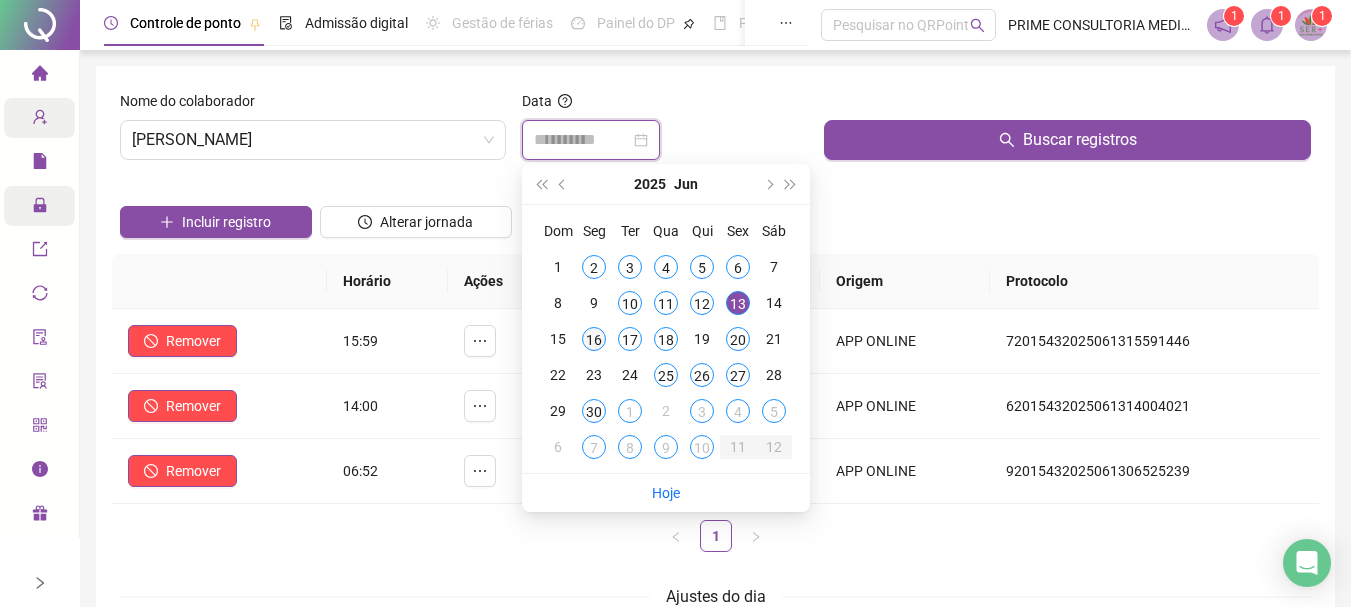 type on "**********" 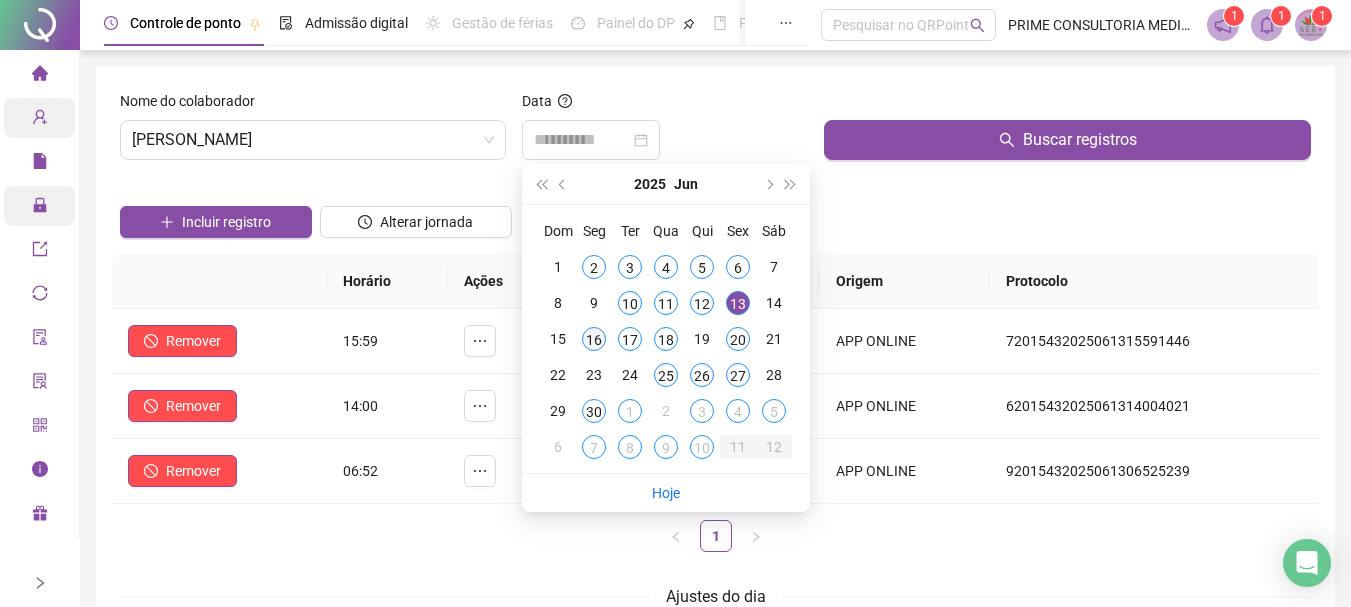 click on "16" at bounding box center [594, 339] 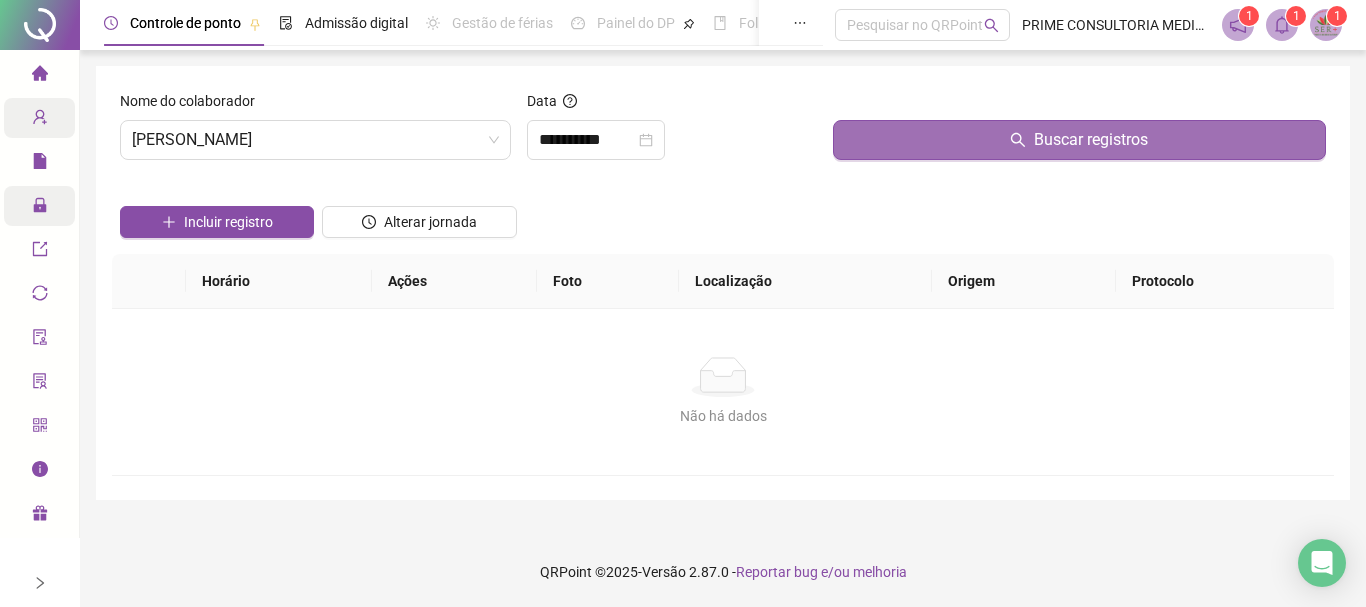 click on "Buscar registros" at bounding box center (1079, 140) 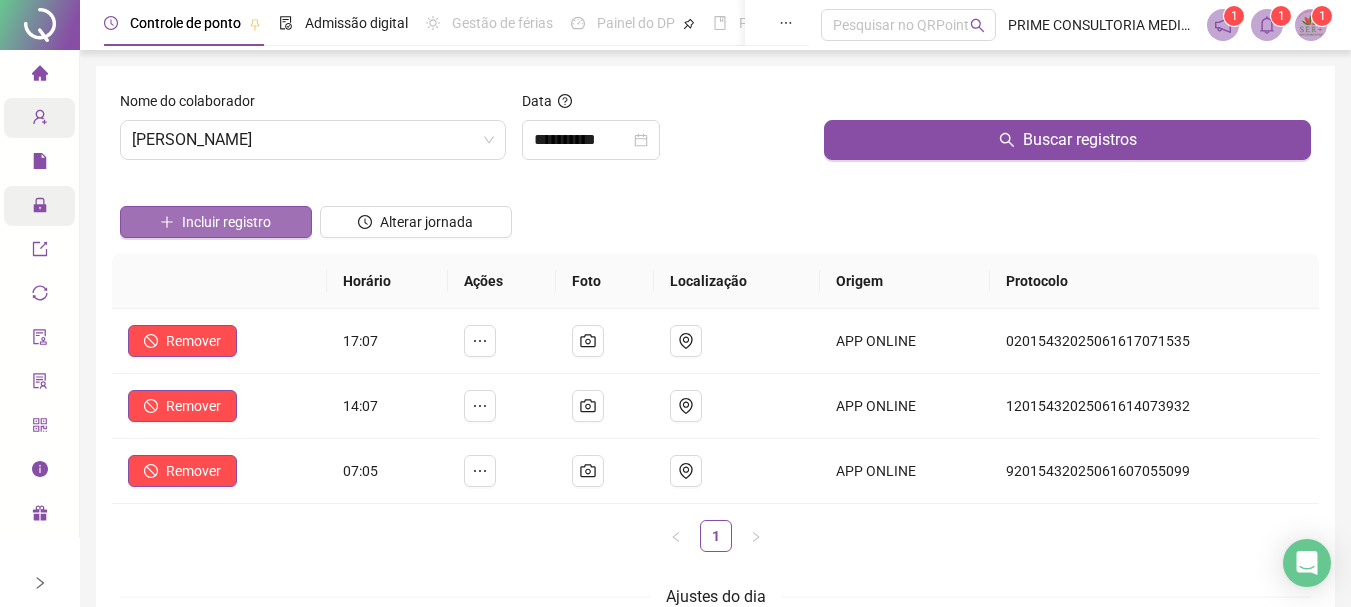 click on "Incluir registro" at bounding box center [226, 222] 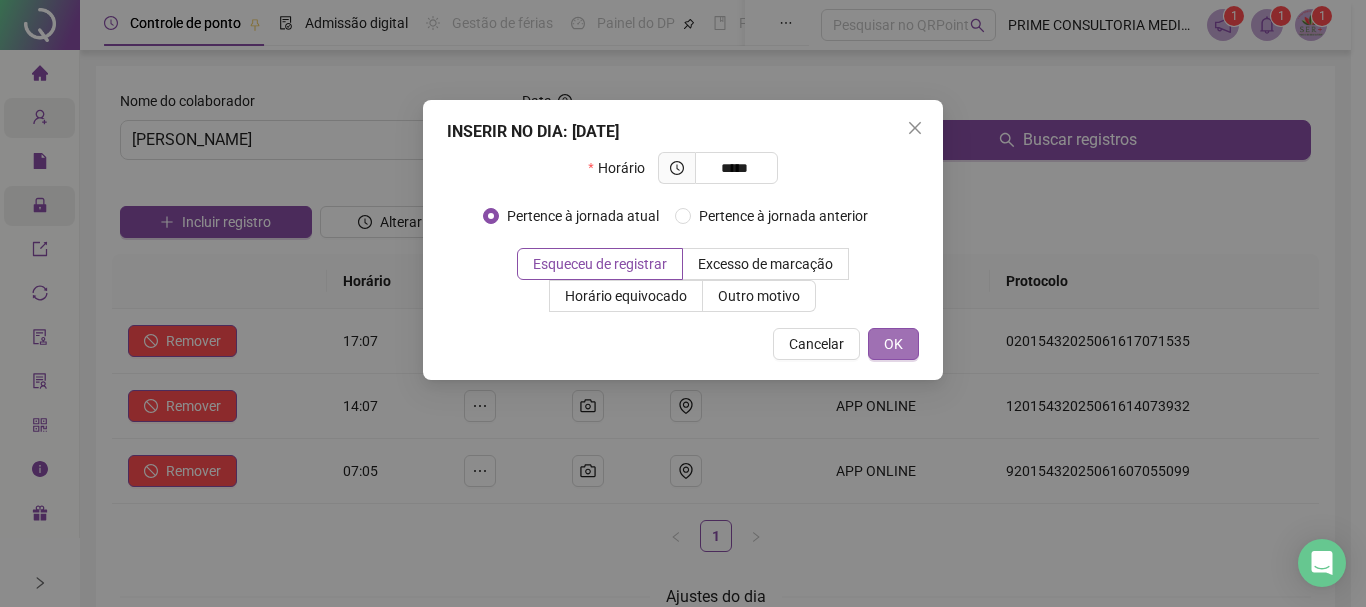 type on "*****" 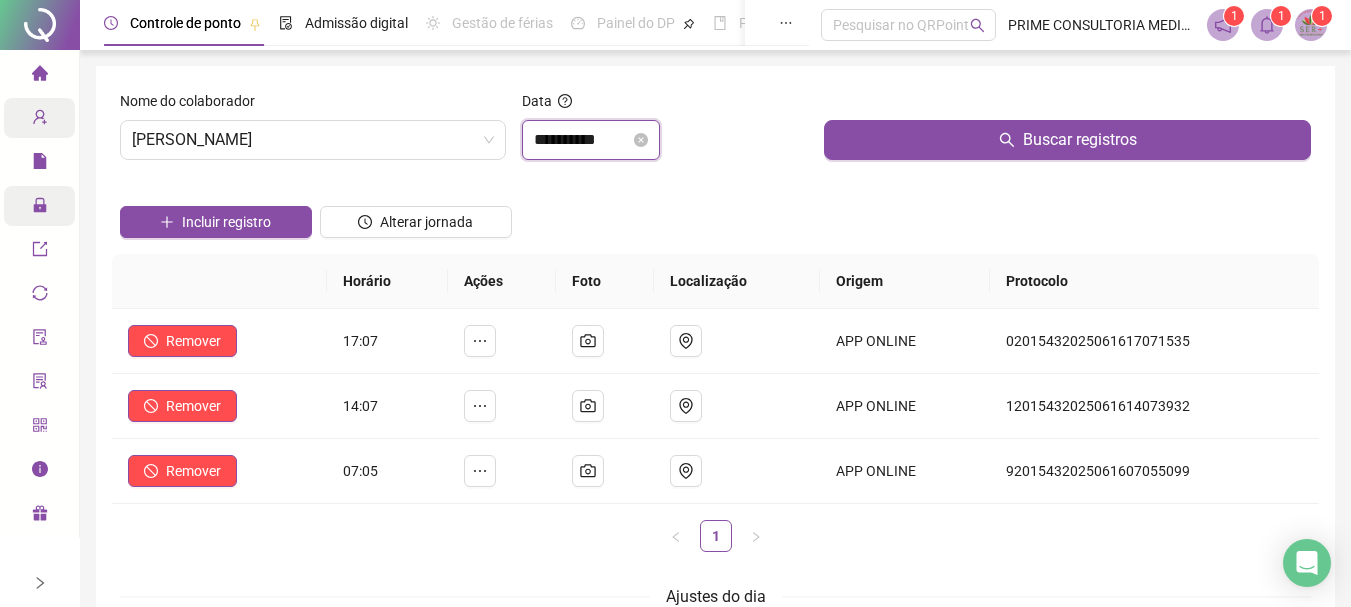 click on "**********" at bounding box center (582, 140) 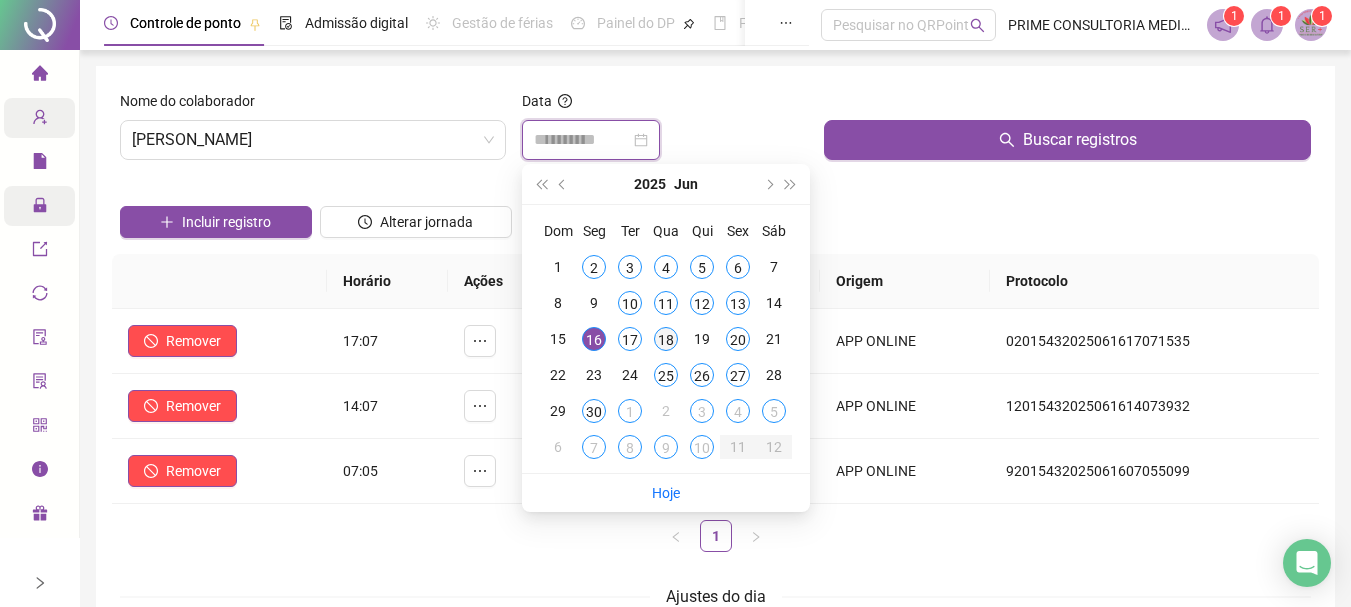 type on "**********" 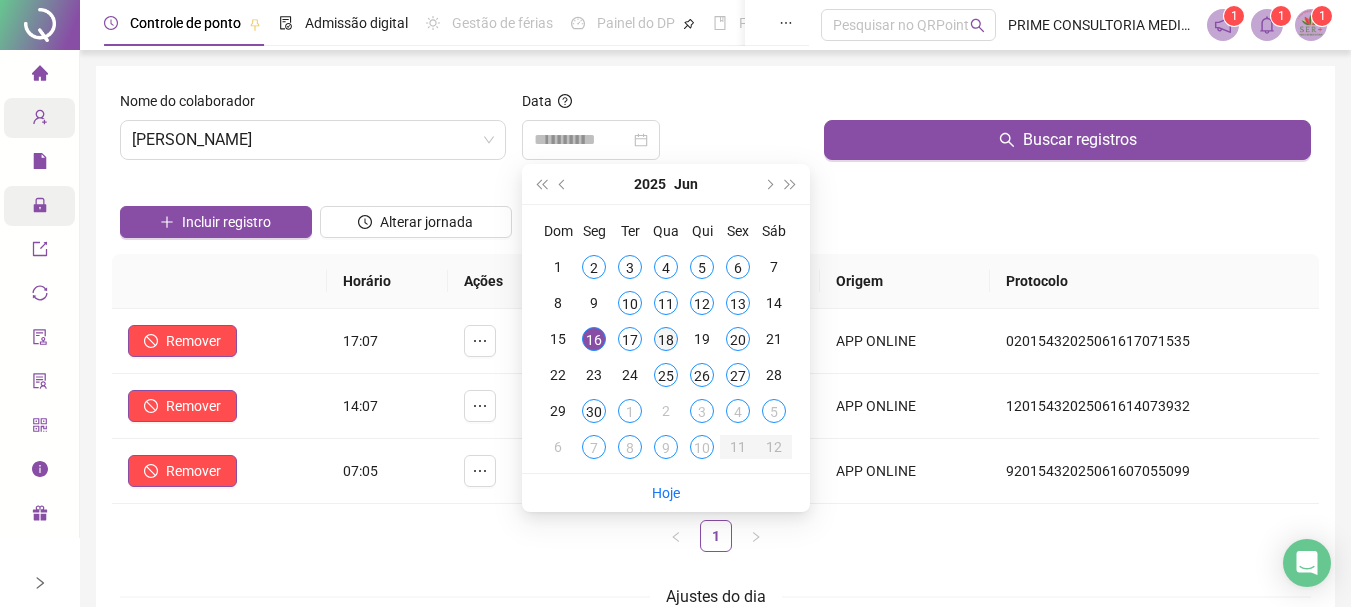 click on "18" at bounding box center [666, 339] 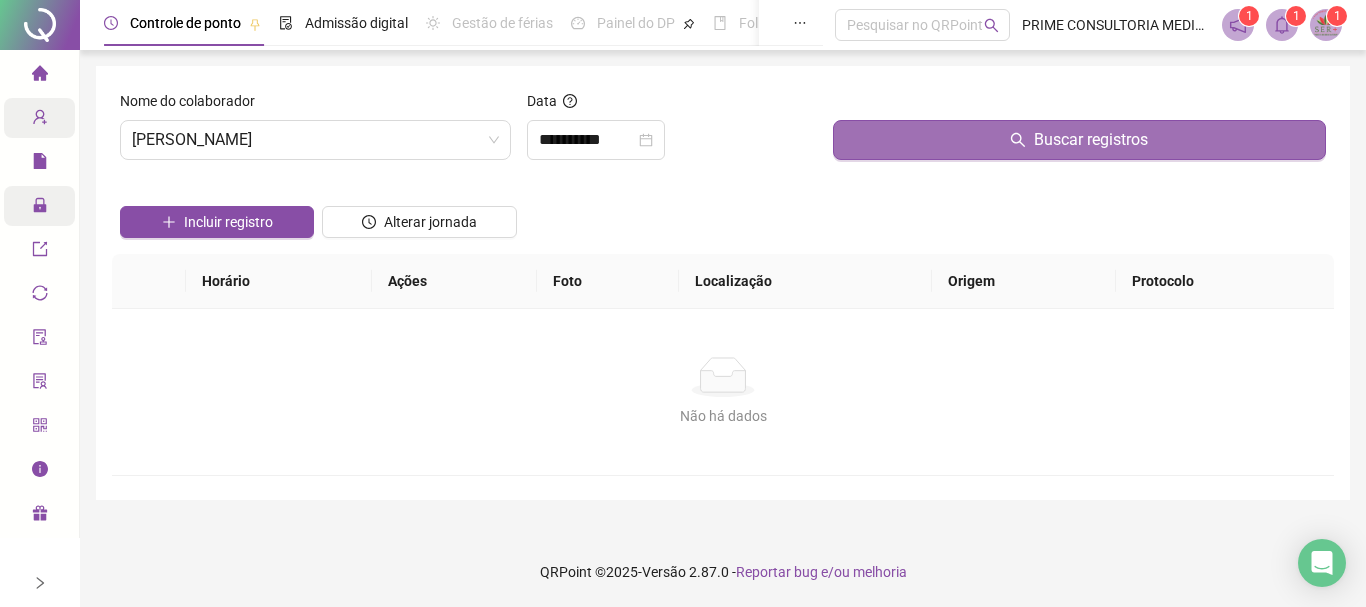 click on "Buscar registros" at bounding box center (1079, 140) 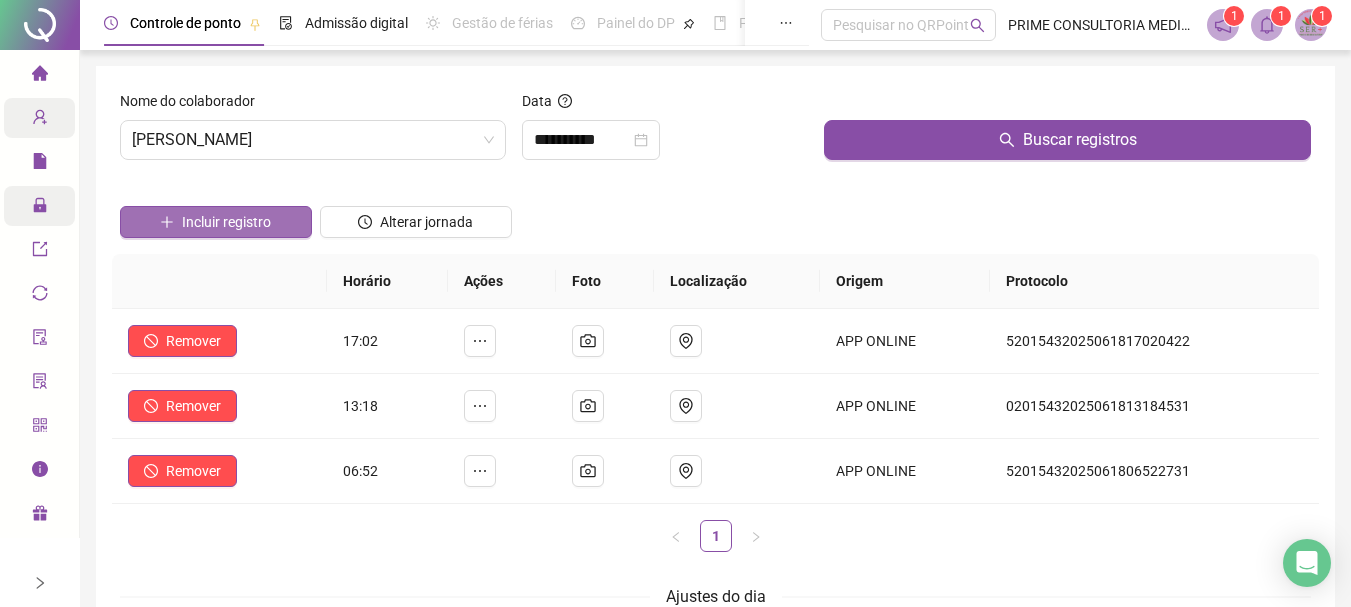 click on "Incluir registro" at bounding box center (226, 222) 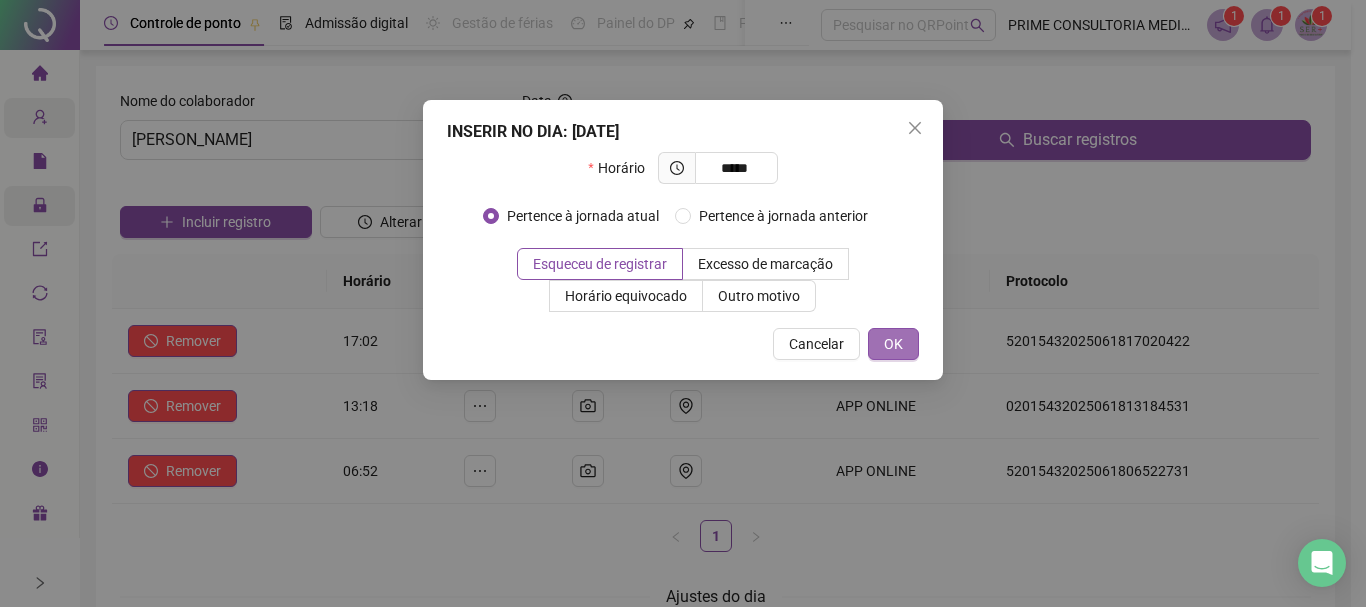 type on "*****" 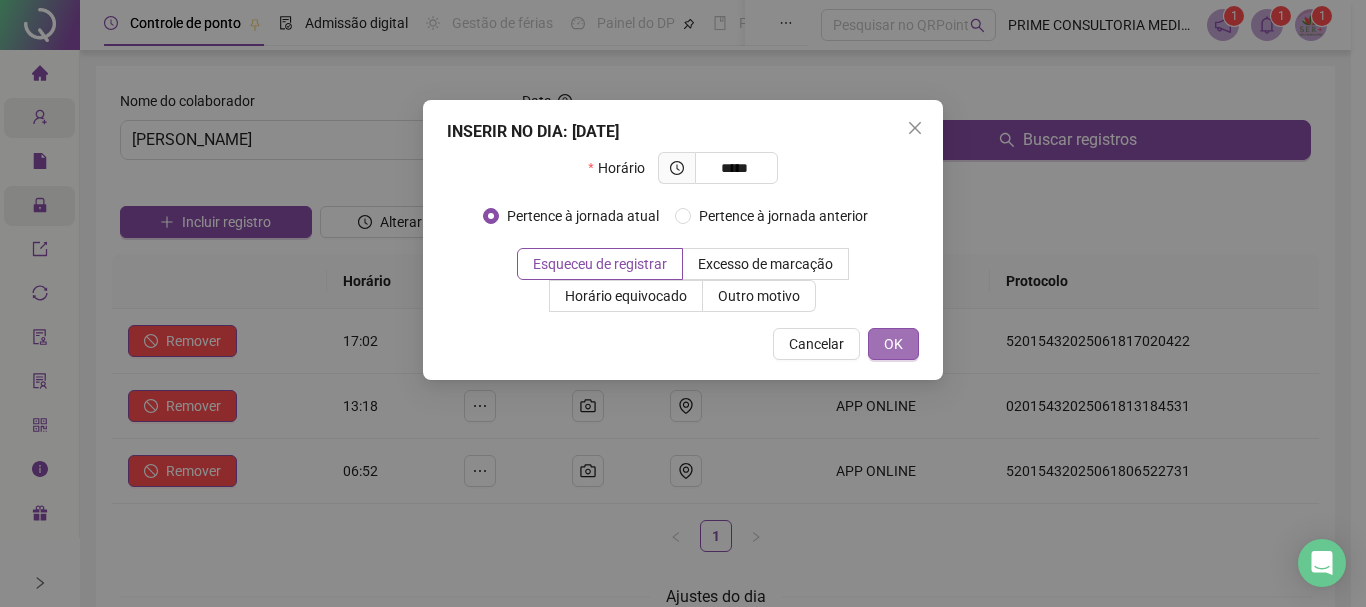 click on "OK" at bounding box center [893, 344] 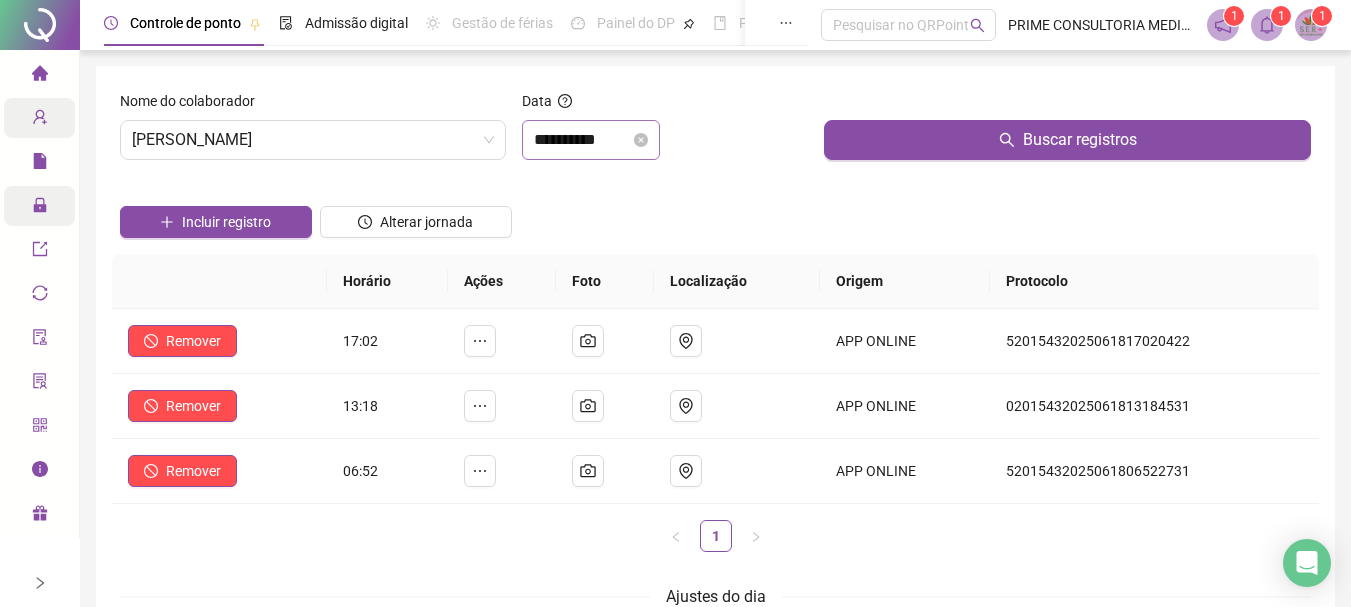 click on "**********" at bounding box center (591, 140) 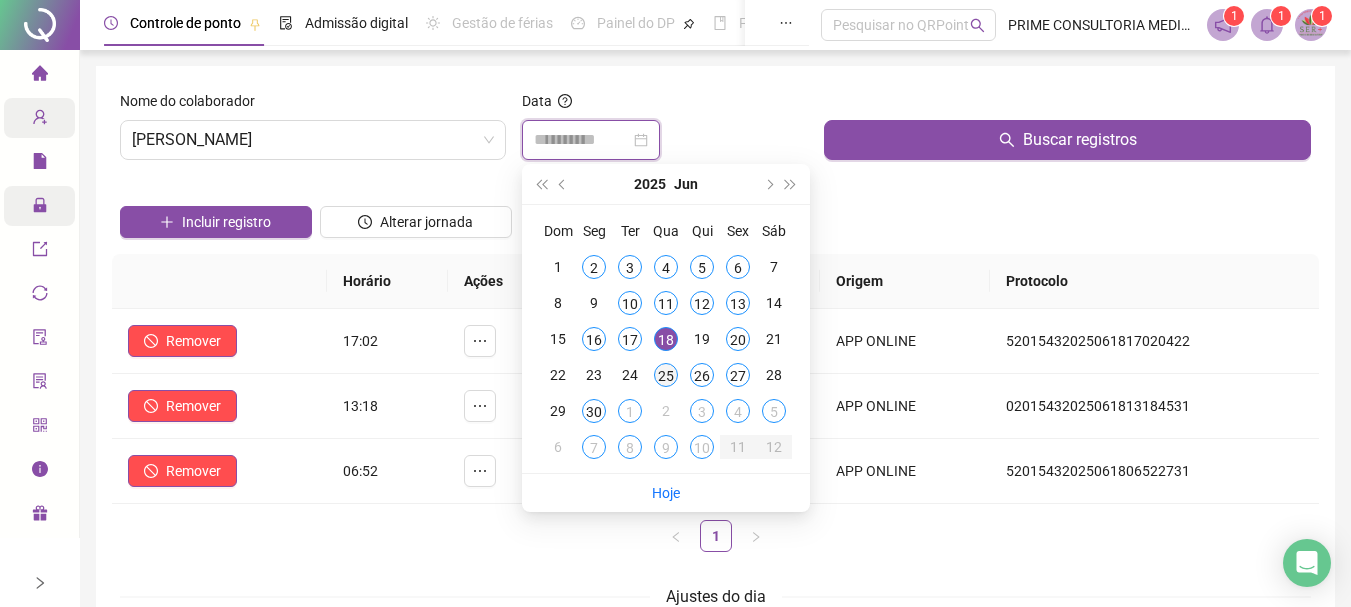 type on "**********" 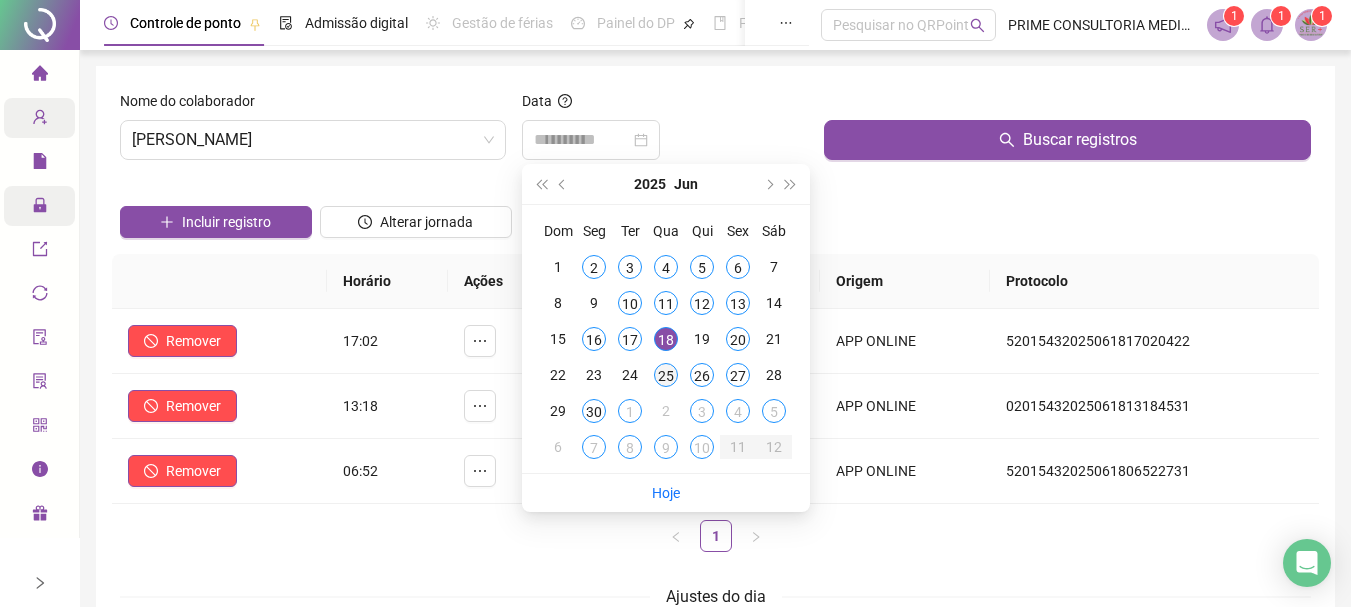 click on "25" at bounding box center (666, 375) 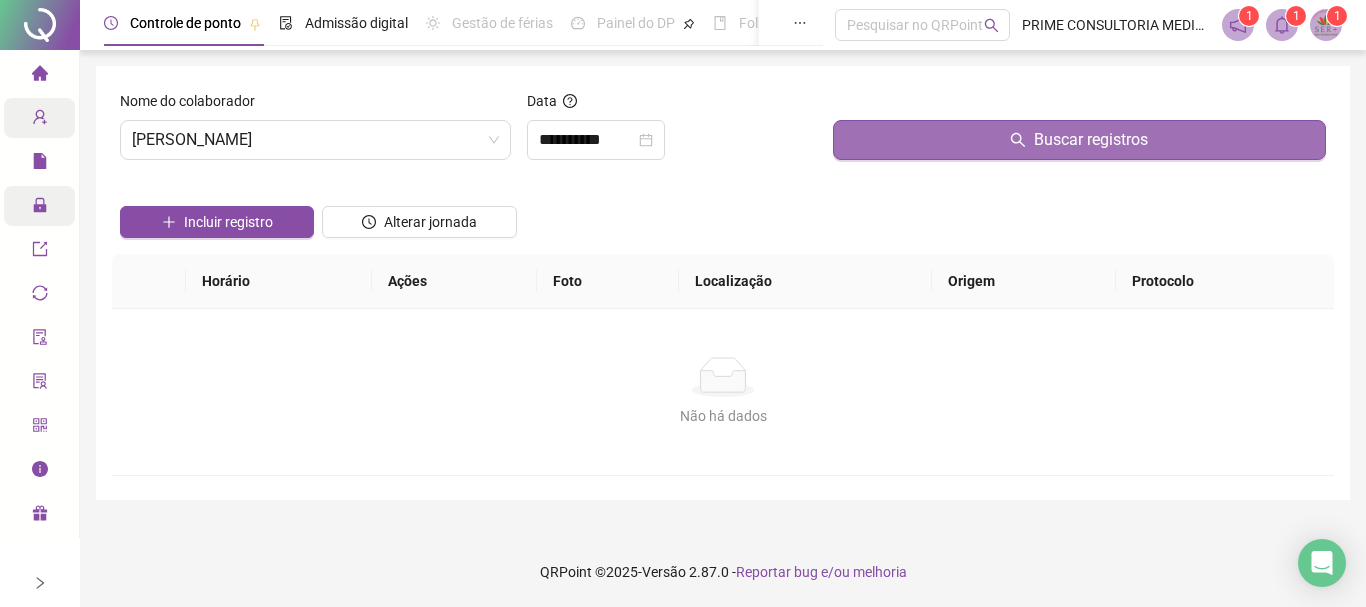 click on "Buscar registros" at bounding box center [1079, 140] 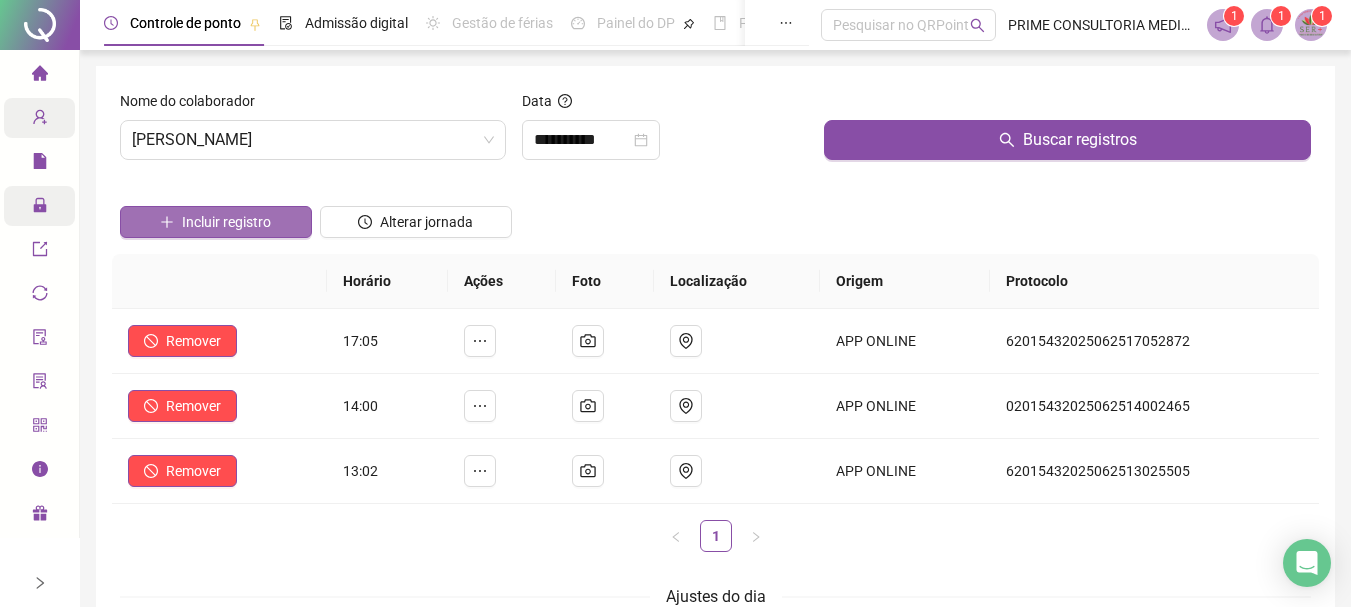 click on "Incluir registro" at bounding box center [226, 222] 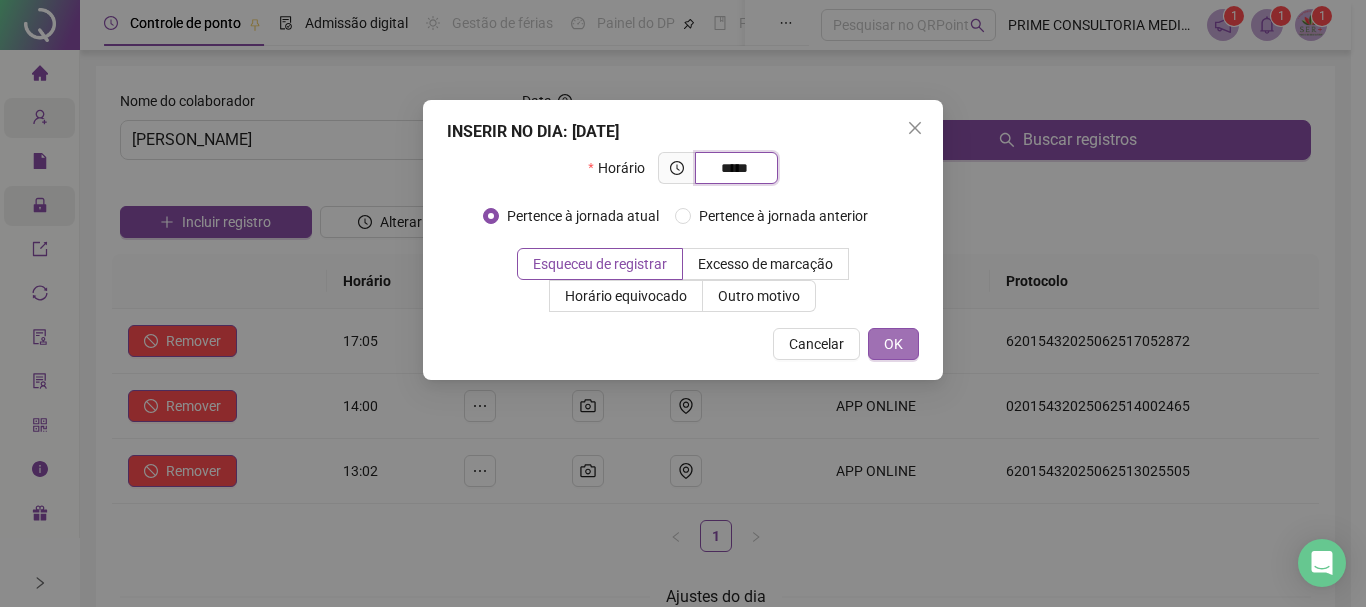 type on "*****" 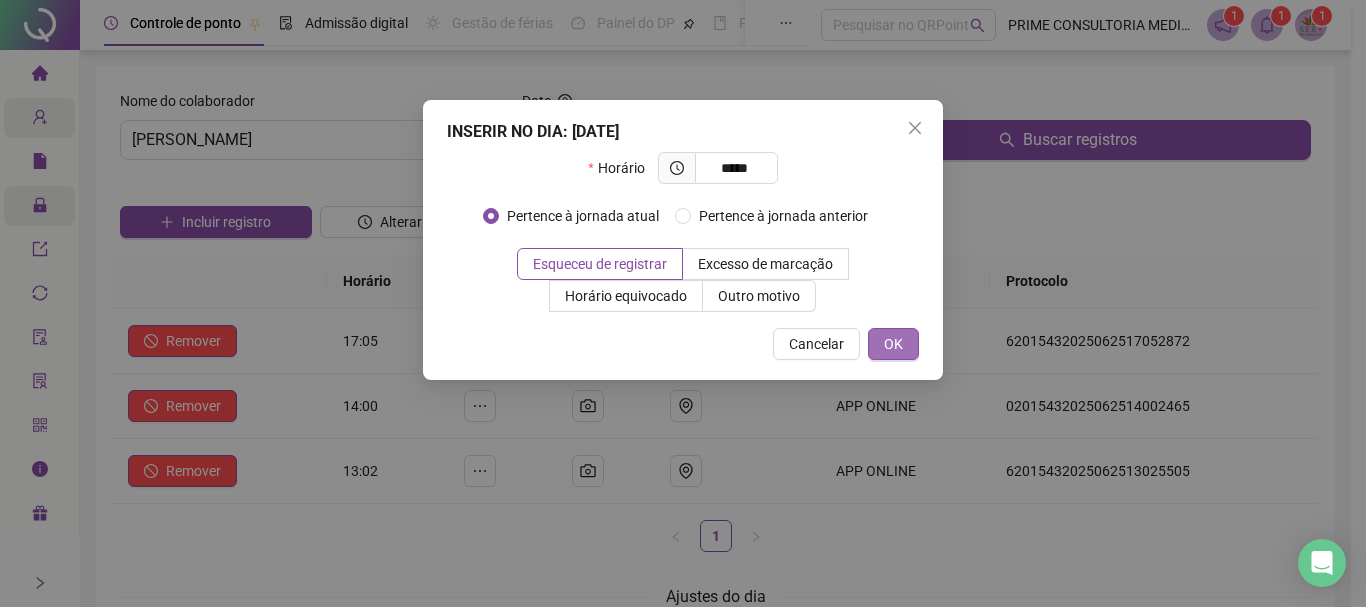 click on "OK" at bounding box center (893, 344) 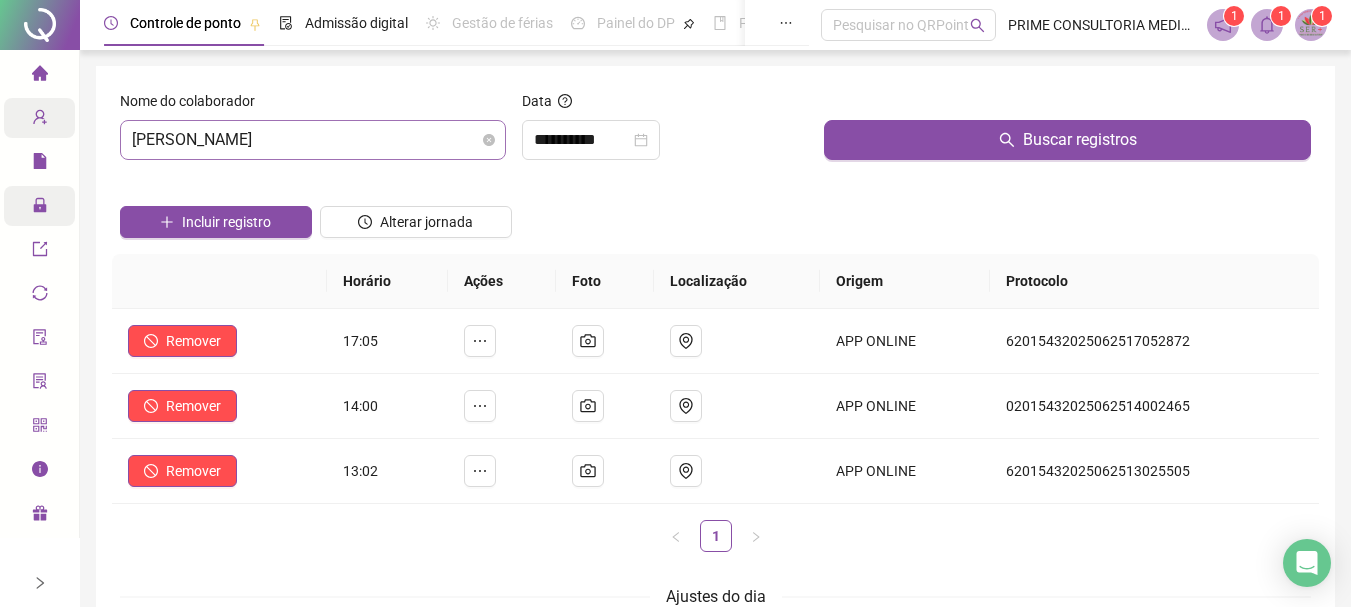 click on "[PERSON_NAME]" at bounding box center (313, 140) 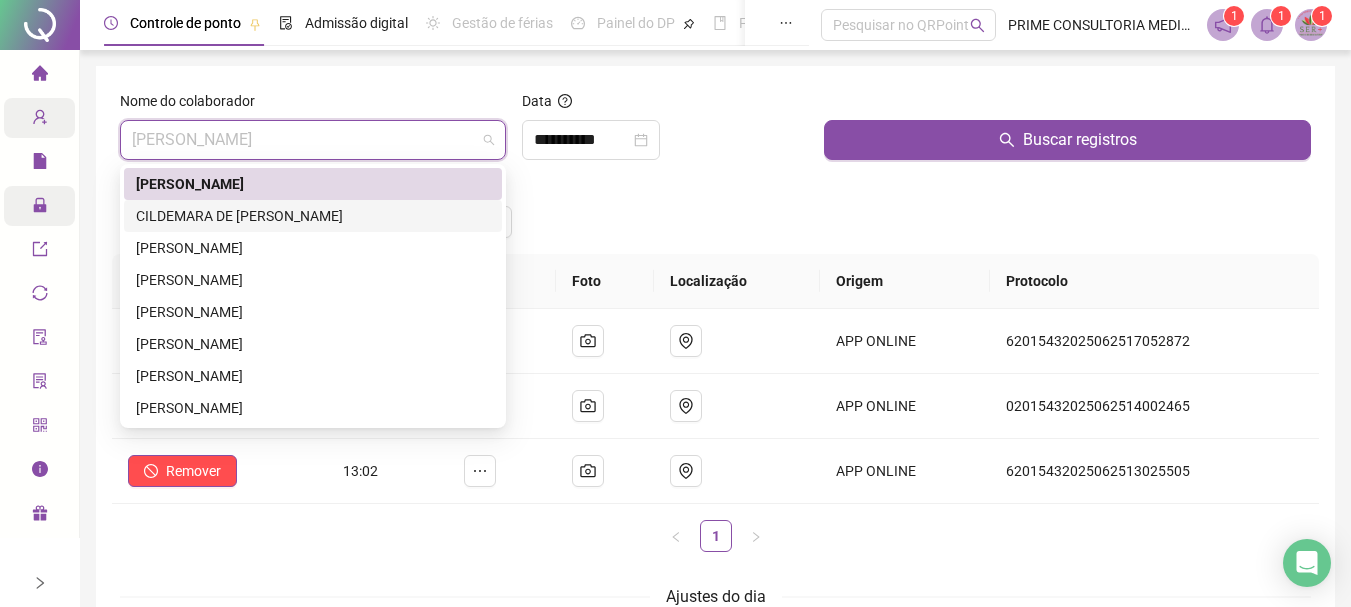 click on "CILDEMARA DE [PERSON_NAME]" at bounding box center [313, 216] 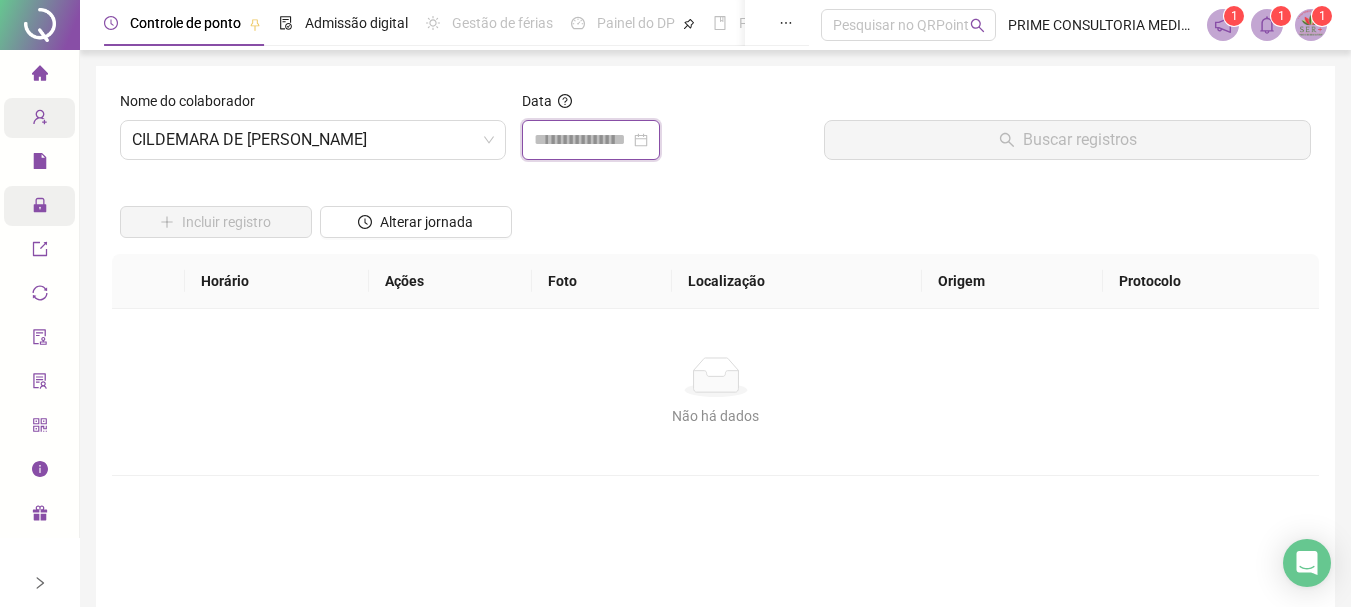 click at bounding box center [582, 140] 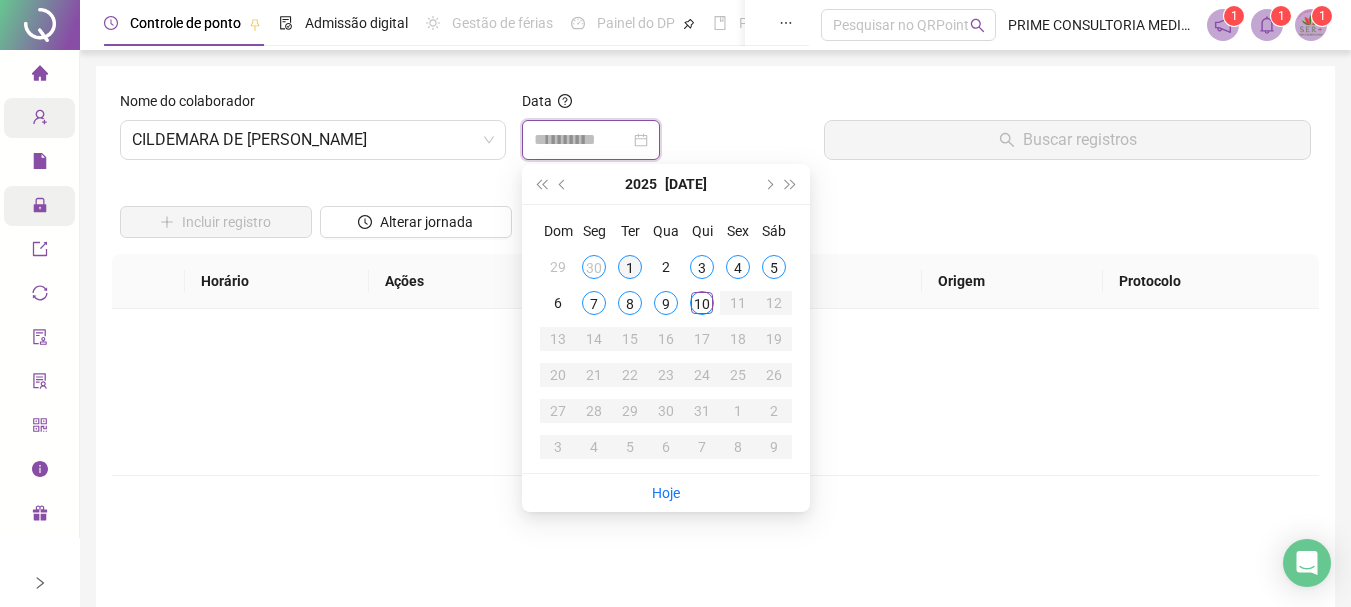 type on "**********" 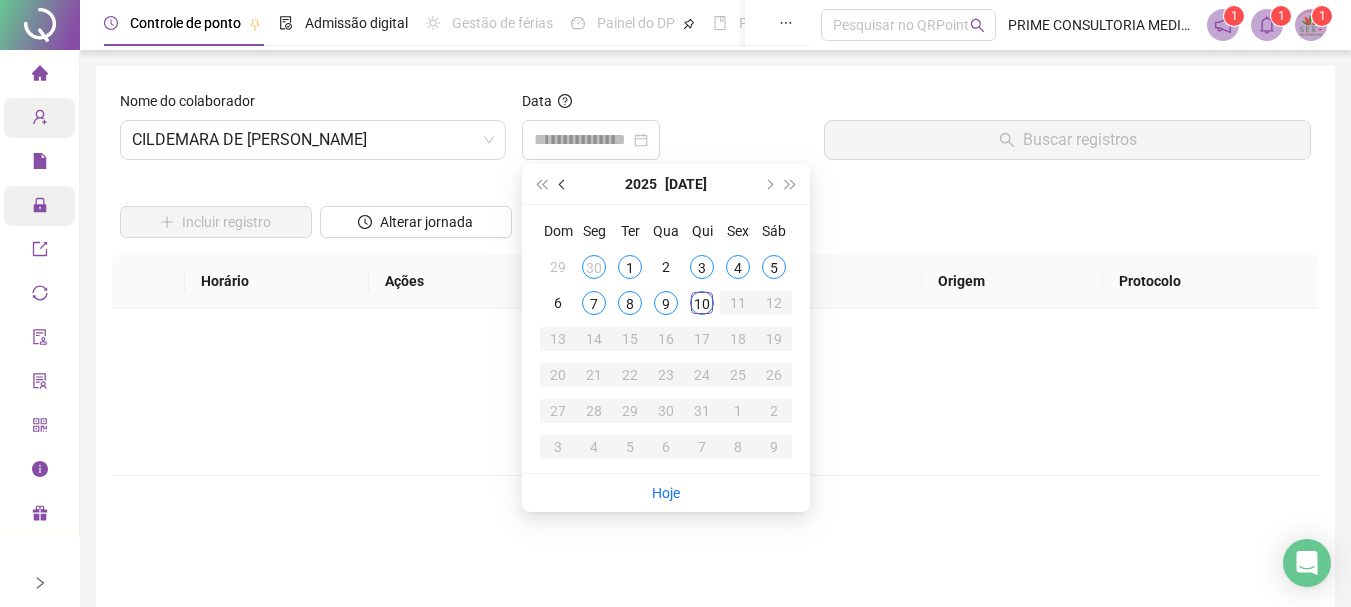 click at bounding box center (563, 184) 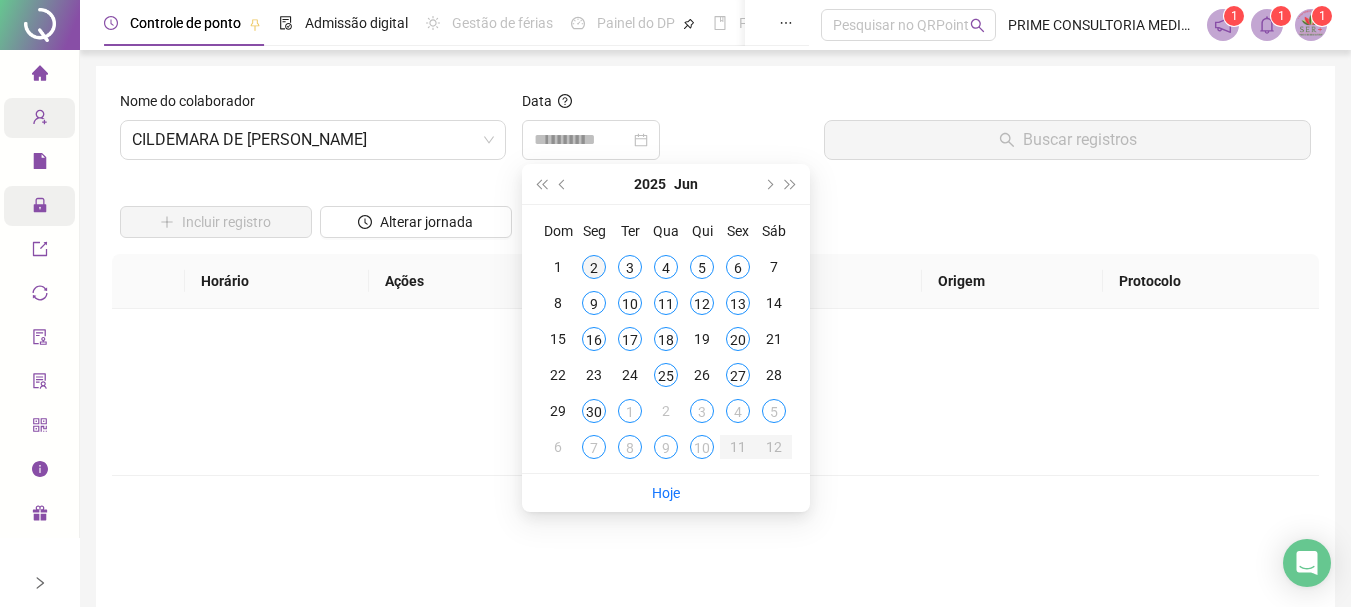 click on "2" at bounding box center [594, 267] 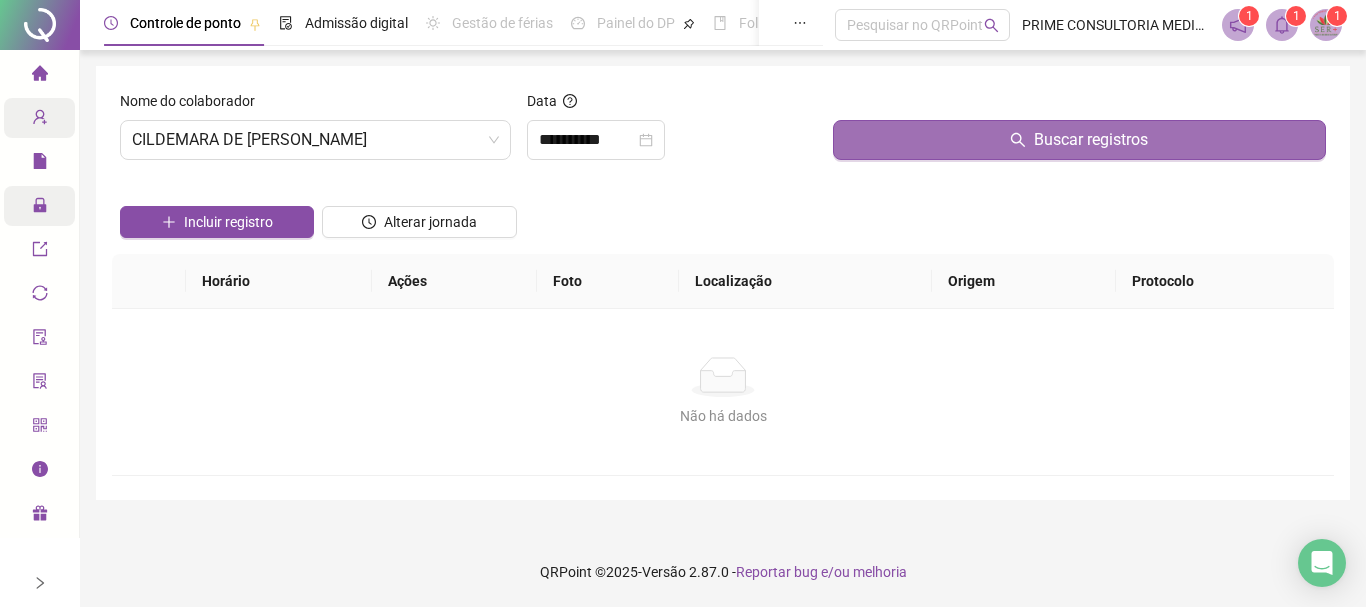 click on "Buscar registros" at bounding box center [1079, 140] 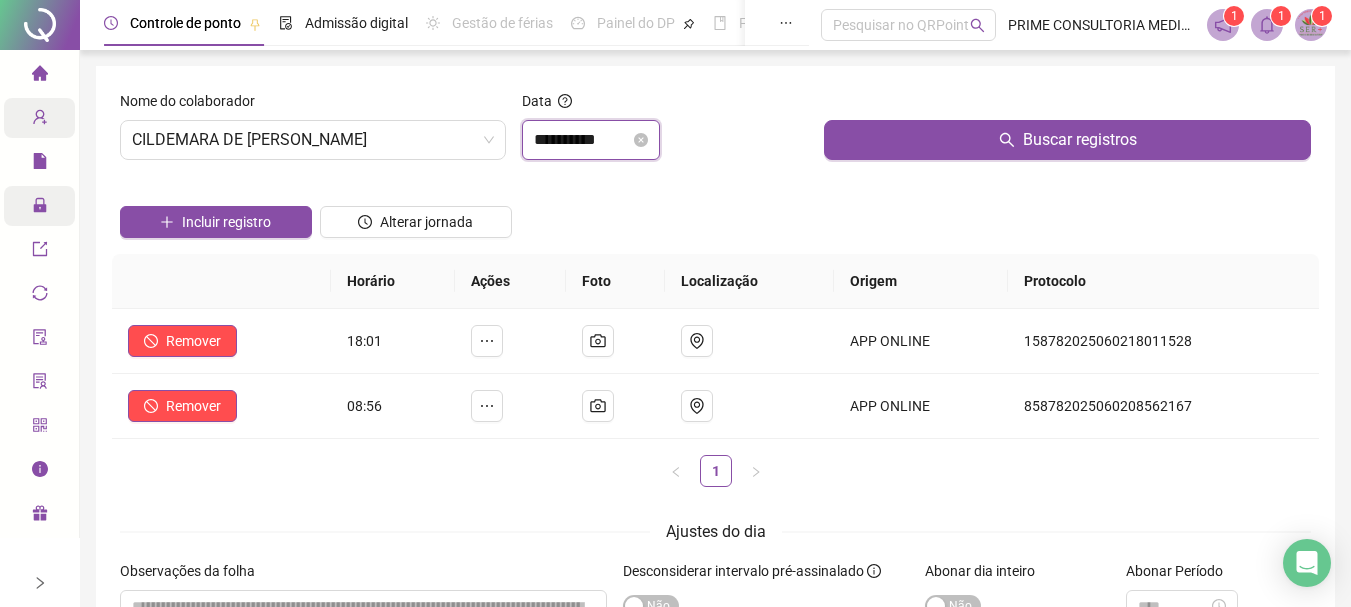 click on "**********" at bounding box center [582, 140] 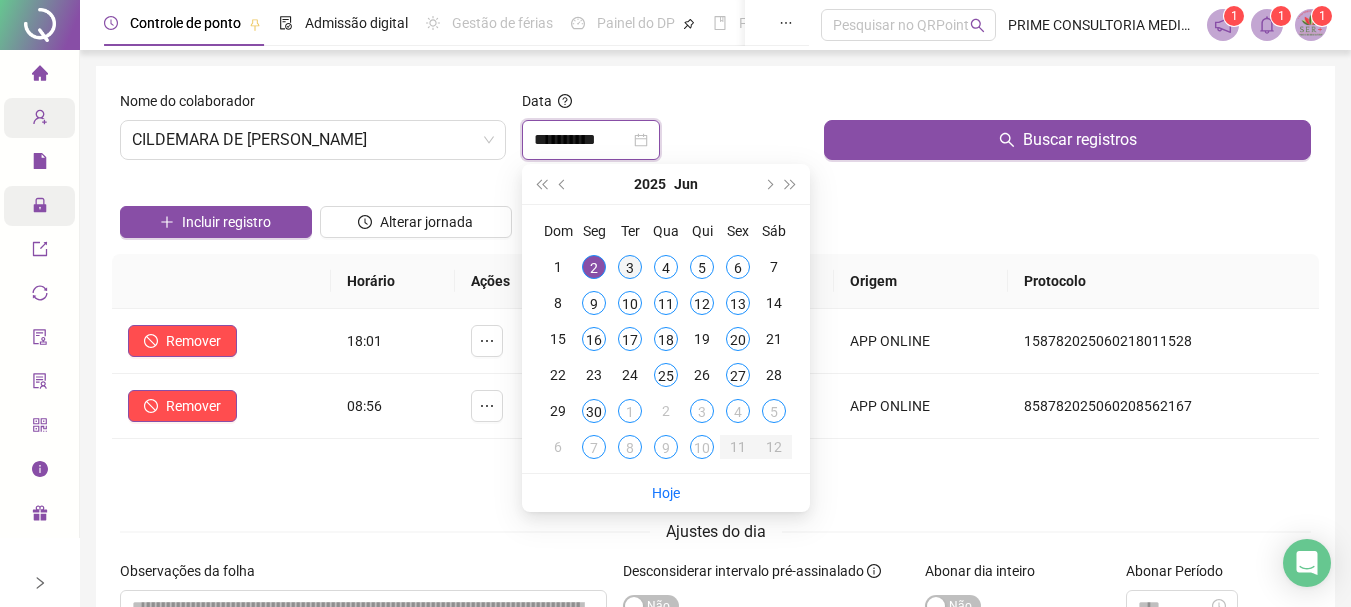 type on "**********" 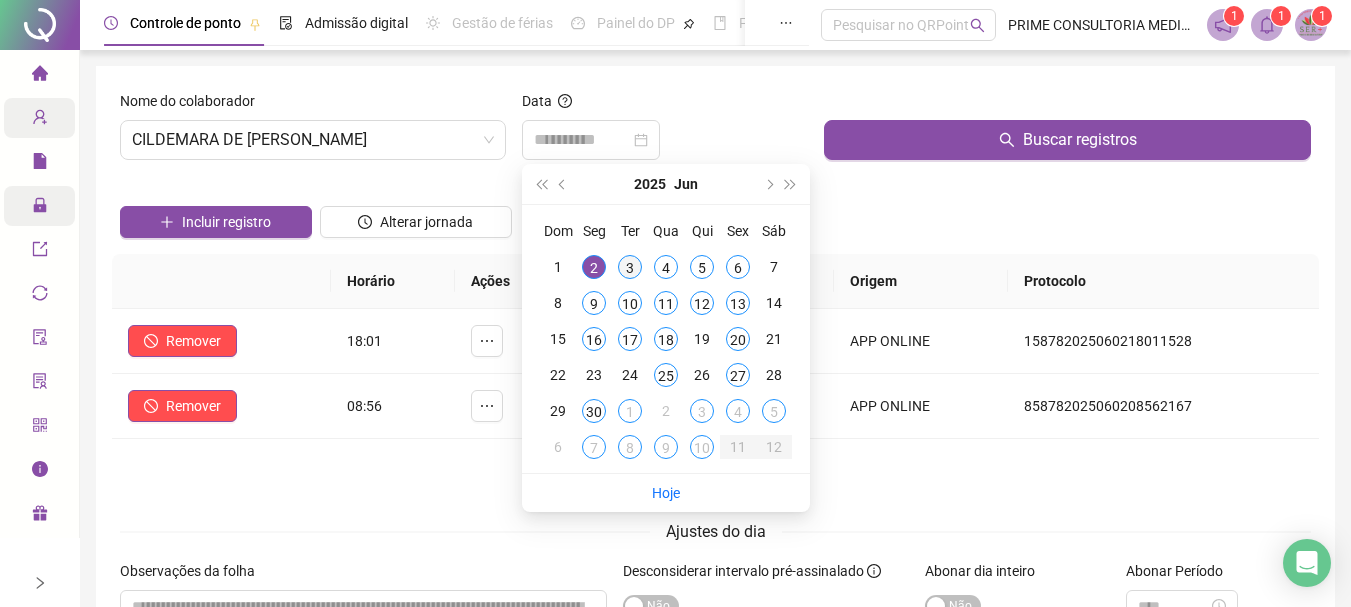 click on "3" at bounding box center (630, 267) 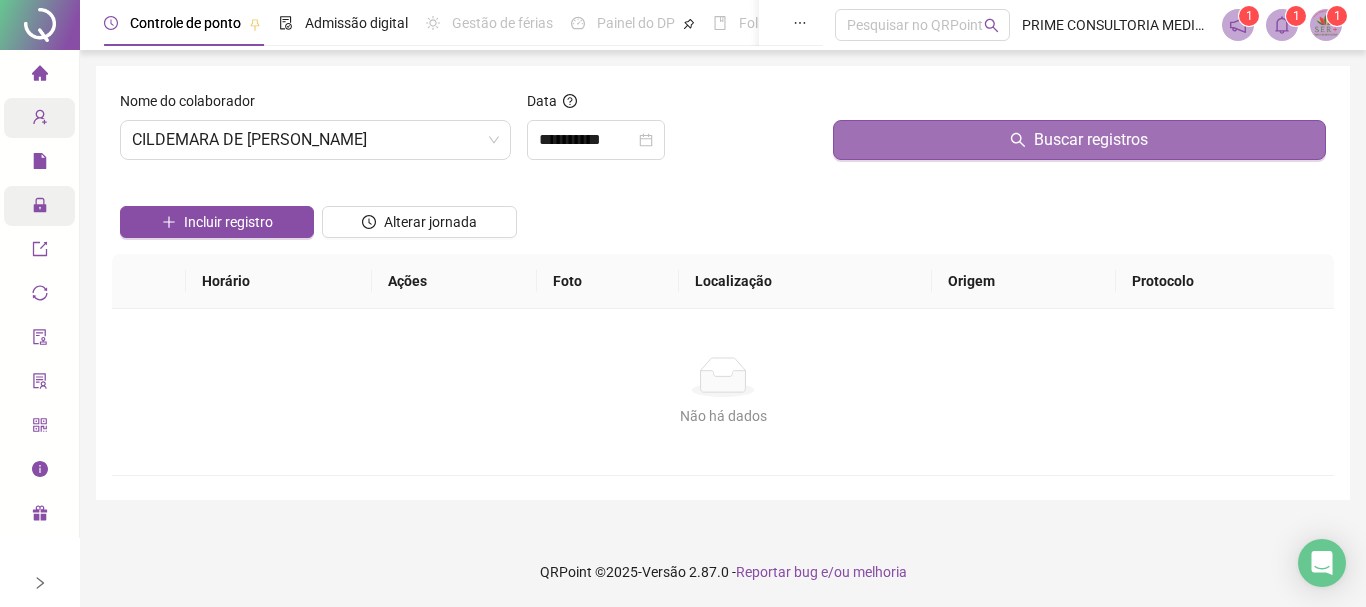 drag, startPoint x: 870, startPoint y: 169, endPoint x: 870, endPoint y: 149, distance: 20 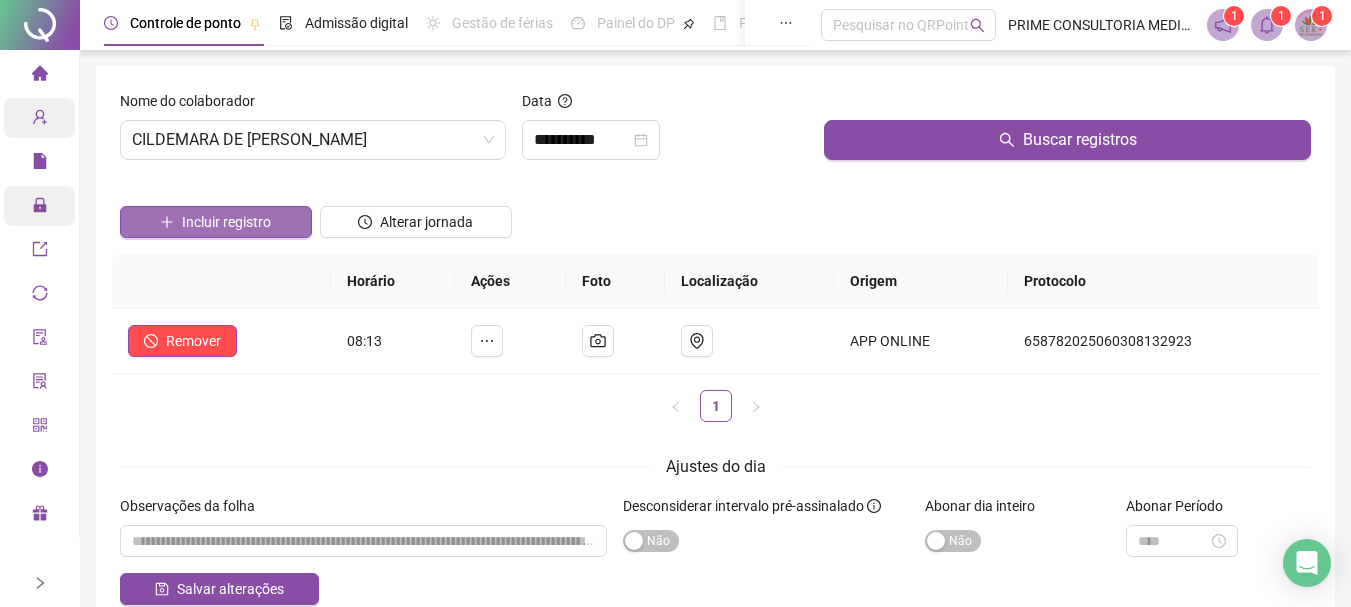 click on "Incluir registro" at bounding box center (226, 222) 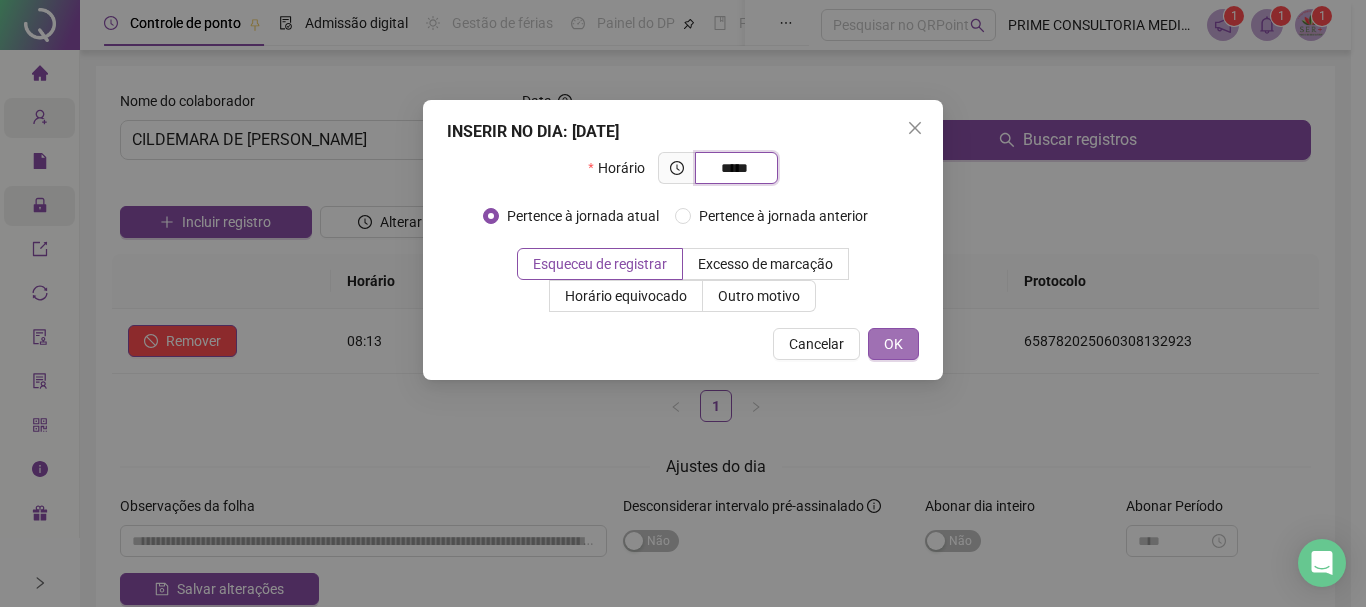 type on "*****" 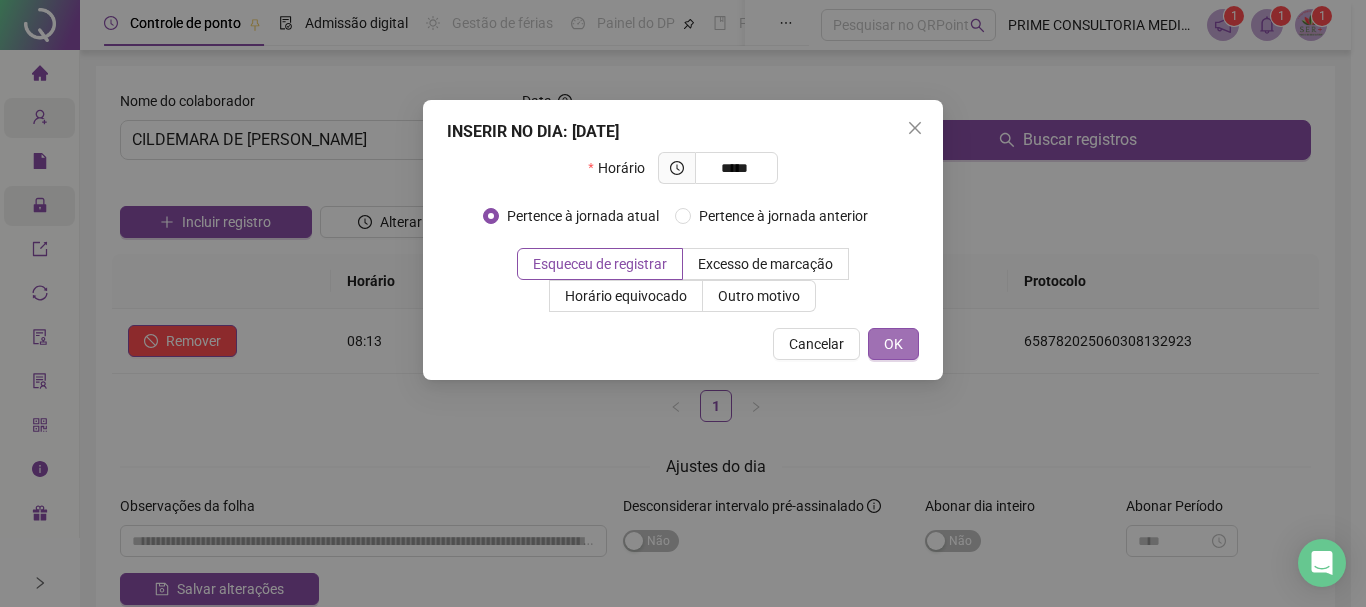 click on "OK" at bounding box center (893, 344) 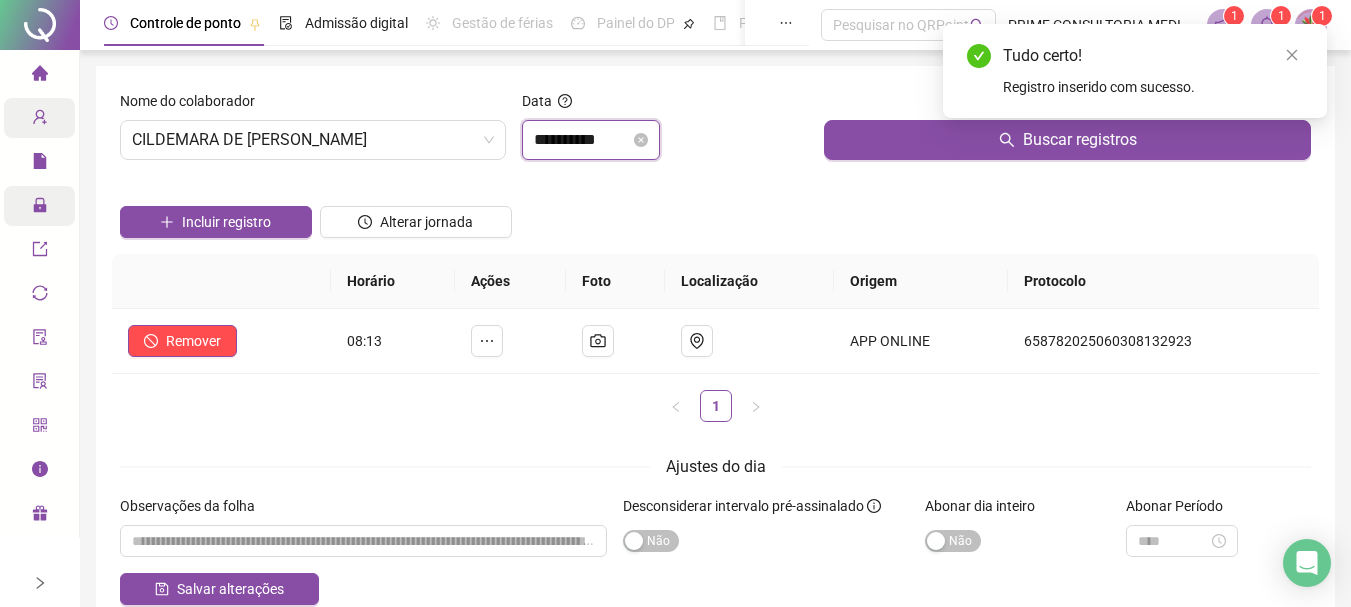 click on "**********" at bounding box center [582, 140] 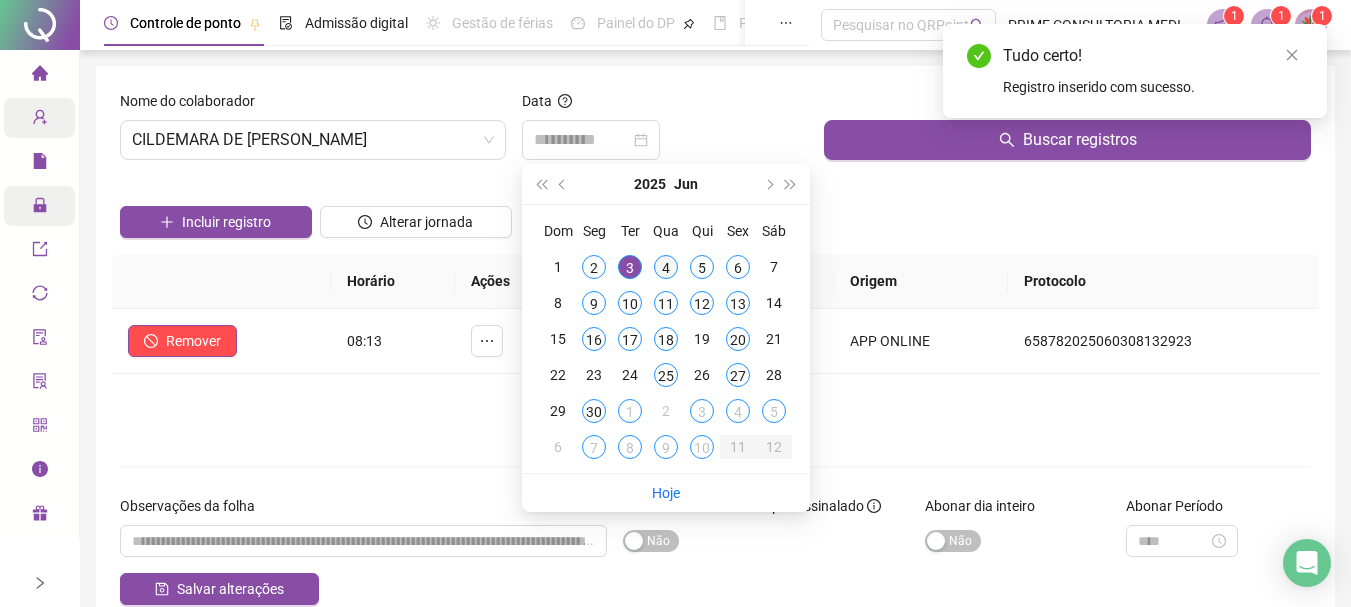 click on "4" at bounding box center (666, 267) 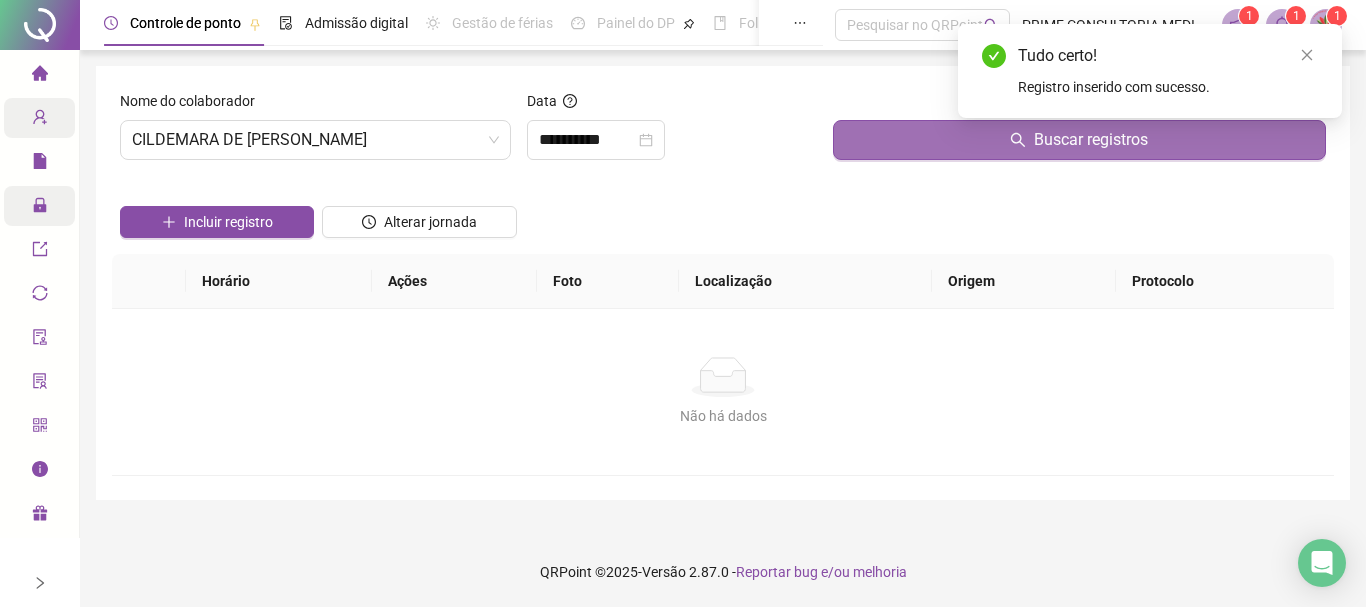 click on "Buscar registros" at bounding box center [1079, 140] 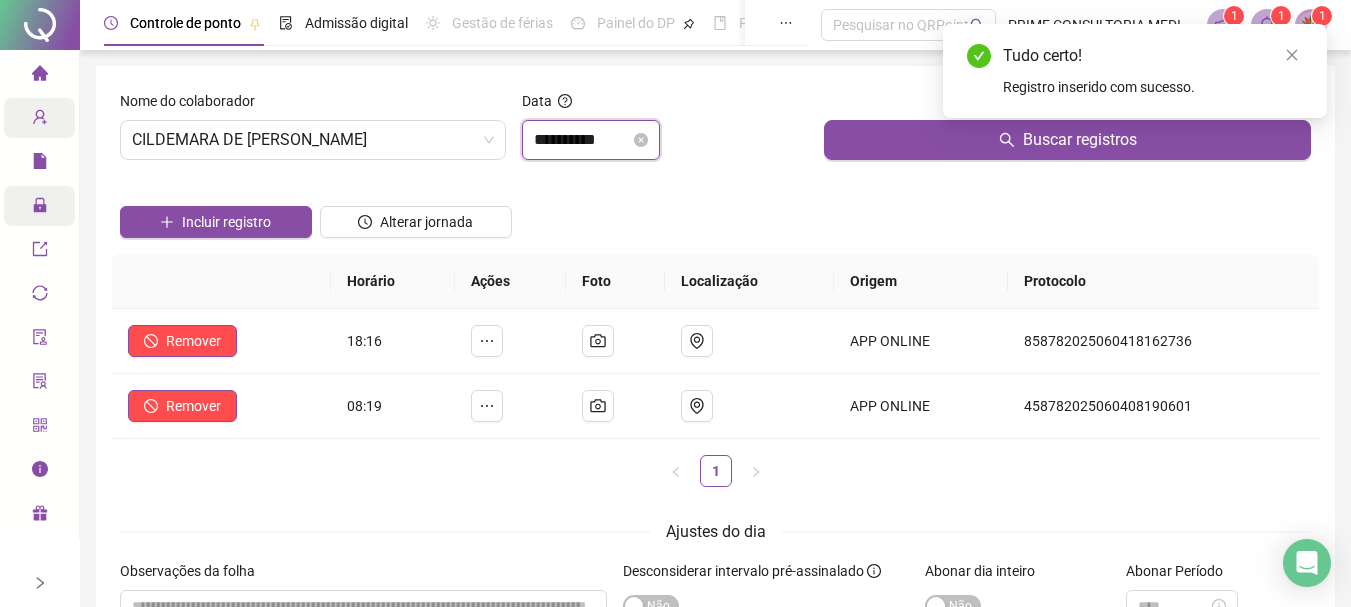 click on "**********" at bounding box center [582, 140] 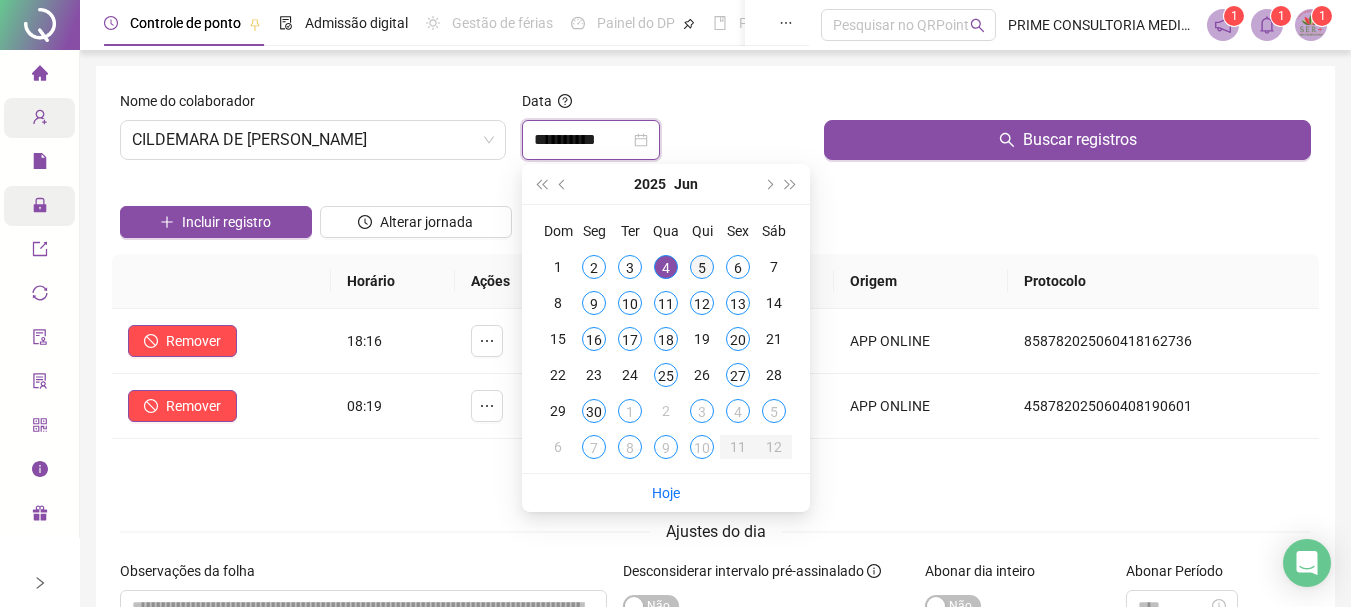 type on "**********" 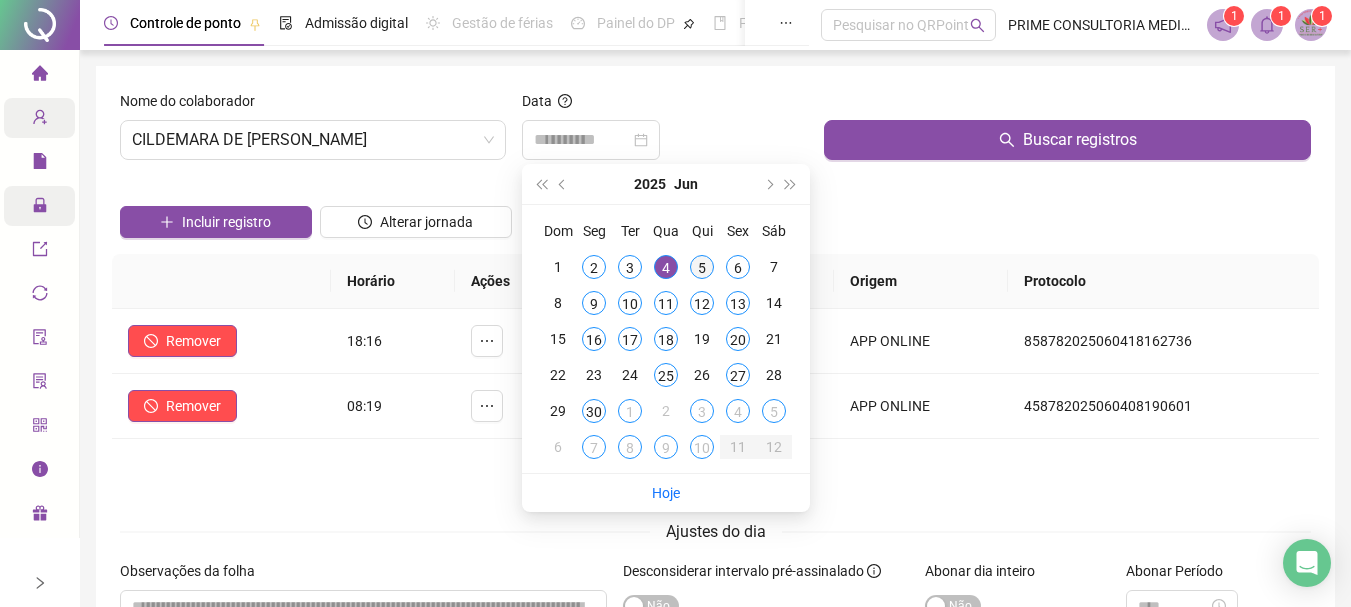 click on "5" at bounding box center [702, 267] 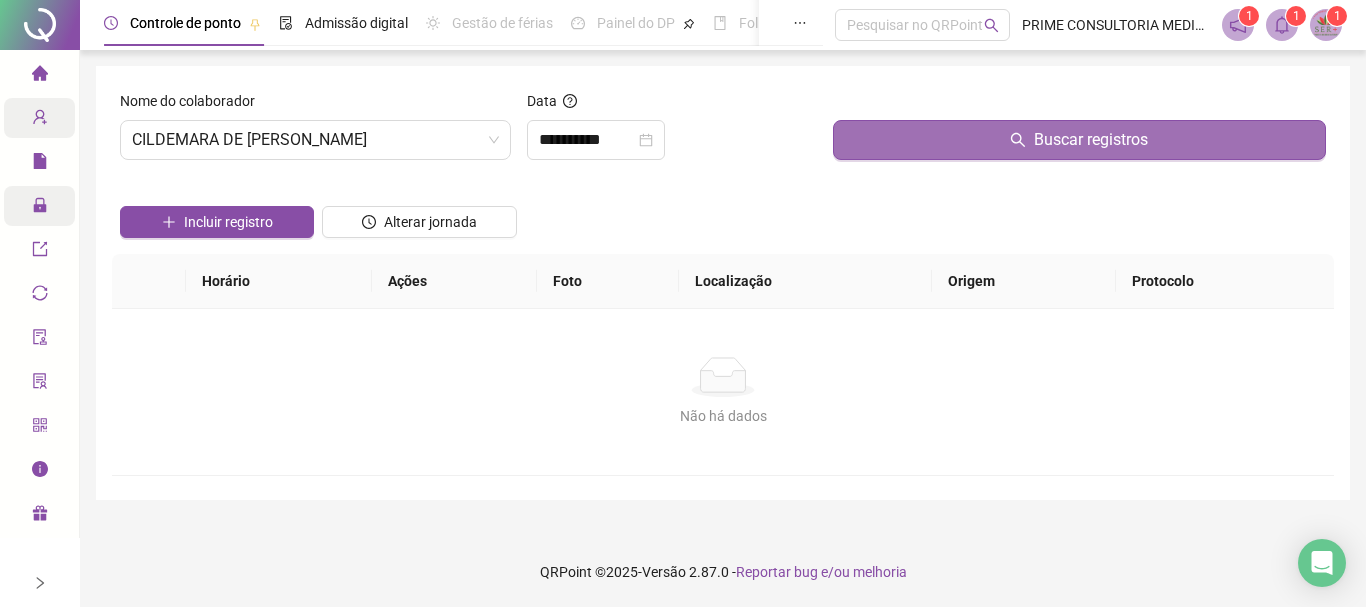 click on "Buscar registros" at bounding box center [1079, 140] 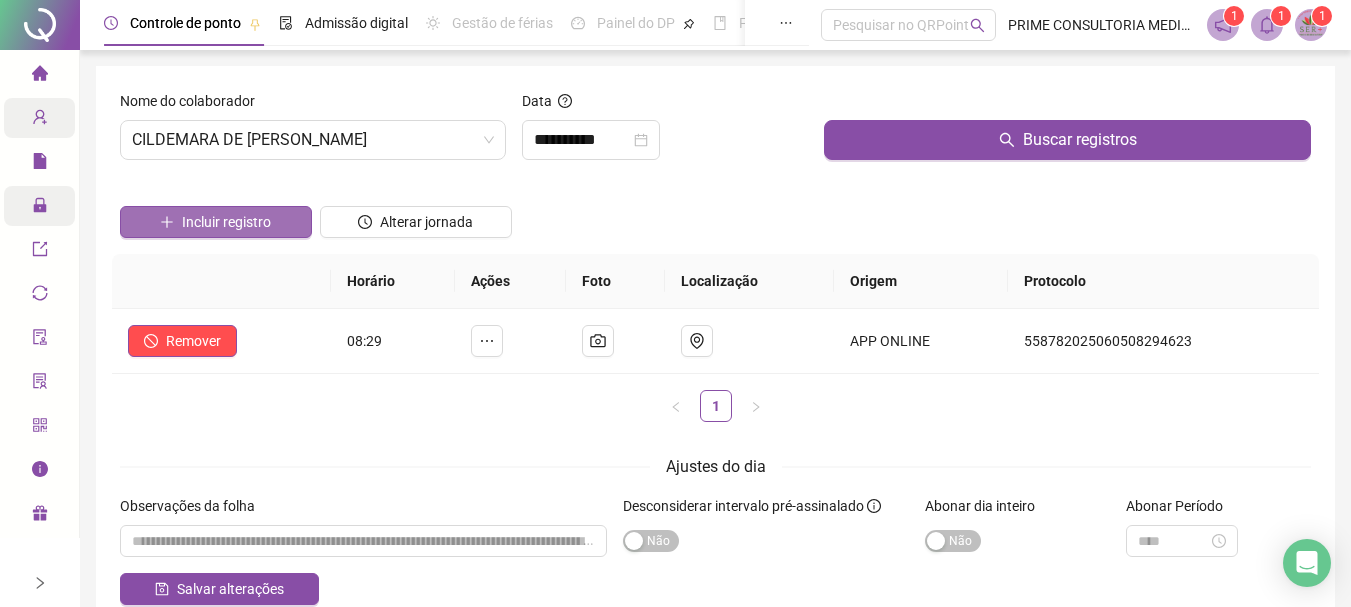 click on "Incluir registro" at bounding box center (216, 222) 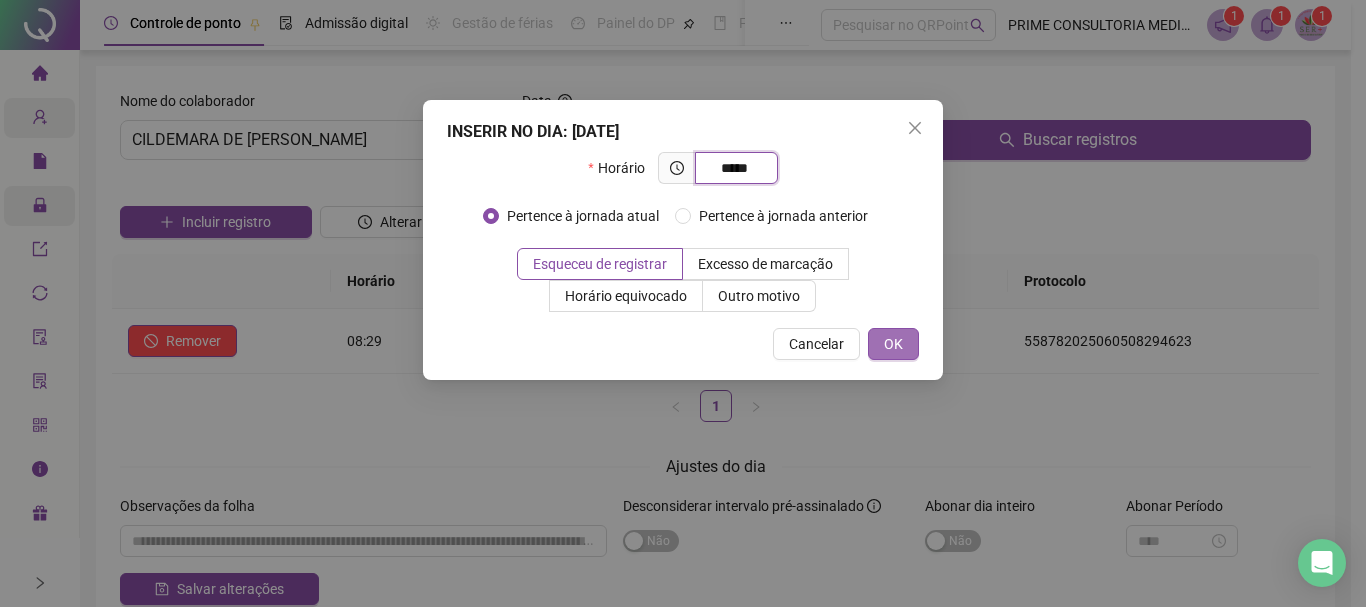 type on "*****" 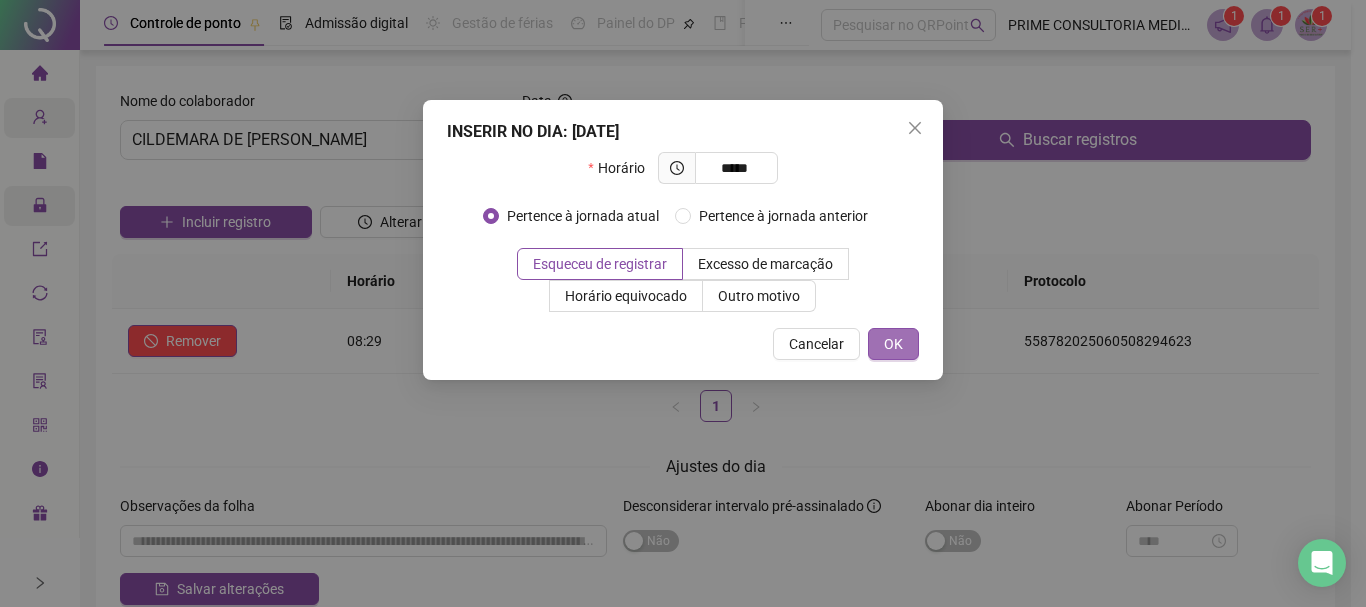 click on "OK" at bounding box center (893, 344) 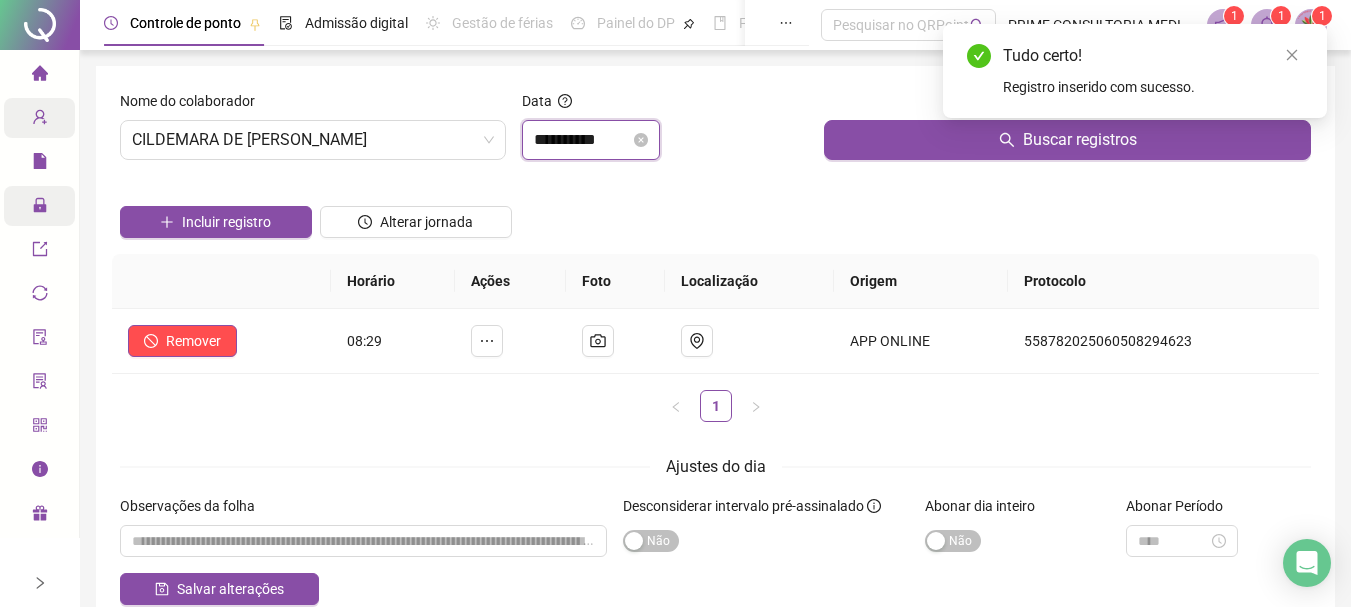 click on "**********" at bounding box center [582, 140] 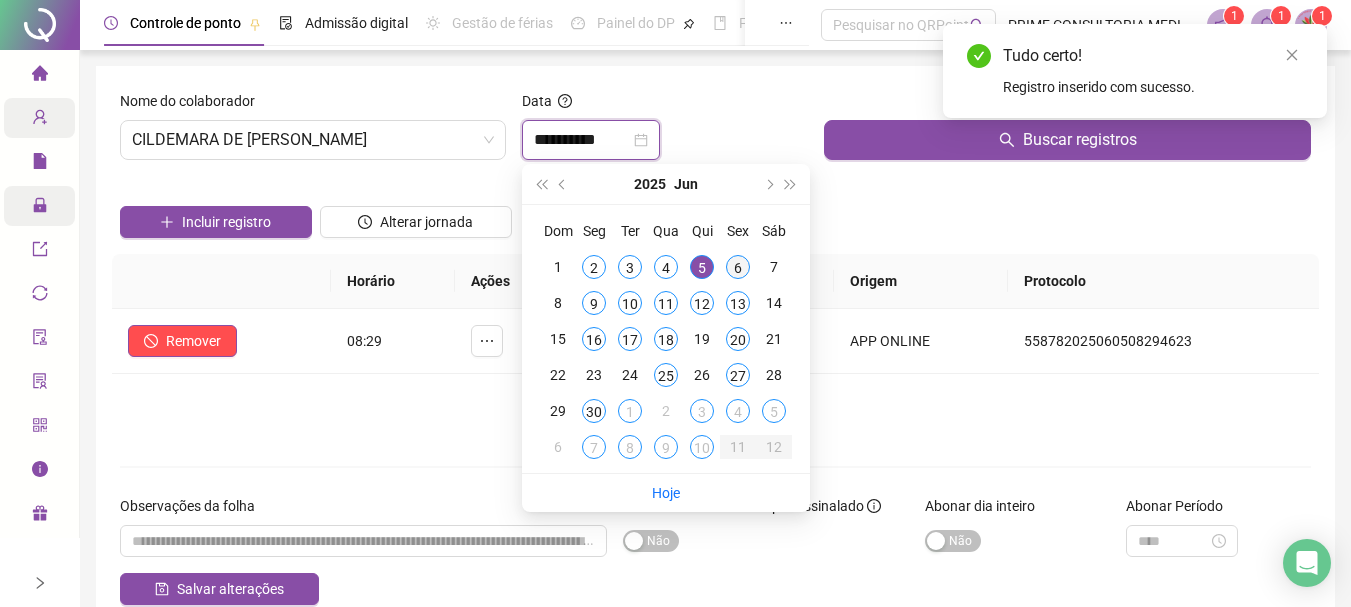 type on "**********" 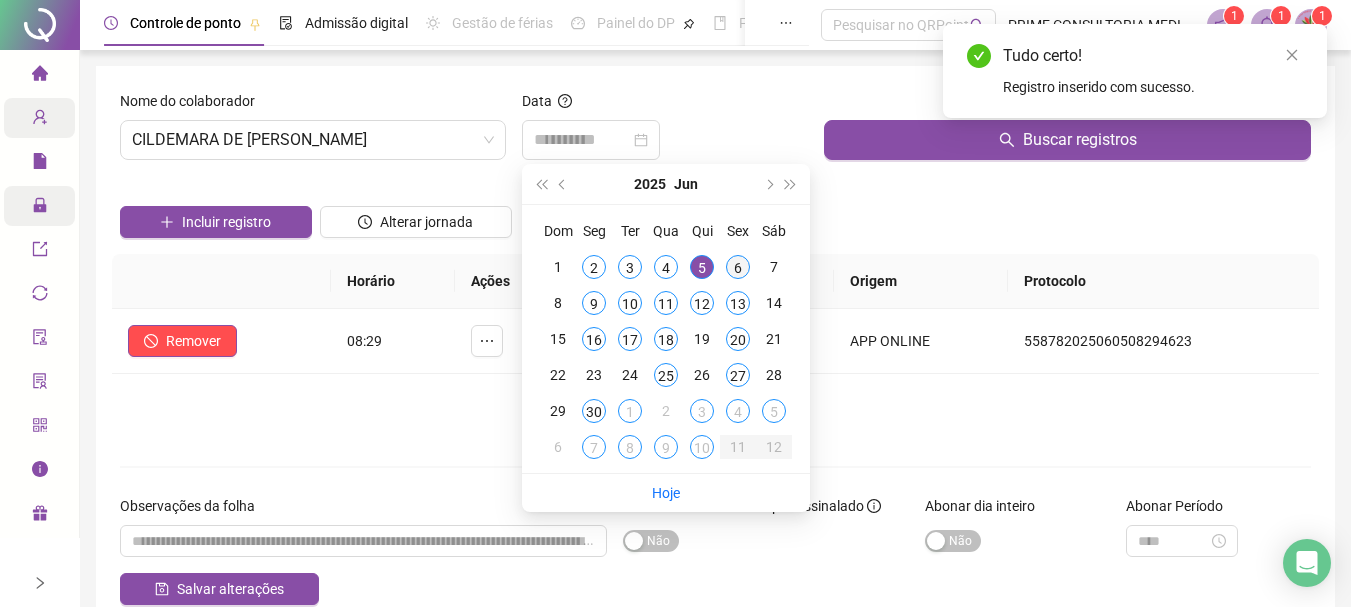 click on "6" at bounding box center [738, 267] 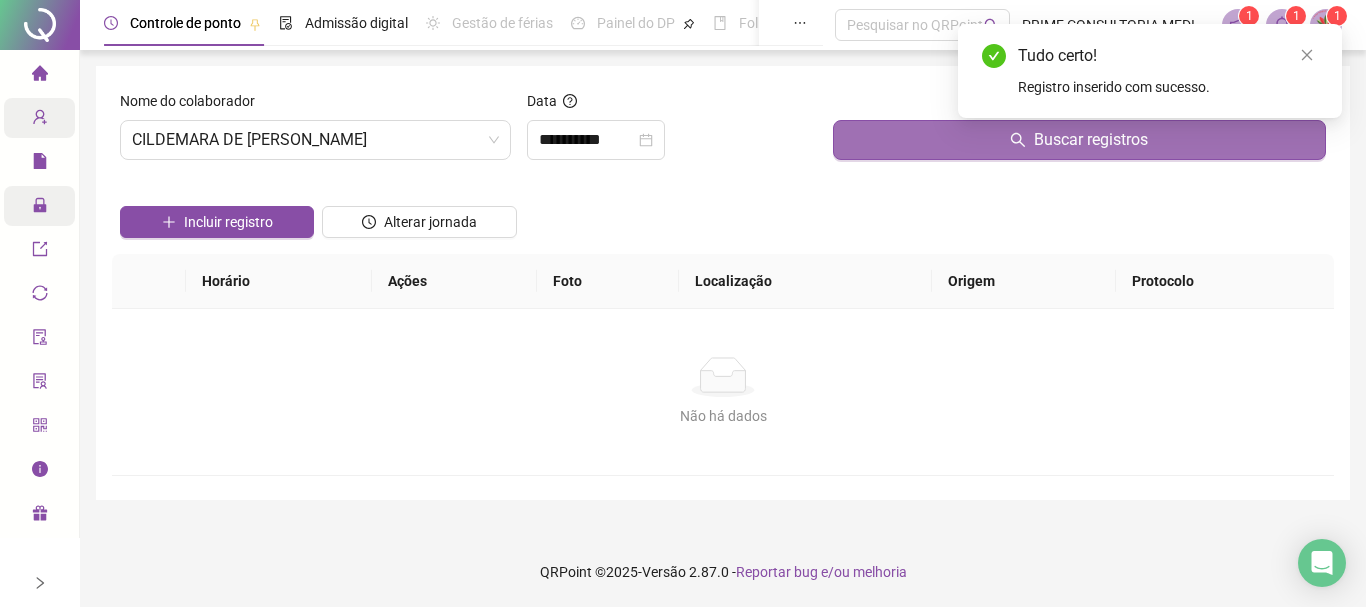click on "Buscar registros" at bounding box center [1079, 140] 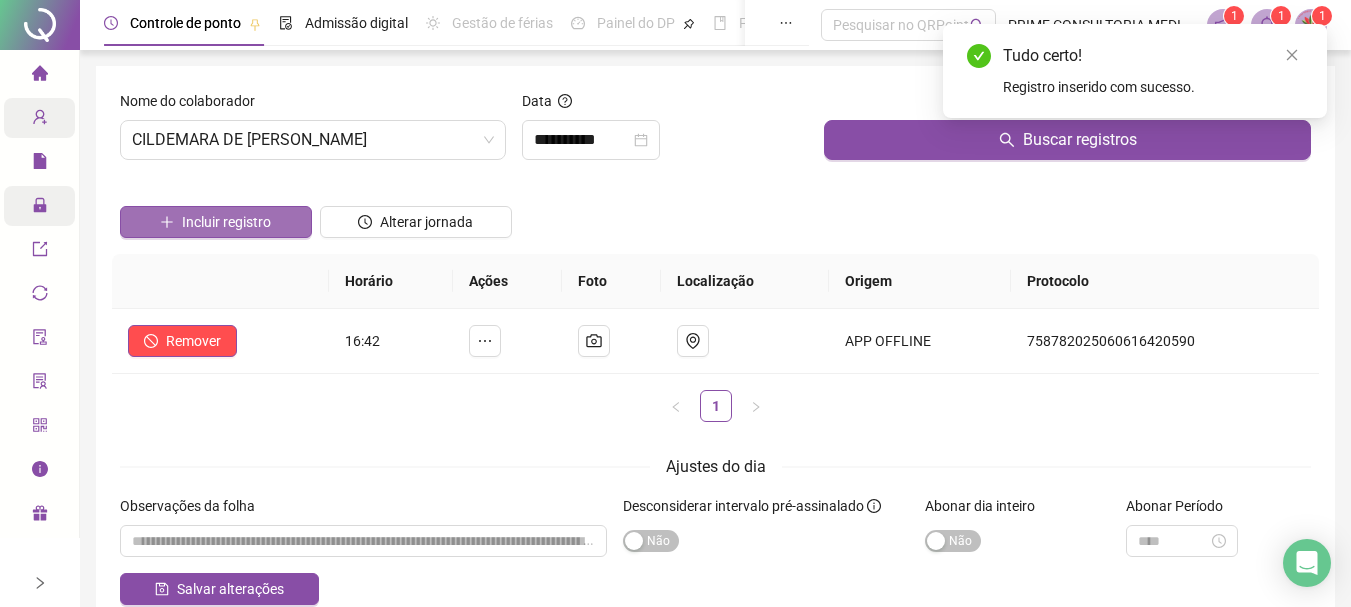 click on "Incluir registro" at bounding box center [216, 222] 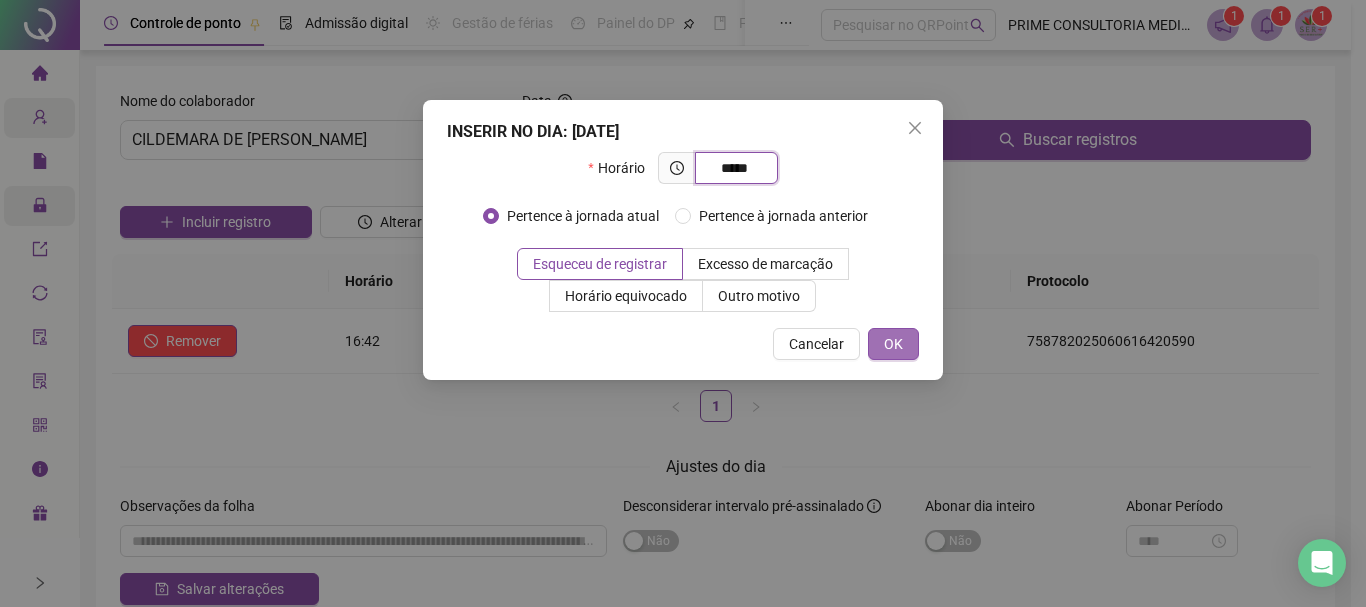 type on "*****" 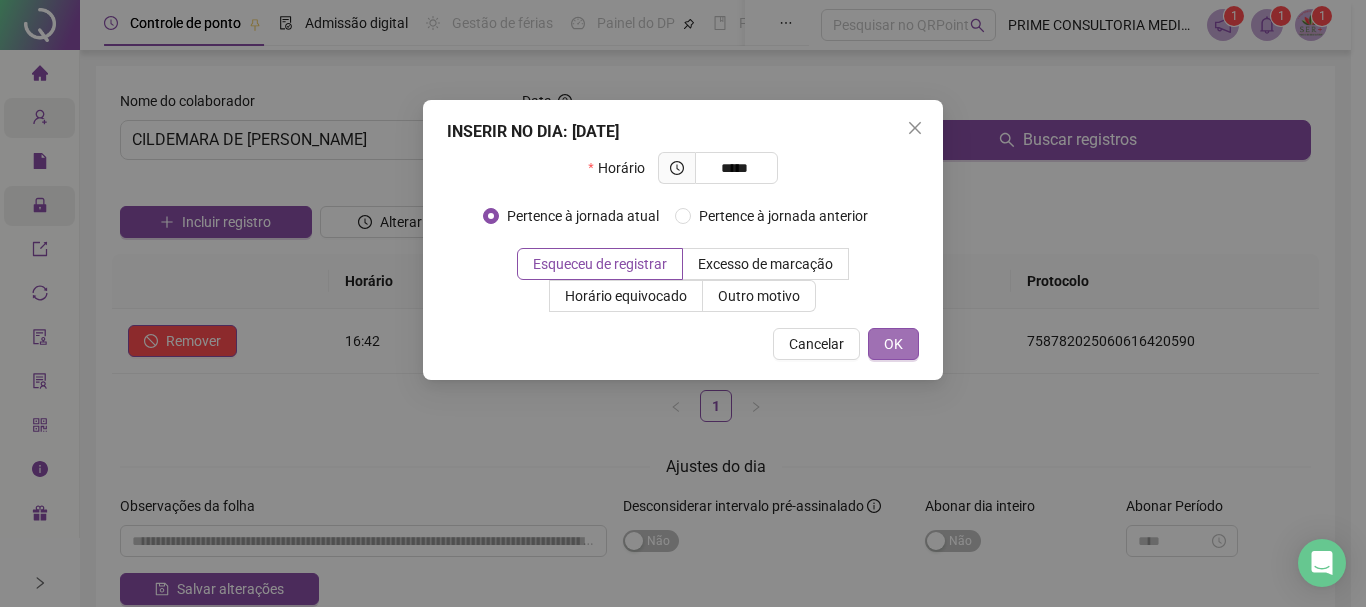 click on "OK" at bounding box center [893, 344] 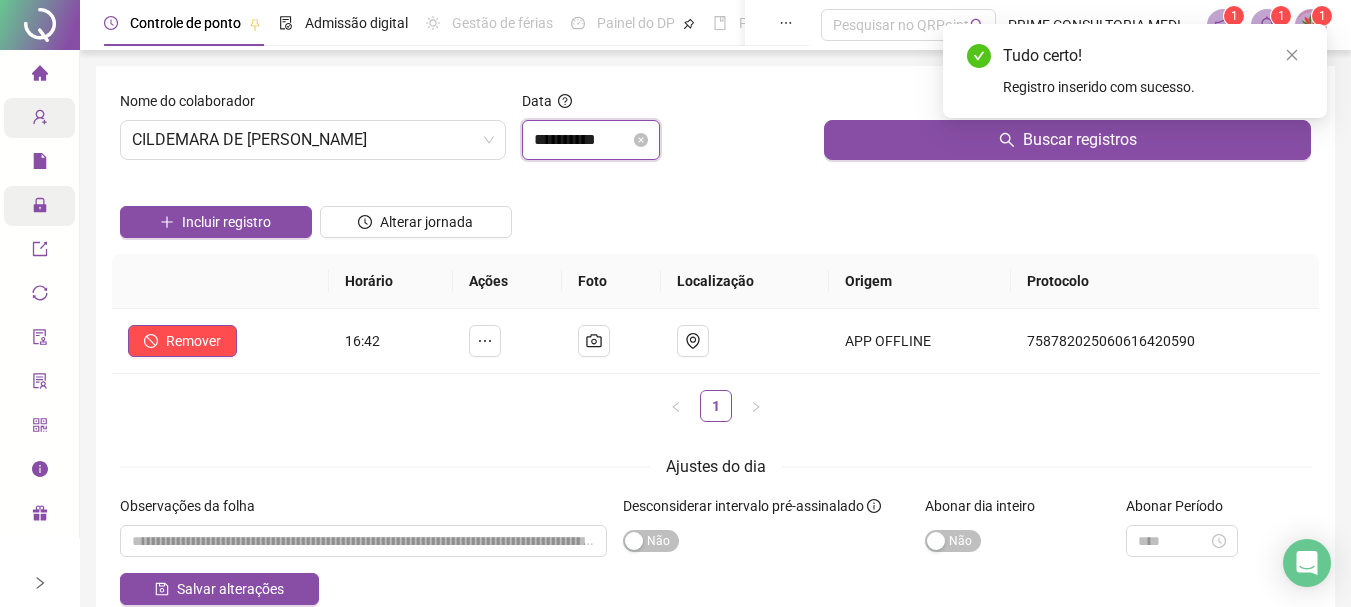 click on "**********" at bounding box center [582, 140] 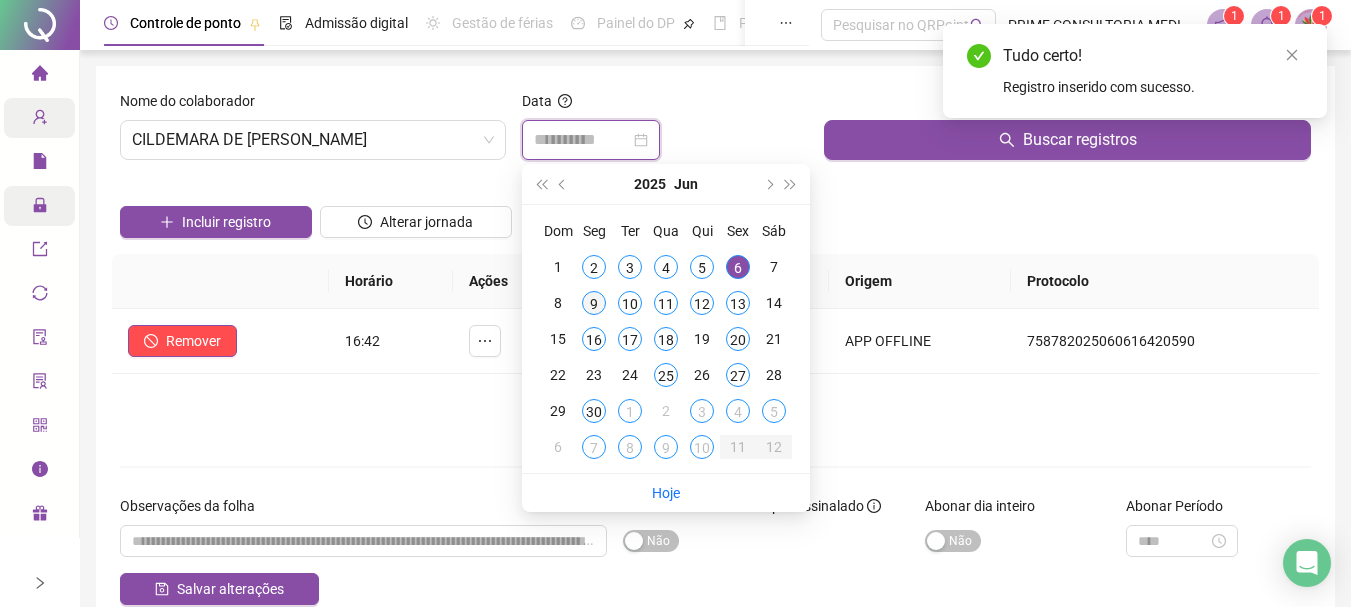 type on "**********" 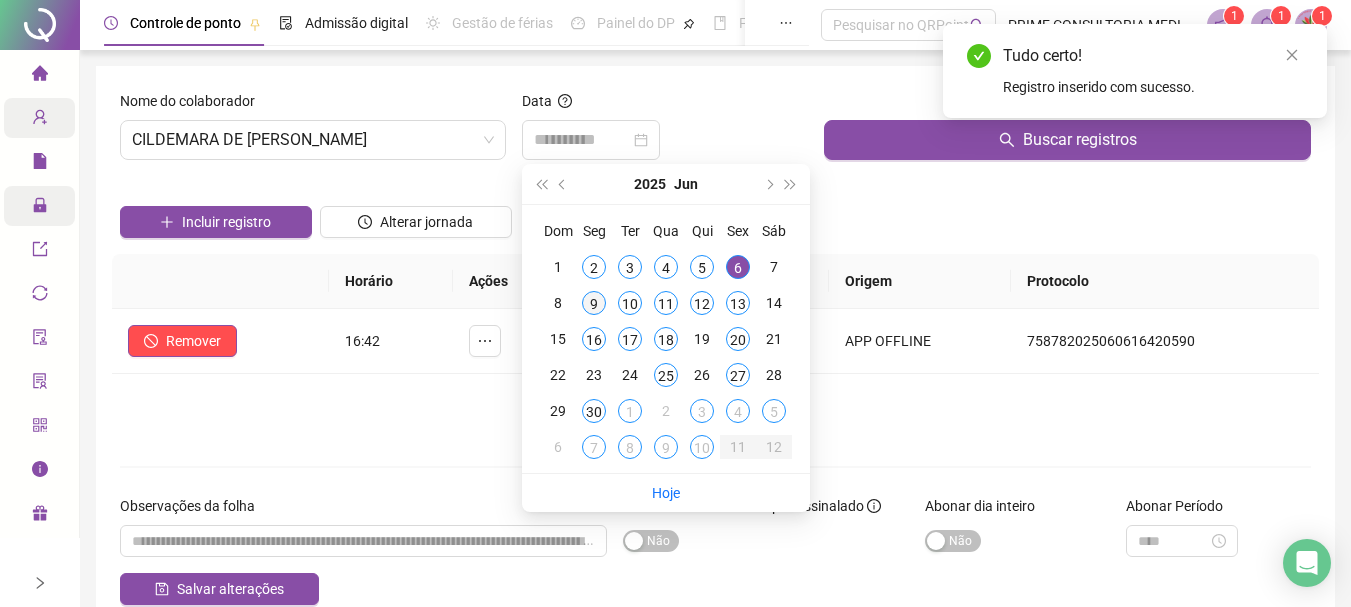click on "9" at bounding box center [594, 303] 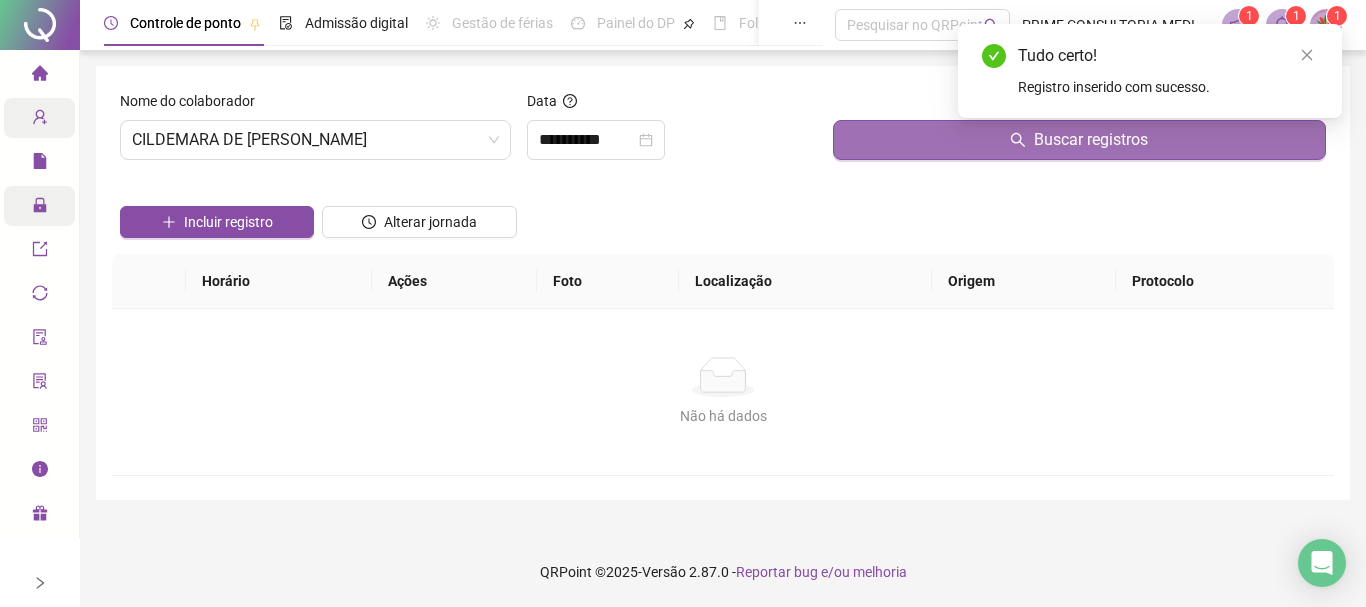 click on "Buscar registros" at bounding box center (1079, 140) 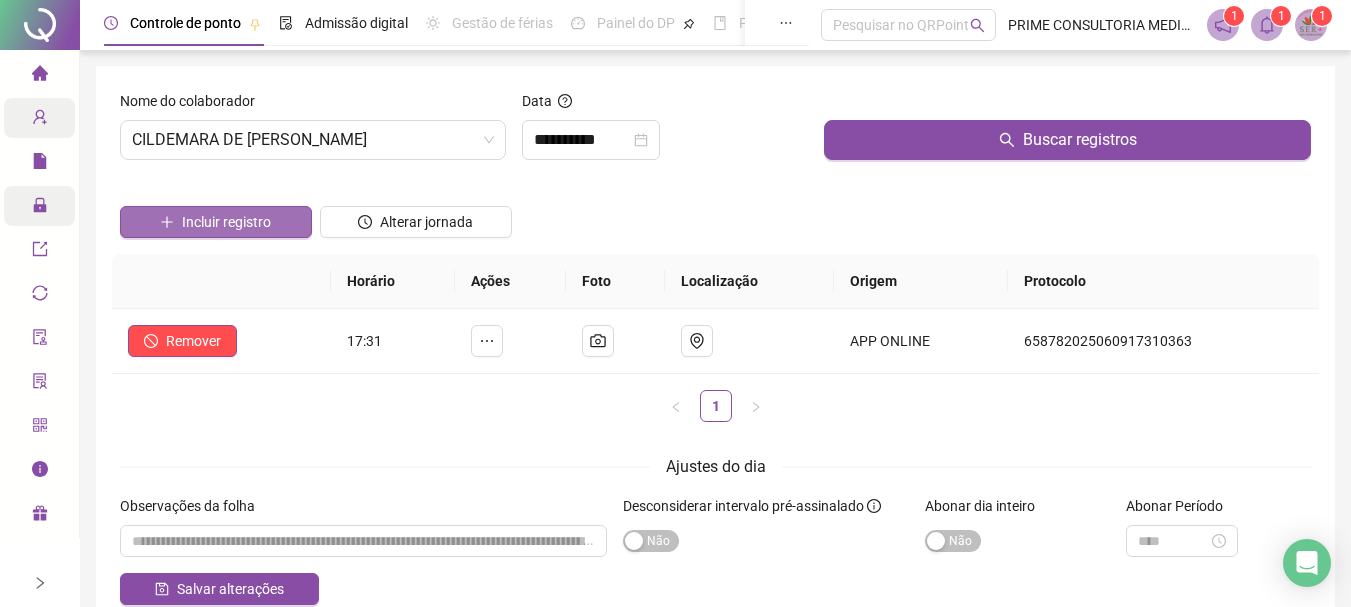 click on "Incluir registro" at bounding box center [216, 222] 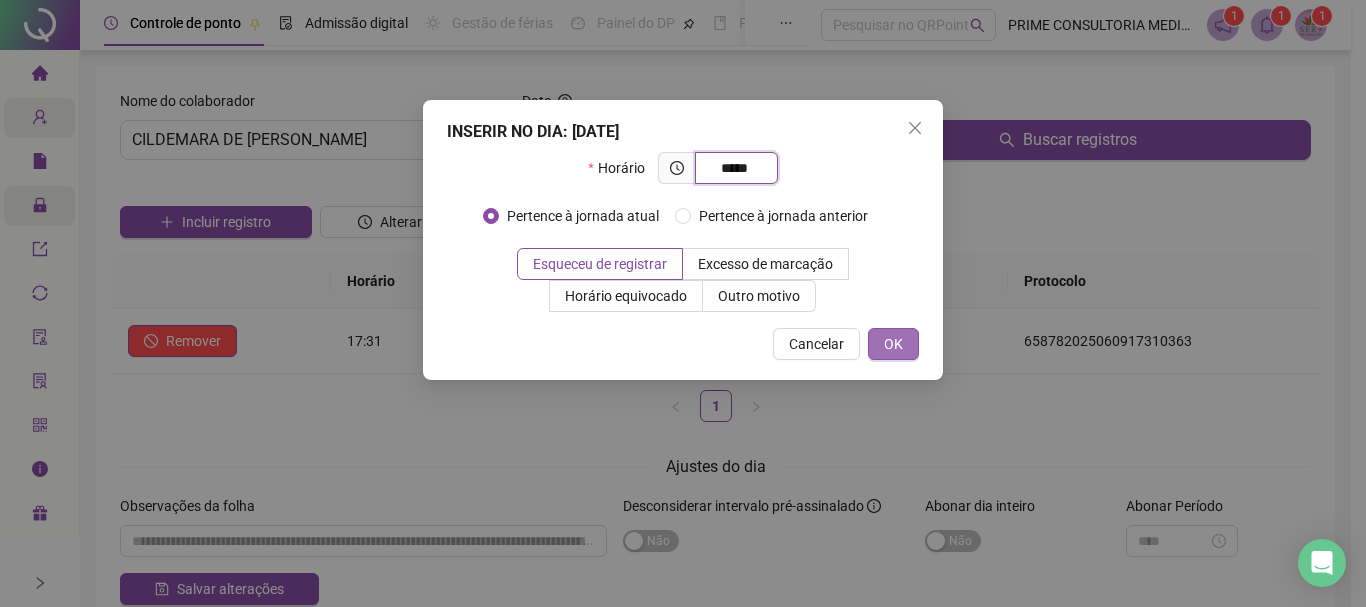 type on "*****" 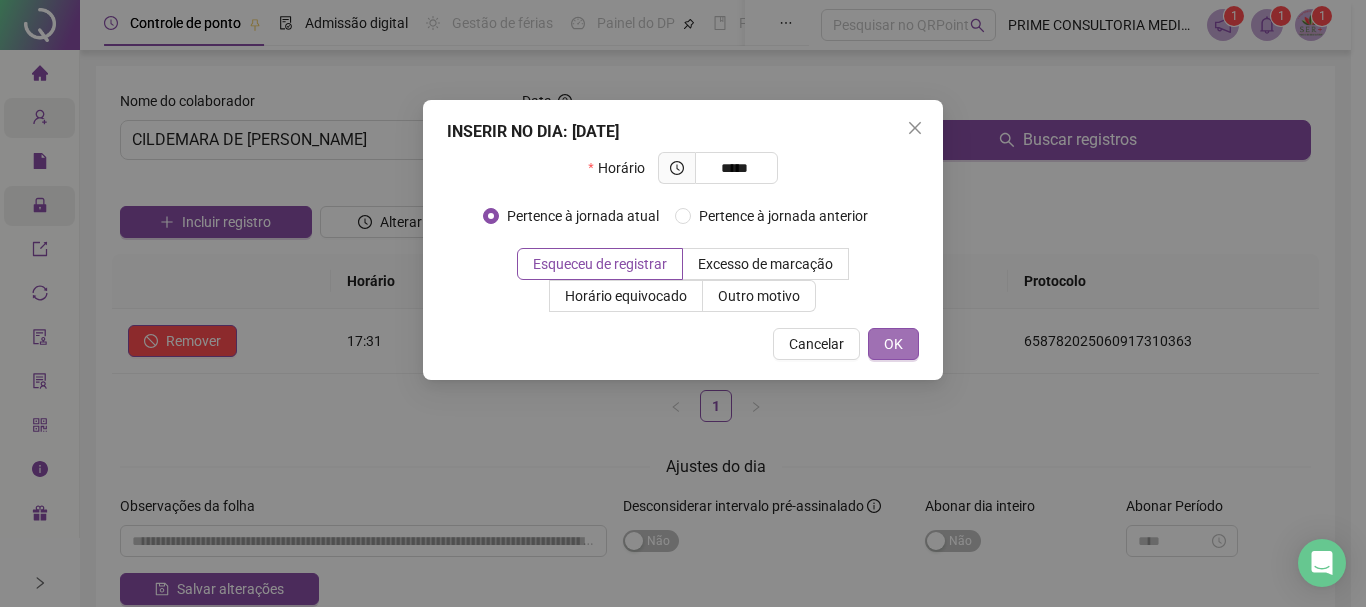 click on "OK" at bounding box center (893, 344) 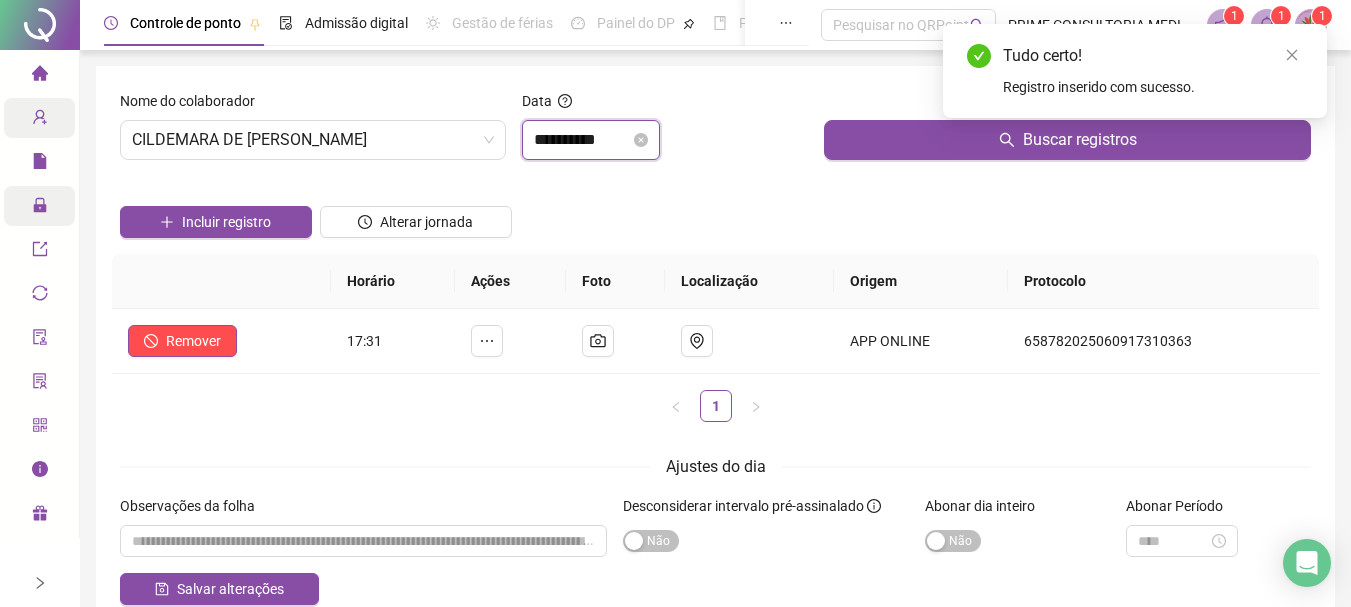 click on "**********" at bounding box center [582, 140] 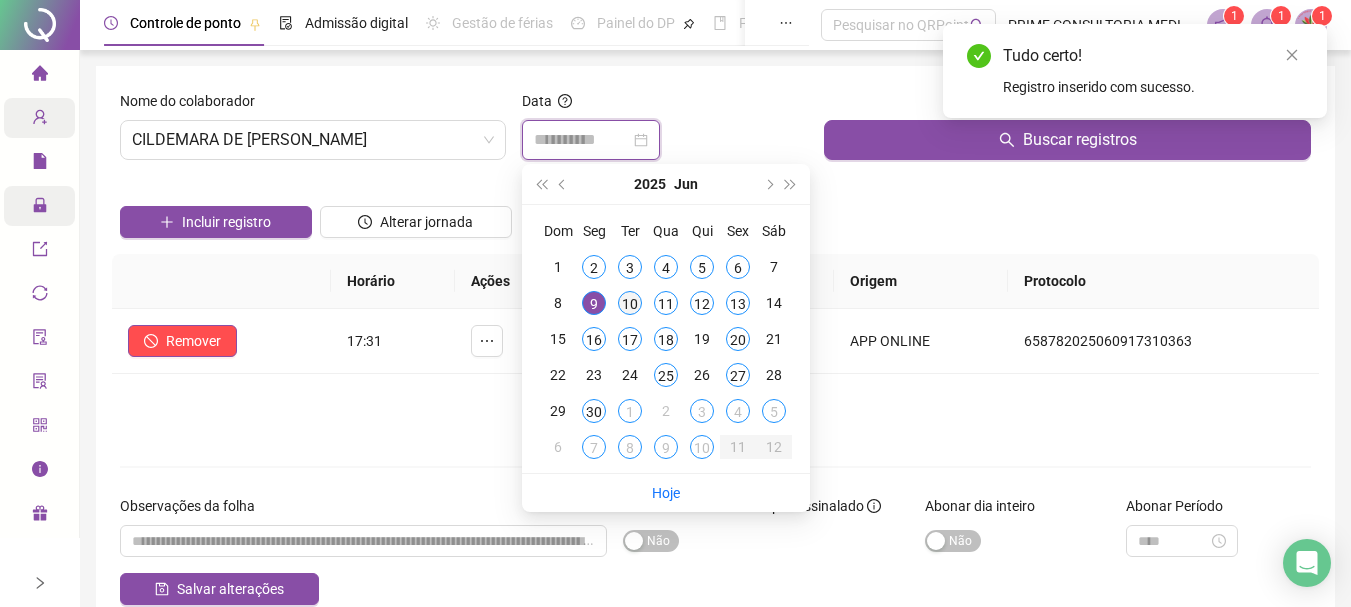 type on "**********" 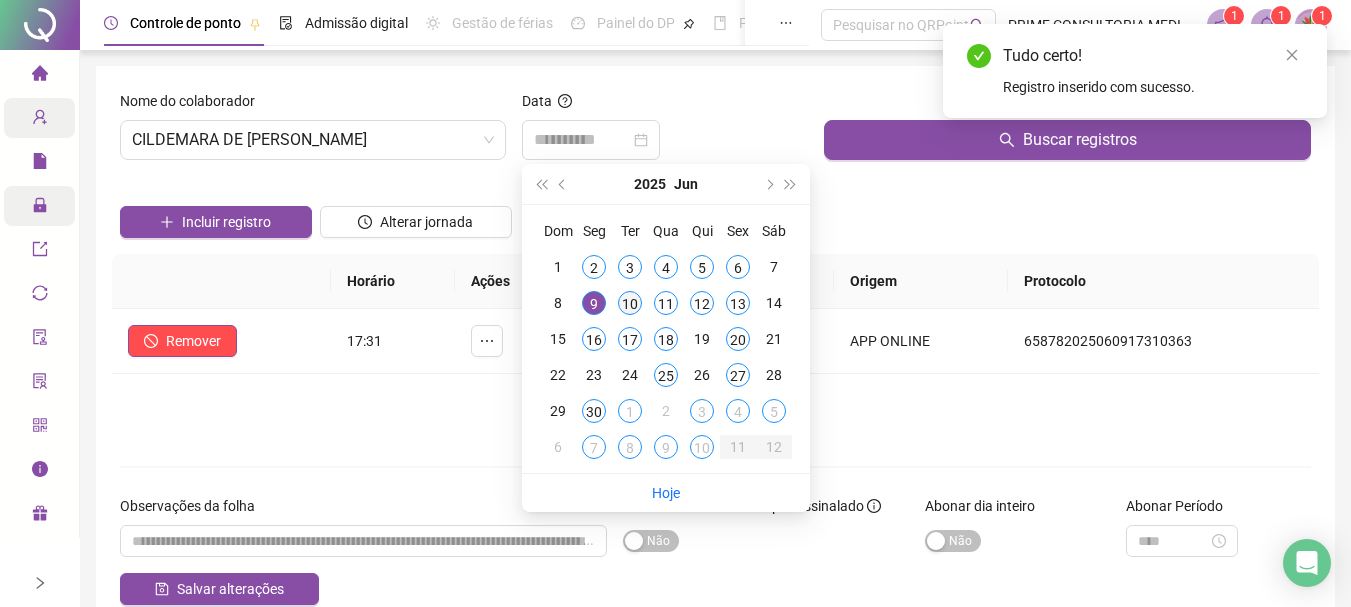 click on "10" at bounding box center [630, 303] 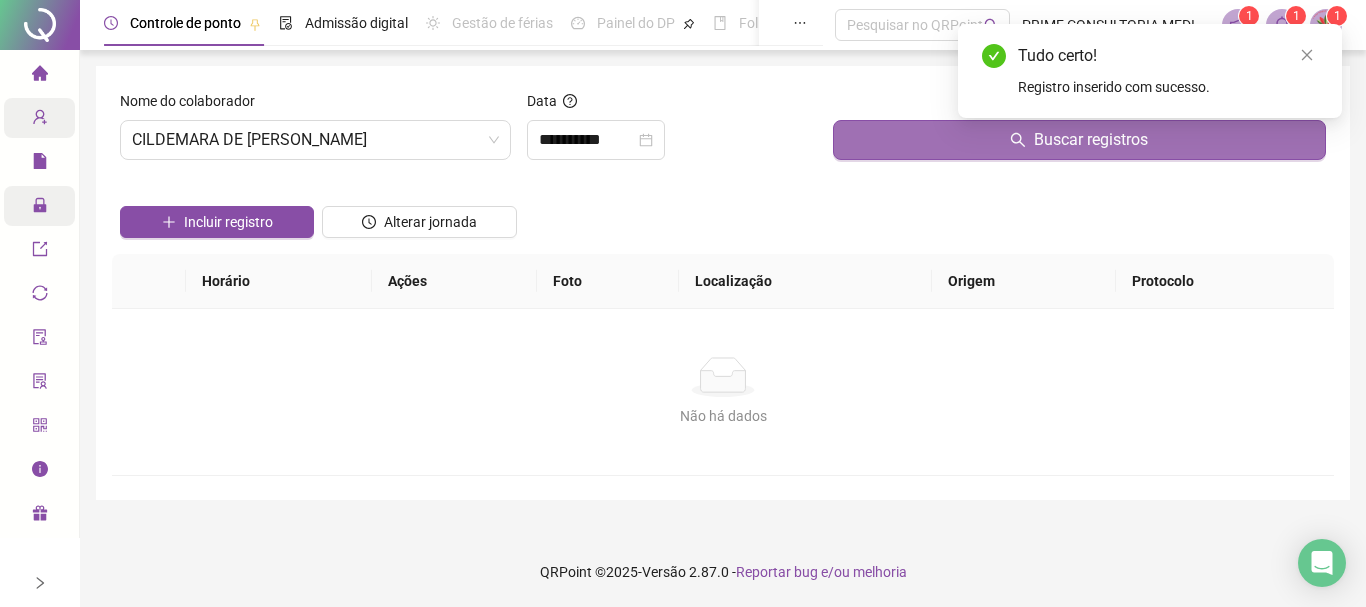 click on "Buscar registros" at bounding box center [1079, 140] 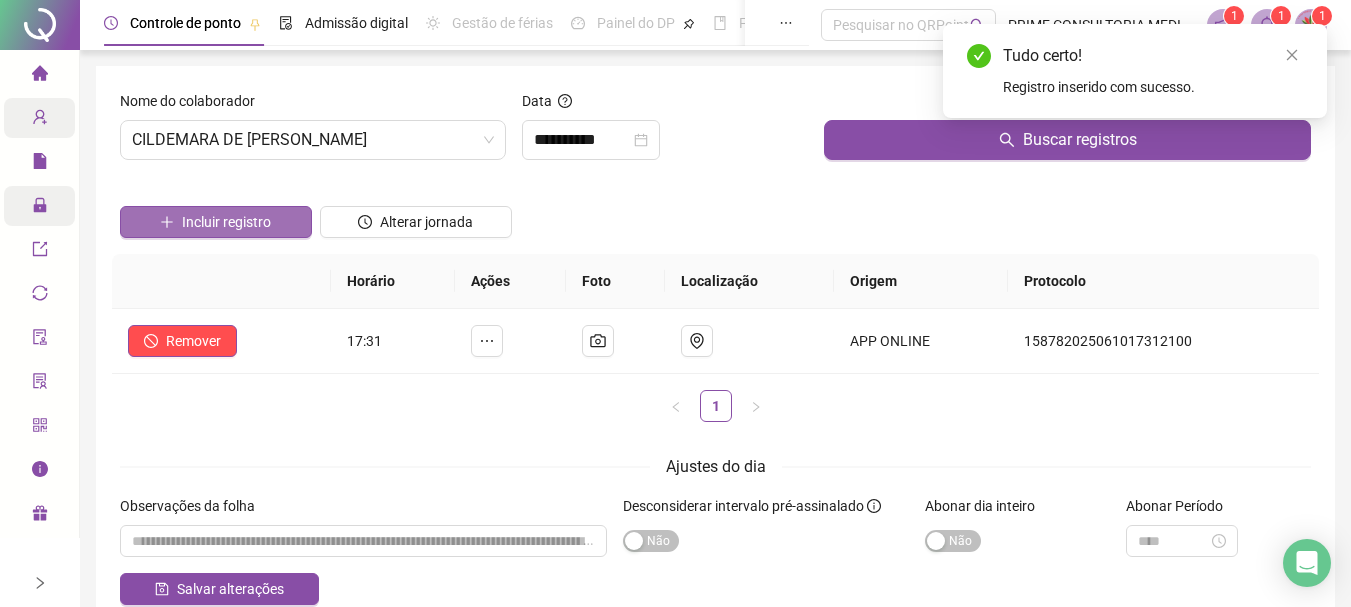 click on "Incluir registro" at bounding box center [226, 222] 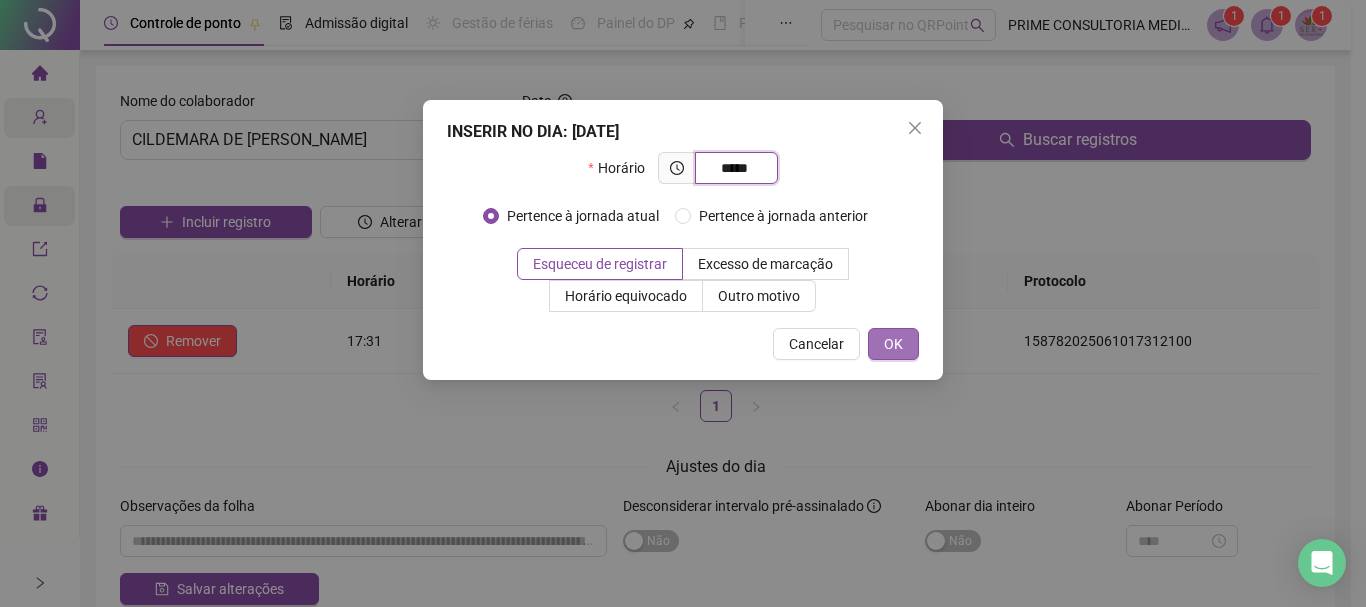 type on "*****" 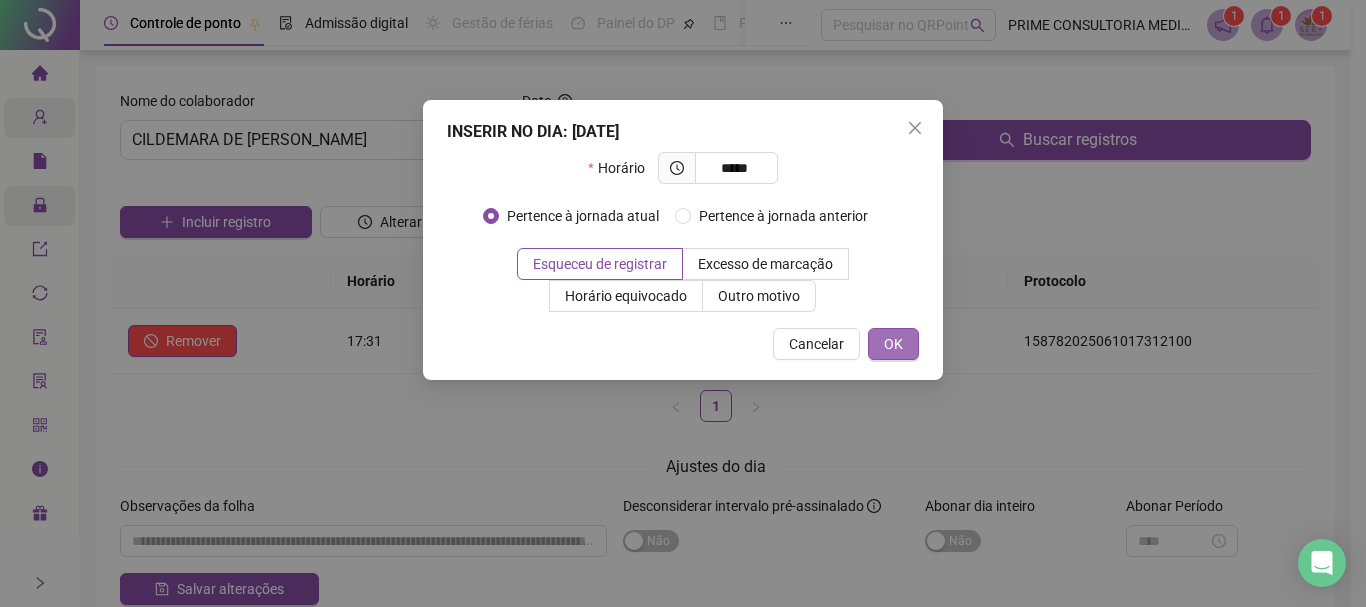 click on "OK" at bounding box center [893, 344] 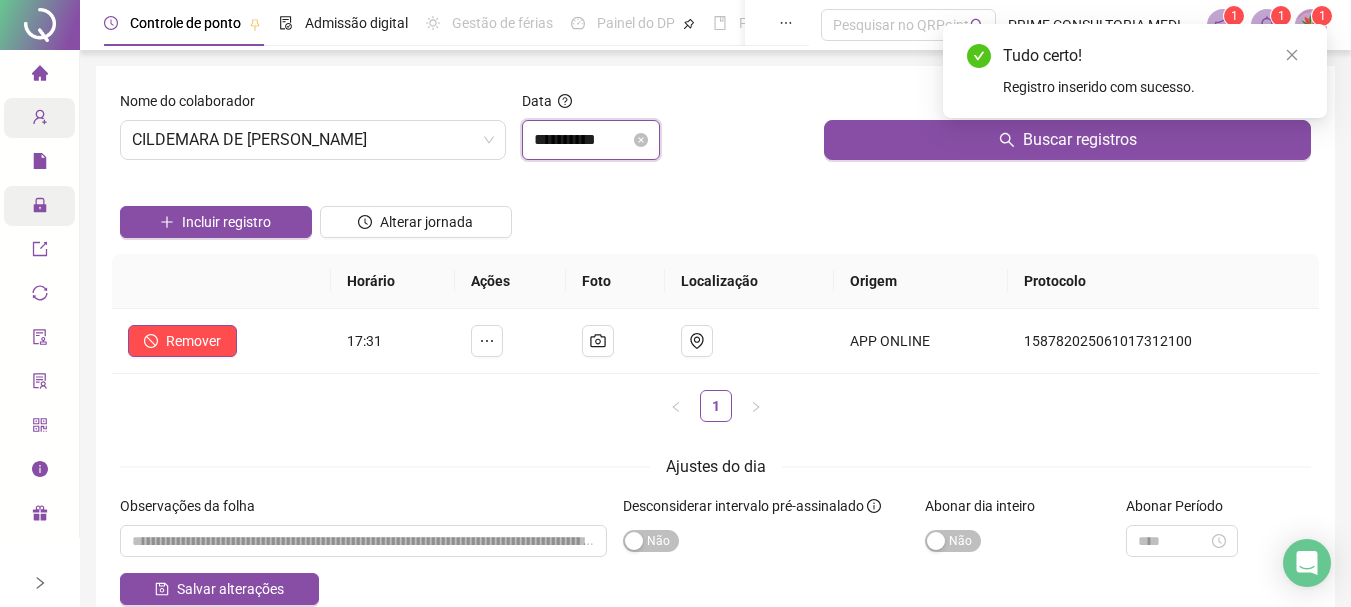 click on "**********" at bounding box center [582, 140] 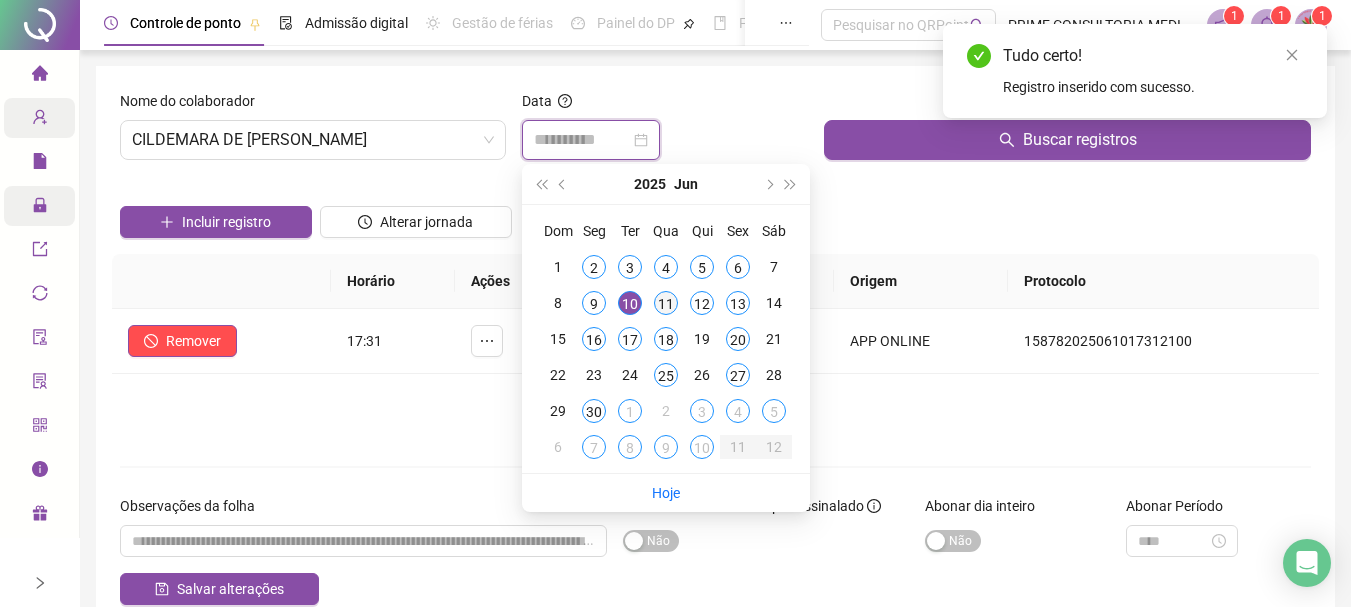 type on "**********" 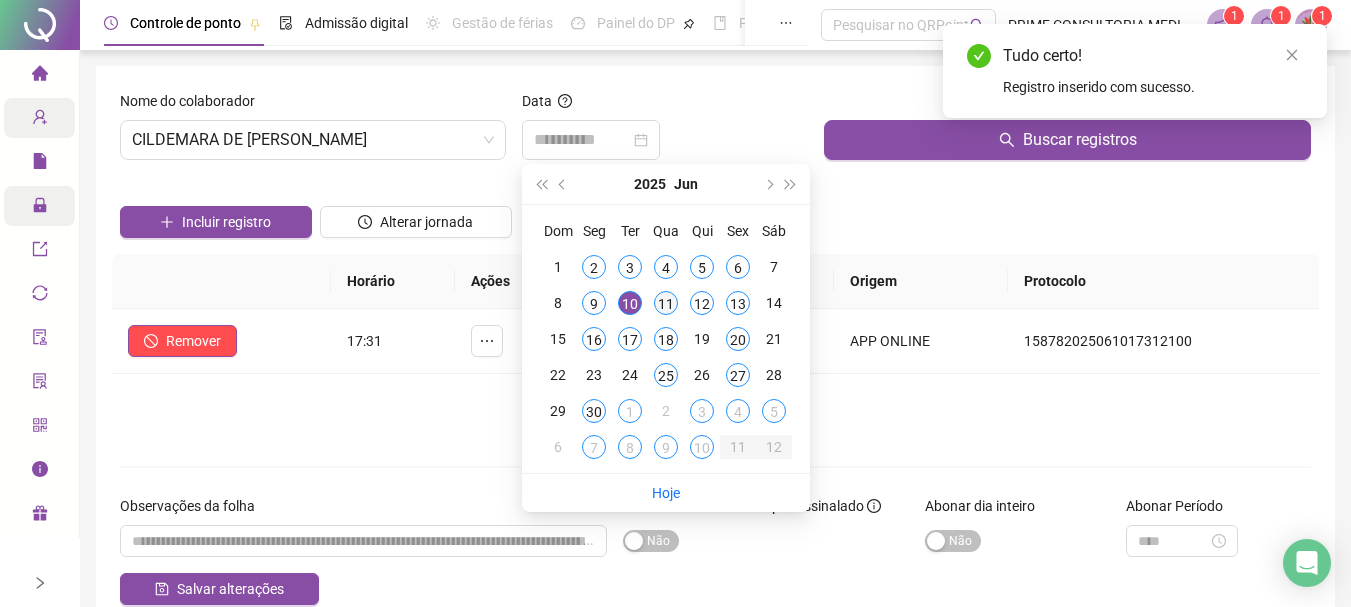 click on "11" at bounding box center (666, 303) 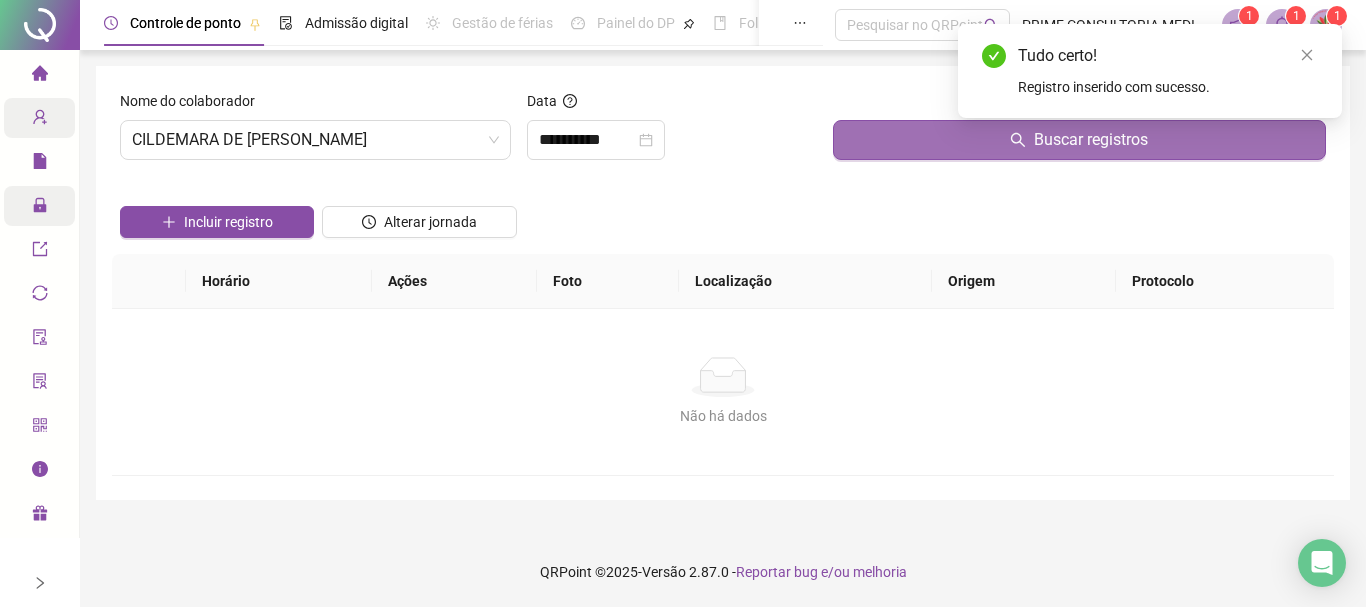 click on "Buscar registros" at bounding box center (1079, 140) 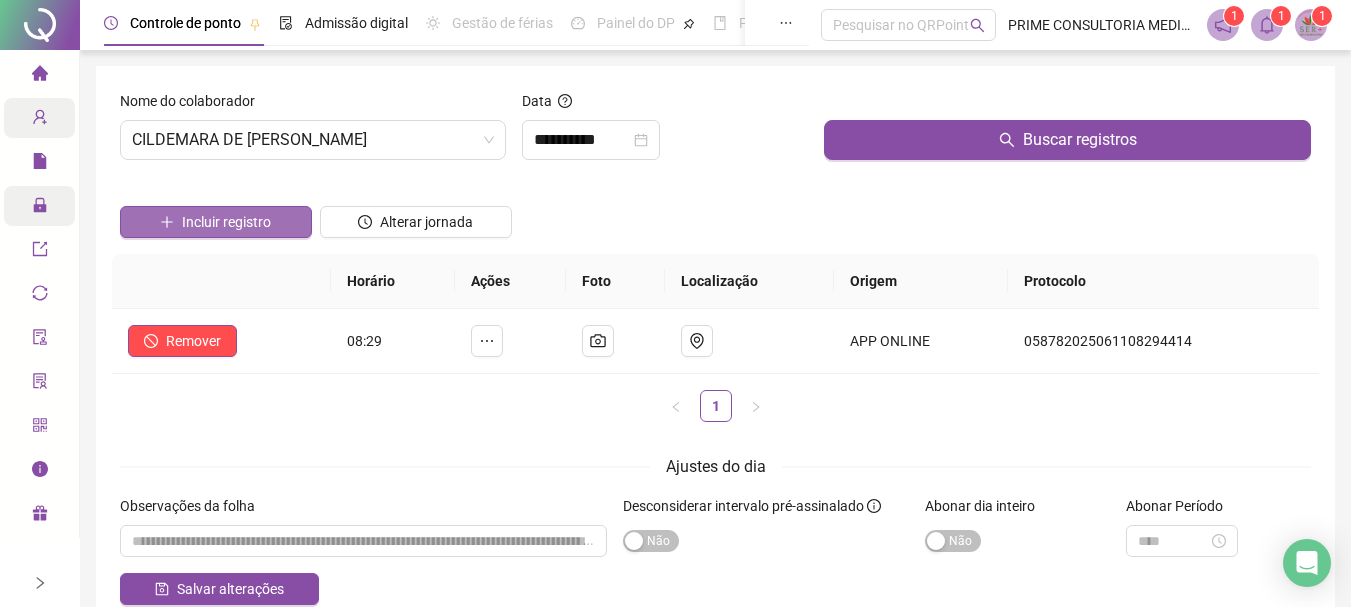click on "Incluir registro" at bounding box center [216, 222] 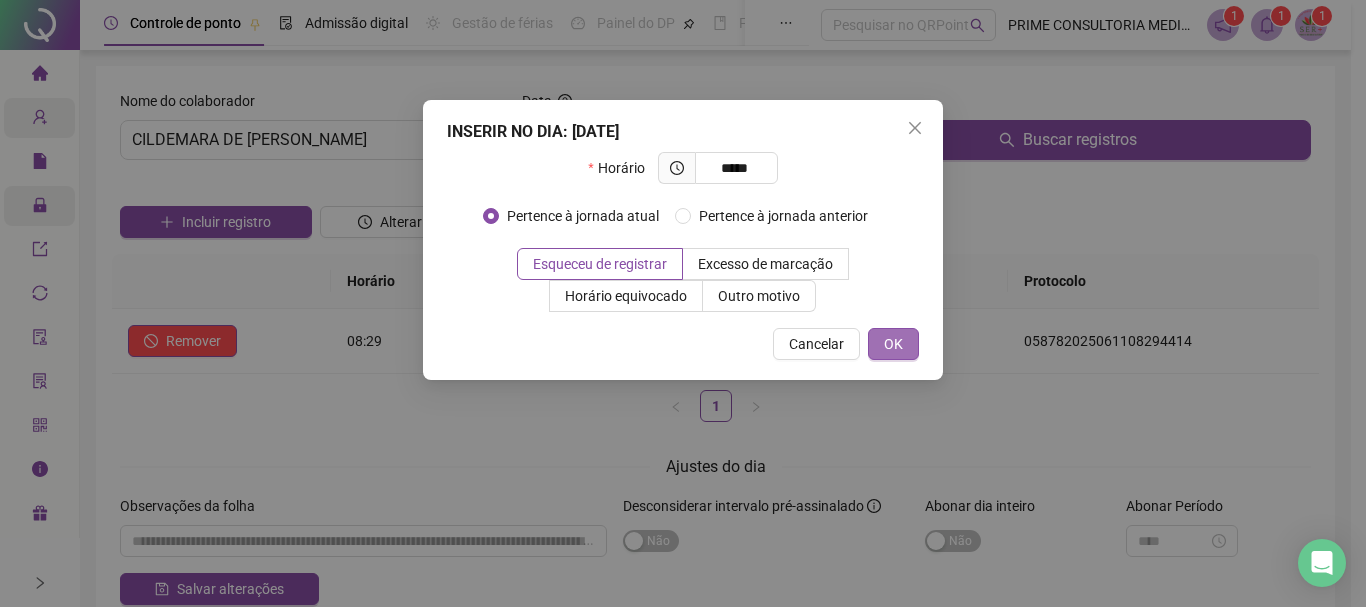 type on "*****" 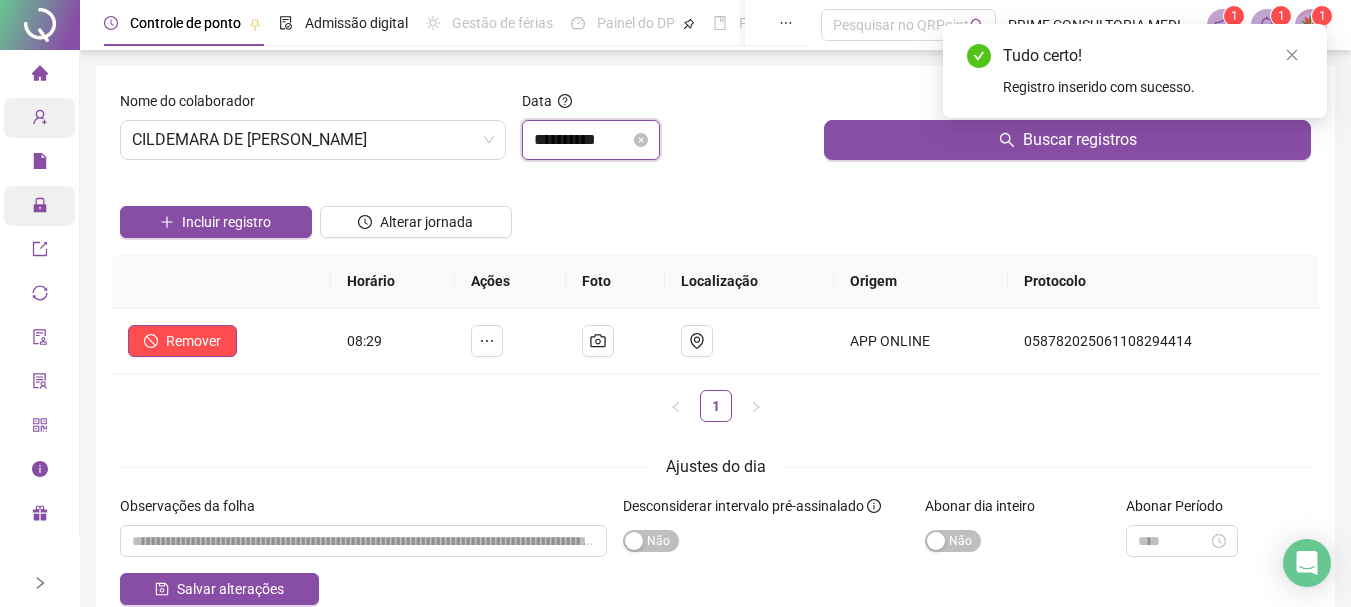 click on "**********" at bounding box center (582, 140) 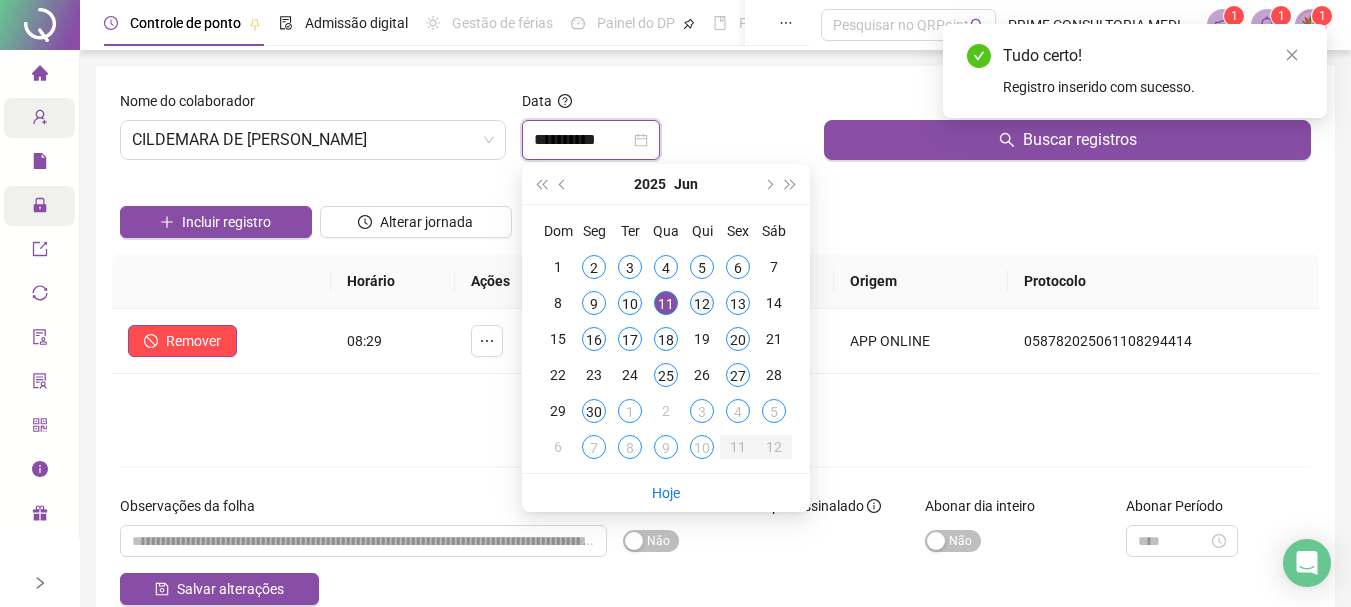 type on "**********" 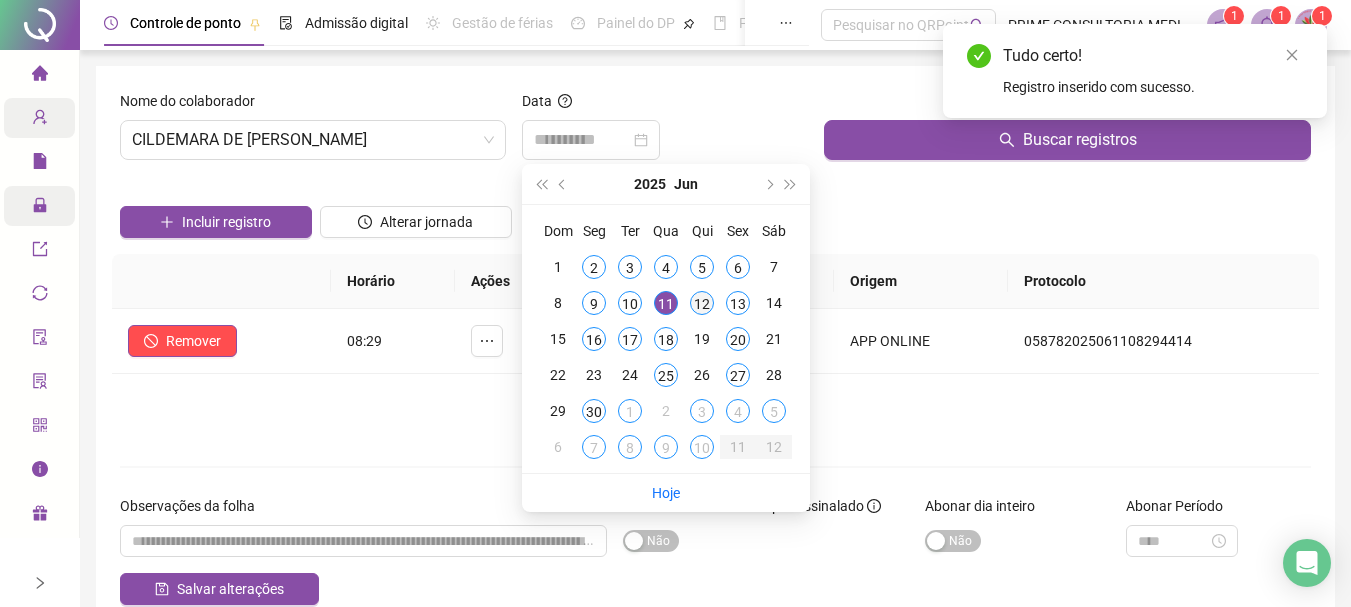 click on "12" at bounding box center [702, 303] 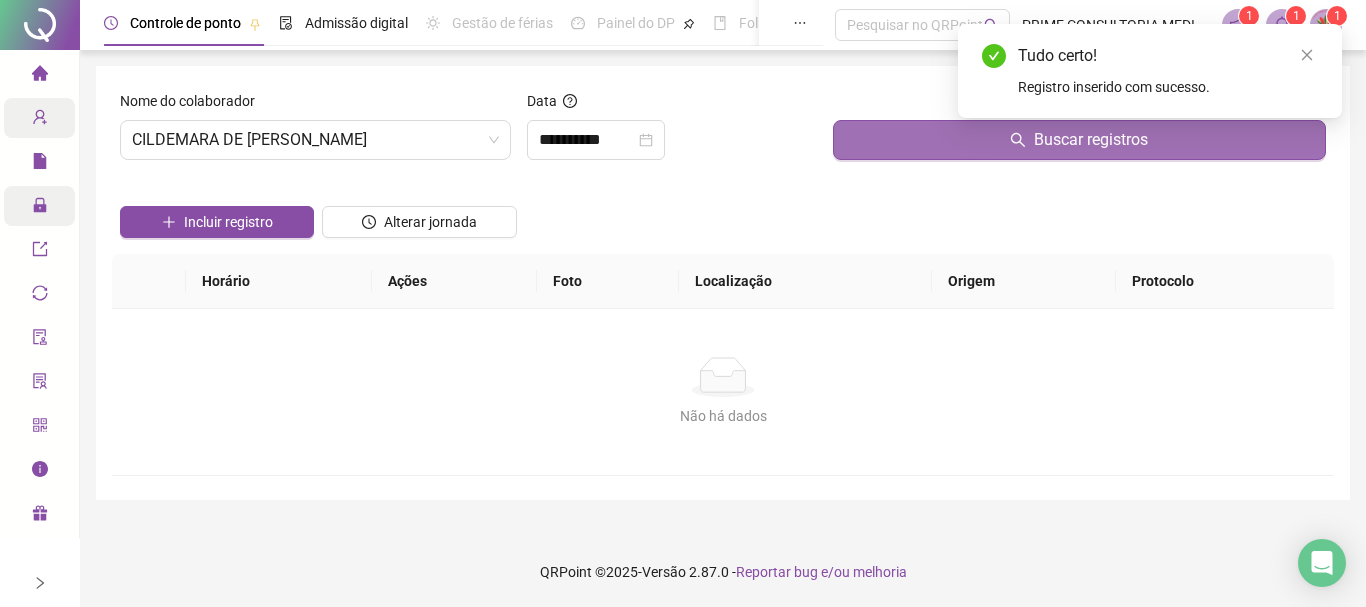 click on "Buscar registros" at bounding box center [1079, 140] 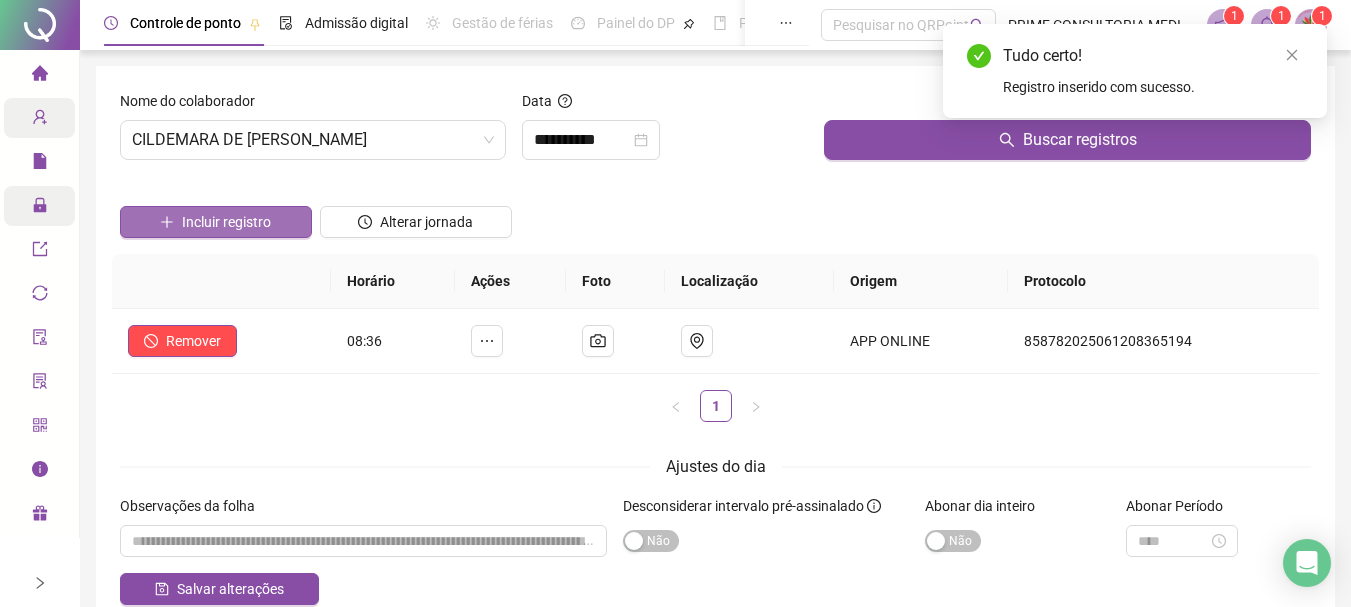 click on "Incluir registro" at bounding box center [226, 222] 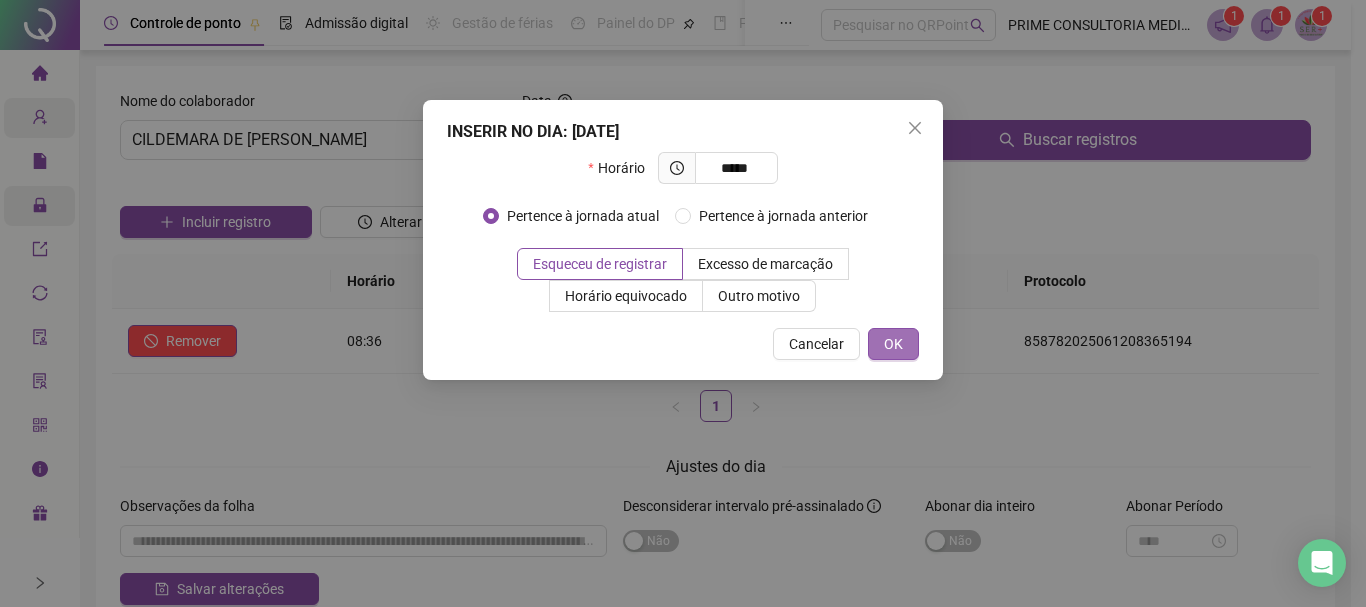 type on "*****" 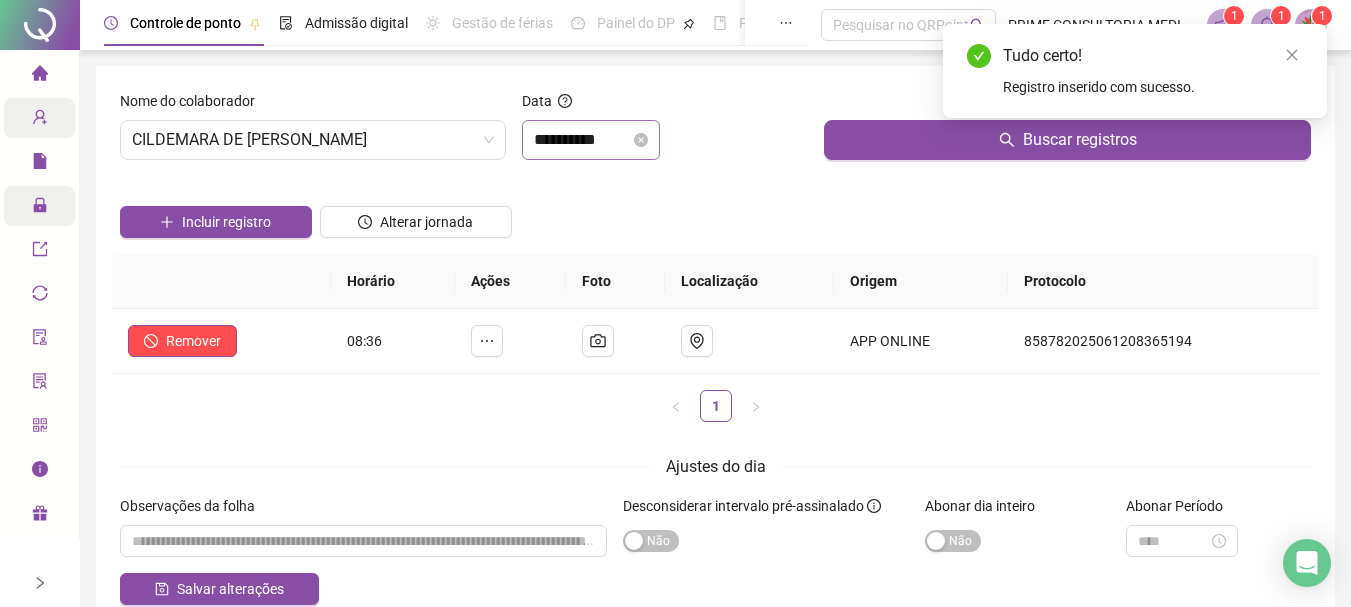 click on "**********" at bounding box center [591, 140] 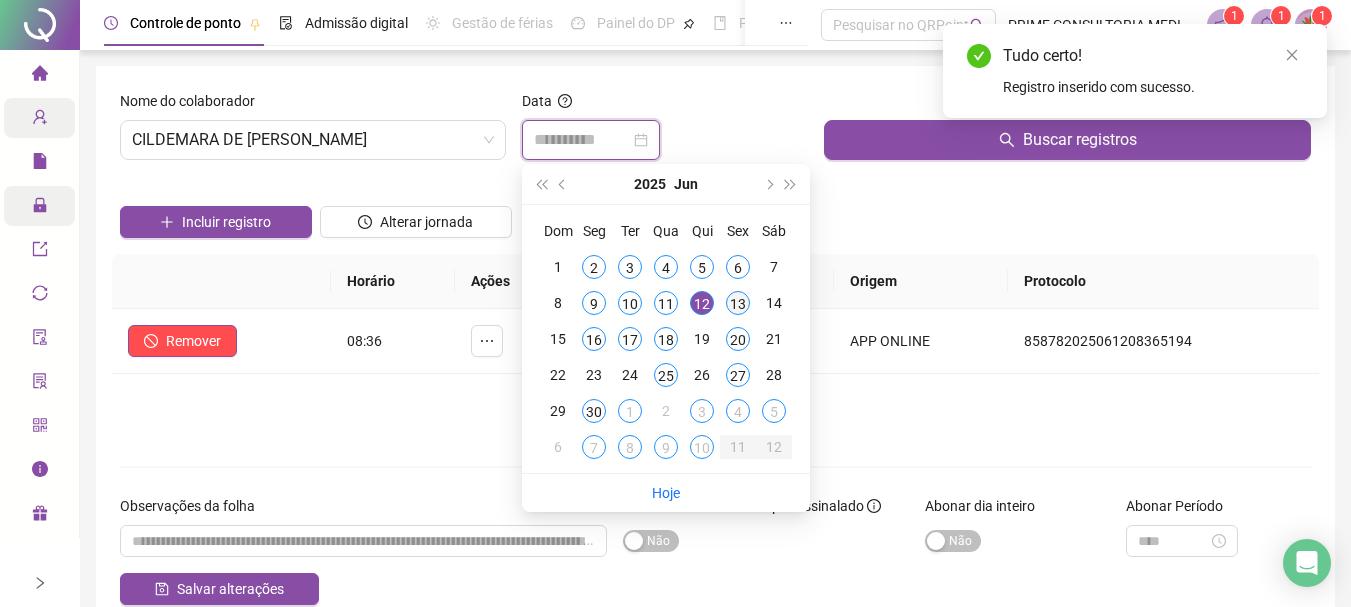 type on "**********" 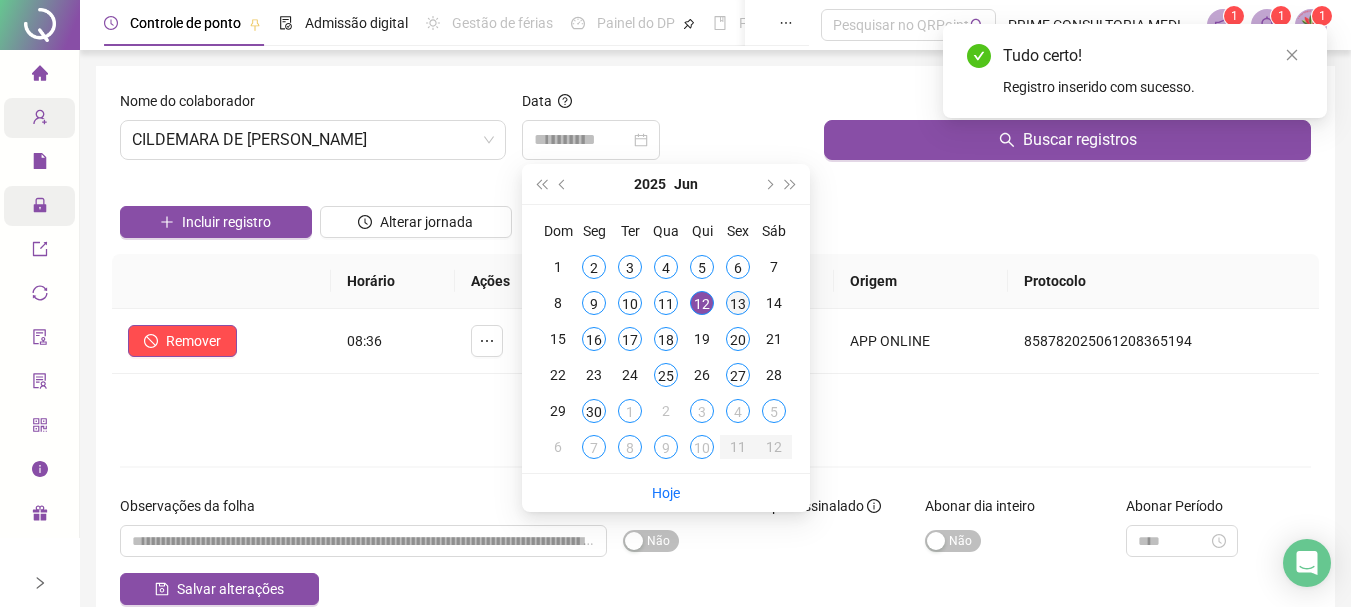 click on "13" at bounding box center [738, 303] 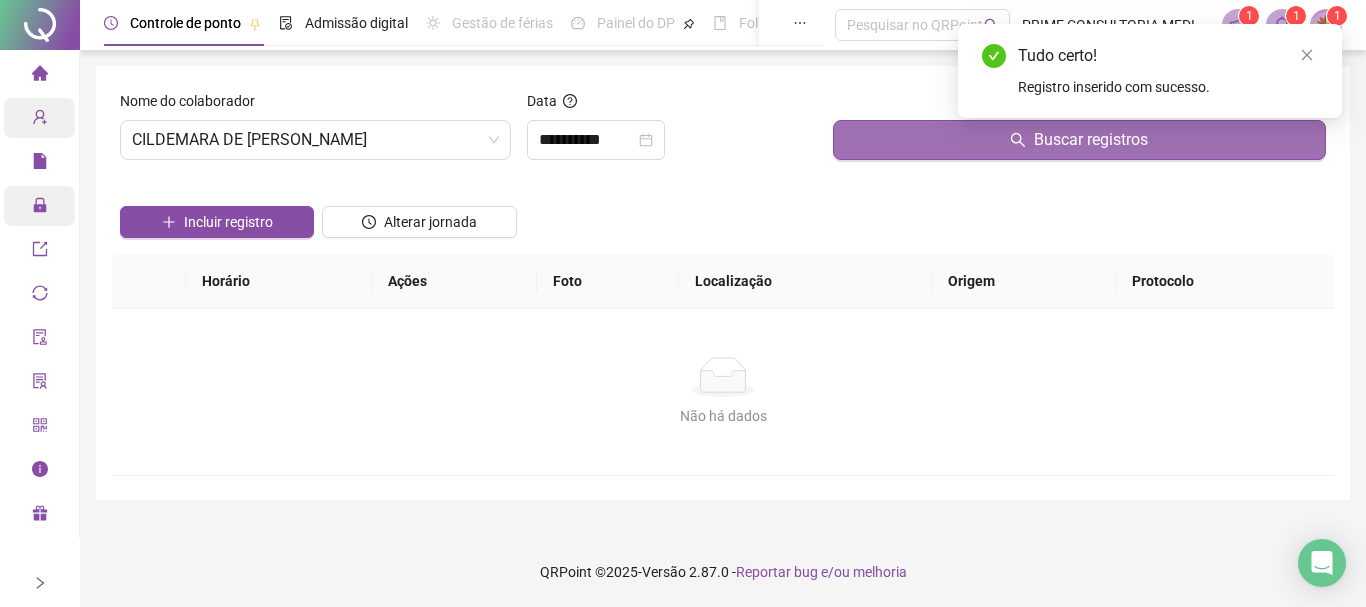 click on "Buscar registros" at bounding box center [1079, 140] 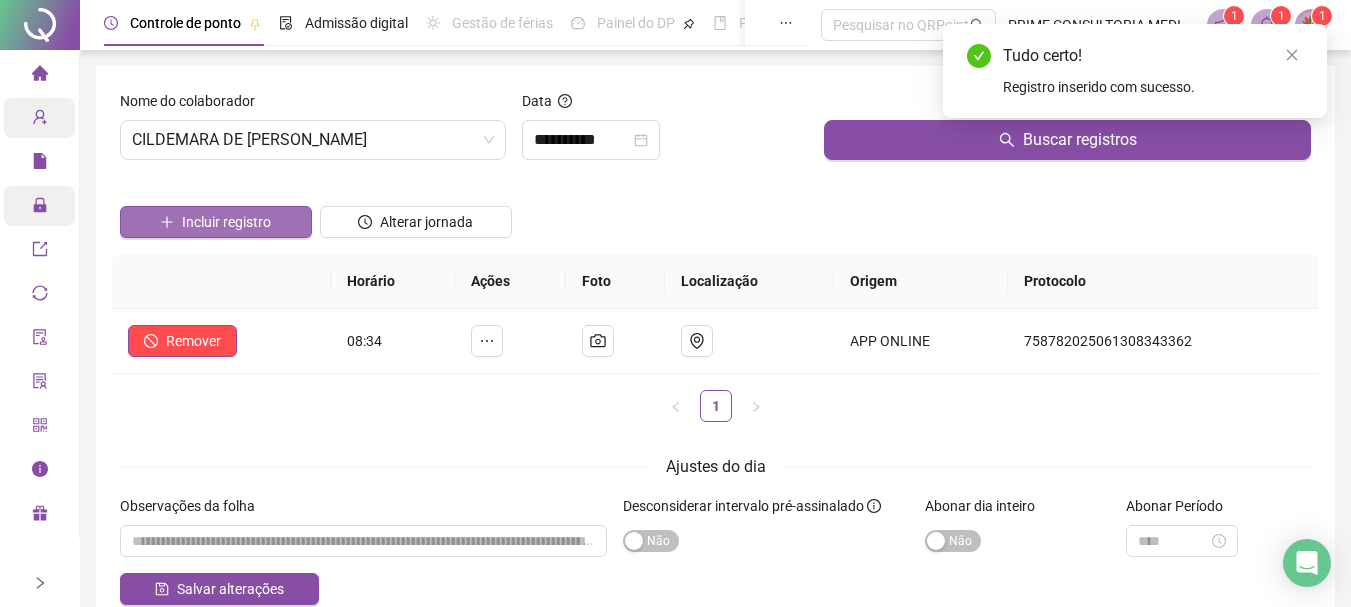 click on "Incluir registro" at bounding box center [226, 222] 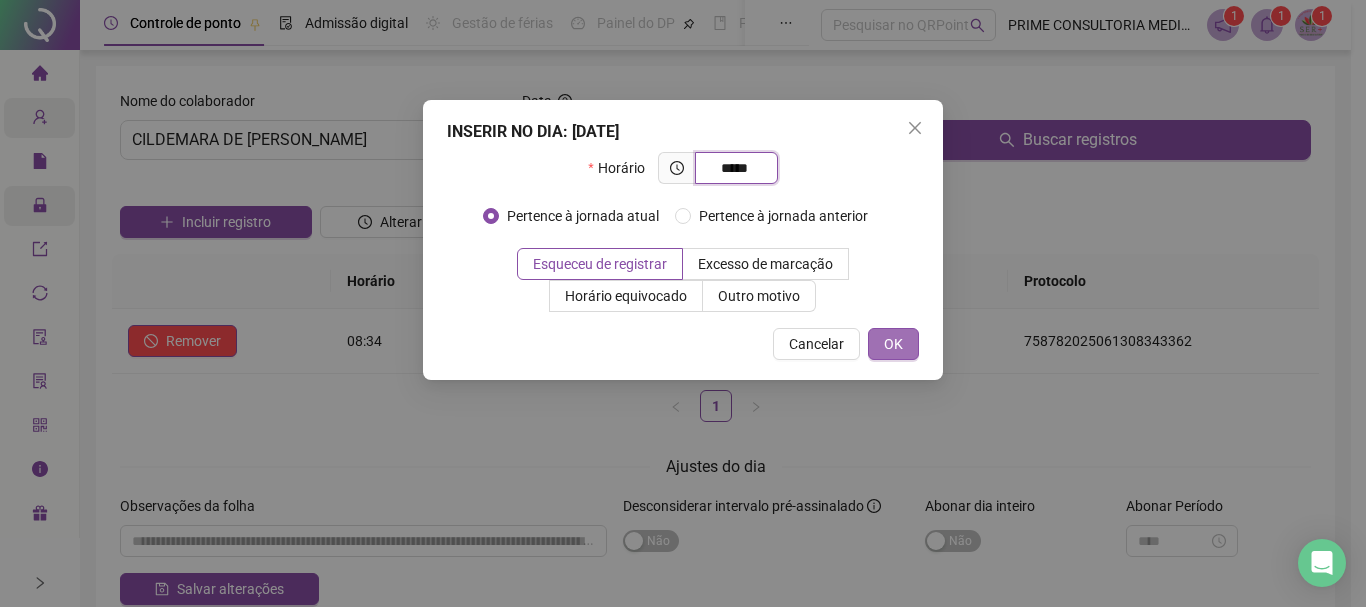 type on "*****" 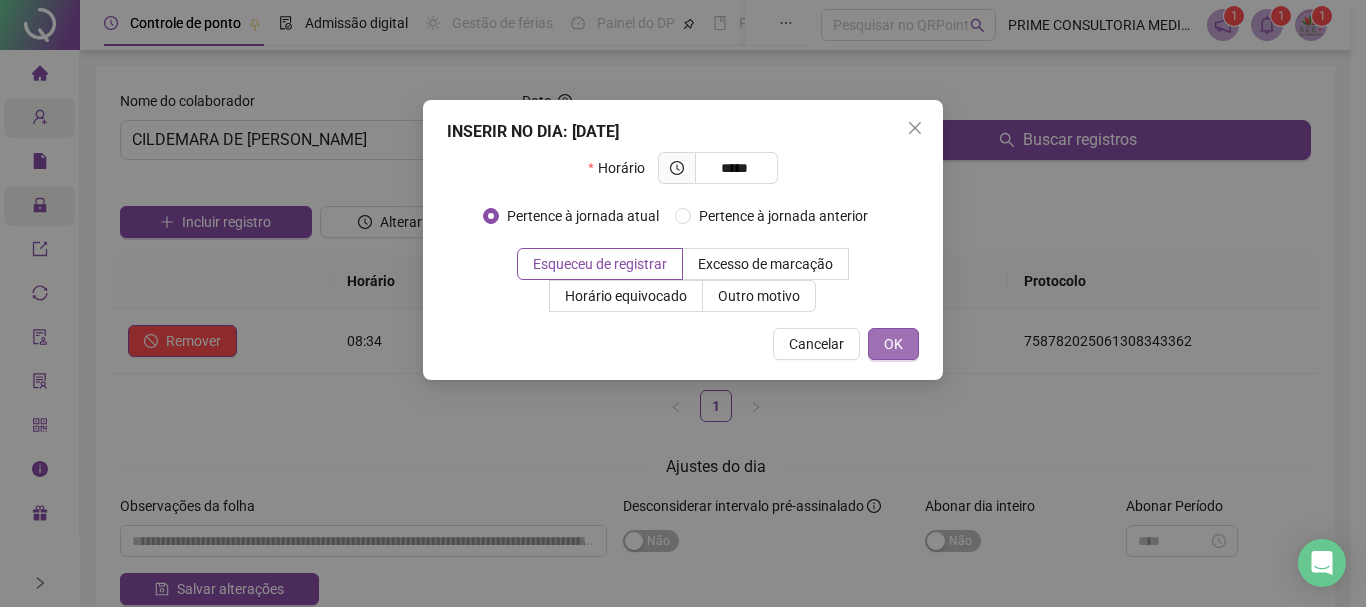 click on "OK" at bounding box center (893, 344) 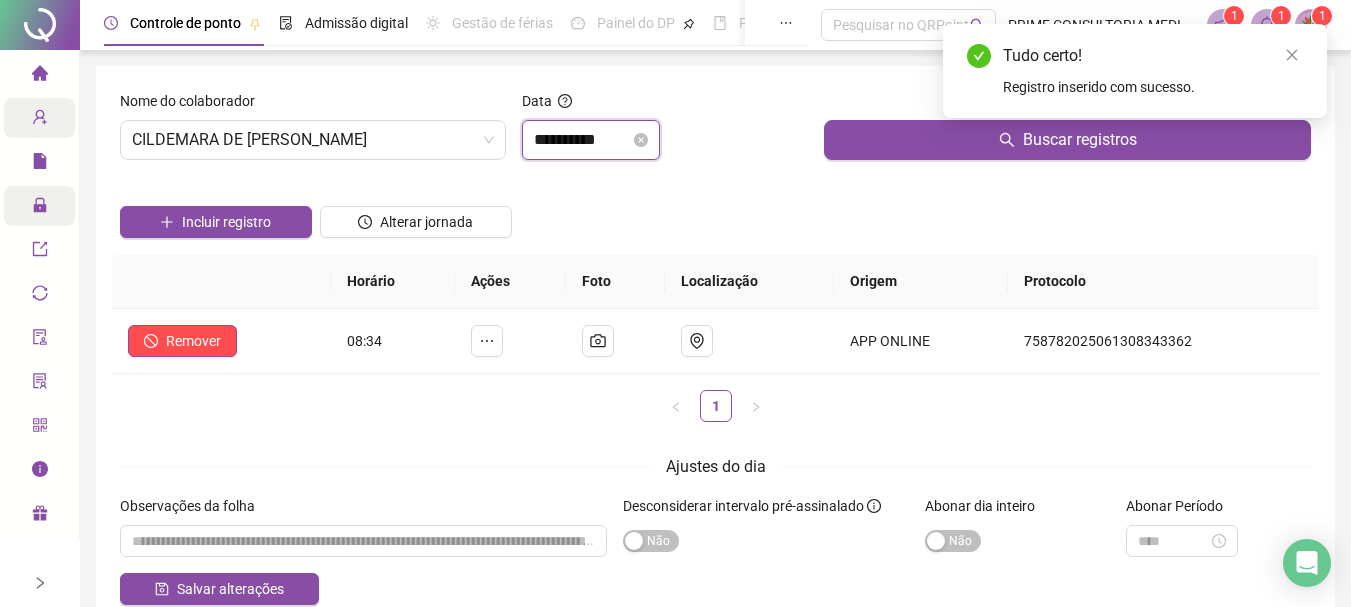 click on "**********" at bounding box center [582, 140] 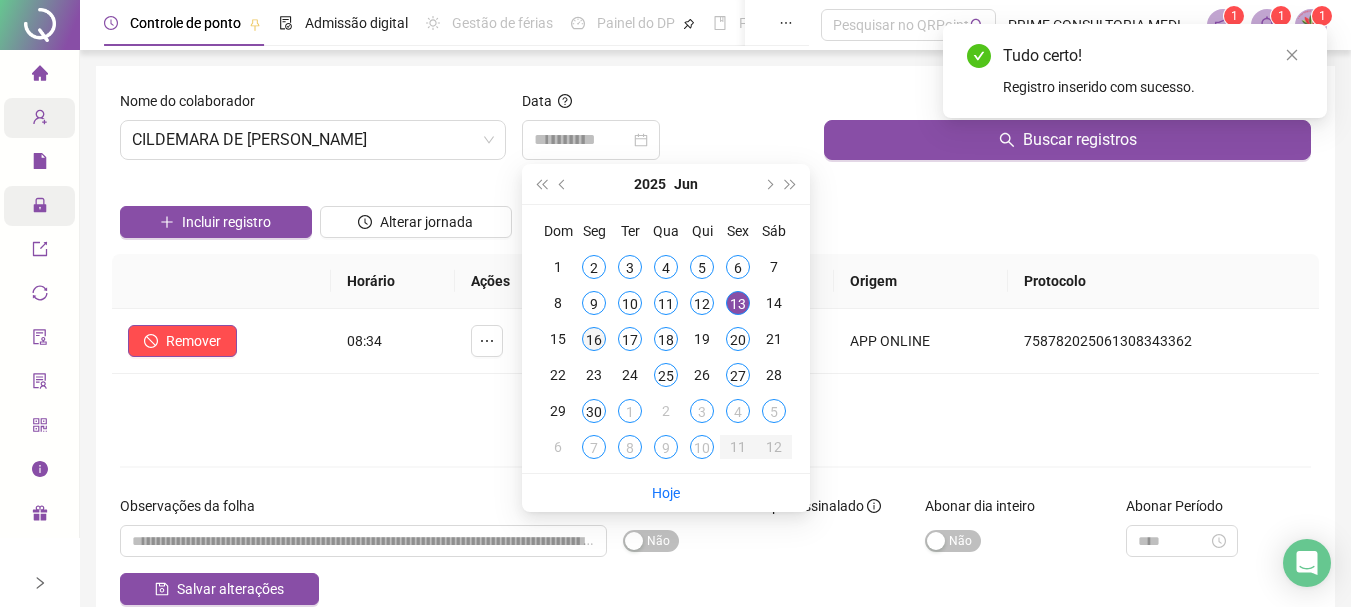 click on "16" at bounding box center [594, 339] 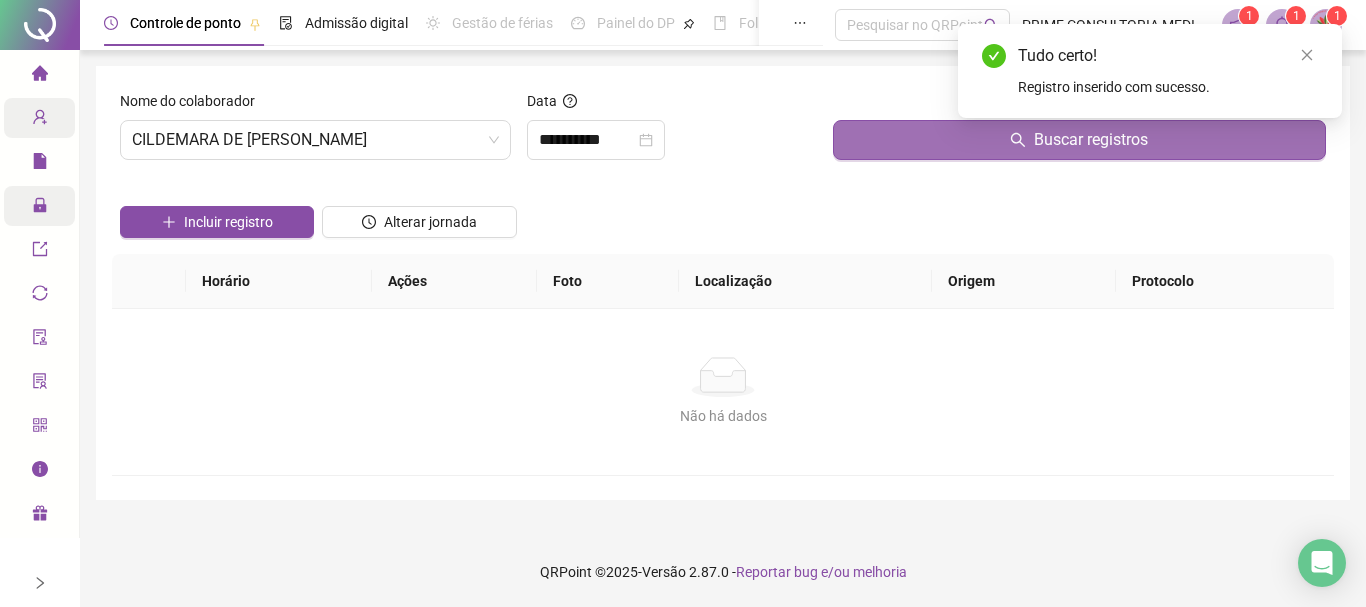 click on "Buscar registros" at bounding box center (1079, 140) 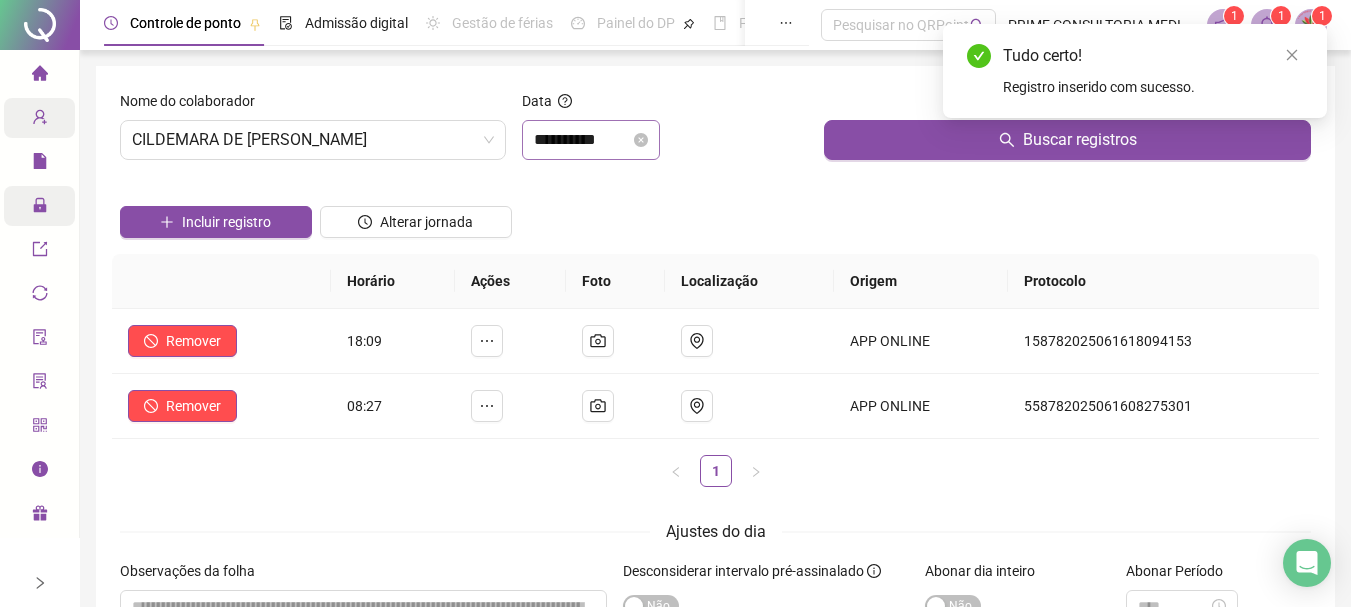 click on "**********" at bounding box center (591, 140) 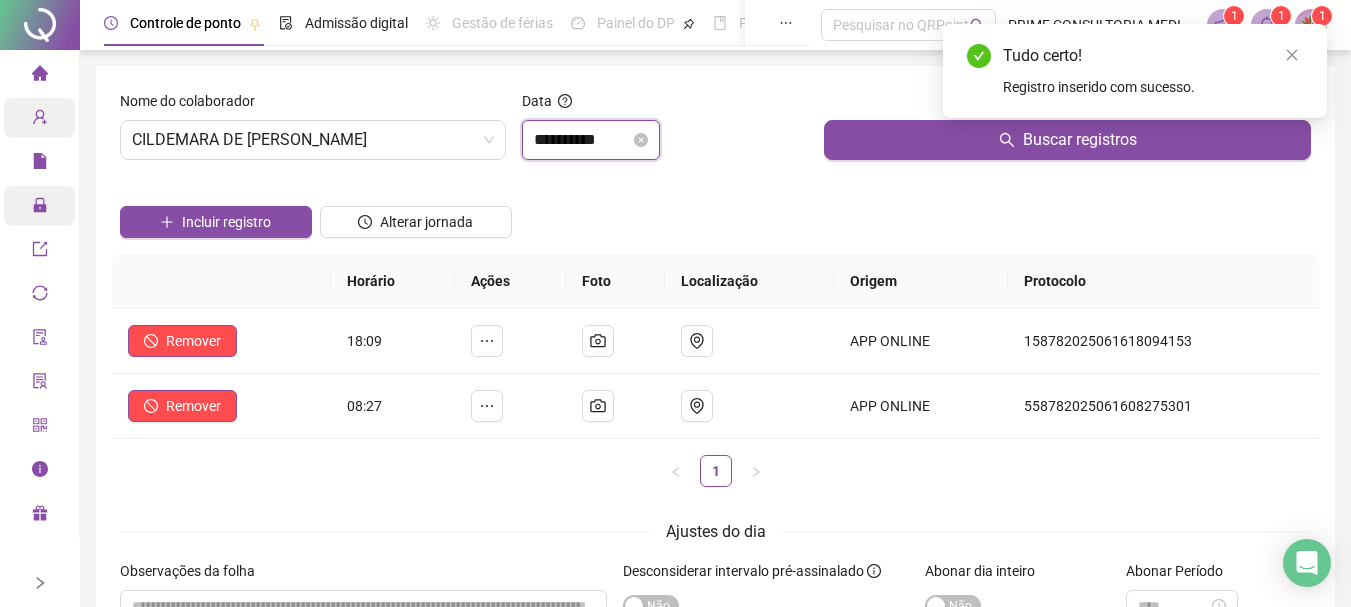click on "**********" at bounding box center [582, 140] 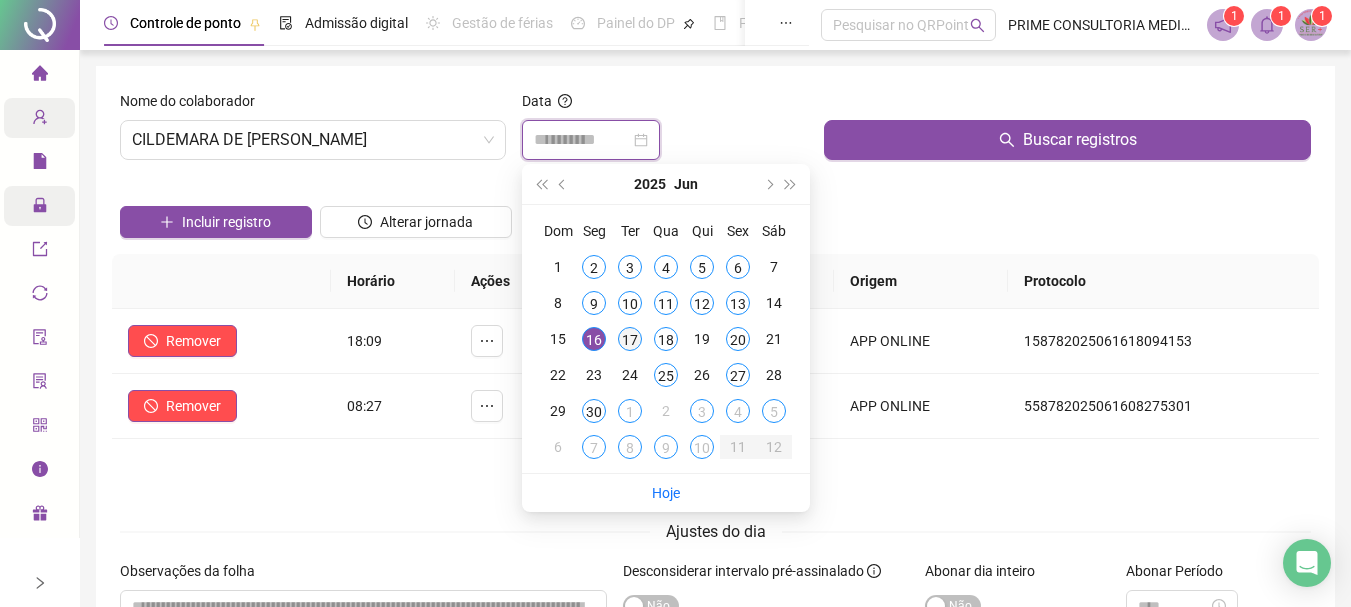 type on "**********" 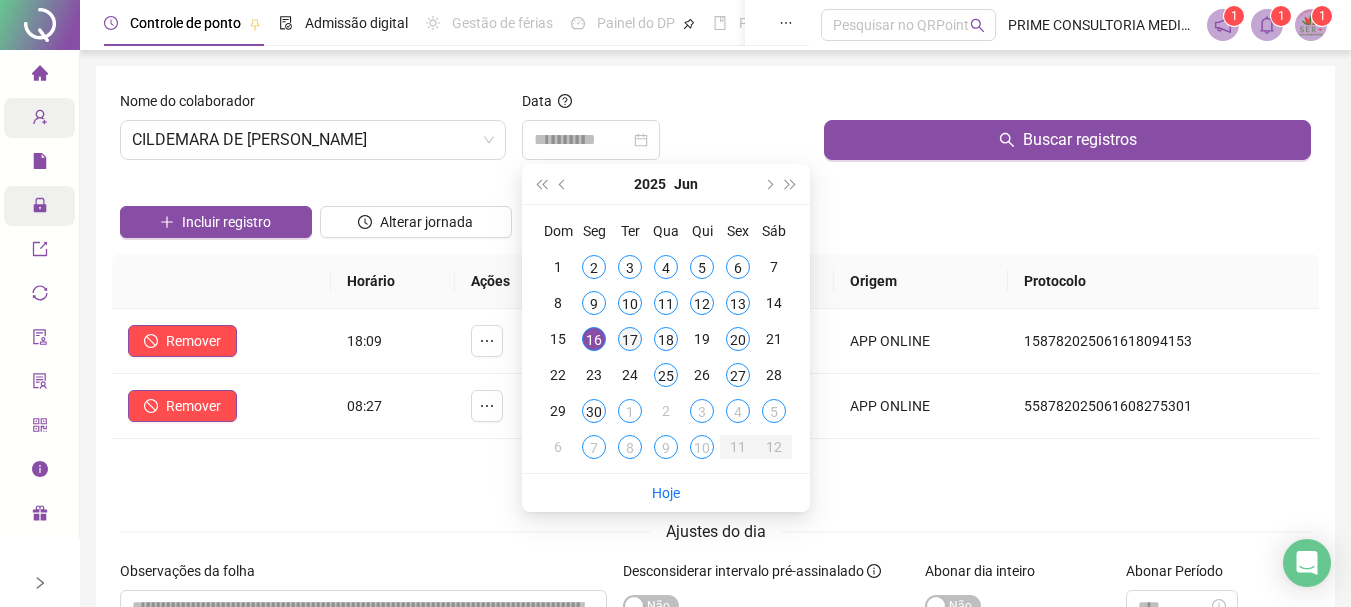 click on "17" at bounding box center [630, 339] 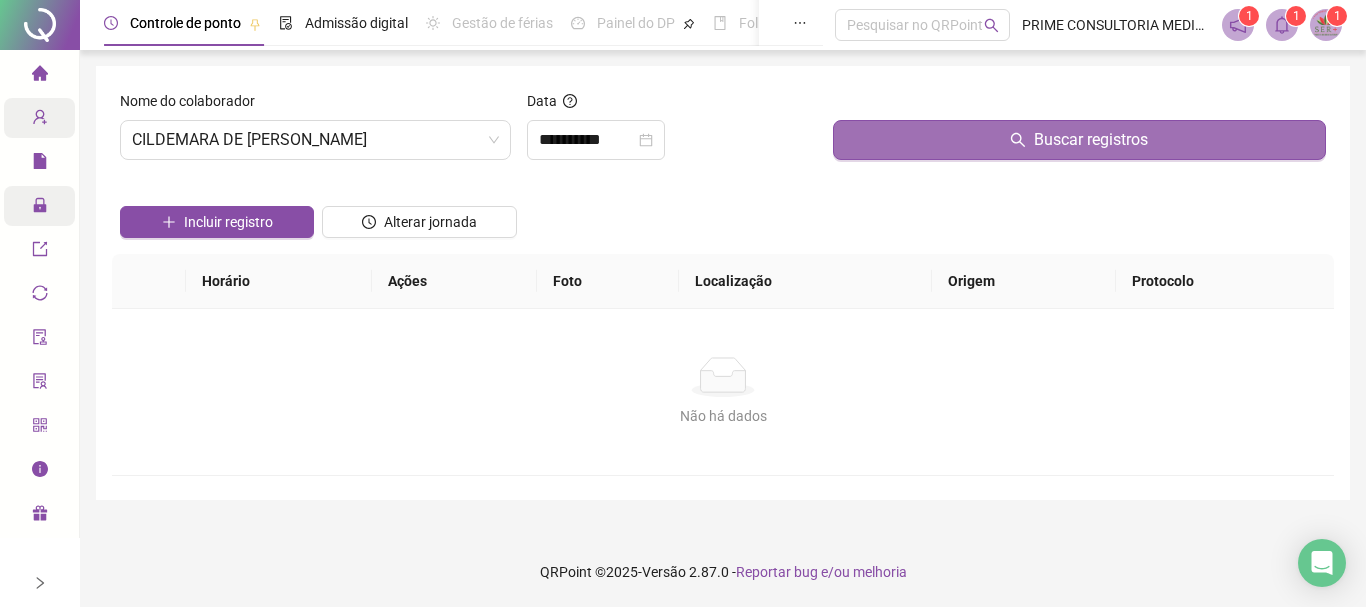 click on "Buscar registros" at bounding box center [1079, 140] 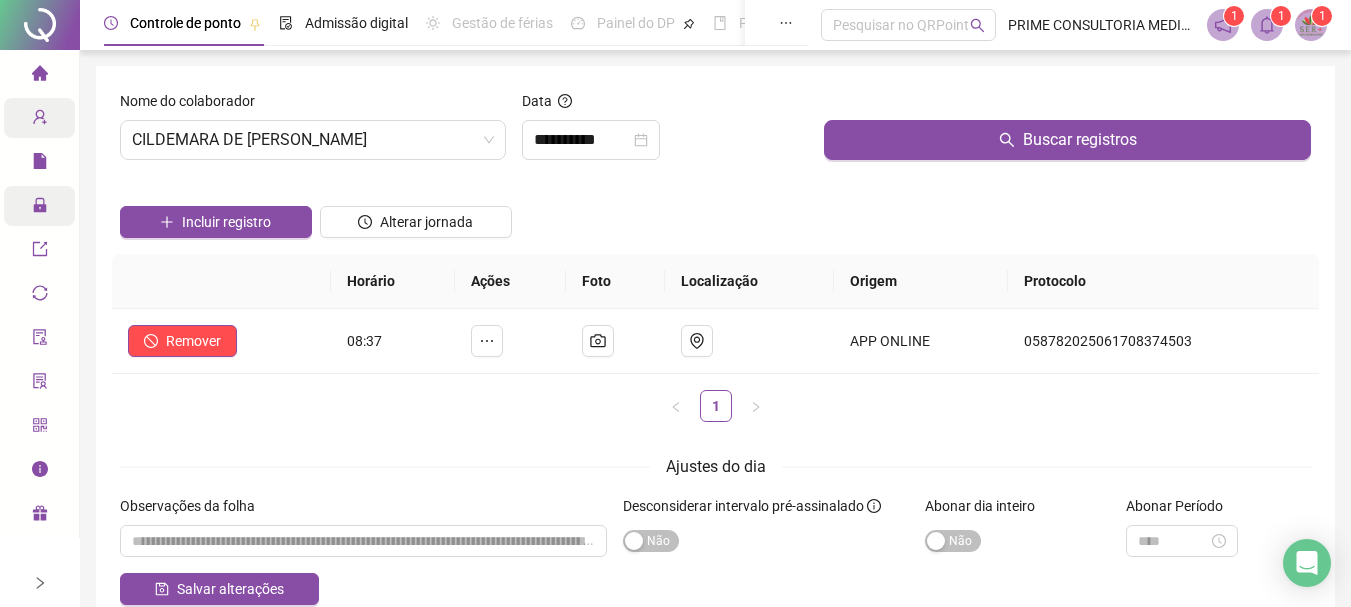 click at bounding box center [216, 191] 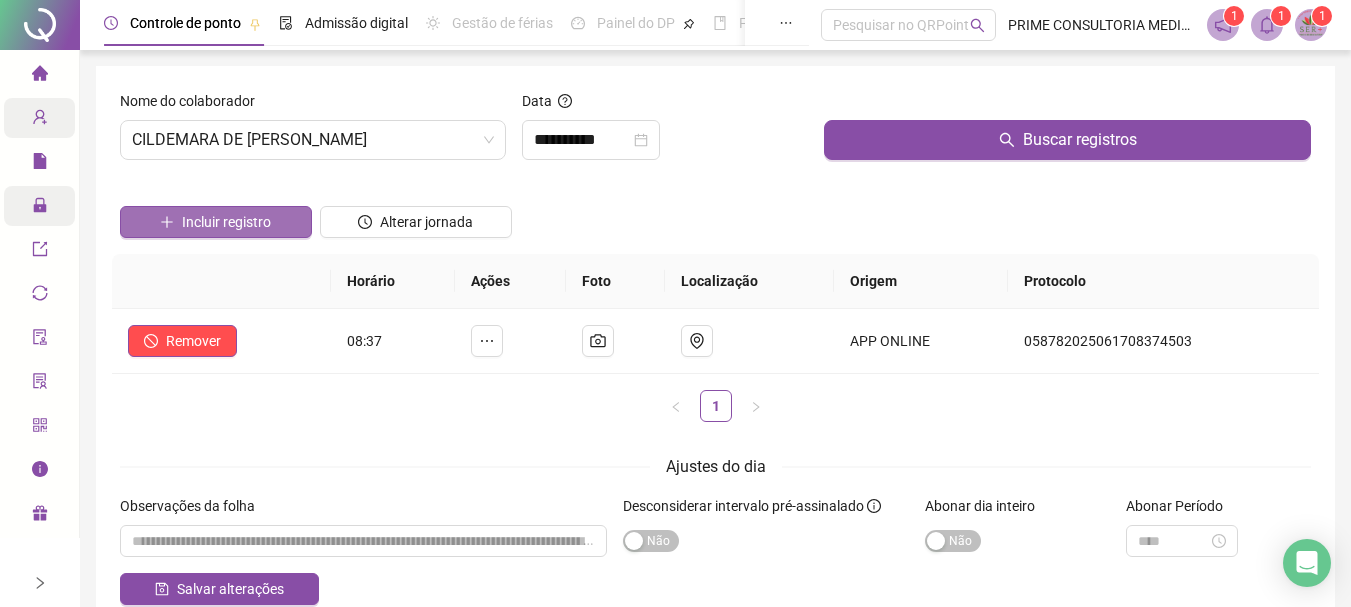 click on "Incluir registro" at bounding box center (226, 222) 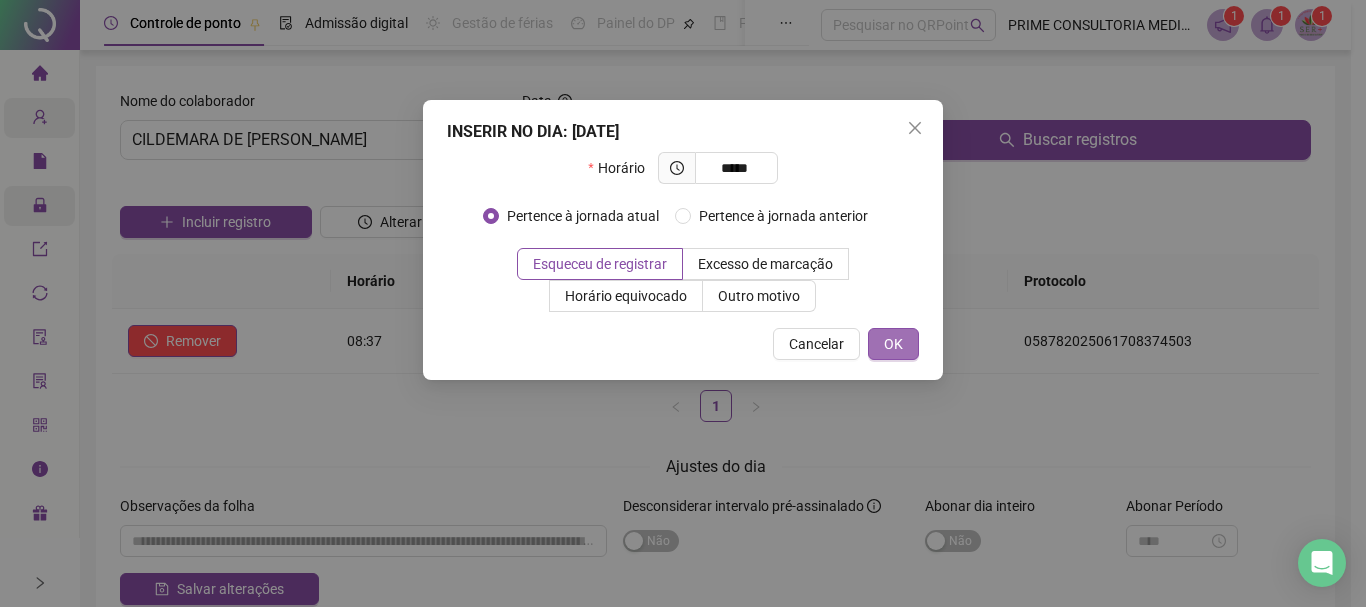 type on "*****" 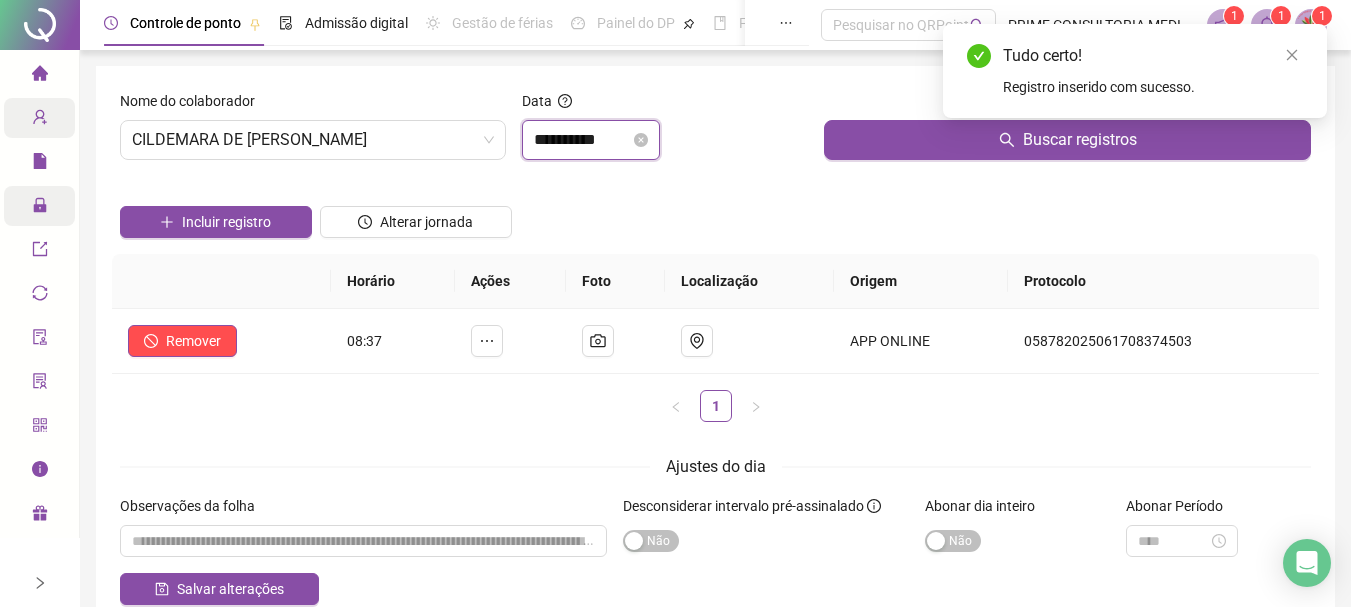 click on "**********" at bounding box center (582, 140) 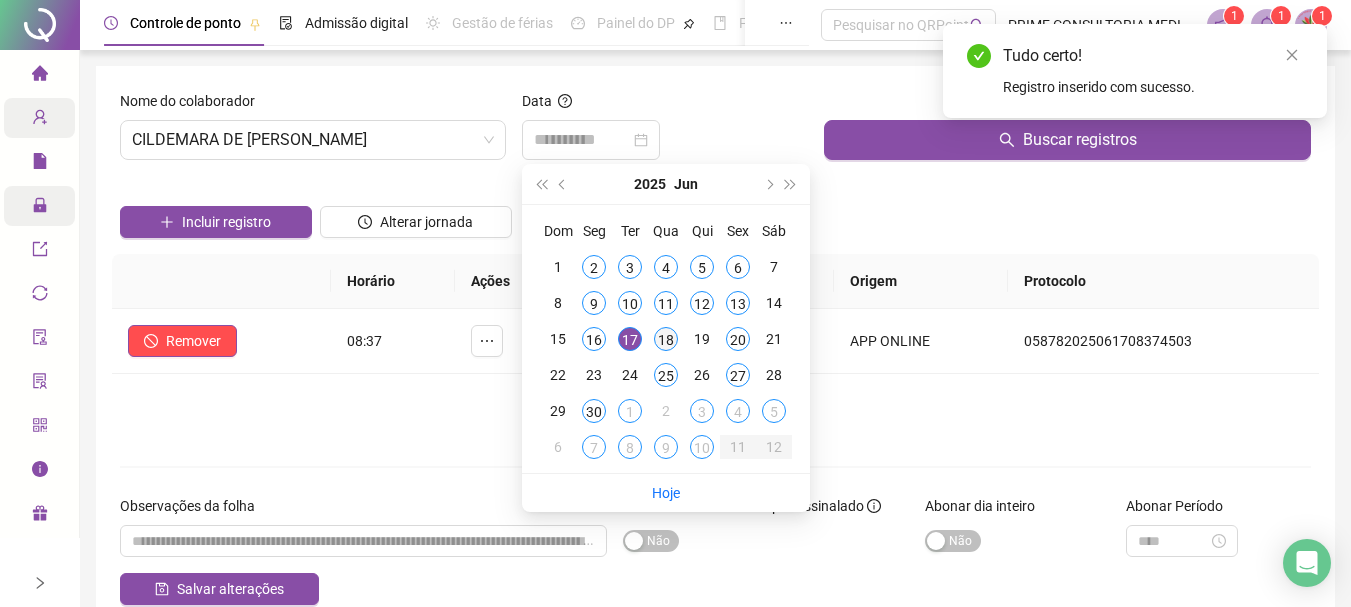 click on "18" at bounding box center (666, 339) 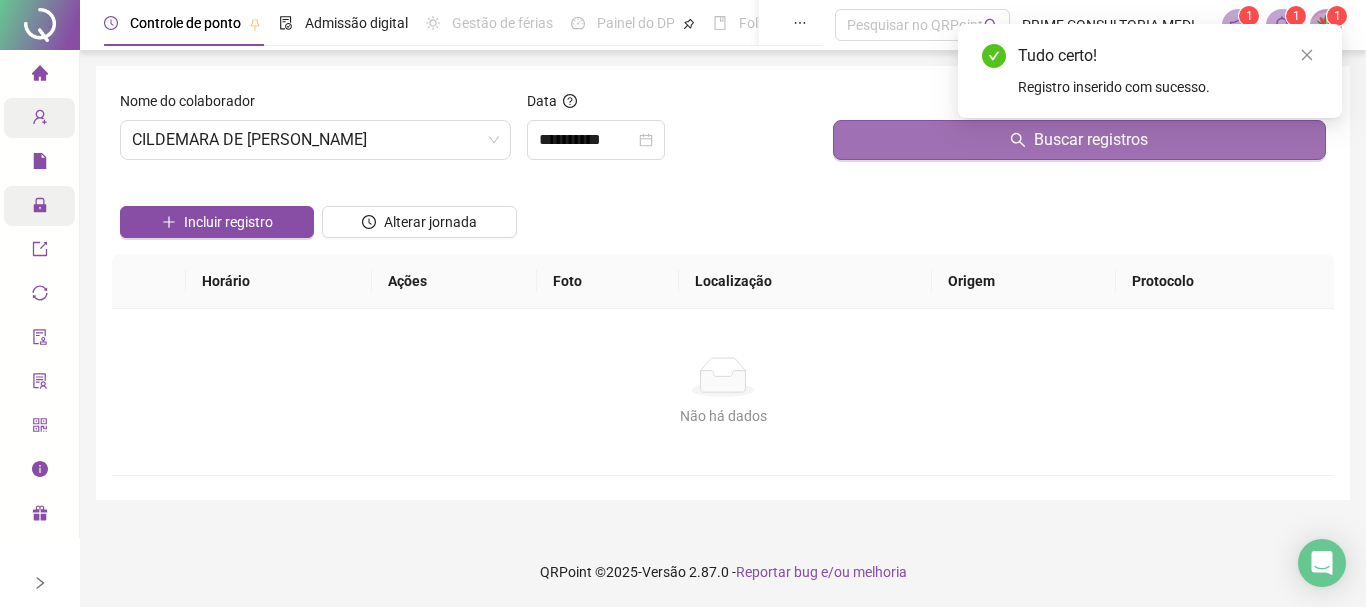 click on "Buscar registros" at bounding box center [1079, 140] 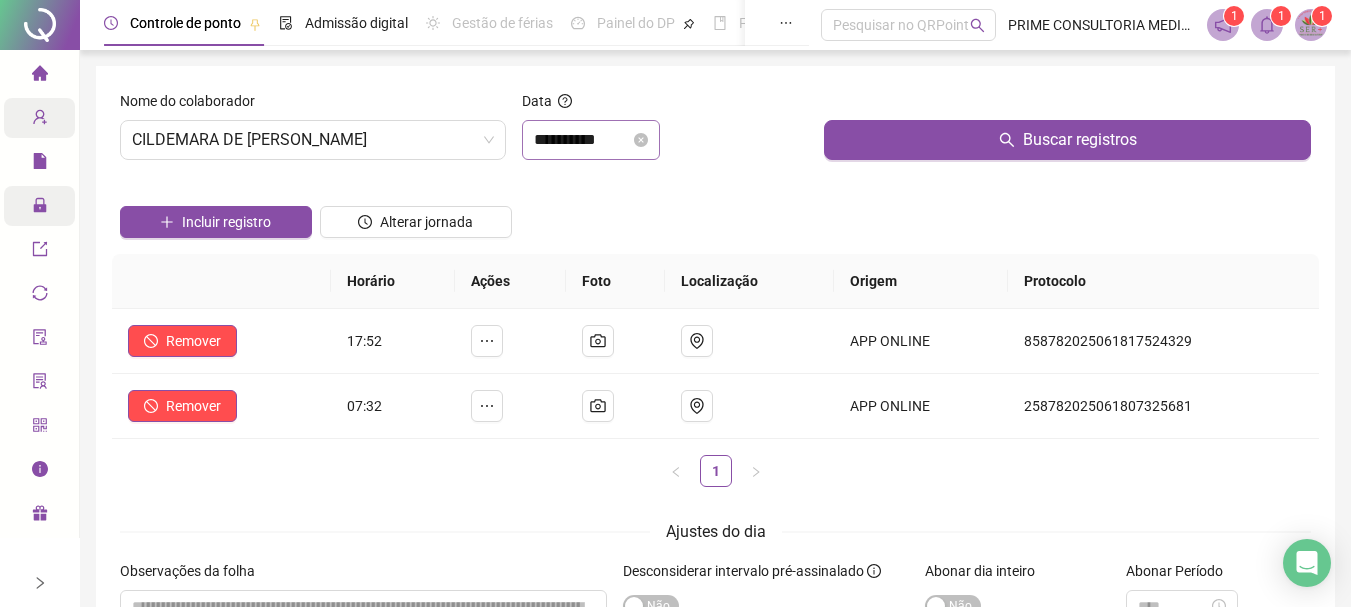 click on "**********" at bounding box center (591, 140) 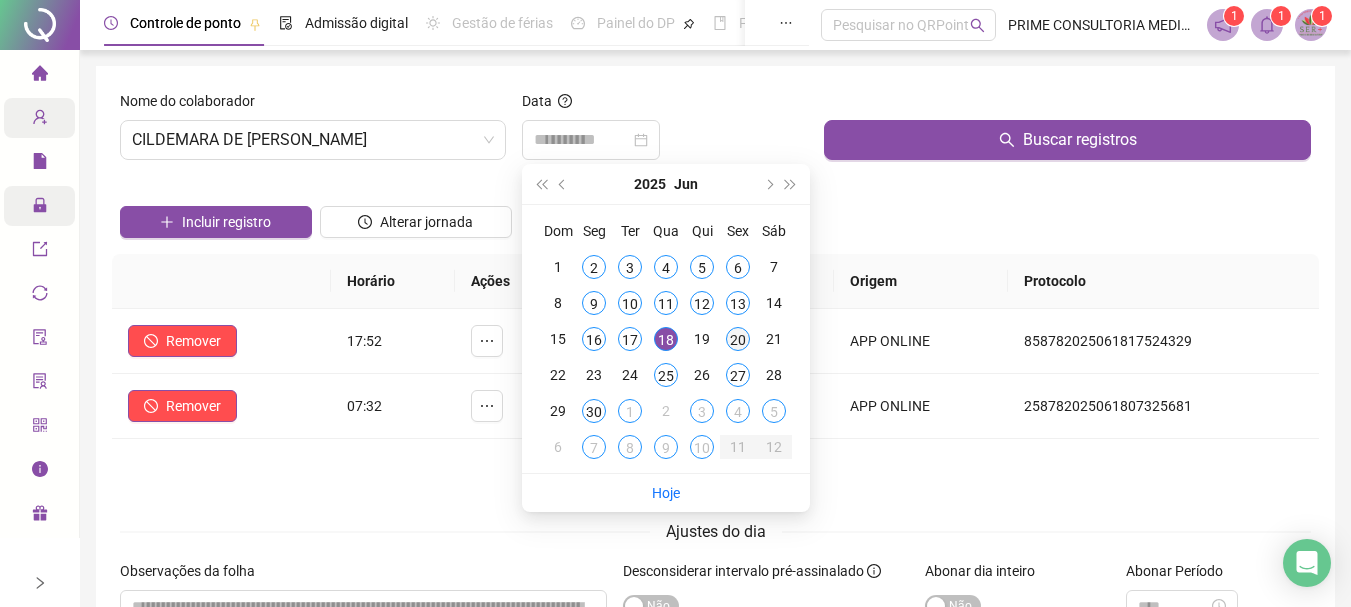 click on "20" at bounding box center (738, 339) 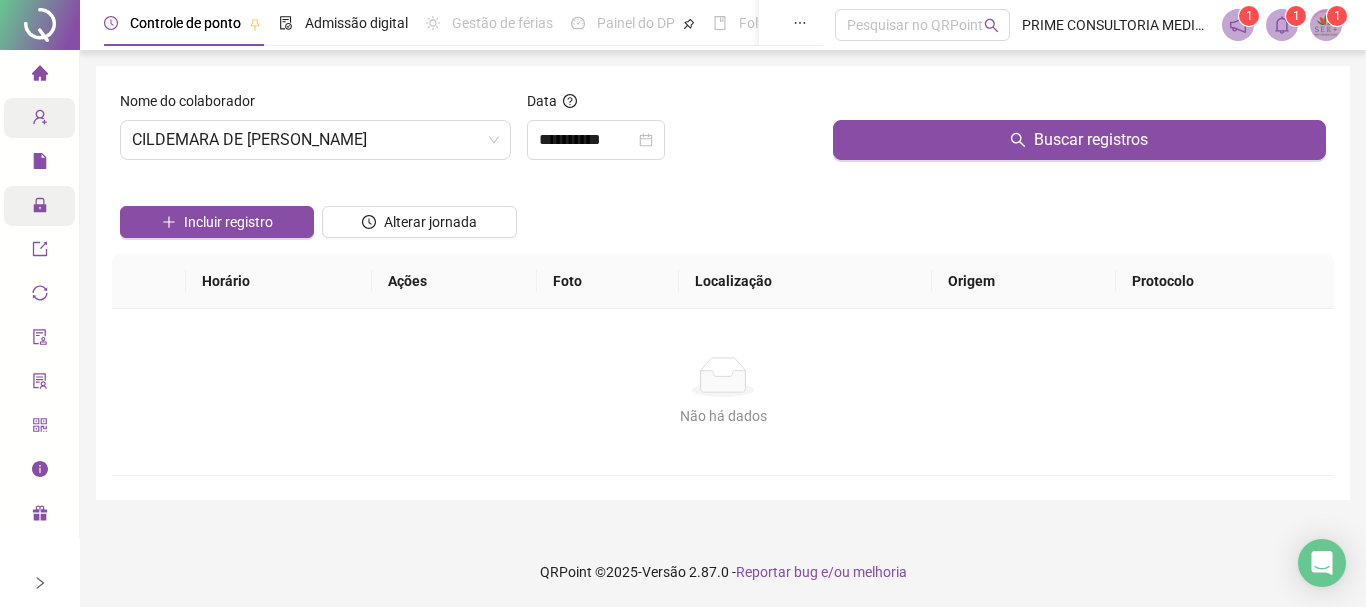 click at bounding box center [1079, 105] 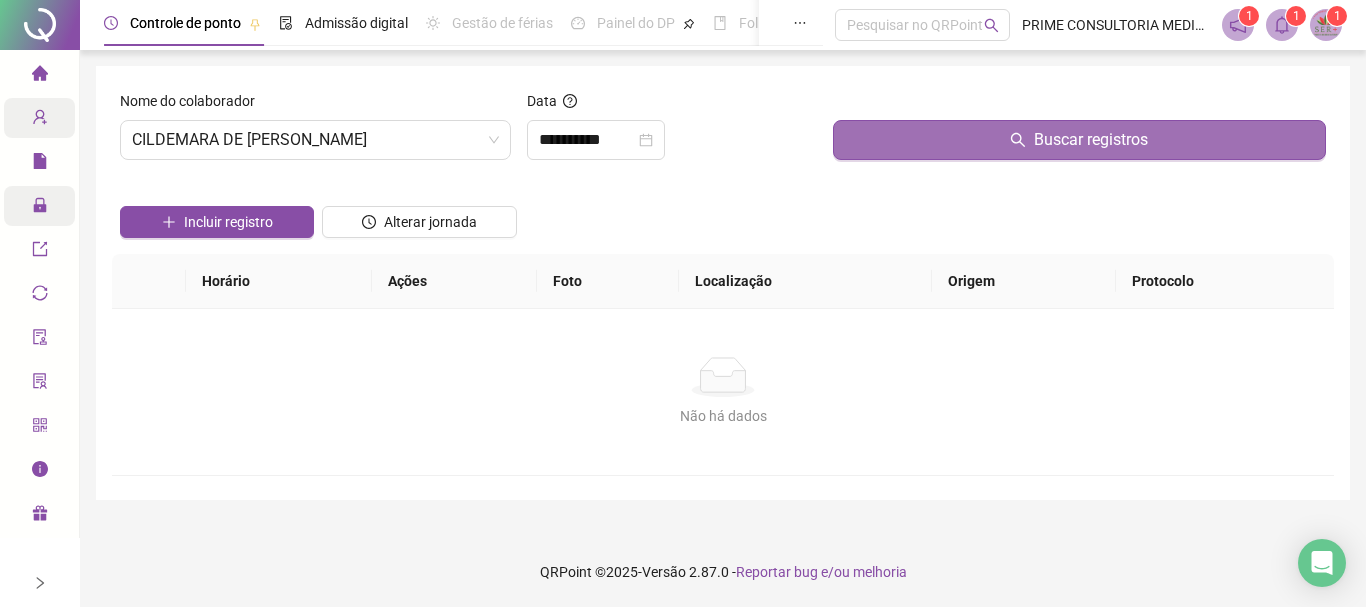 click on "Buscar registros" at bounding box center [1079, 140] 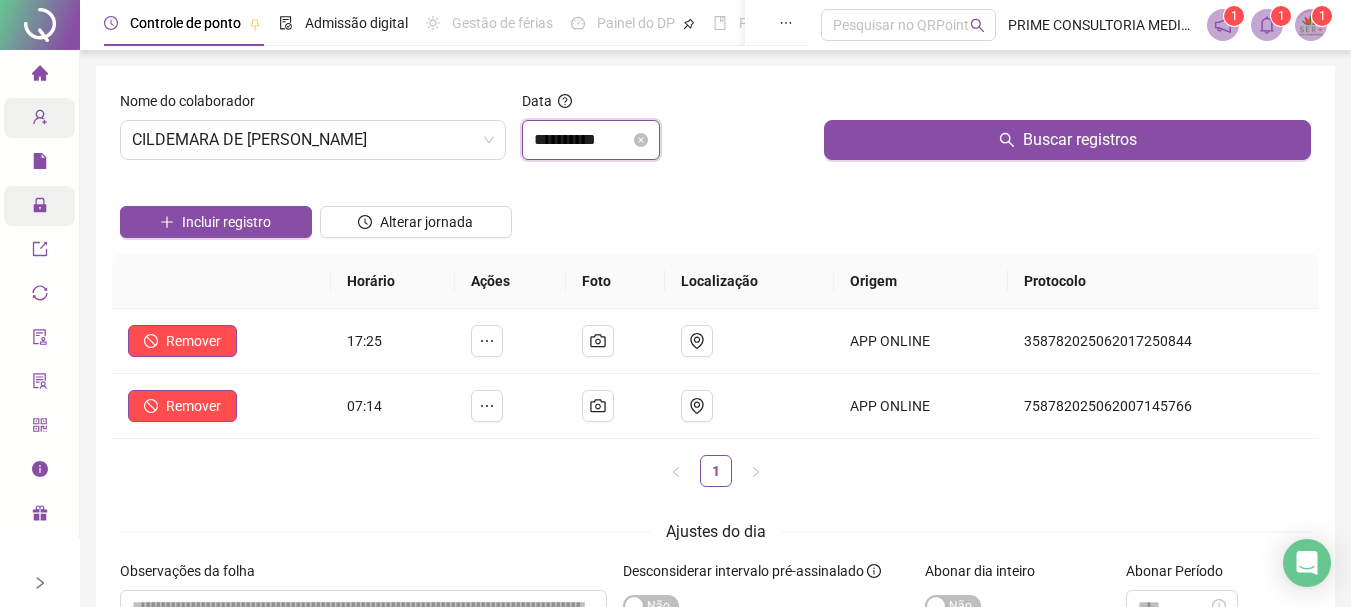 click on "**********" at bounding box center [582, 140] 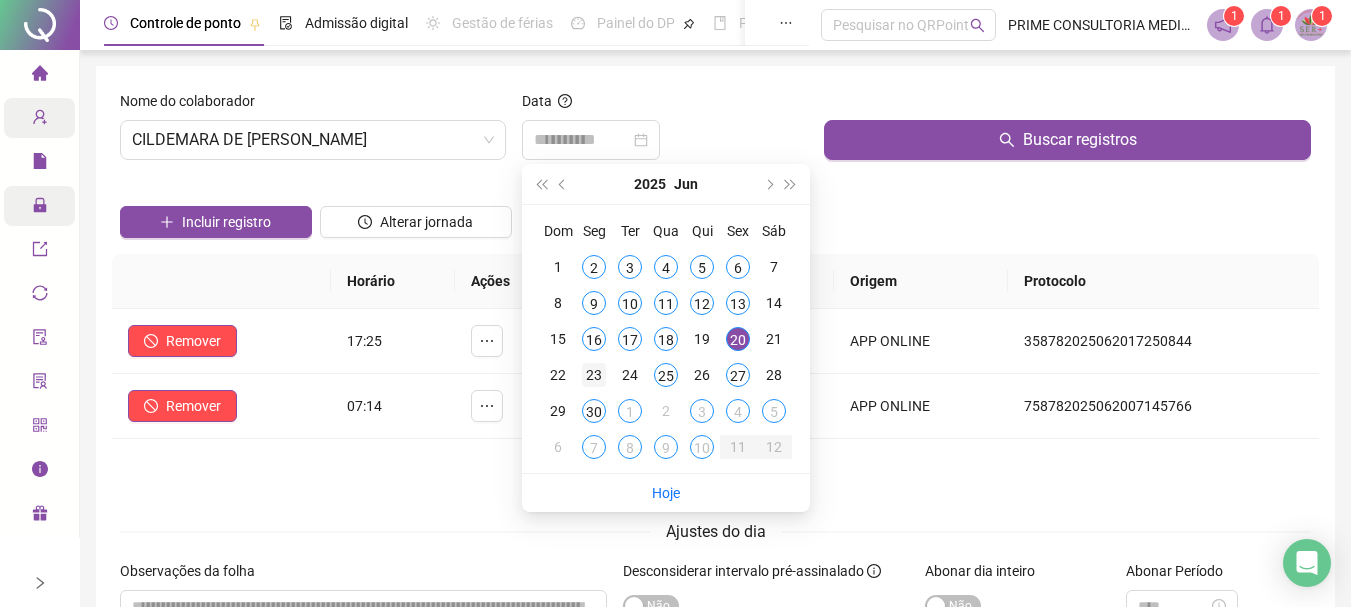 click on "23" at bounding box center (594, 375) 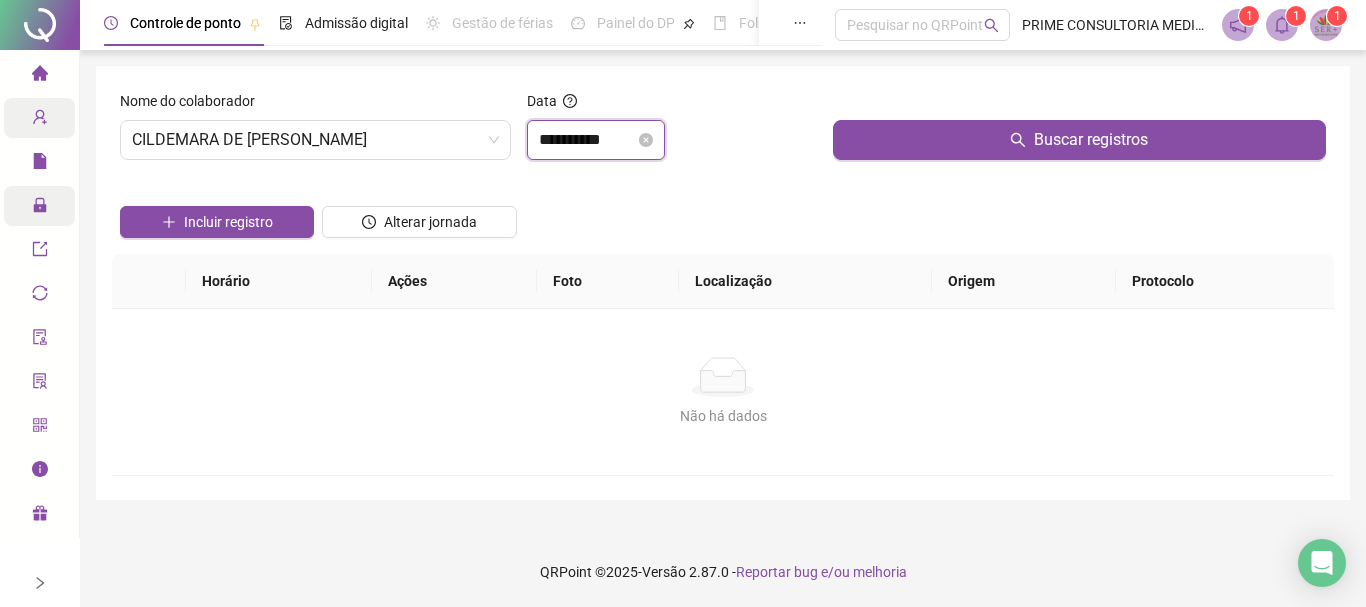 click on "**********" at bounding box center (587, 140) 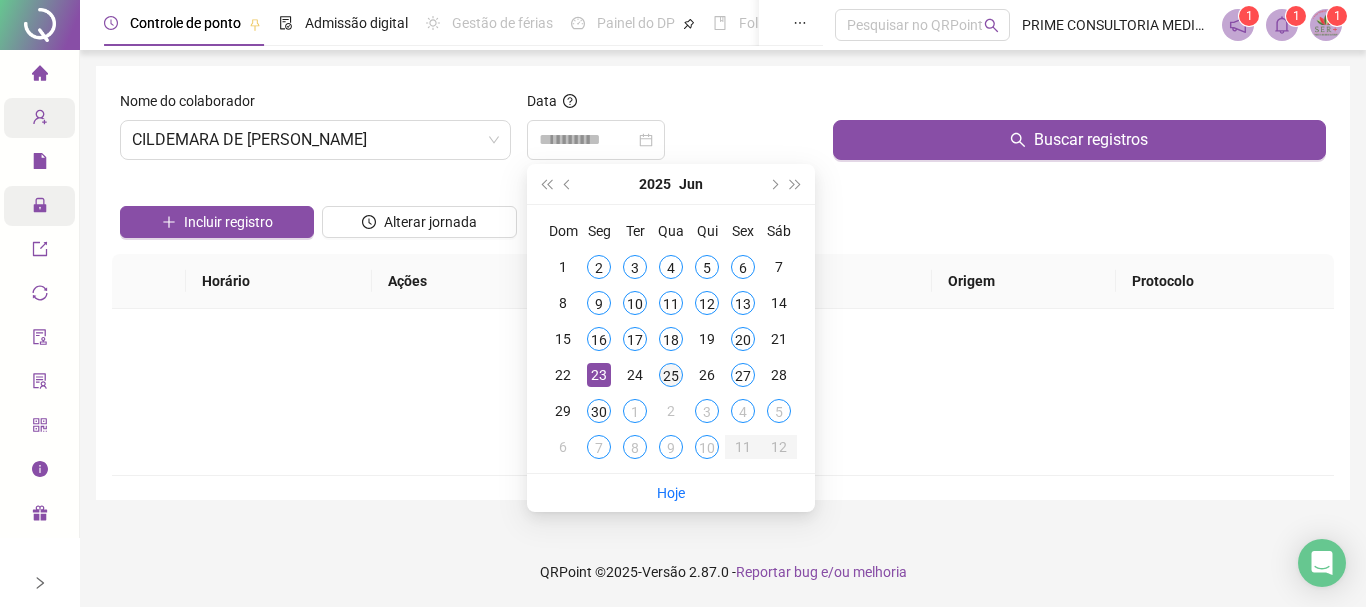 click on "25" at bounding box center [671, 375] 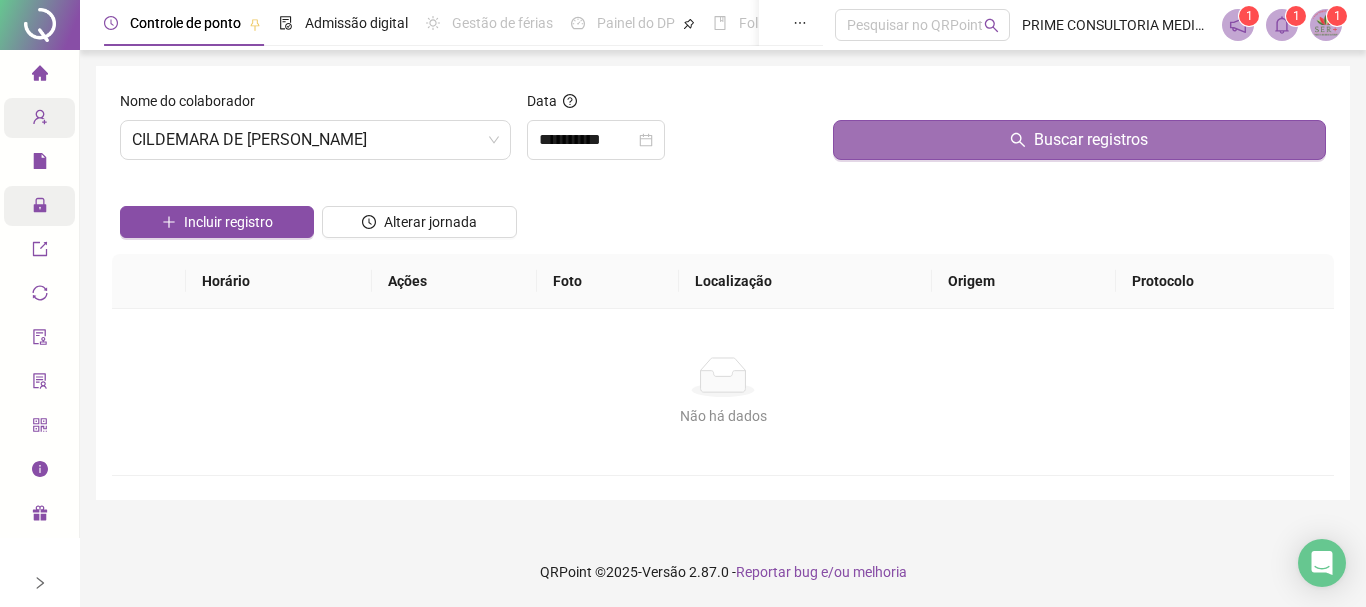 click on "Buscar registros" at bounding box center (1079, 140) 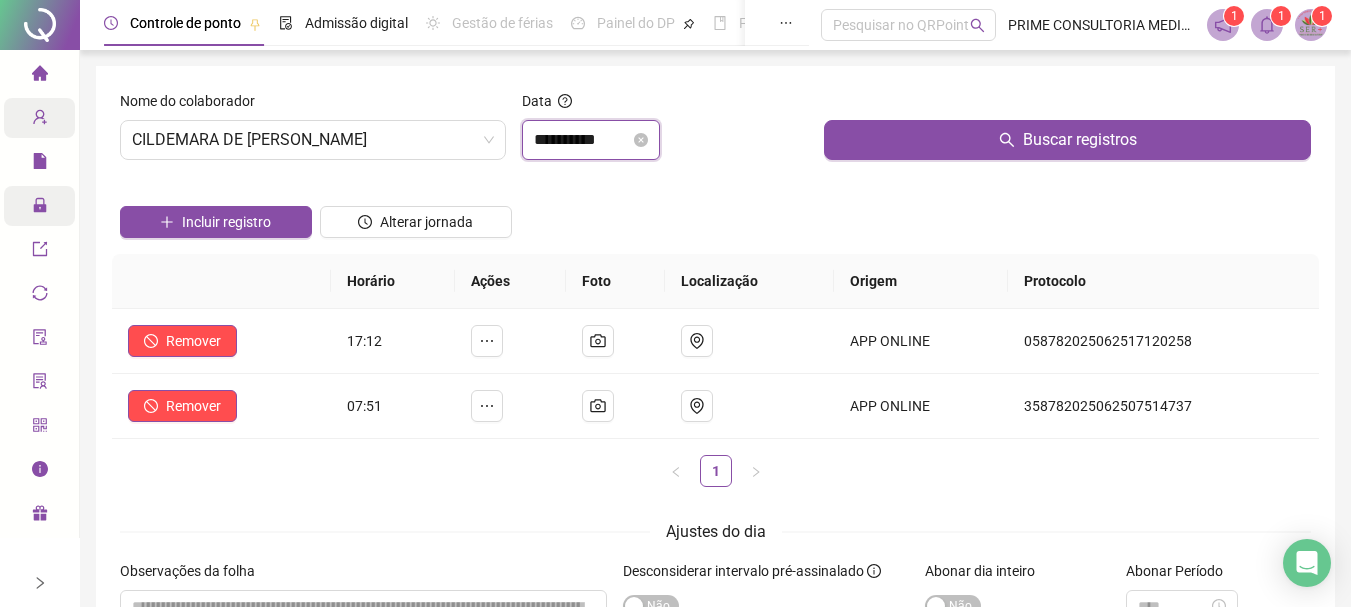 click on "**********" at bounding box center [582, 140] 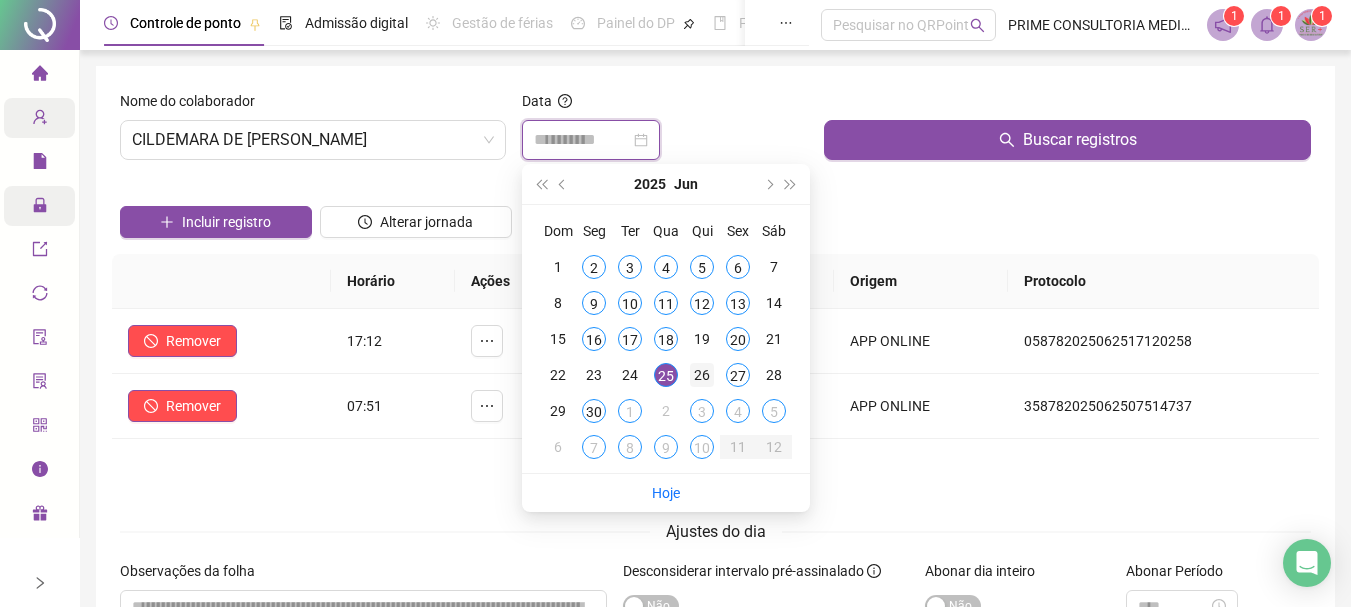 type on "**********" 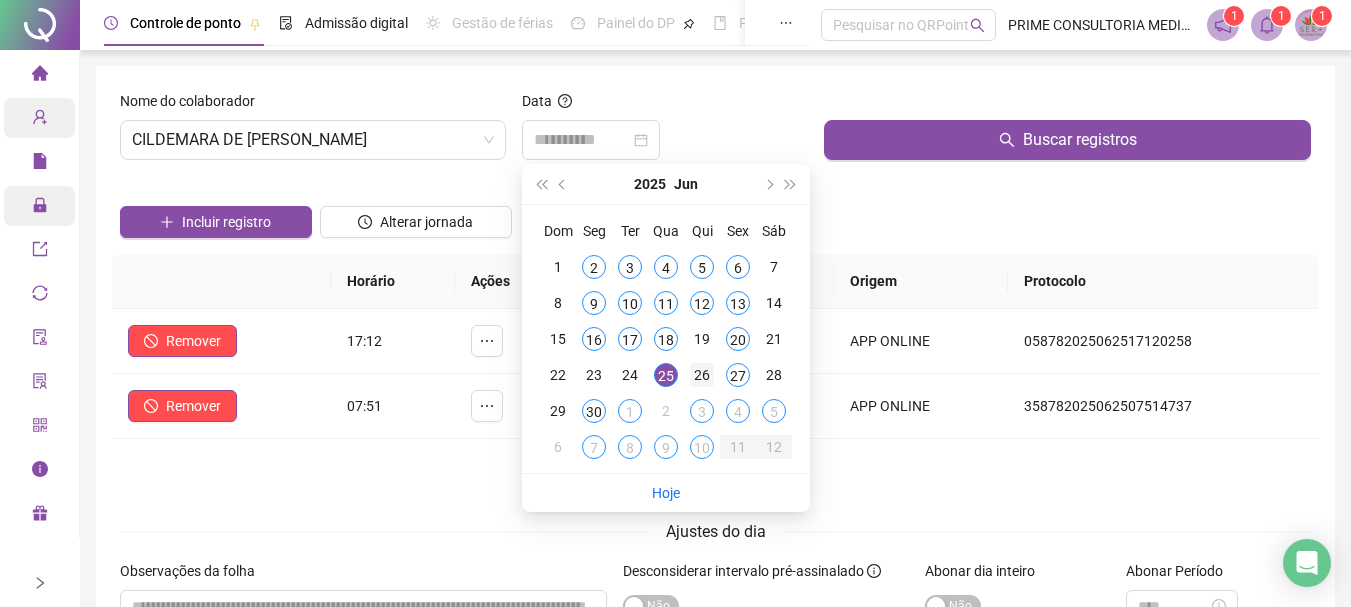 click on "26" at bounding box center [702, 375] 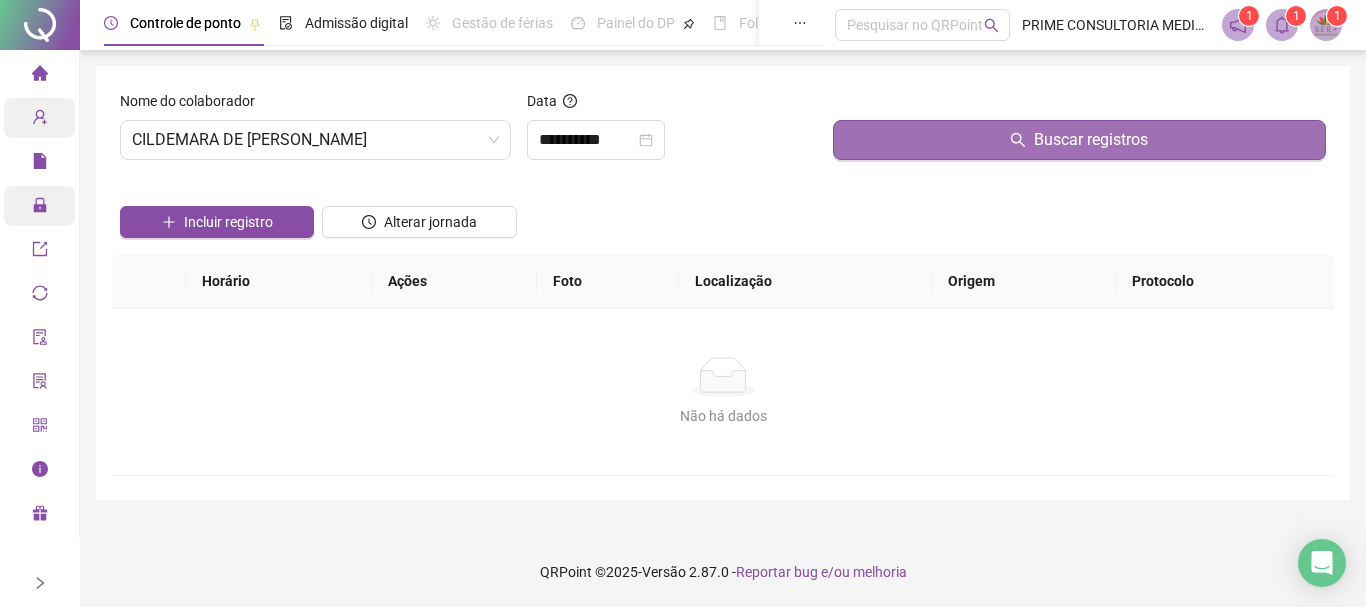 click on "Buscar registros" at bounding box center (1079, 140) 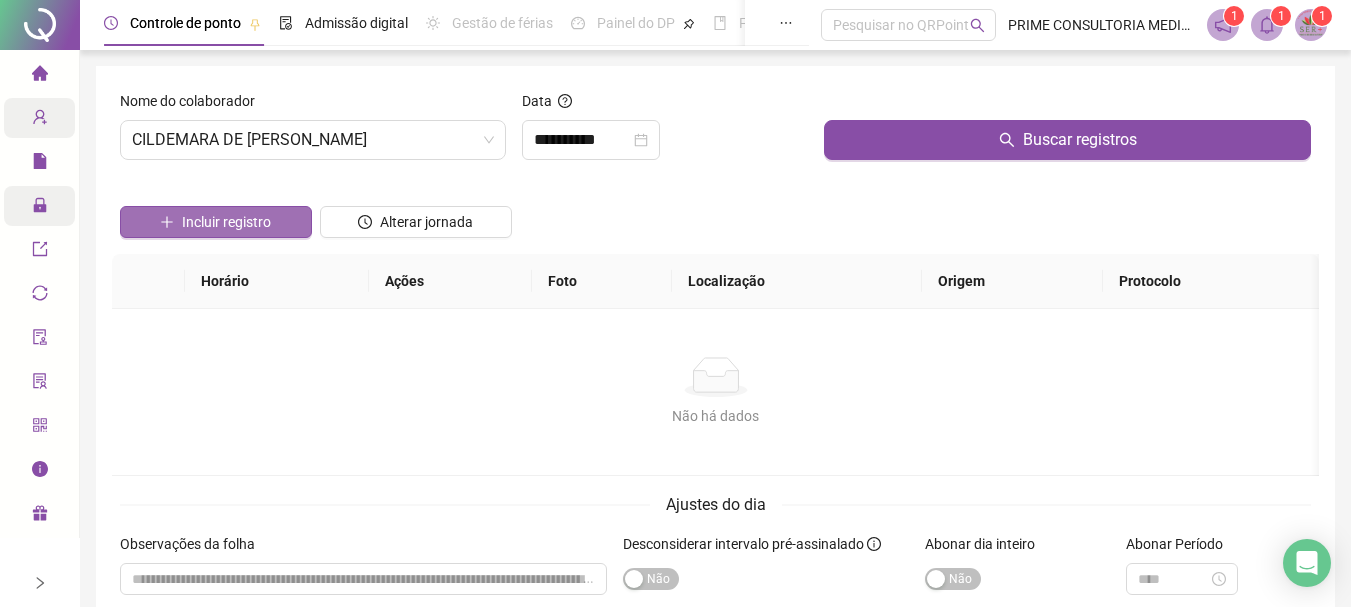 click on "Incluir registro" at bounding box center [226, 222] 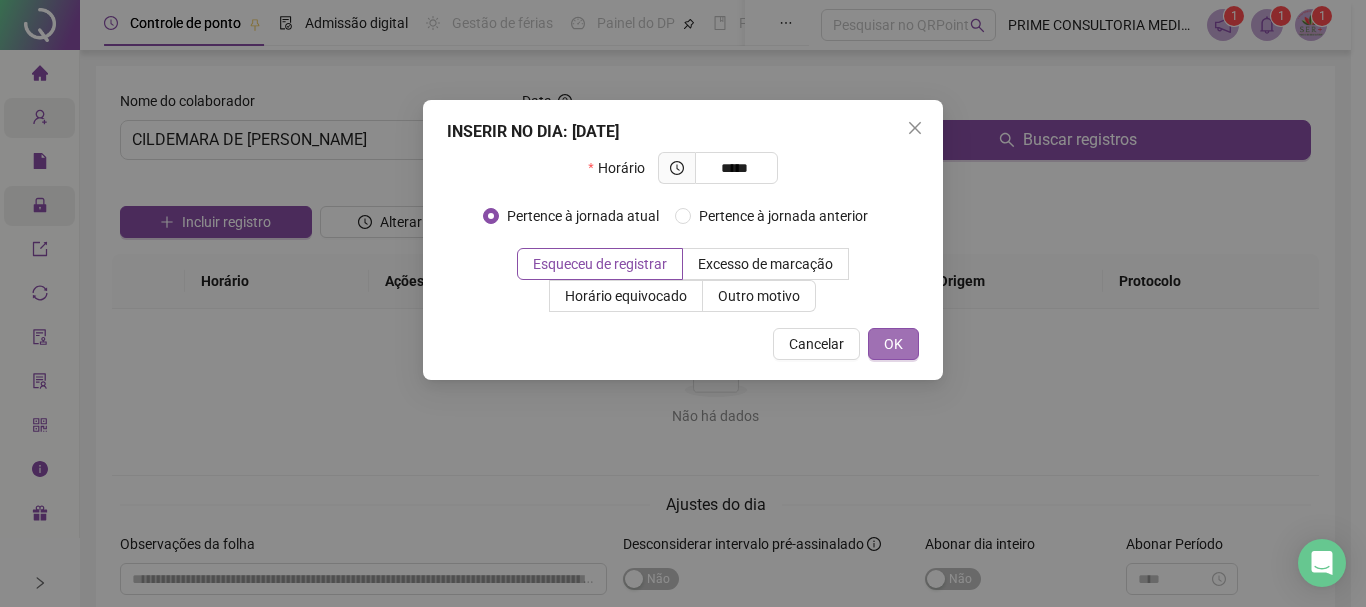 type on "*****" 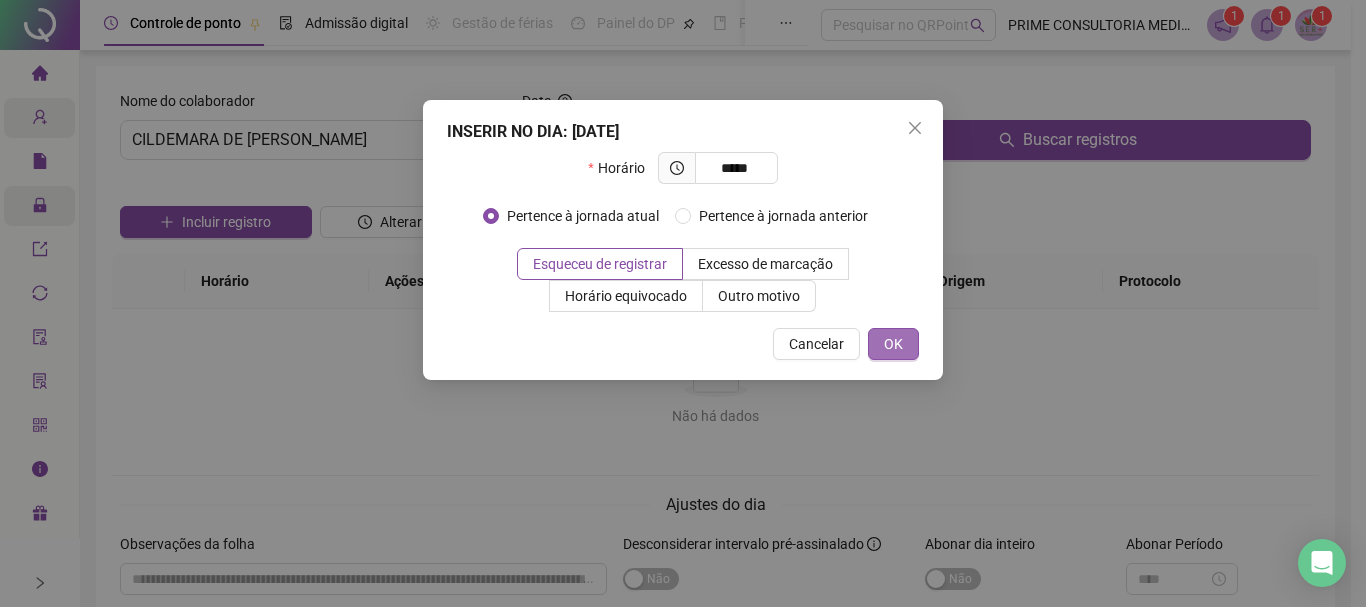 click on "OK" at bounding box center [893, 344] 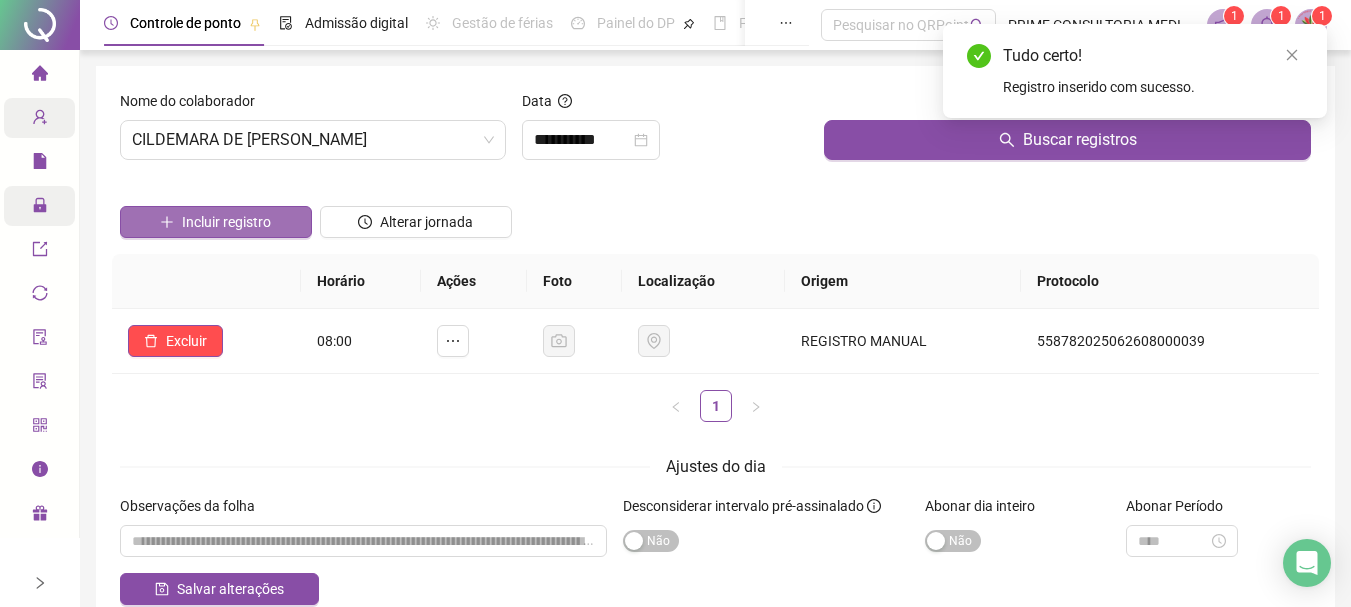 click on "Incluir registro" at bounding box center [226, 222] 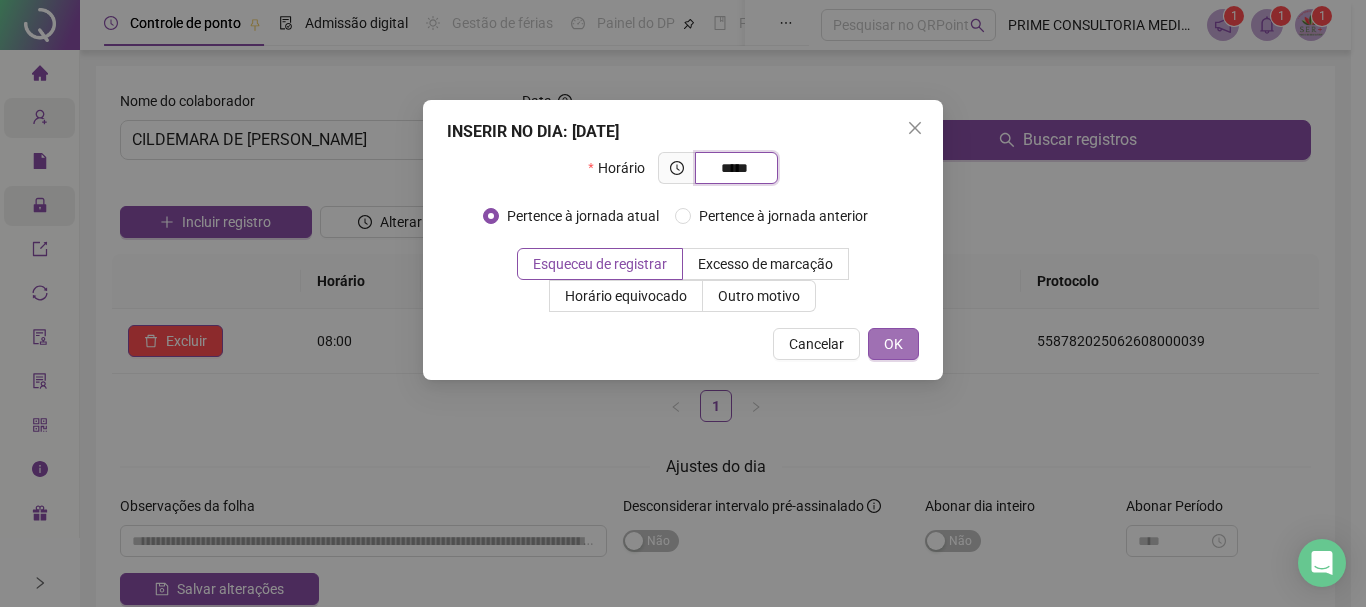 type on "*****" 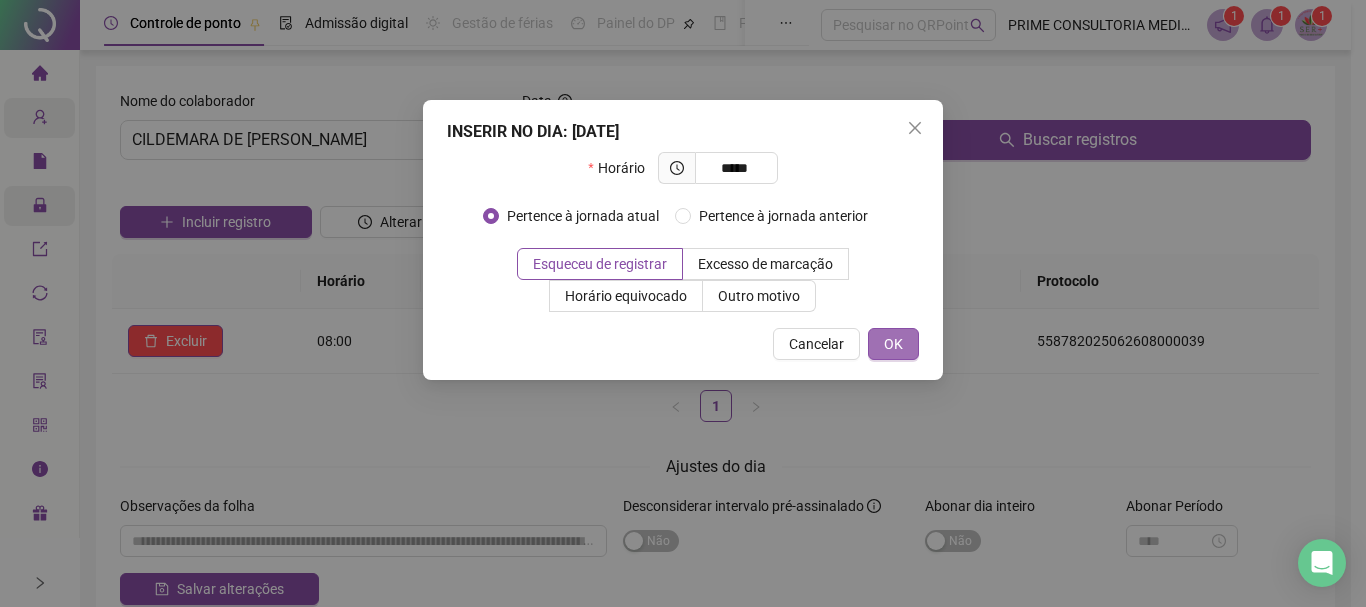 click on "OK" at bounding box center [893, 344] 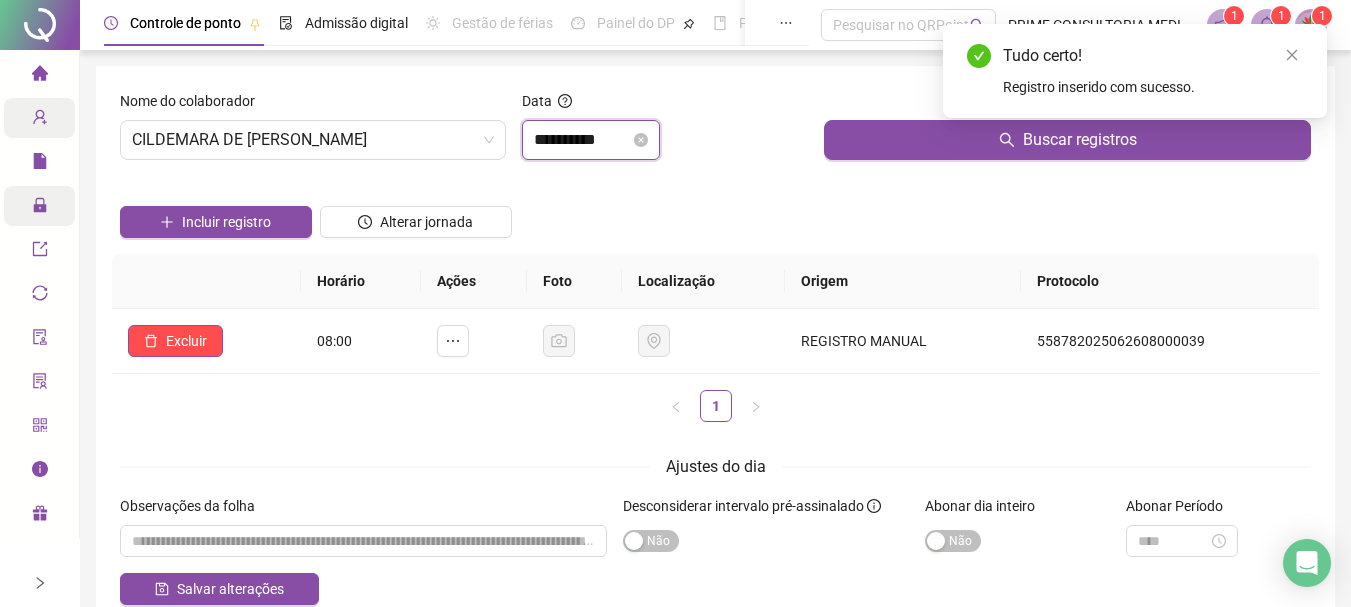 click on "**********" at bounding box center (582, 140) 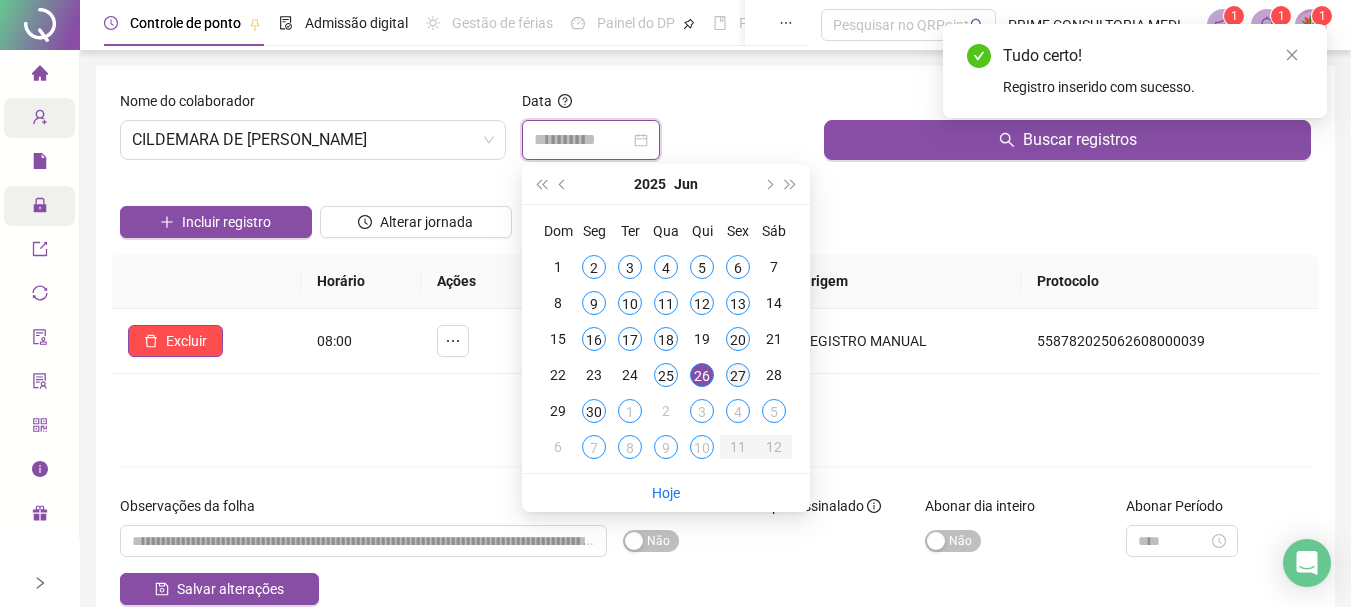 type on "**********" 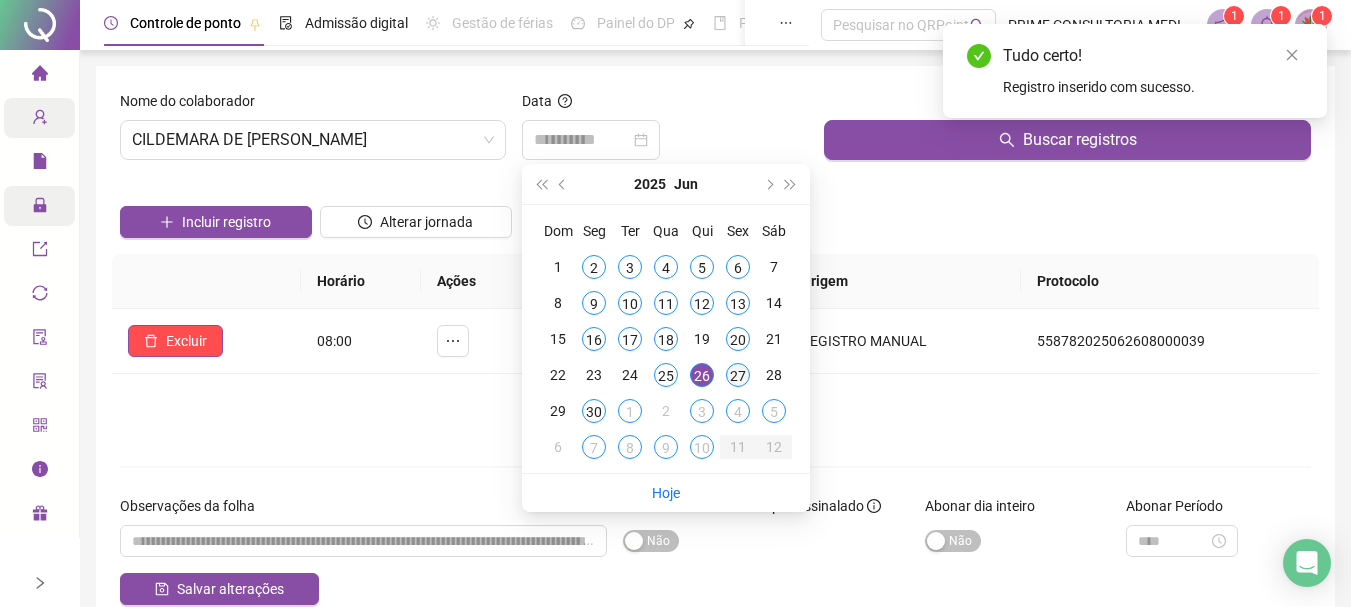 click on "27" at bounding box center (738, 375) 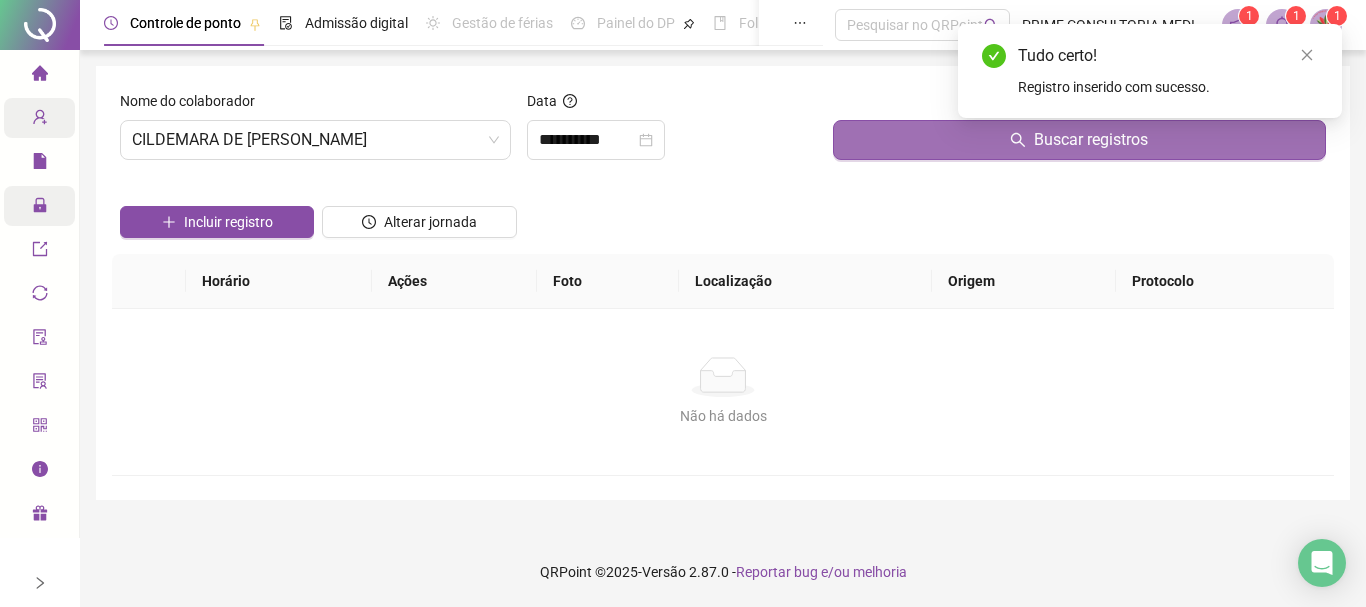 click on "Buscar registros" at bounding box center (1079, 140) 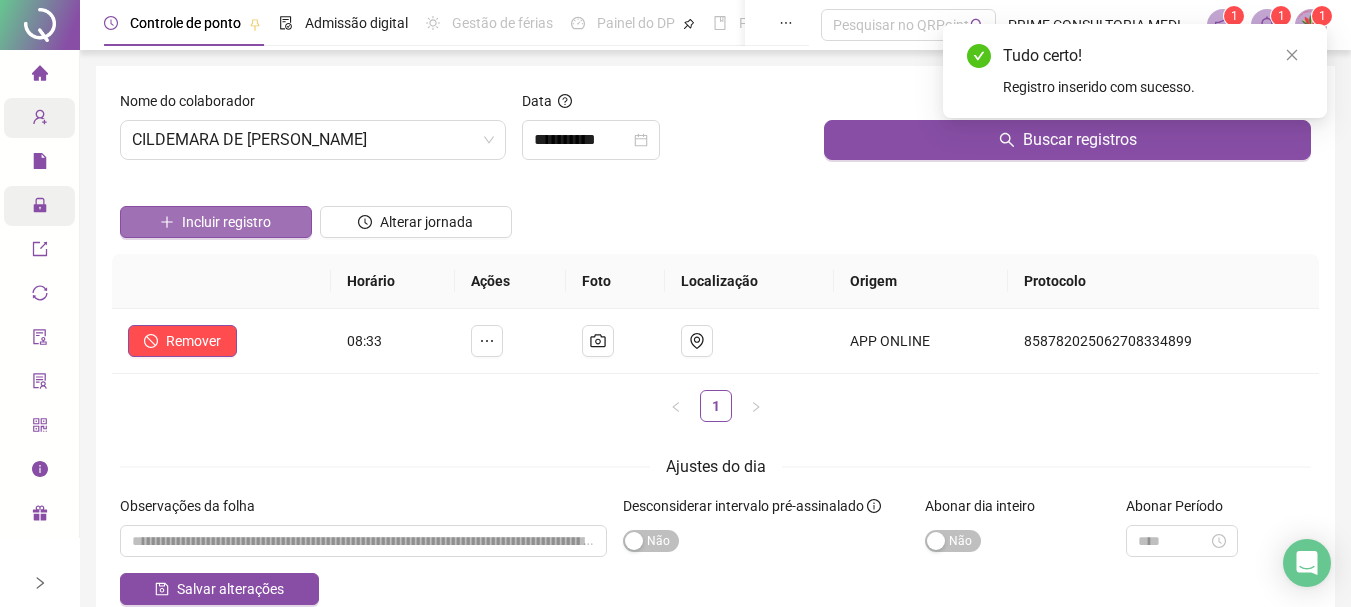 click on "Incluir registro" at bounding box center [226, 222] 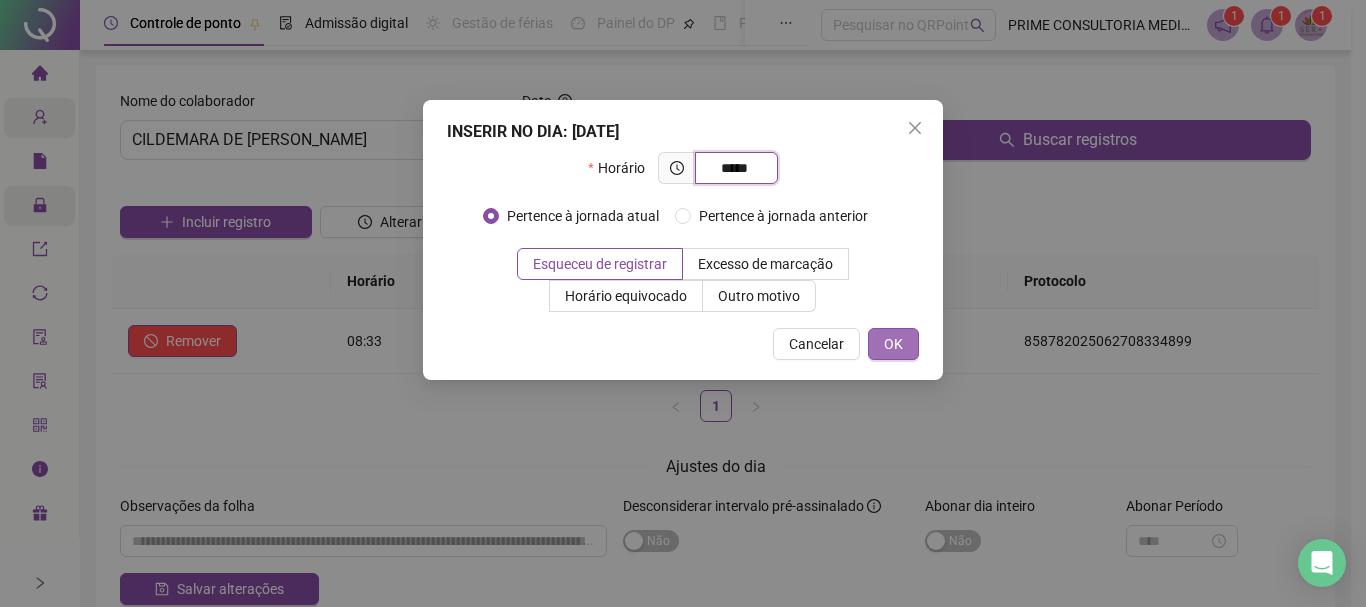 type on "*****" 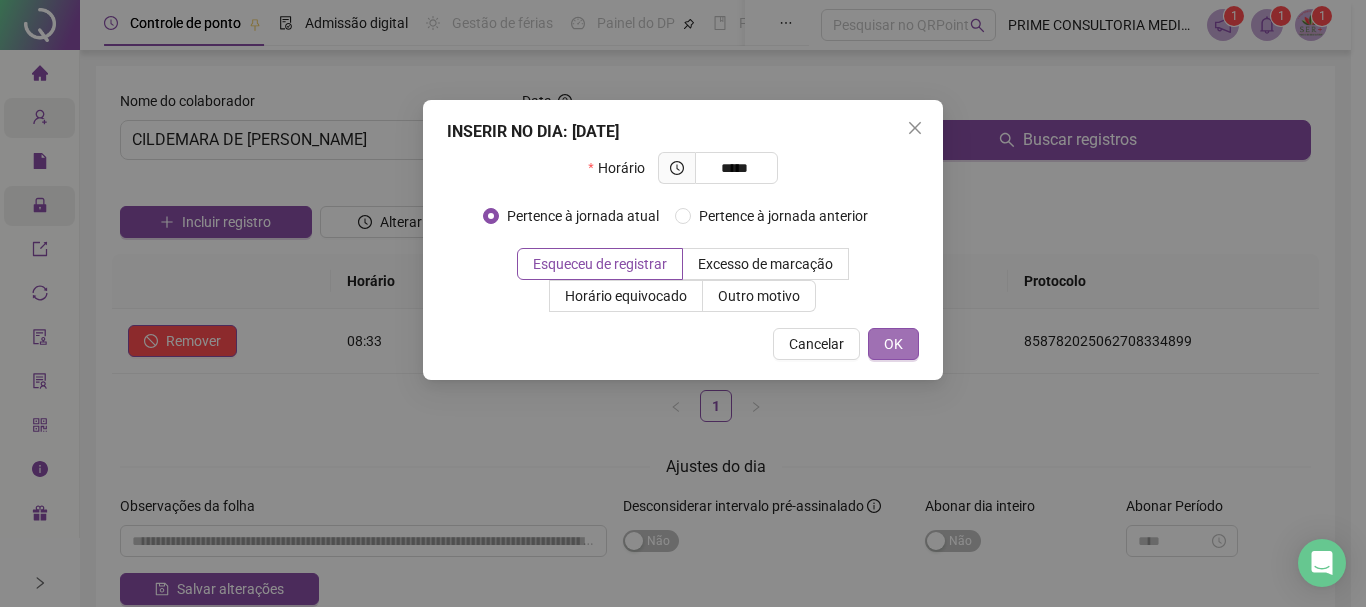 click on "OK" at bounding box center [893, 344] 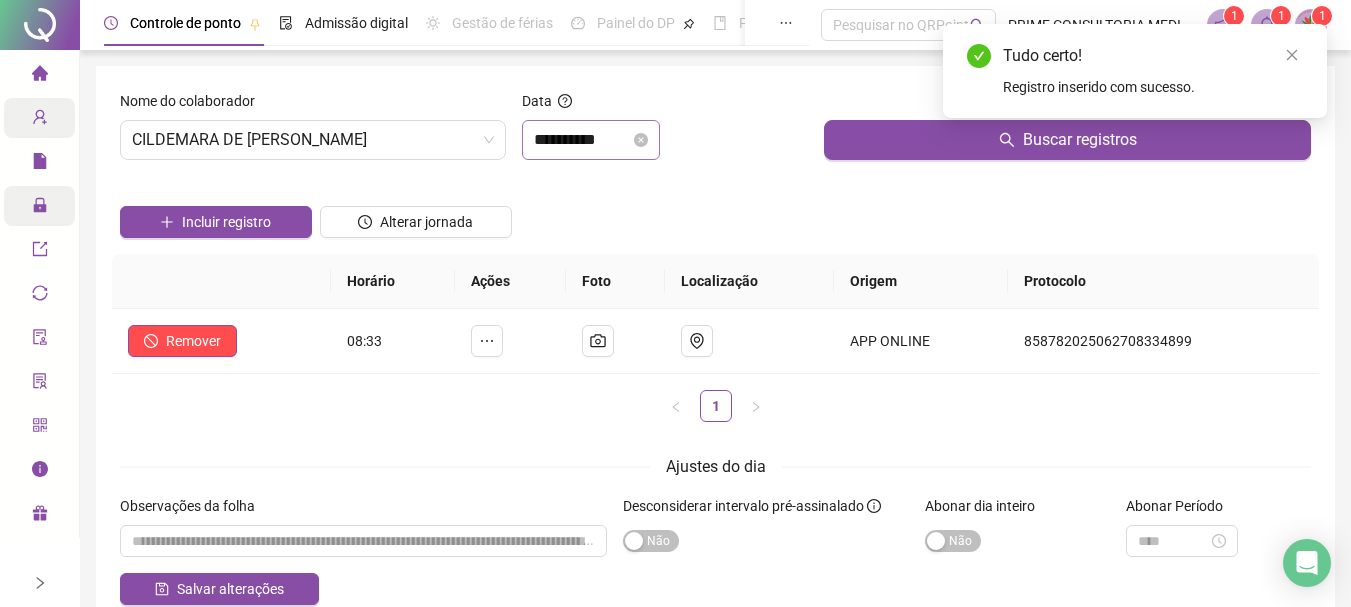 click on "**********" at bounding box center [591, 140] 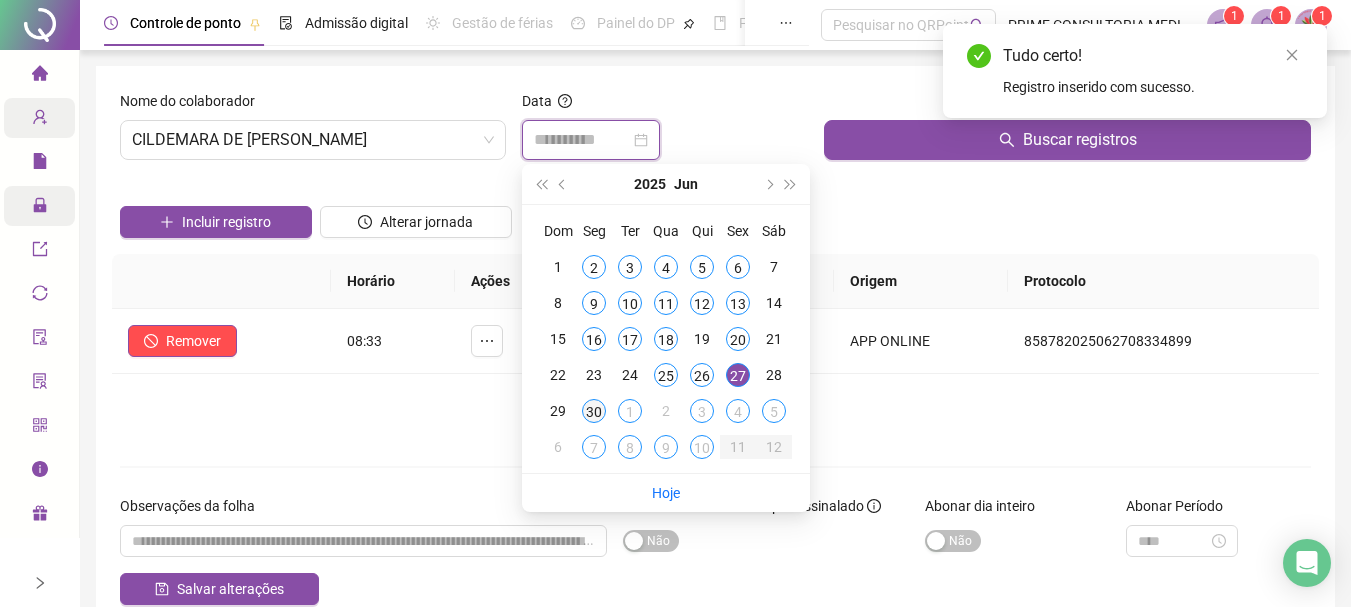 type on "**********" 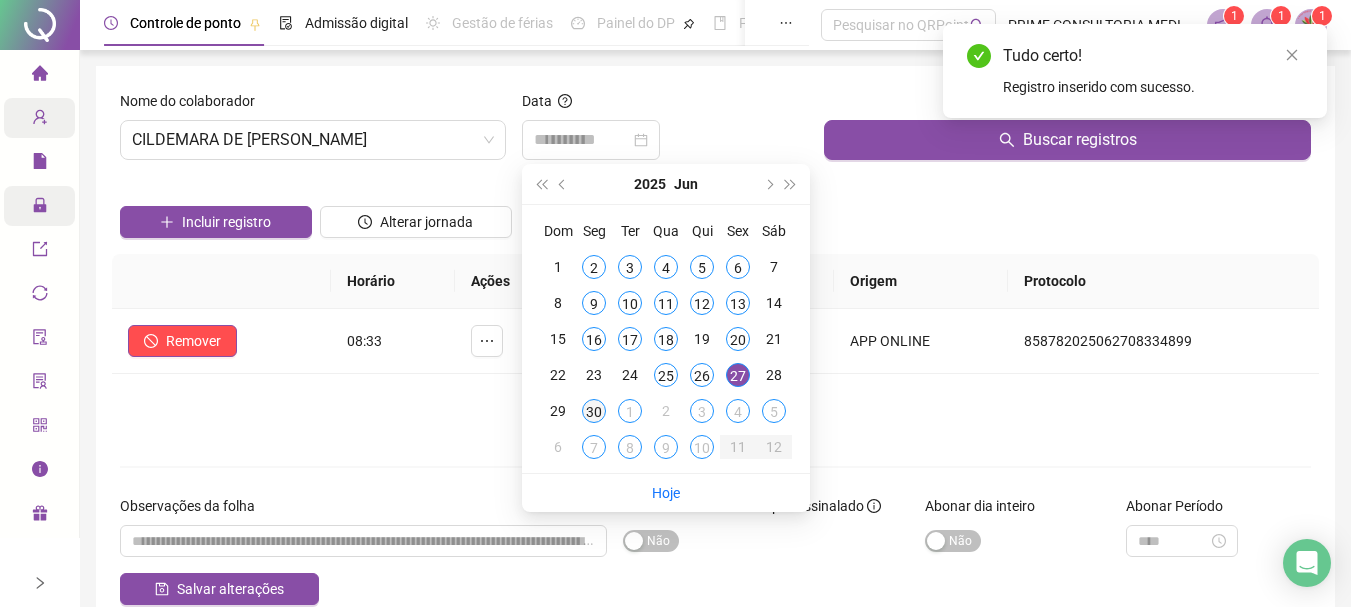 click on "30" at bounding box center [594, 411] 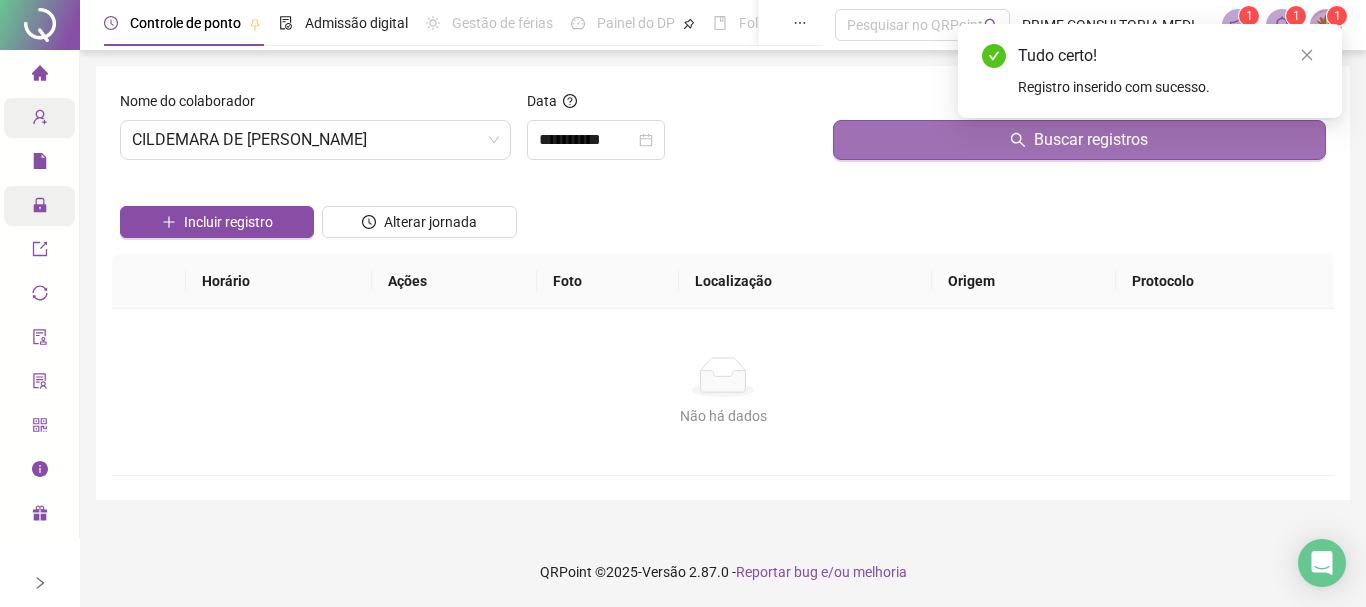 click on "Buscar registros" at bounding box center [1079, 140] 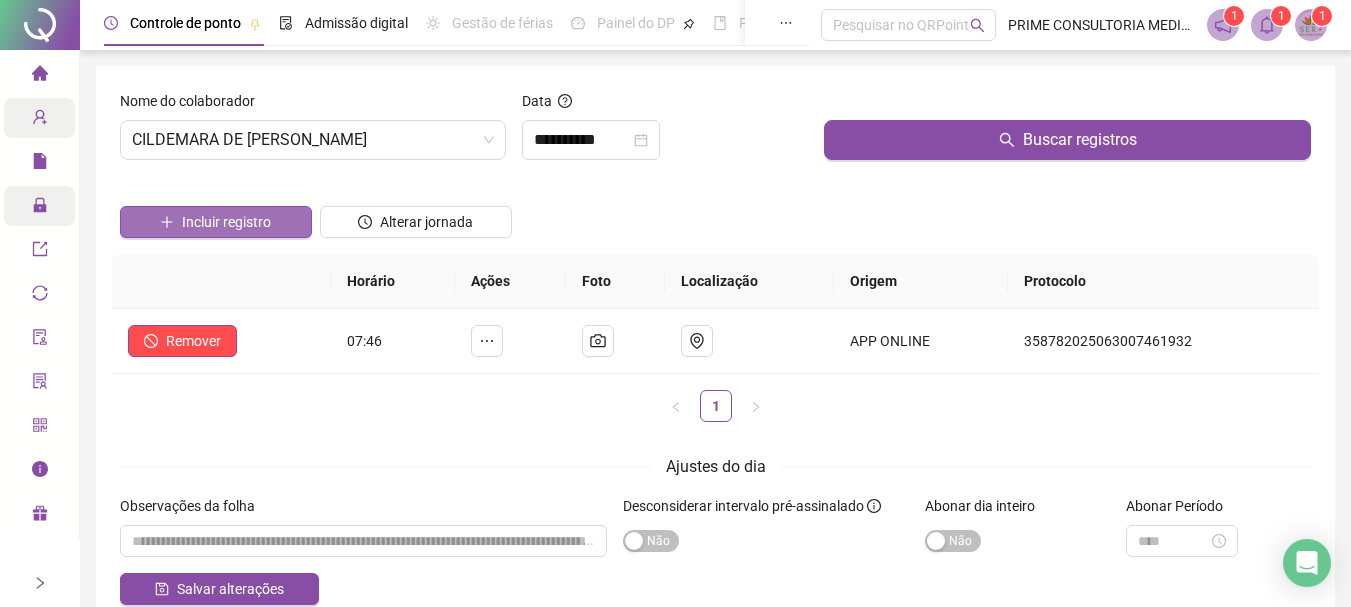 click on "Incluir registro" at bounding box center (216, 222) 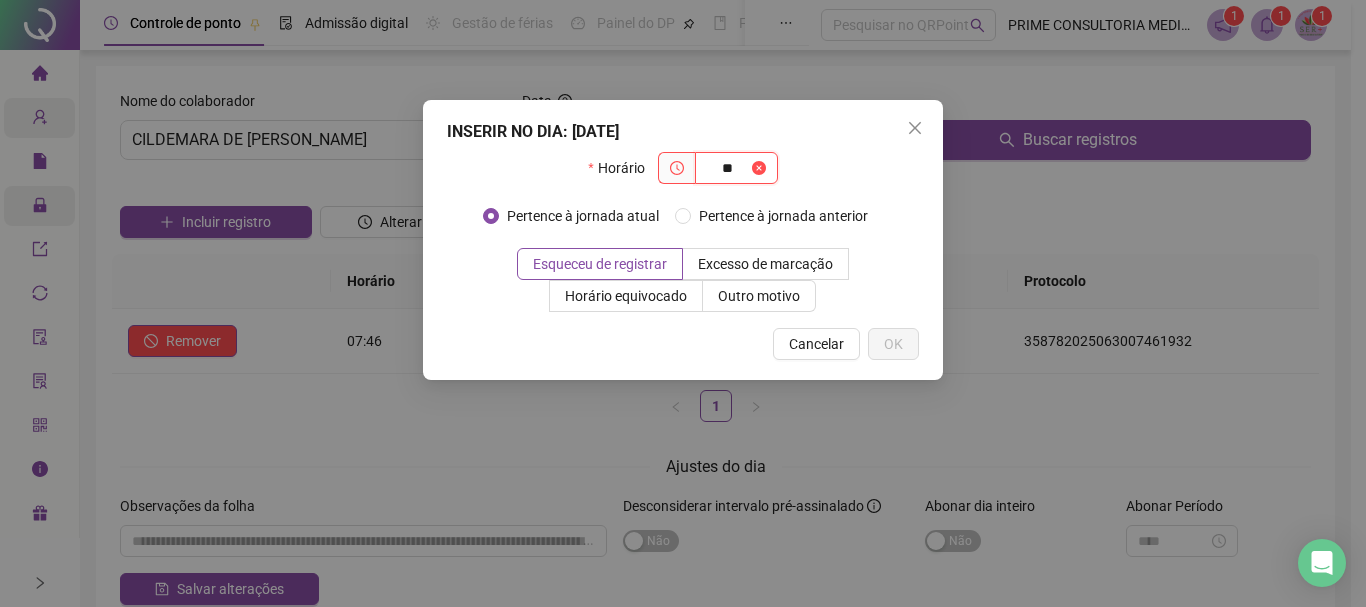 type on "*" 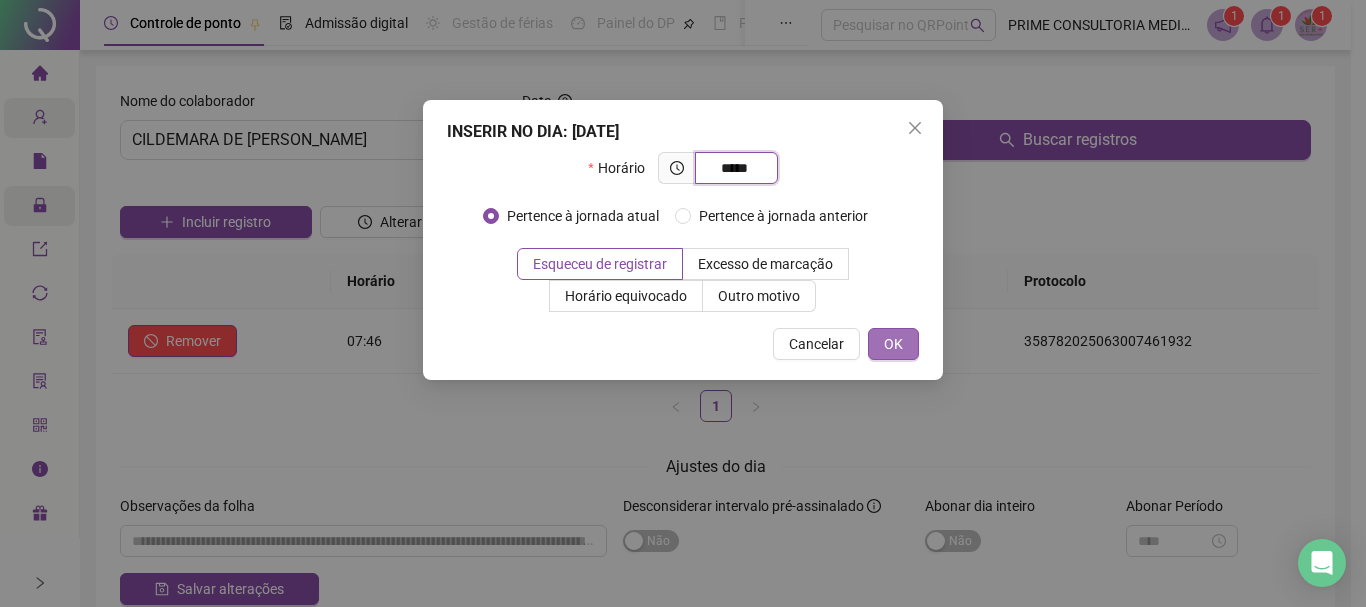 type on "*****" 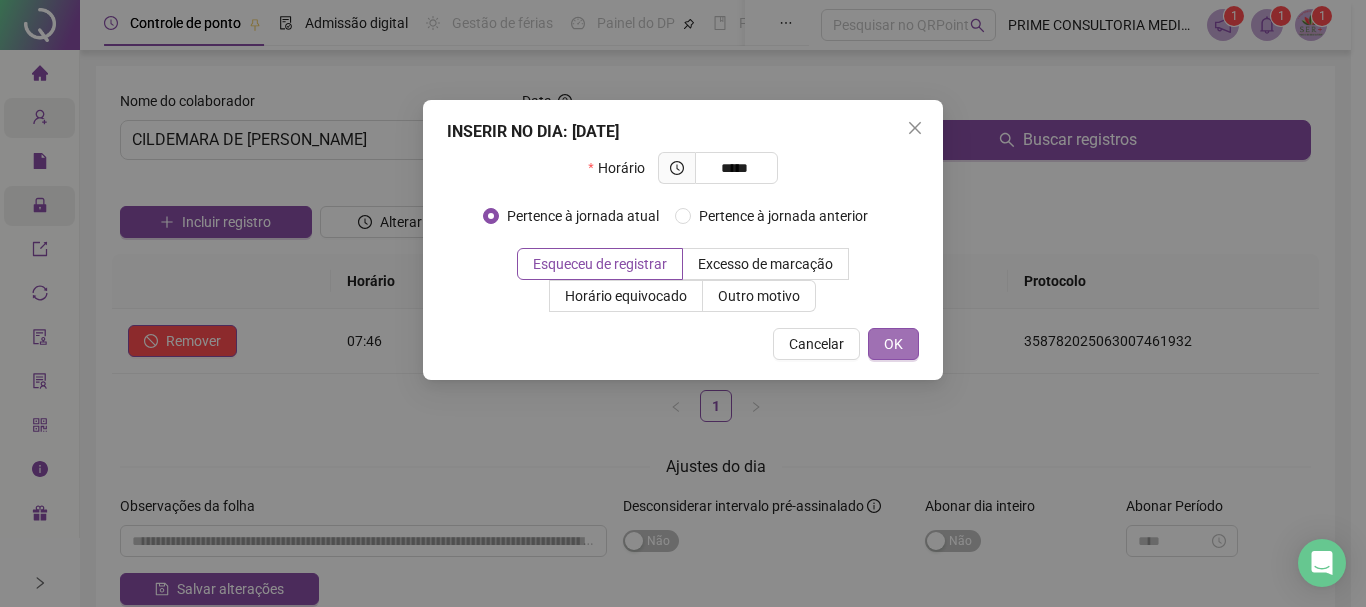 click on "OK" at bounding box center [893, 344] 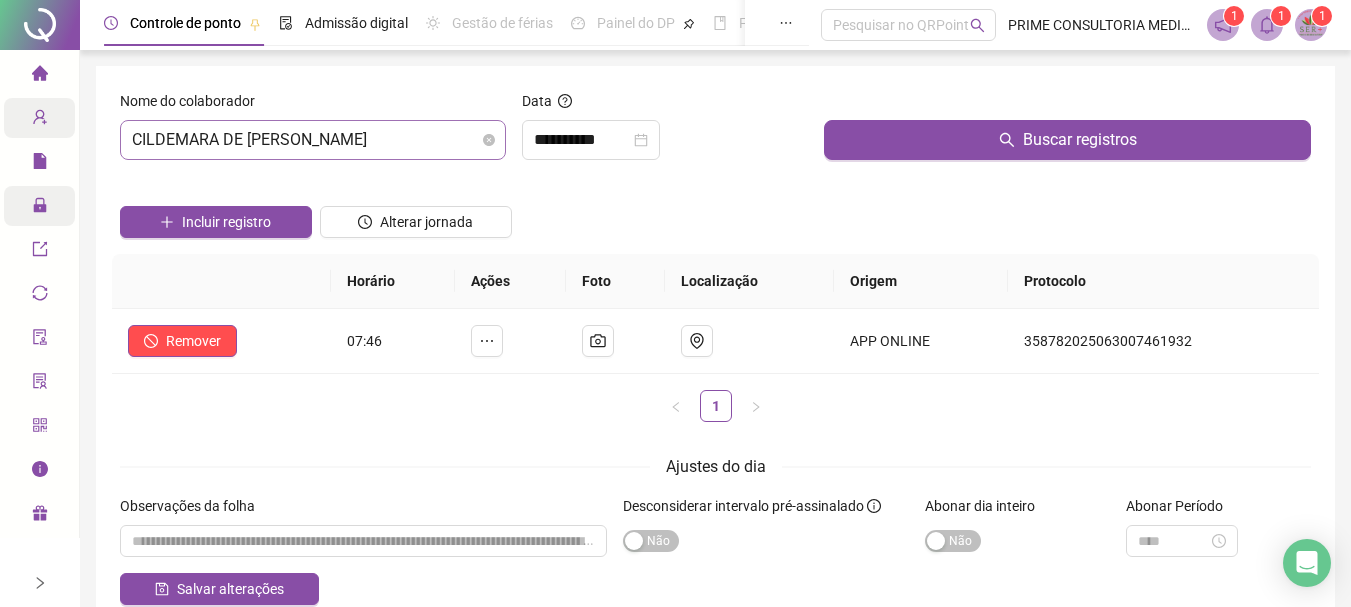 click on "CILDEMARA DE [PERSON_NAME]" at bounding box center [313, 140] 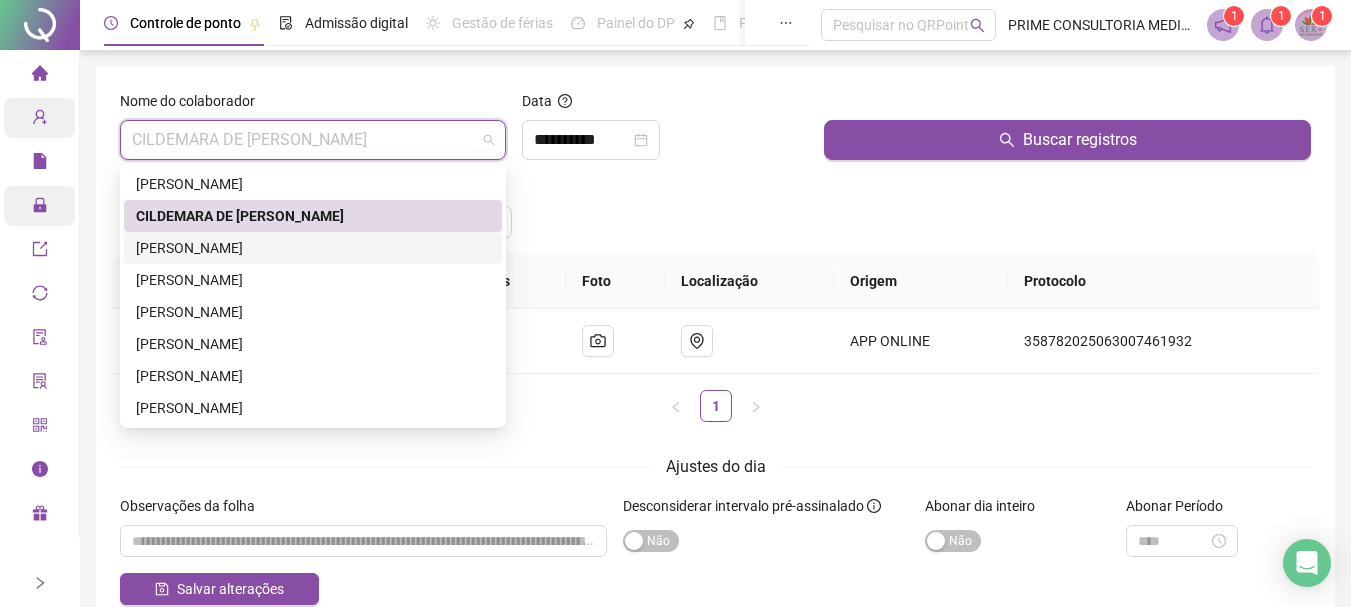click on "[PERSON_NAME]" at bounding box center [313, 248] 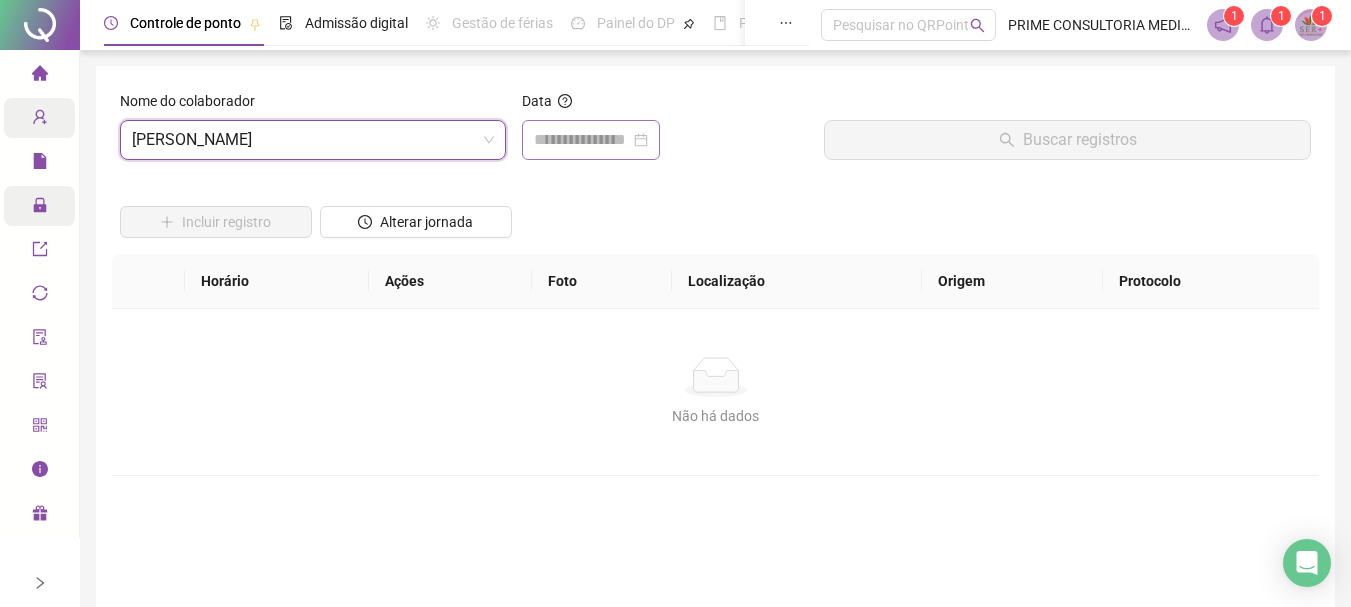 click at bounding box center (591, 140) 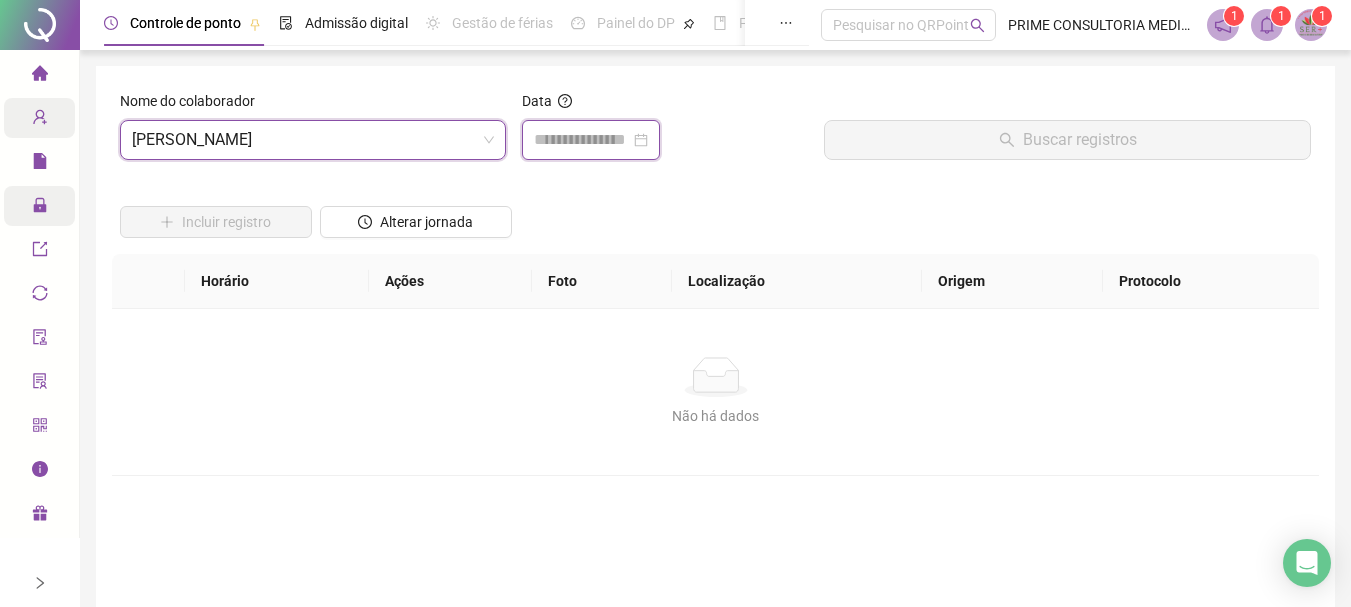 click at bounding box center [591, 140] 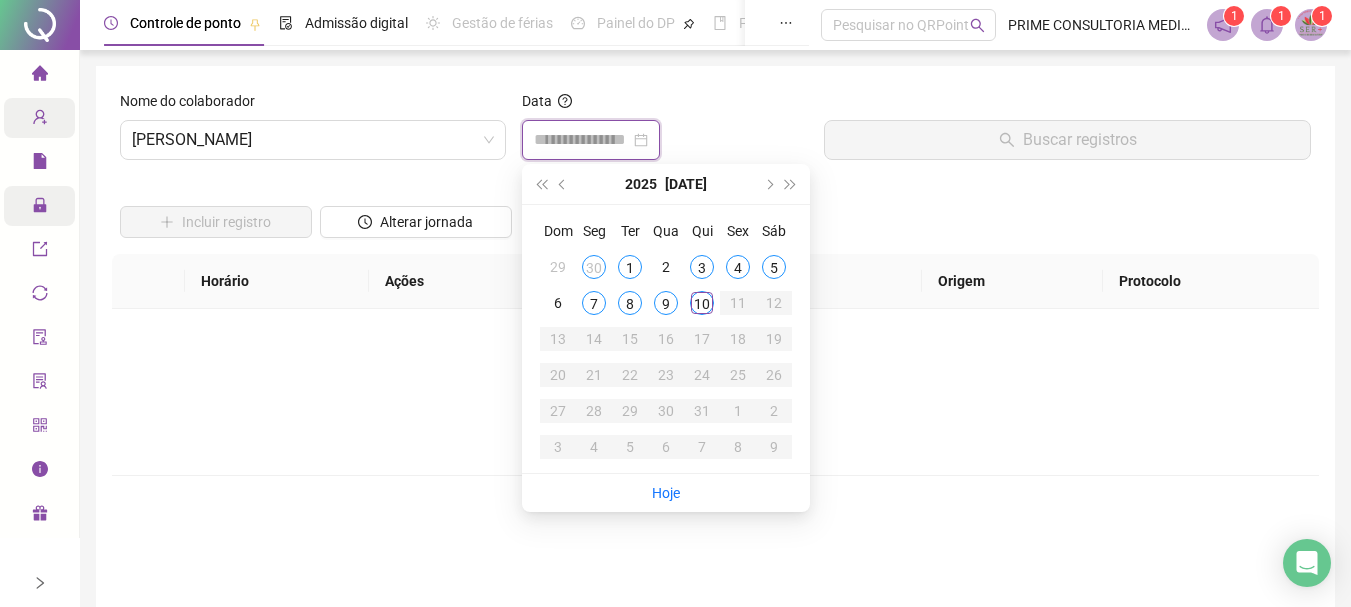 click at bounding box center (591, 140) 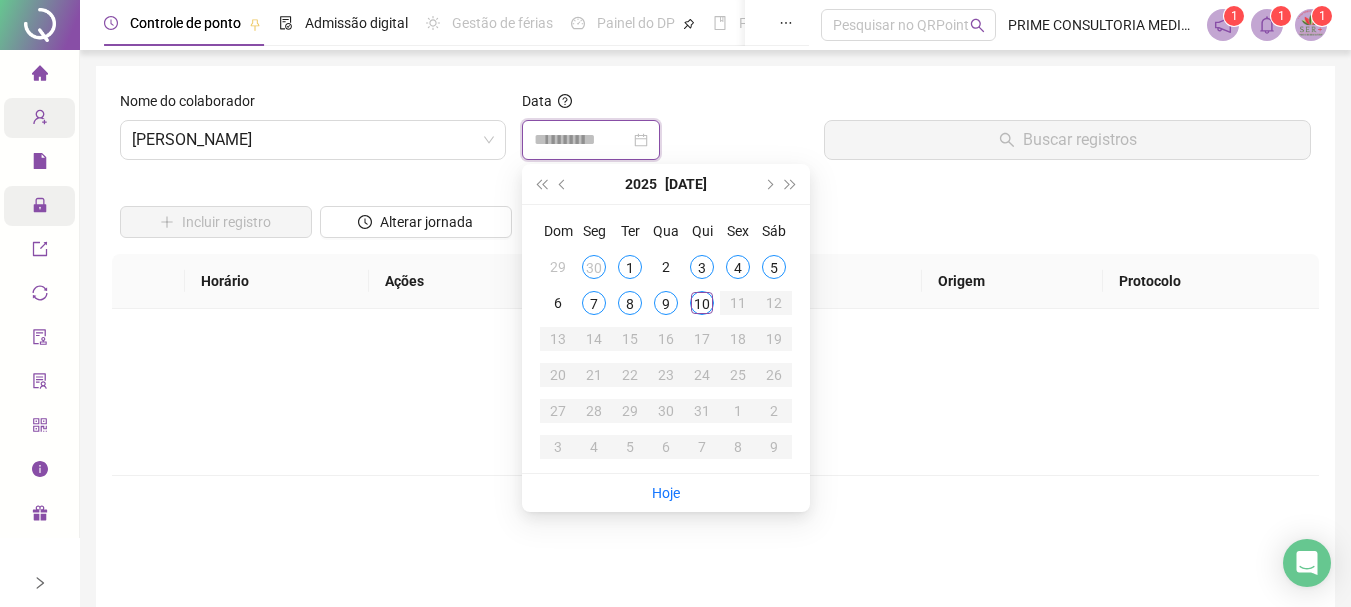 type on "**********" 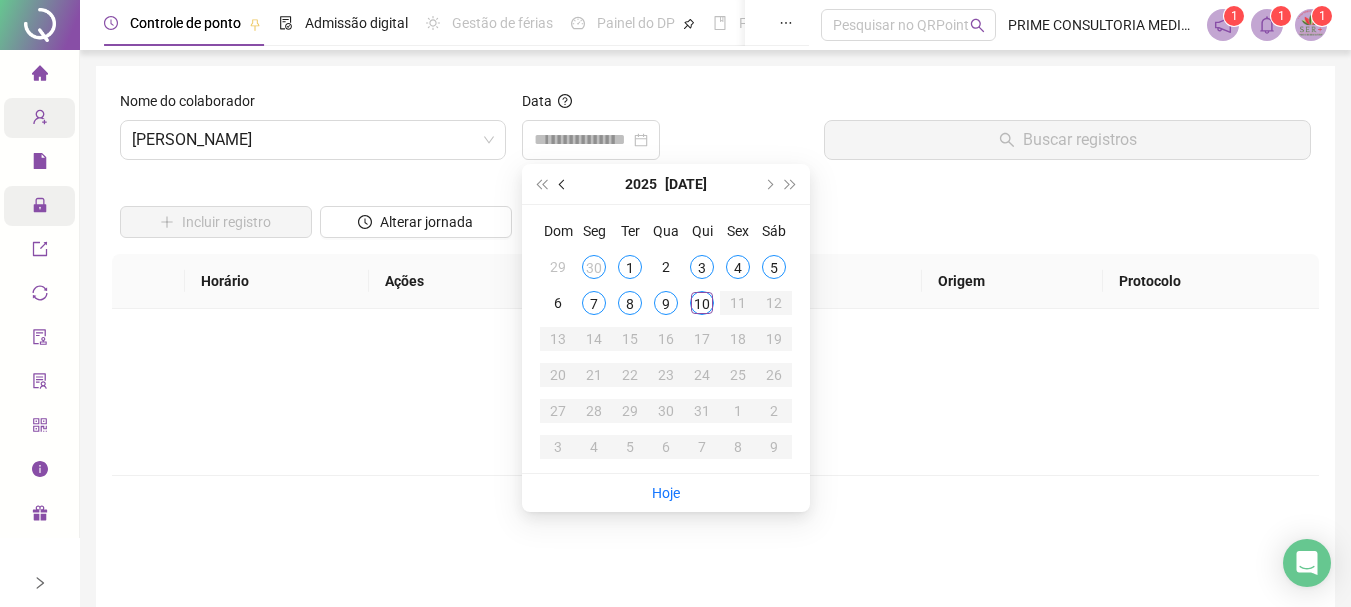 click at bounding box center (564, 184) 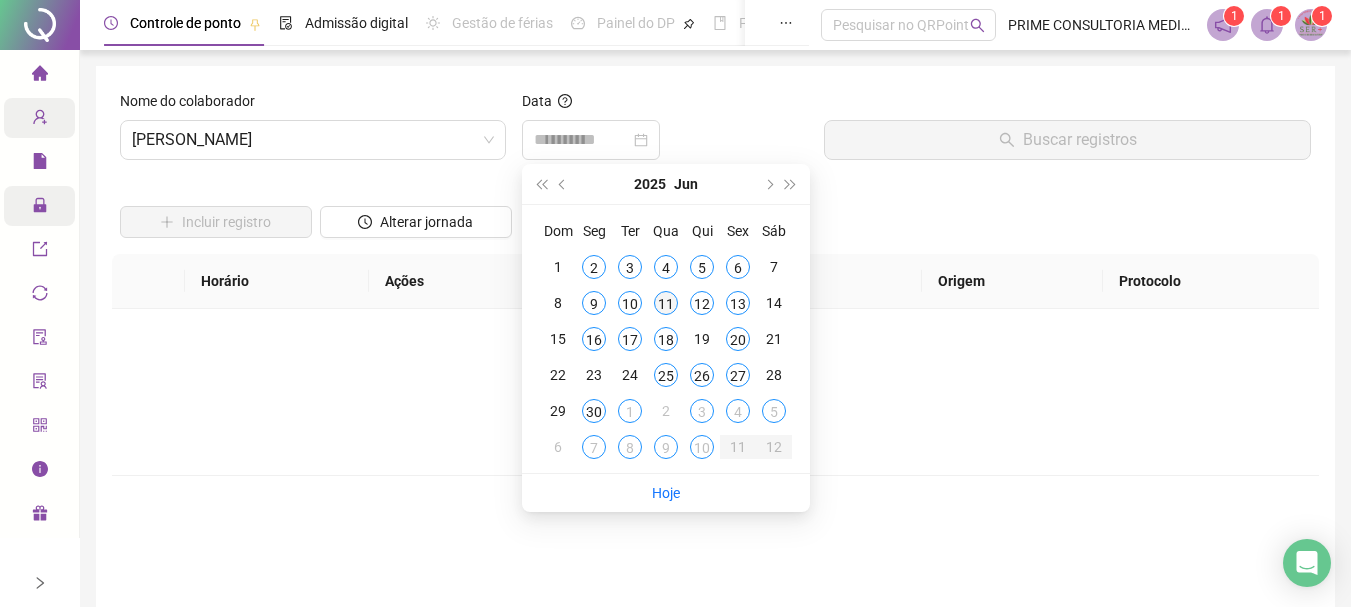type on "**********" 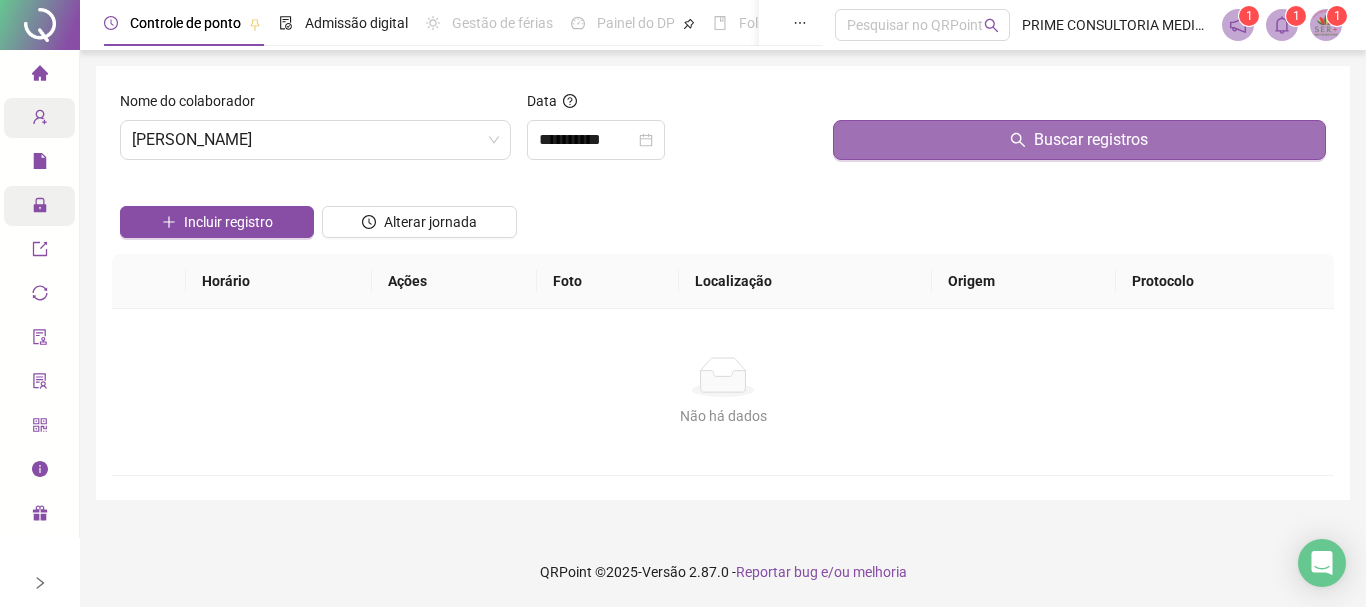 click on "Buscar registros" at bounding box center (1079, 140) 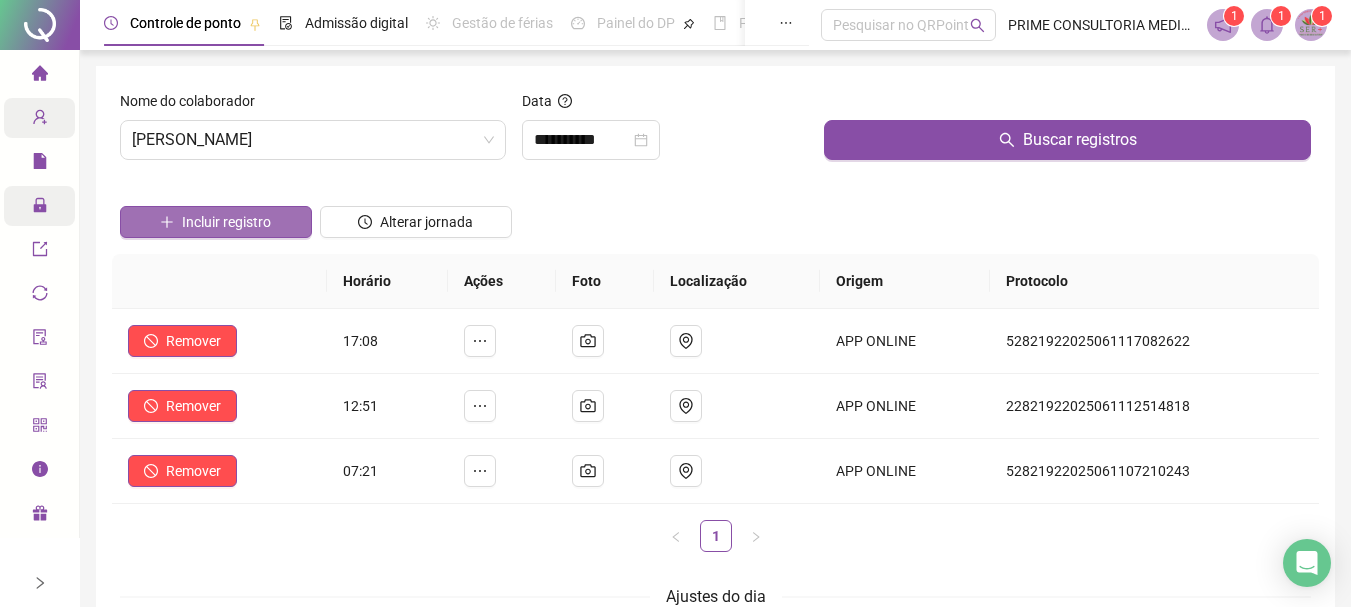 click on "Incluir registro" at bounding box center [226, 222] 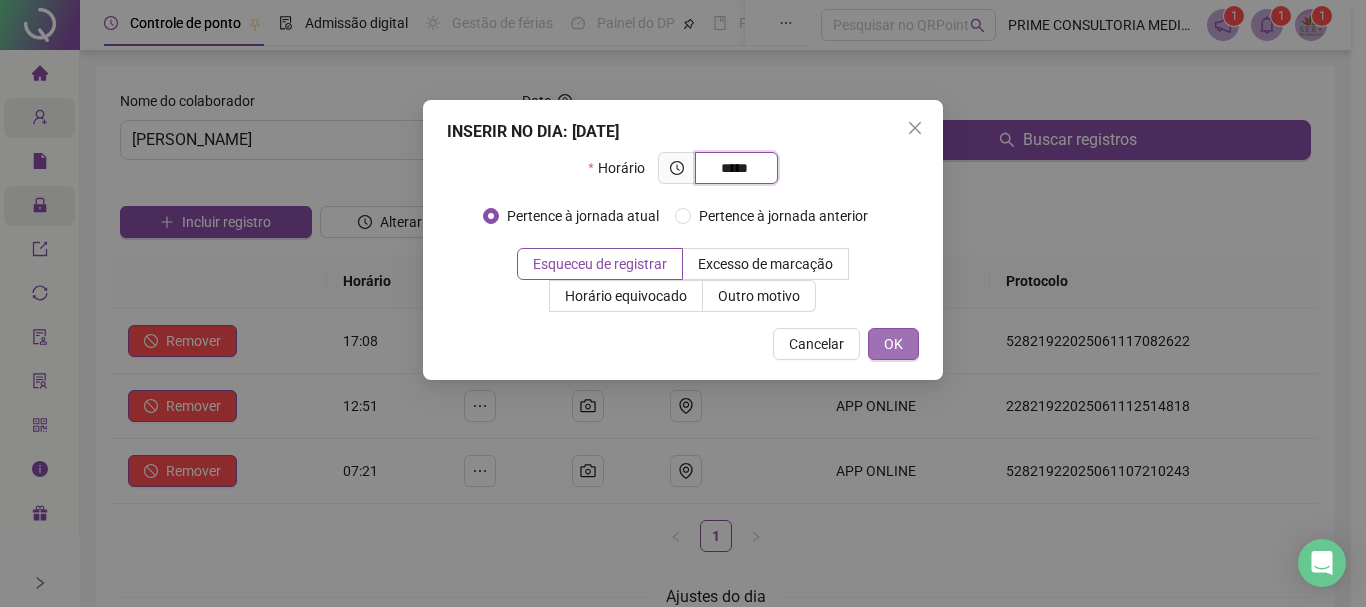 type on "*****" 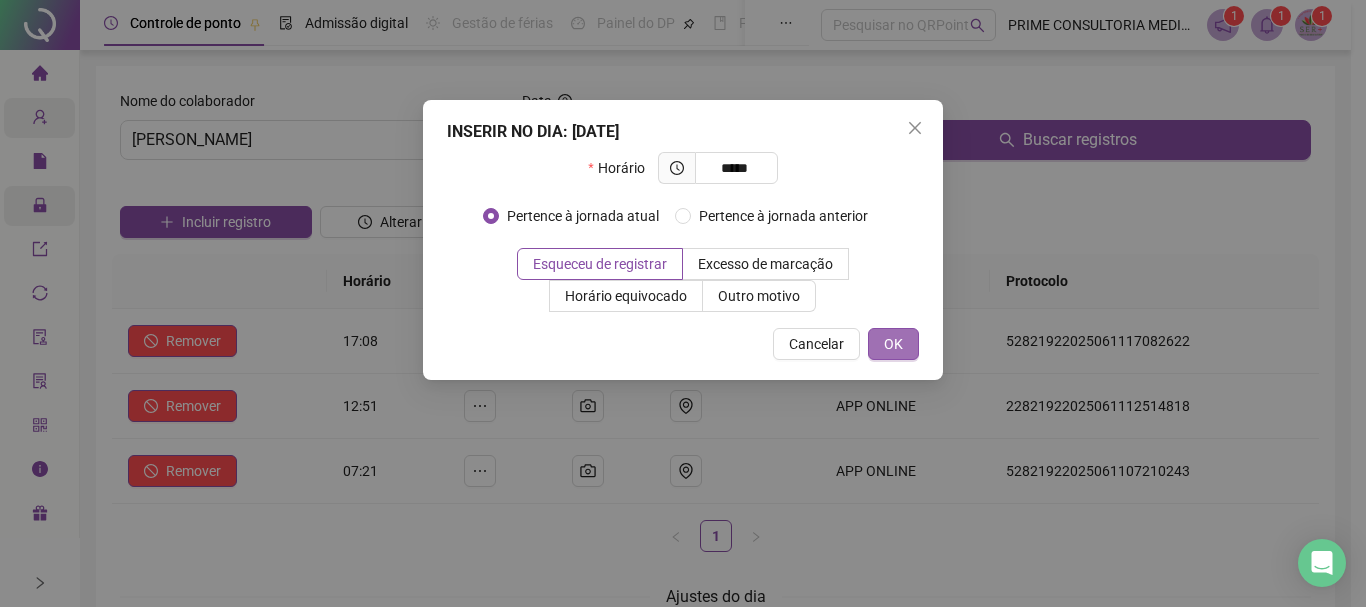 click on "OK" at bounding box center [893, 344] 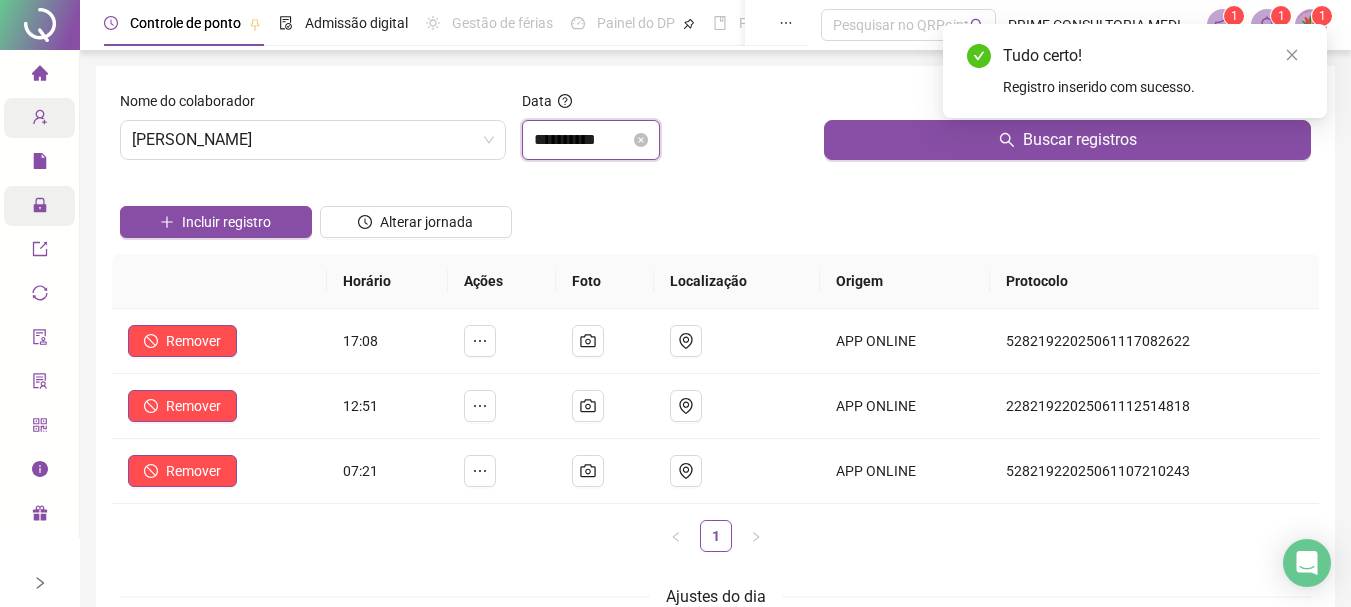 click on "**********" at bounding box center [582, 140] 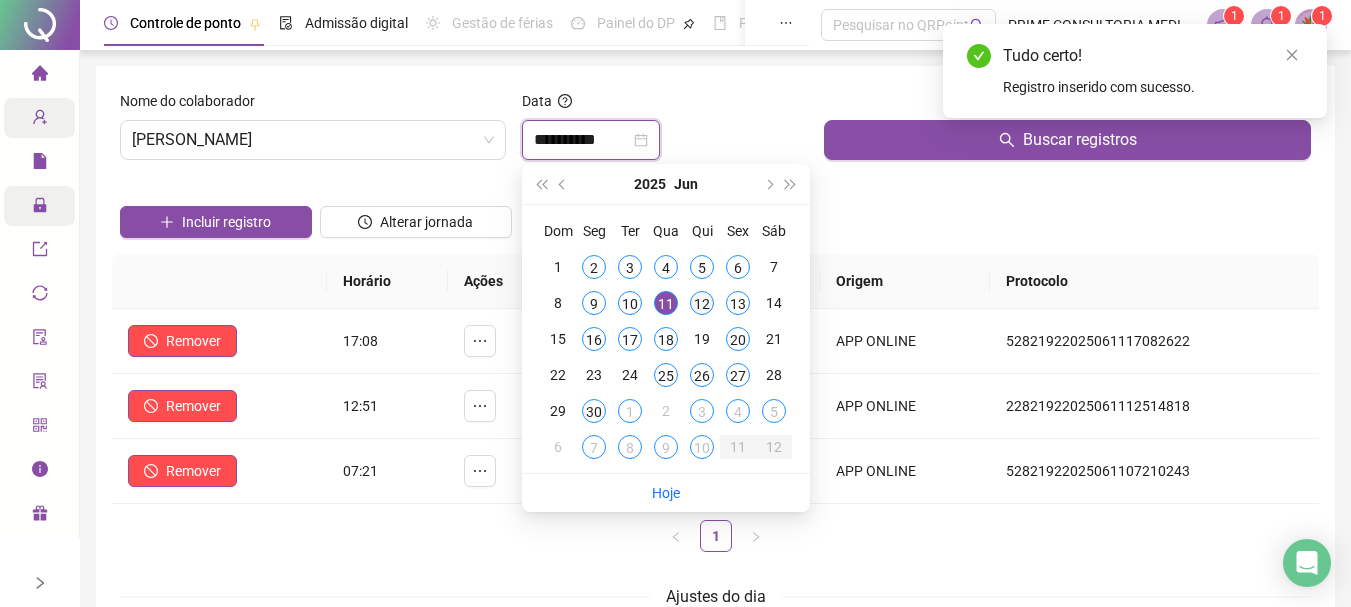 type on "**********" 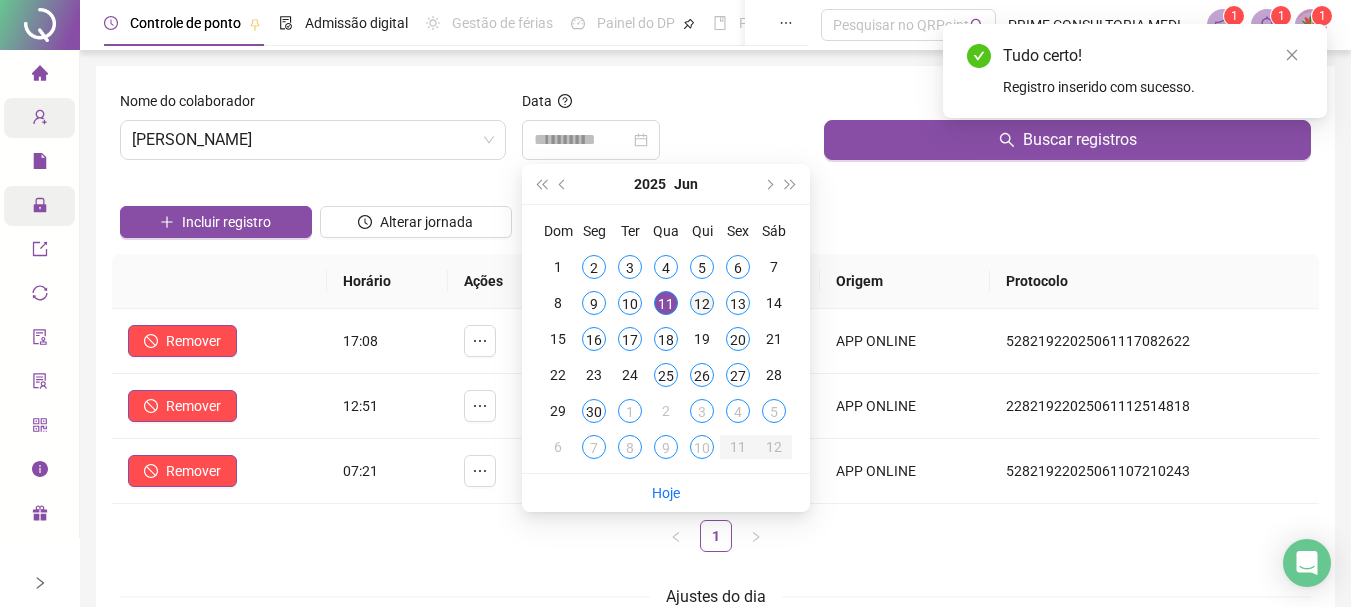 click on "12" at bounding box center (702, 303) 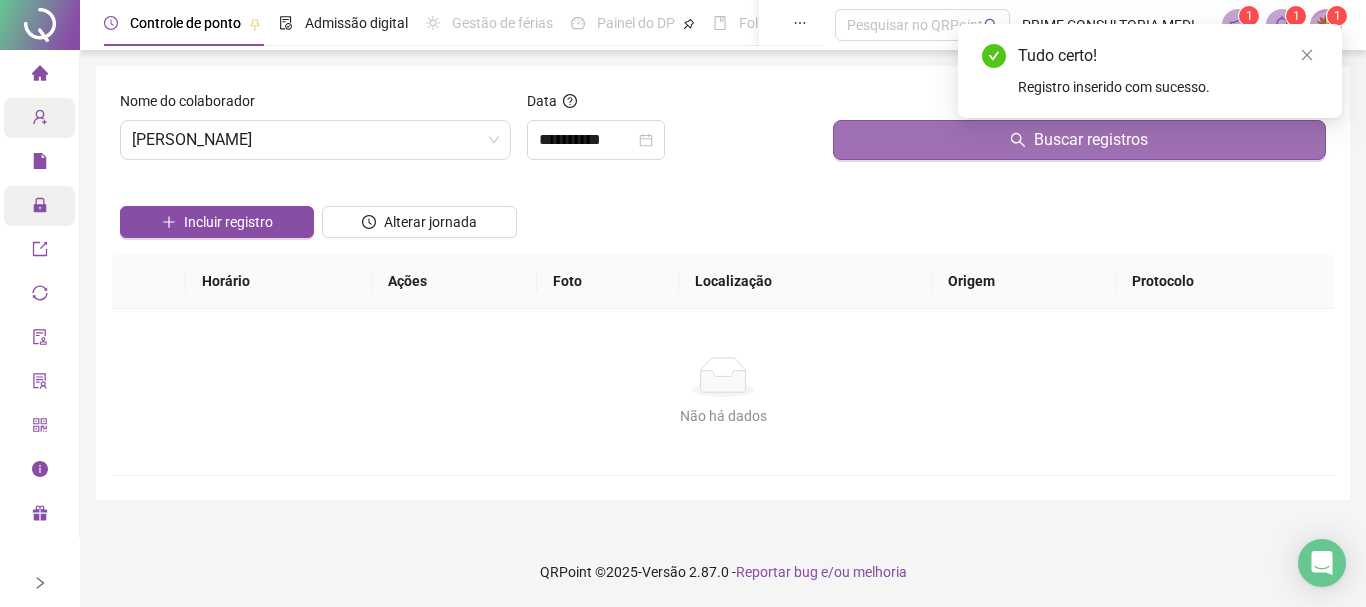 click on "Buscar registros" at bounding box center [1079, 140] 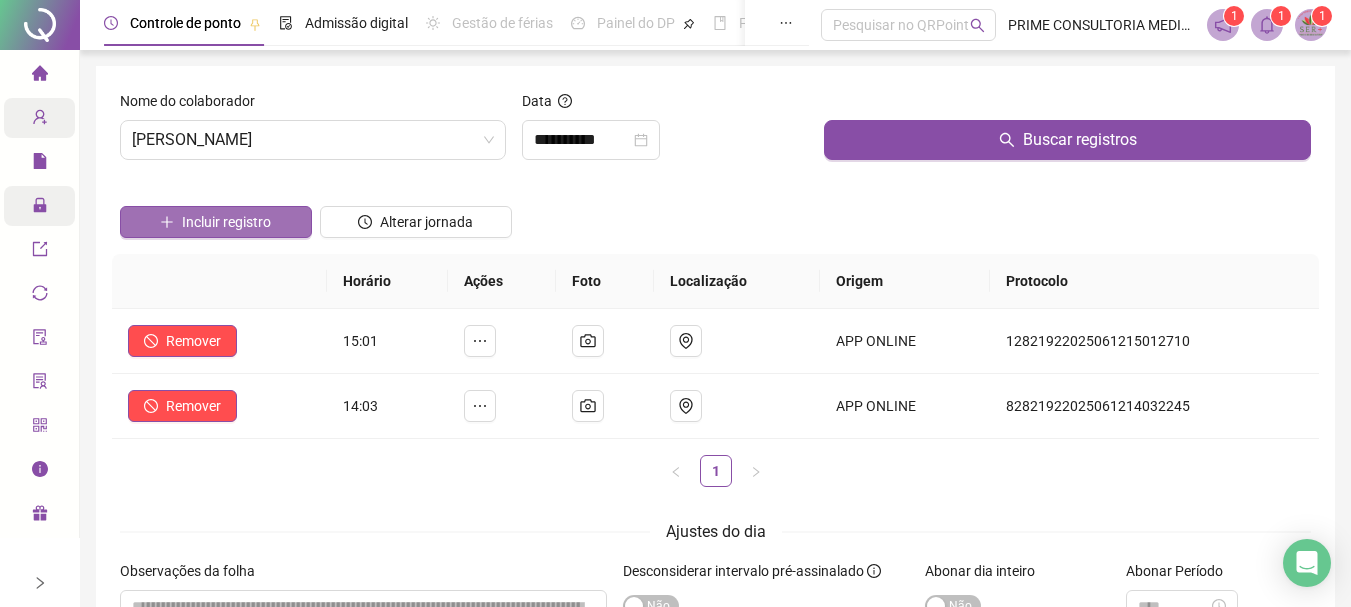 click on "Incluir registro" at bounding box center [226, 222] 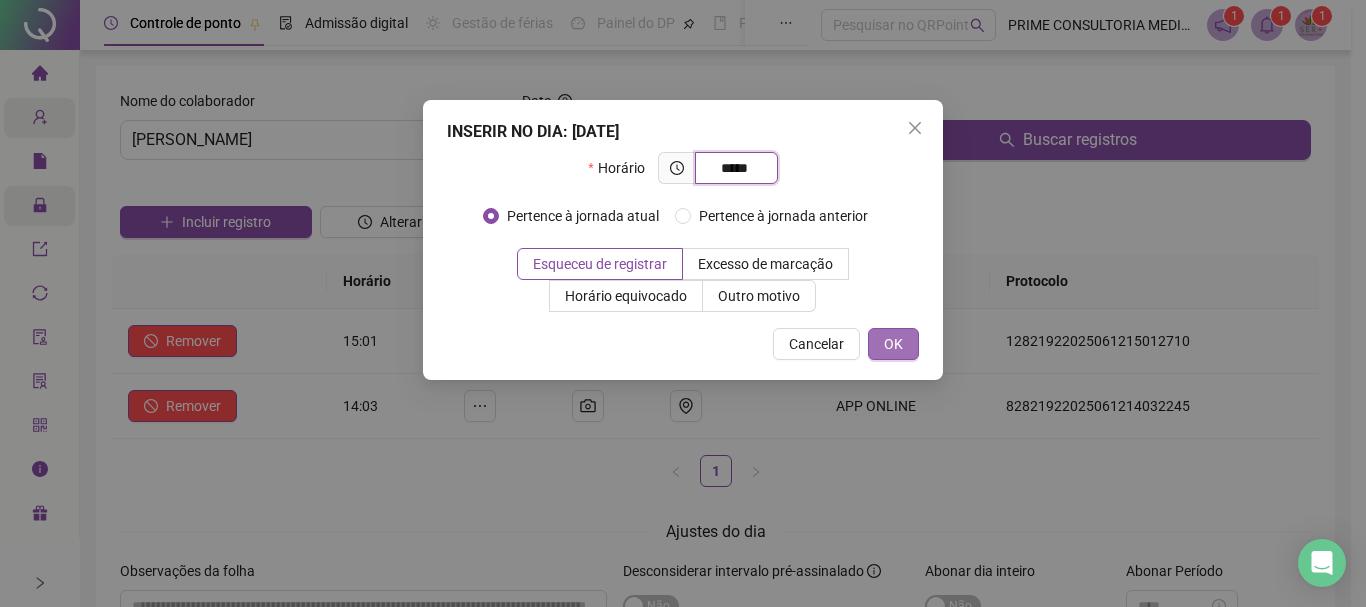 type on "*****" 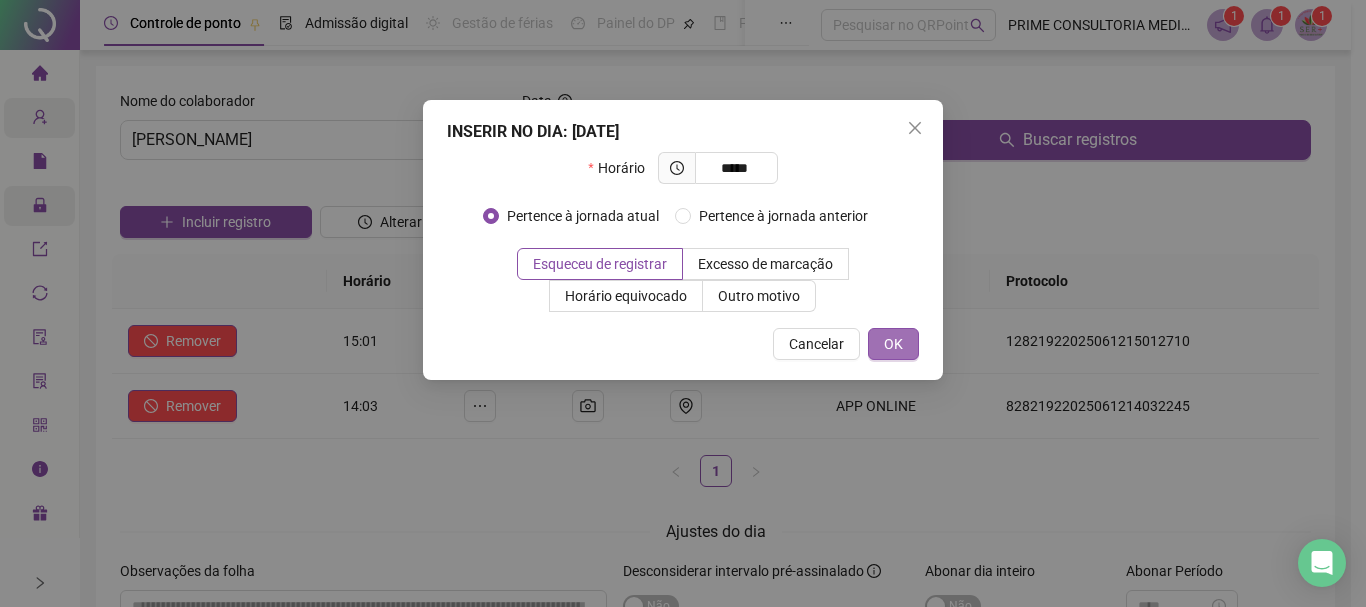 click on "OK" at bounding box center (893, 344) 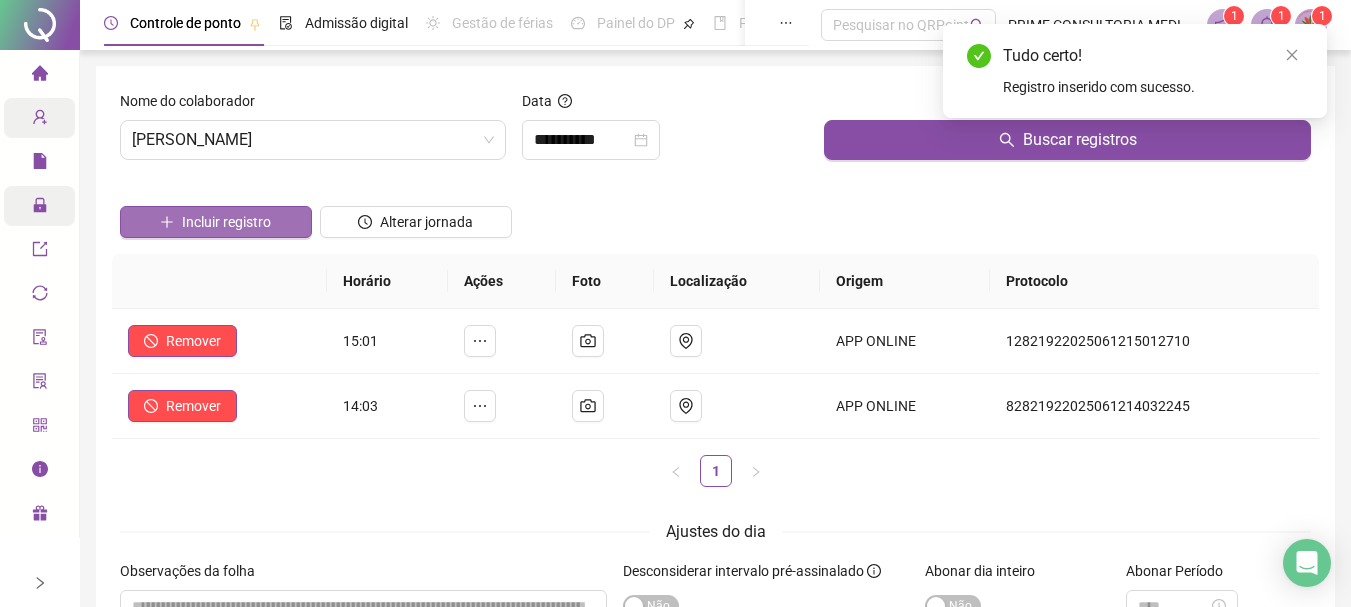 click on "Incluir registro" at bounding box center (216, 222) 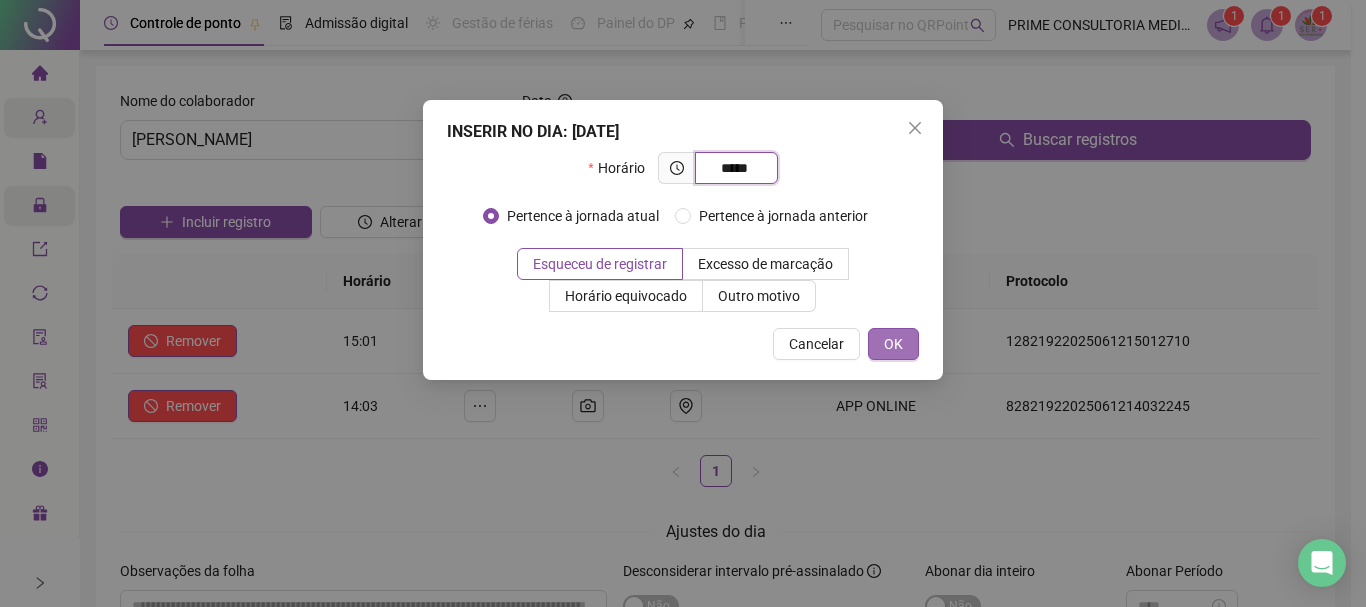 type on "*****" 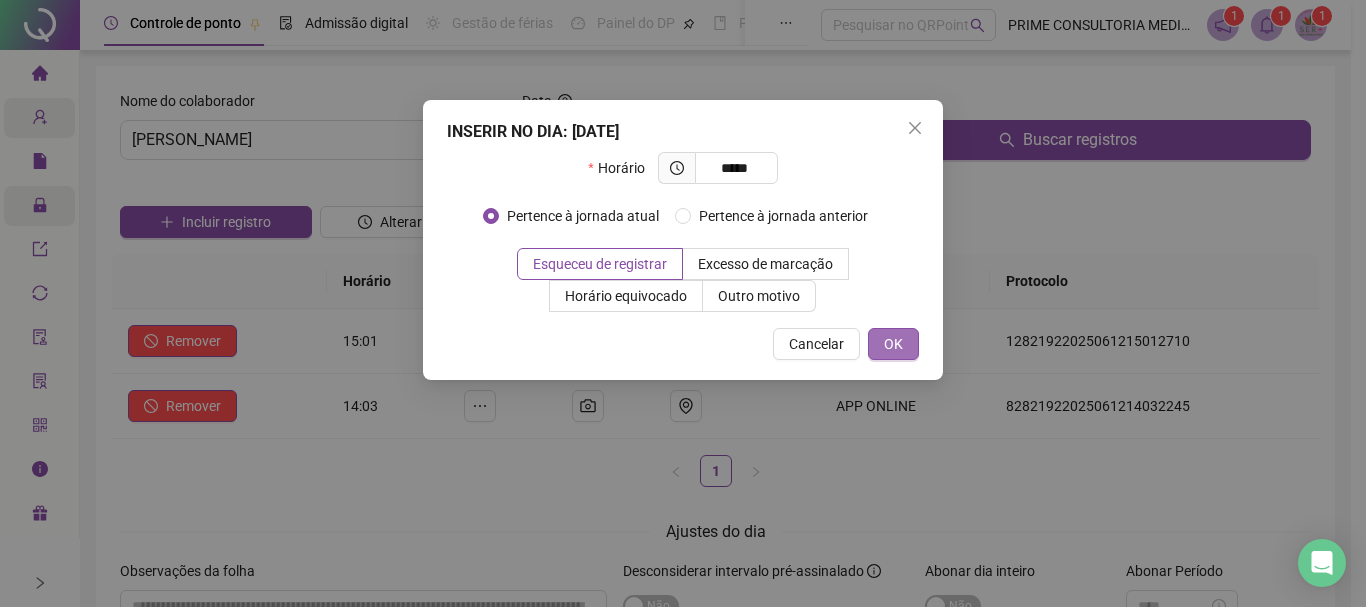 click on "OK" at bounding box center (893, 344) 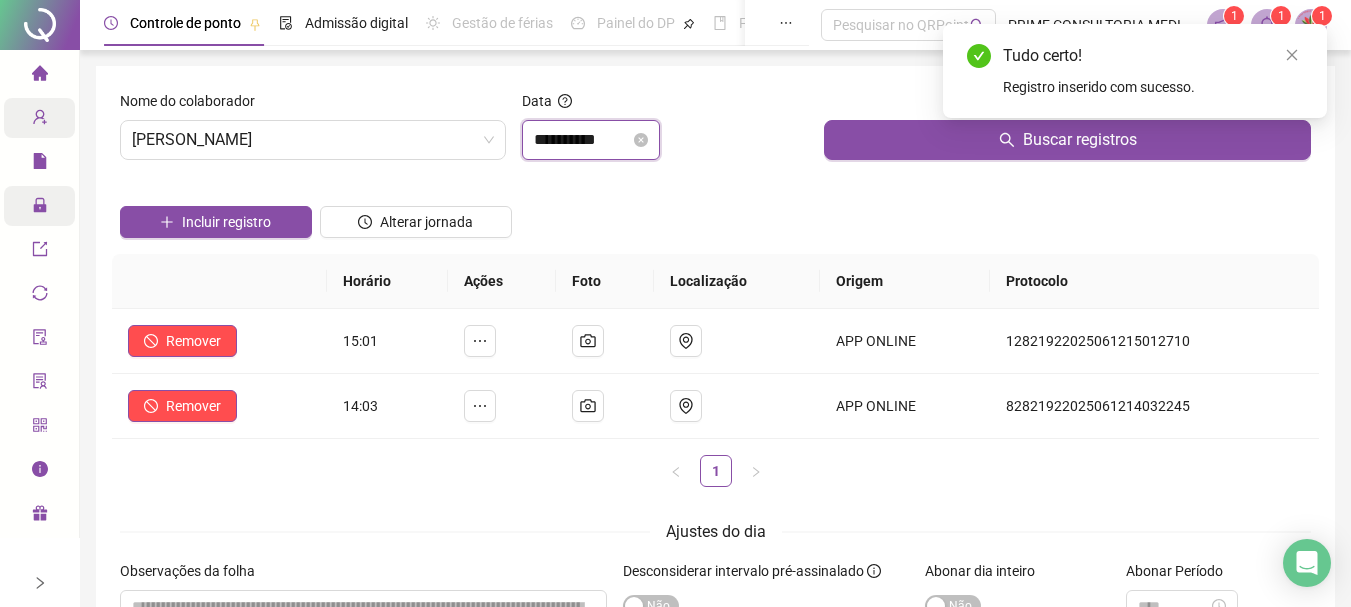 click on "**********" at bounding box center (582, 140) 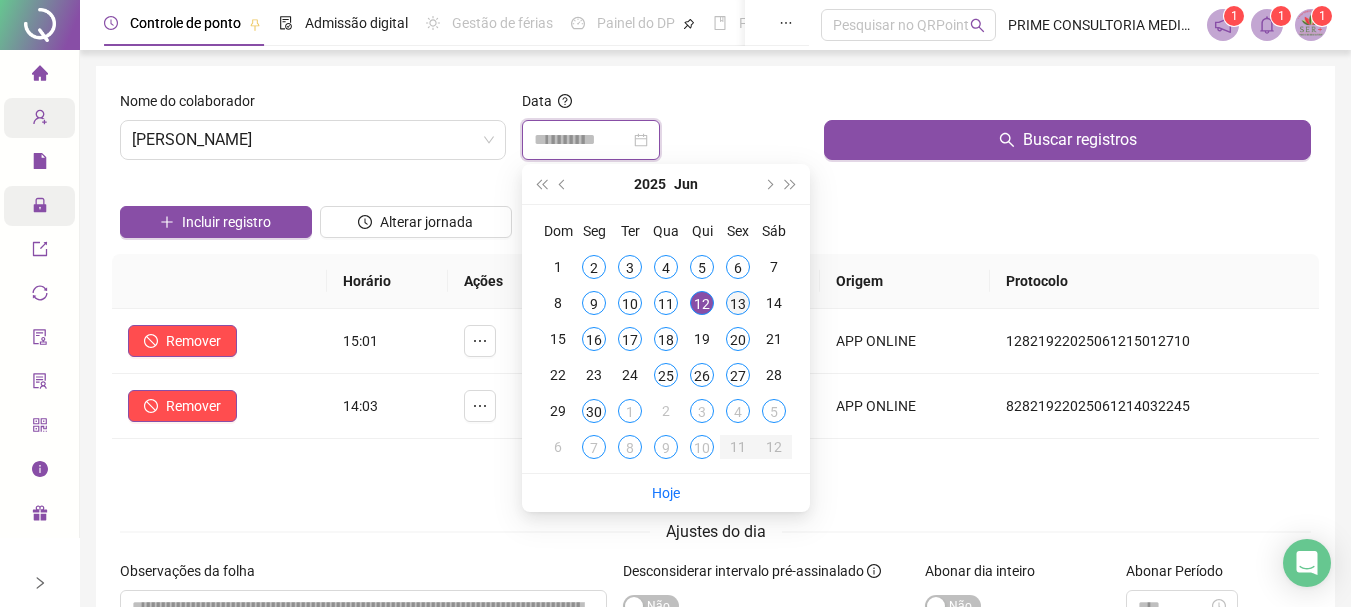 type on "**********" 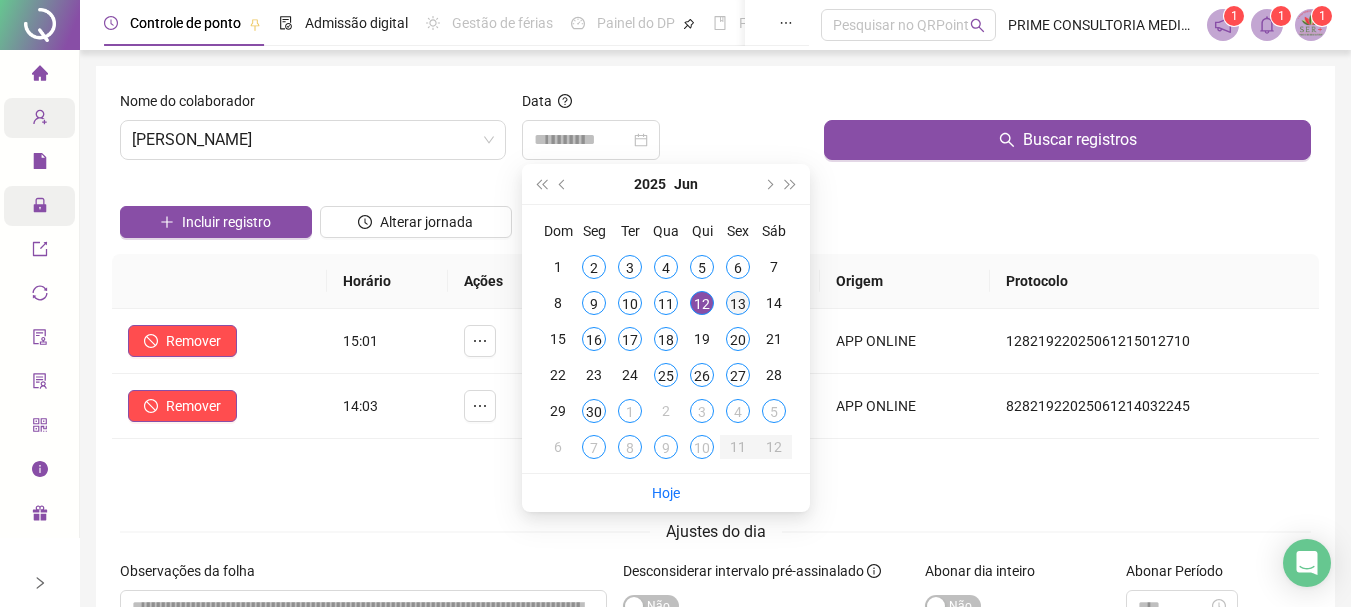 click on "13" at bounding box center [738, 303] 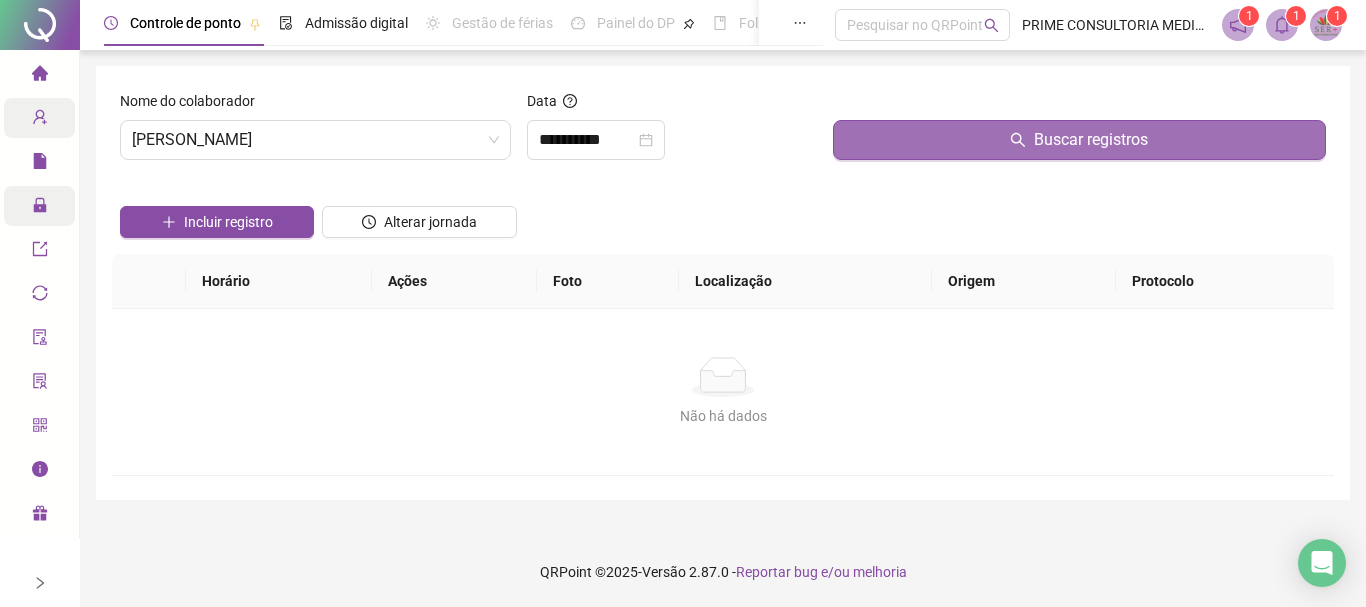 click on "Buscar registros" at bounding box center [1079, 140] 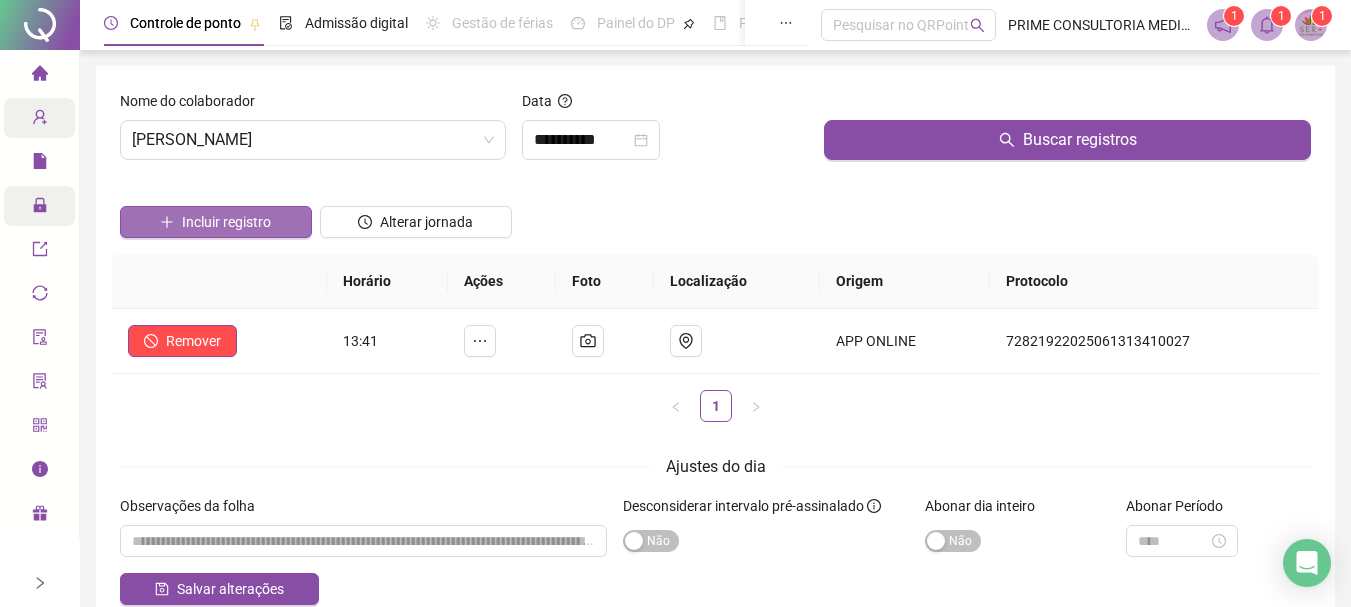 click on "Incluir registro" at bounding box center [226, 222] 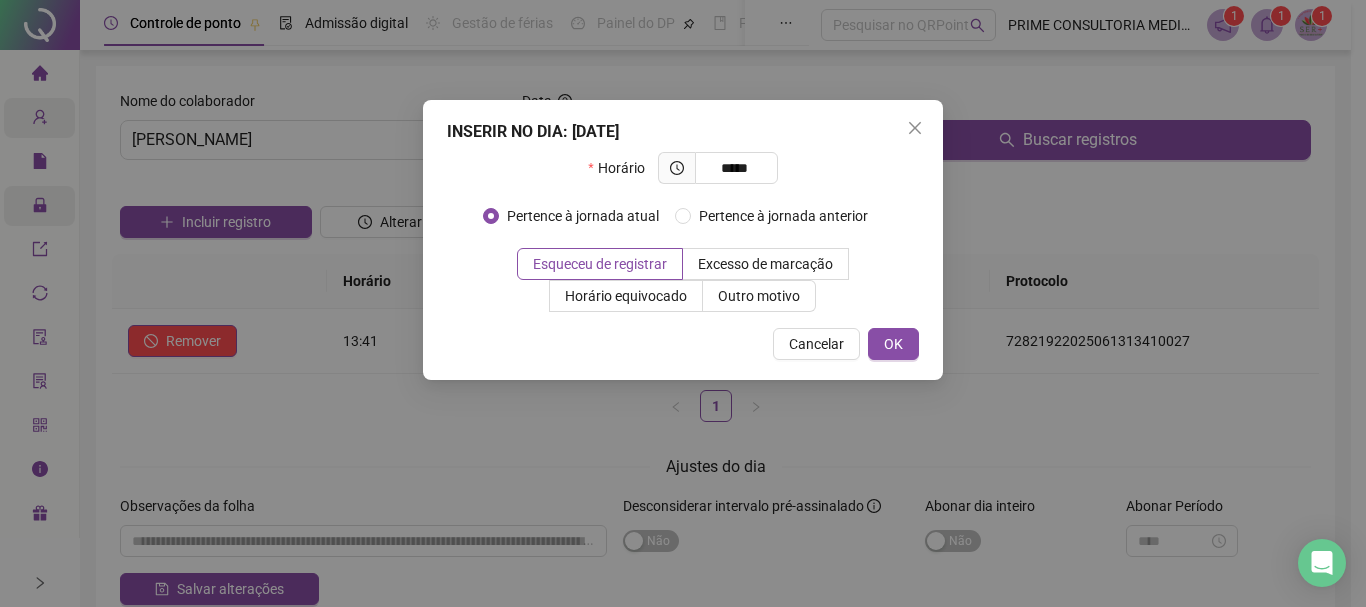 type on "*****" 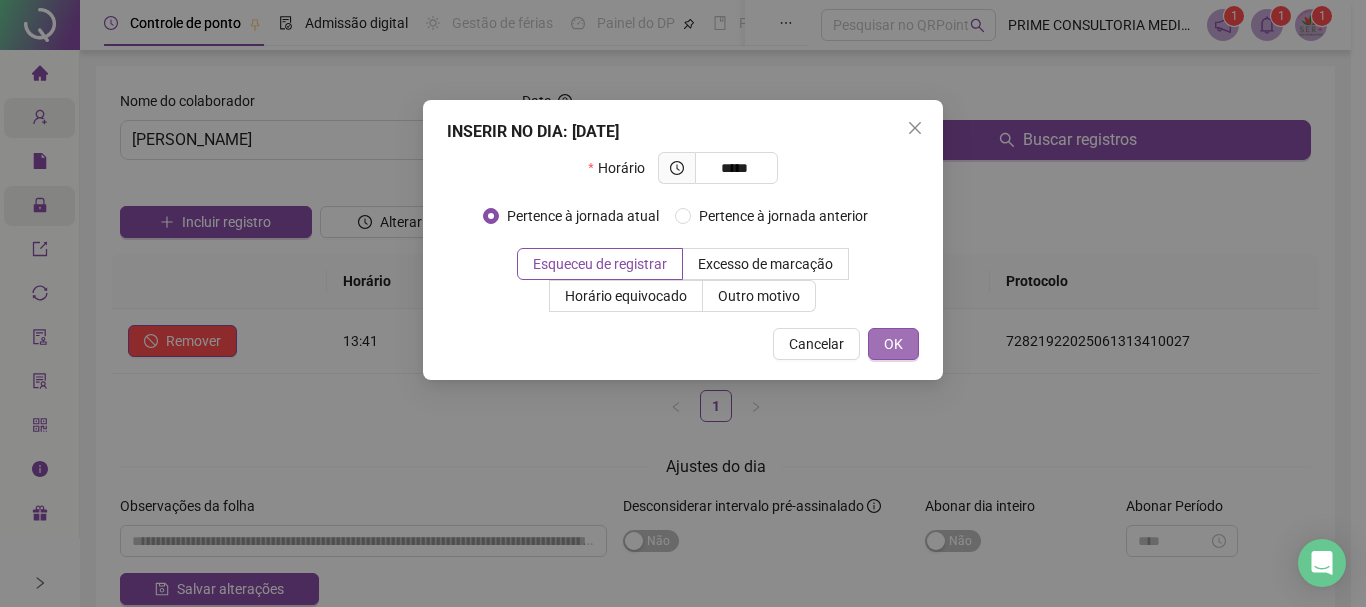 click on "OK" at bounding box center [893, 344] 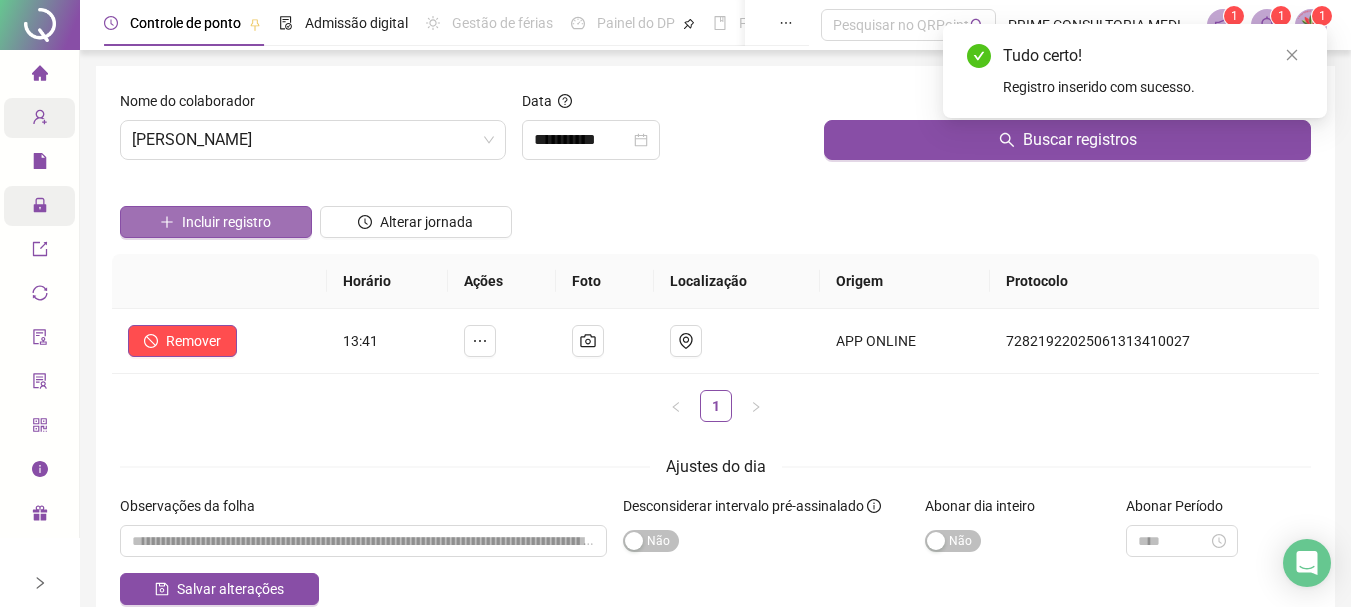 click on "Incluir registro" at bounding box center [216, 222] 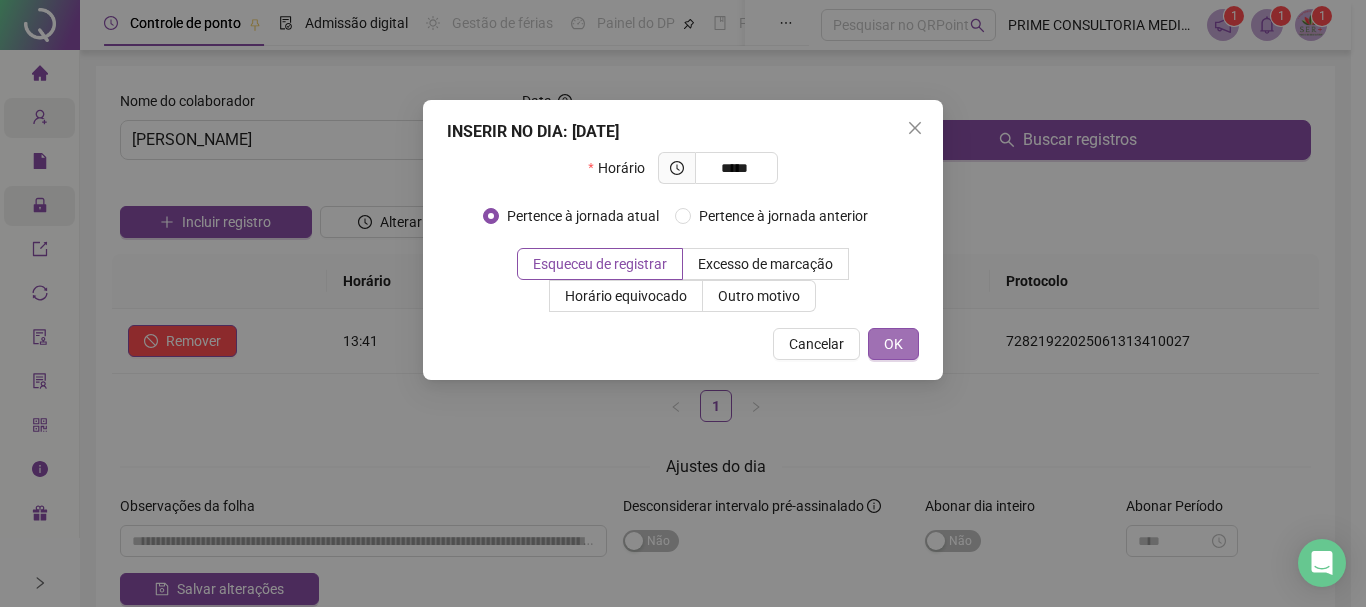 type on "*****" 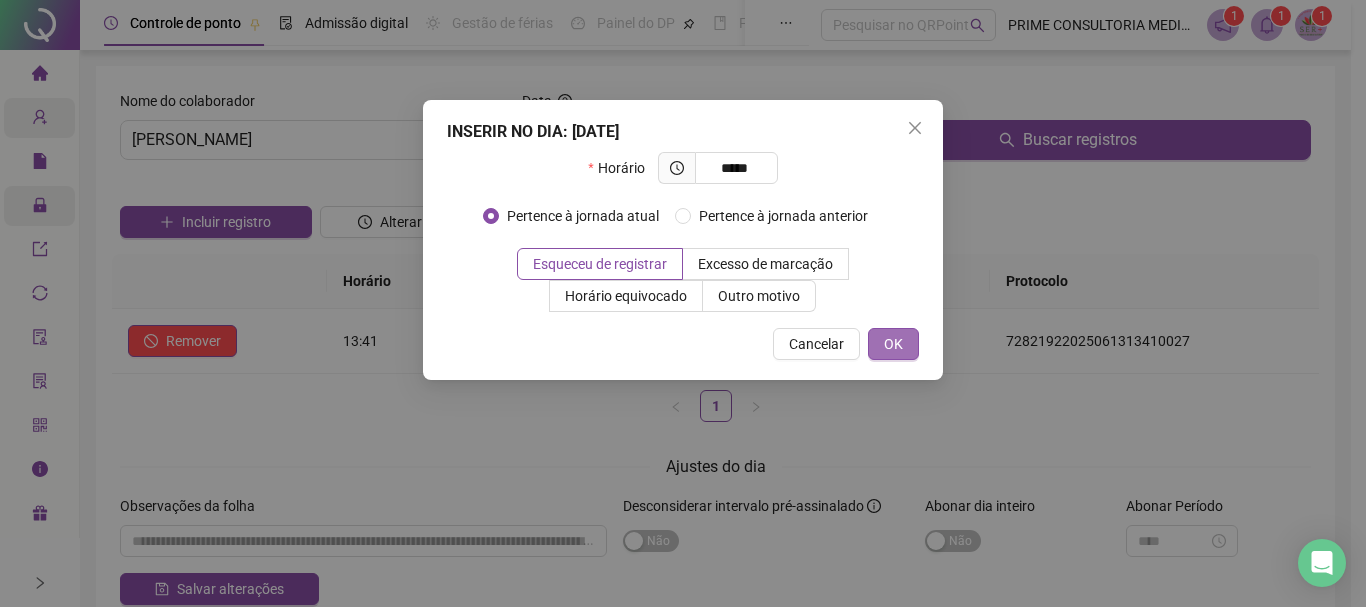 click on "OK" at bounding box center (893, 344) 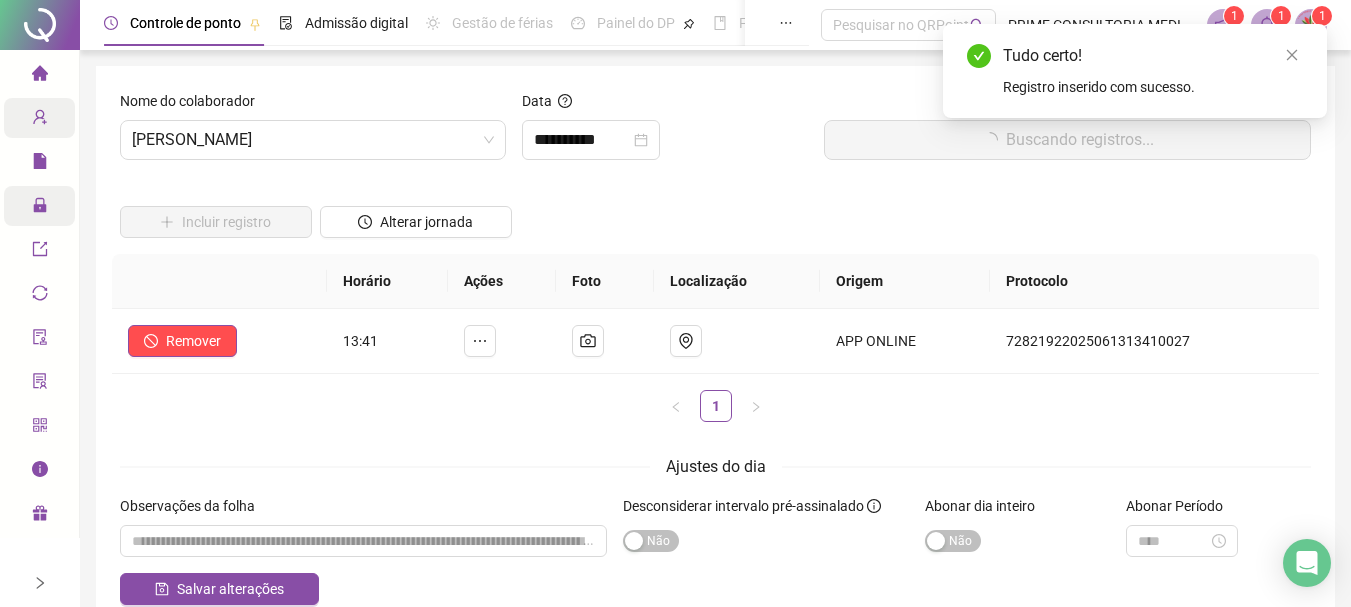 click on "Incluir registro" at bounding box center (216, 222) 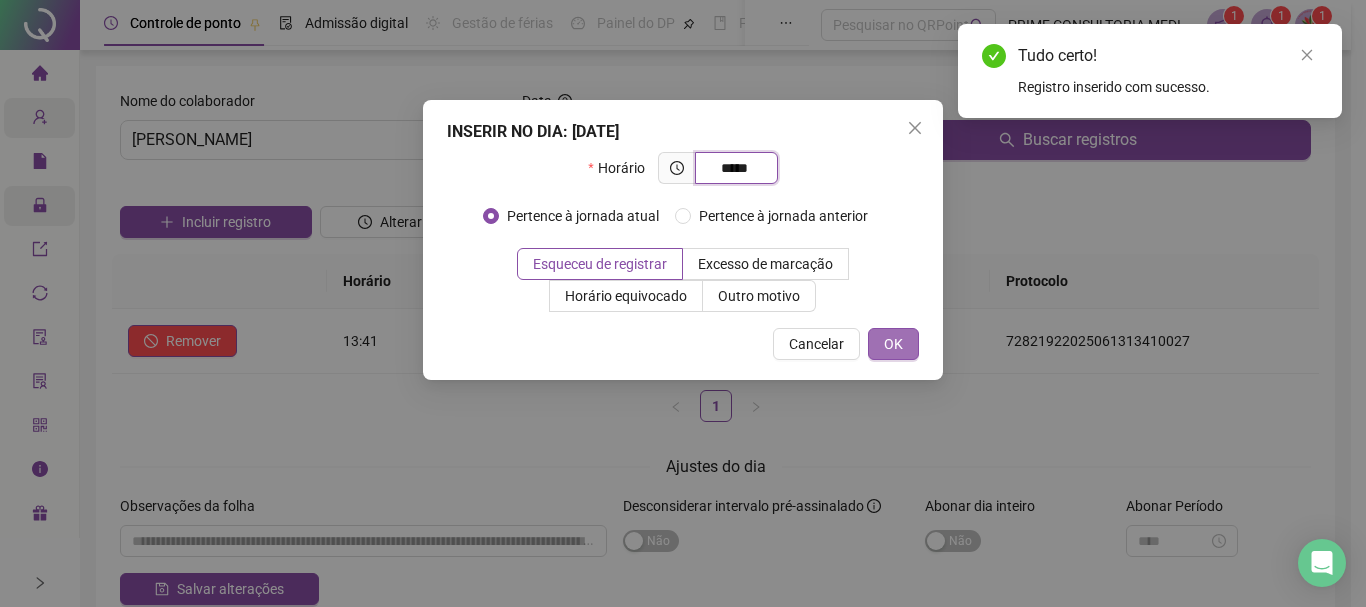 type on "*****" 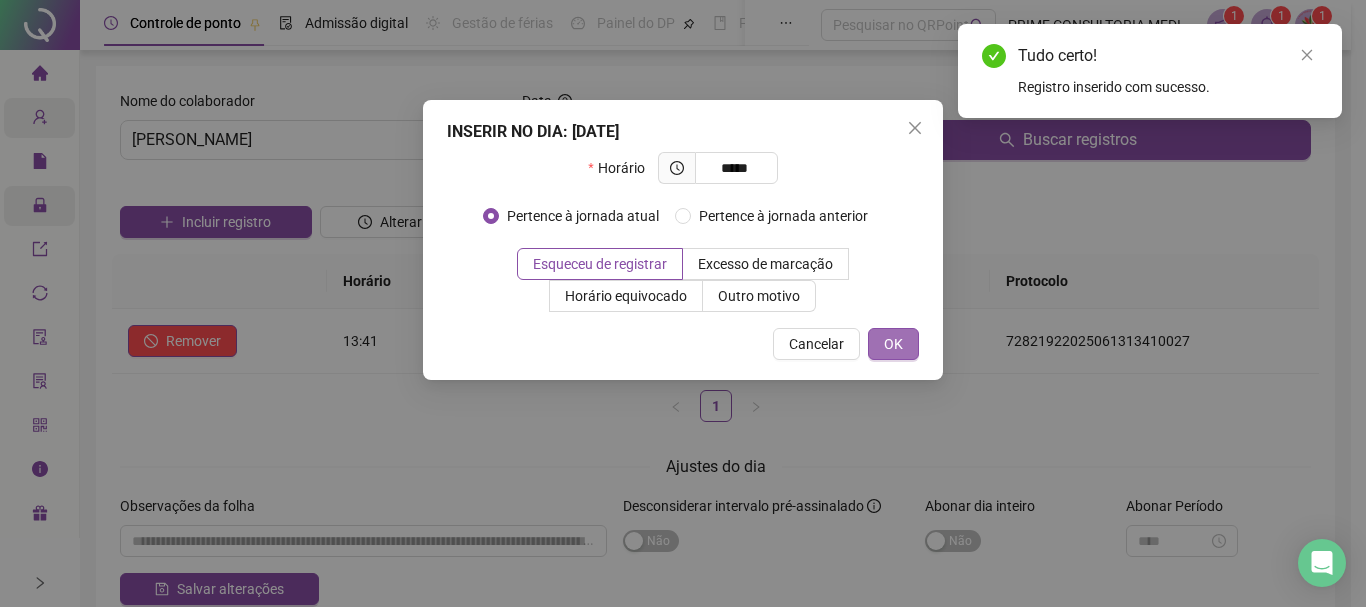 click on "OK" at bounding box center [893, 344] 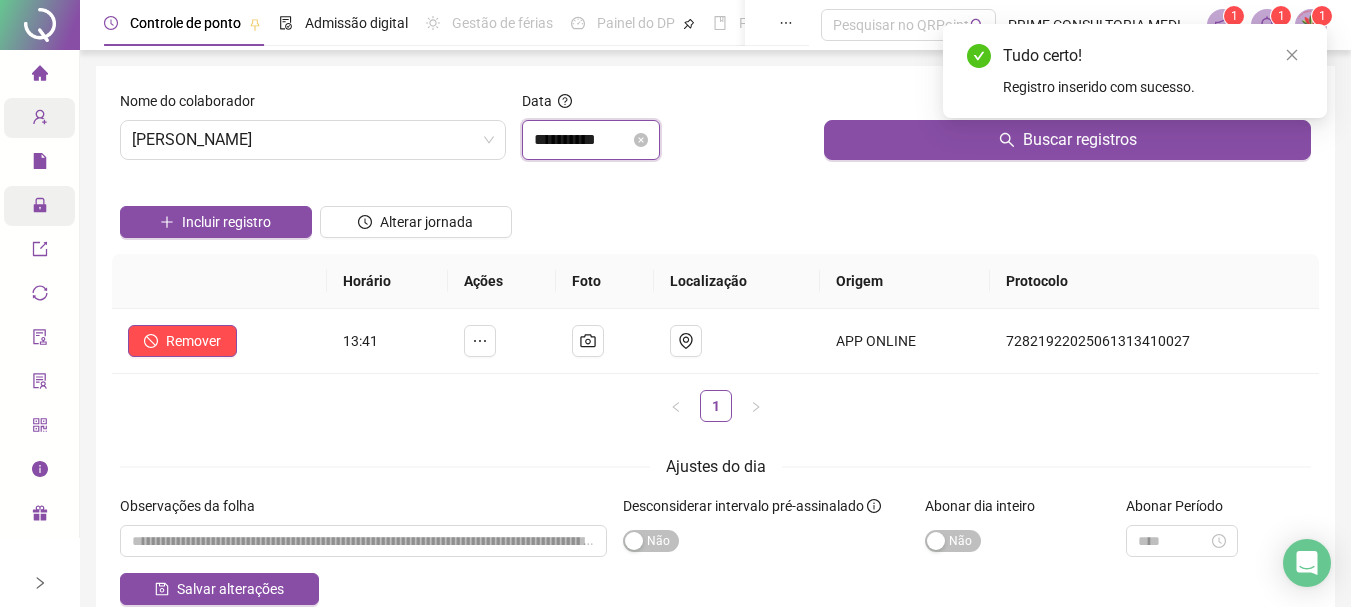 click on "**********" at bounding box center (582, 140) 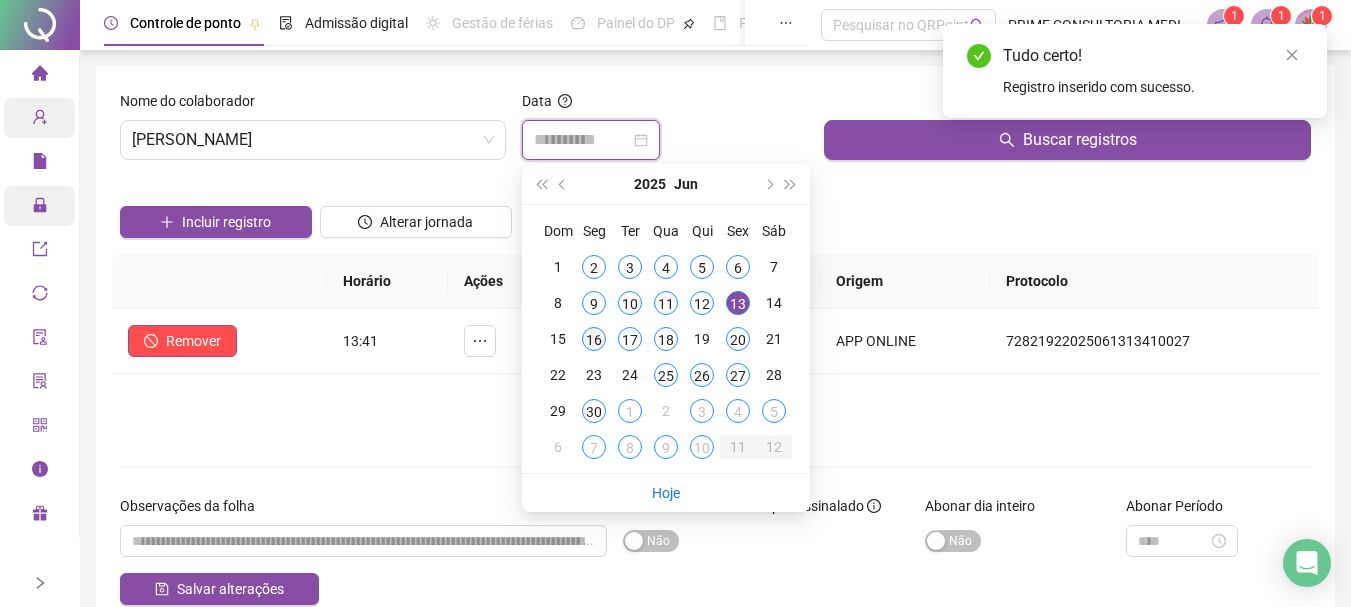 type on "**********" 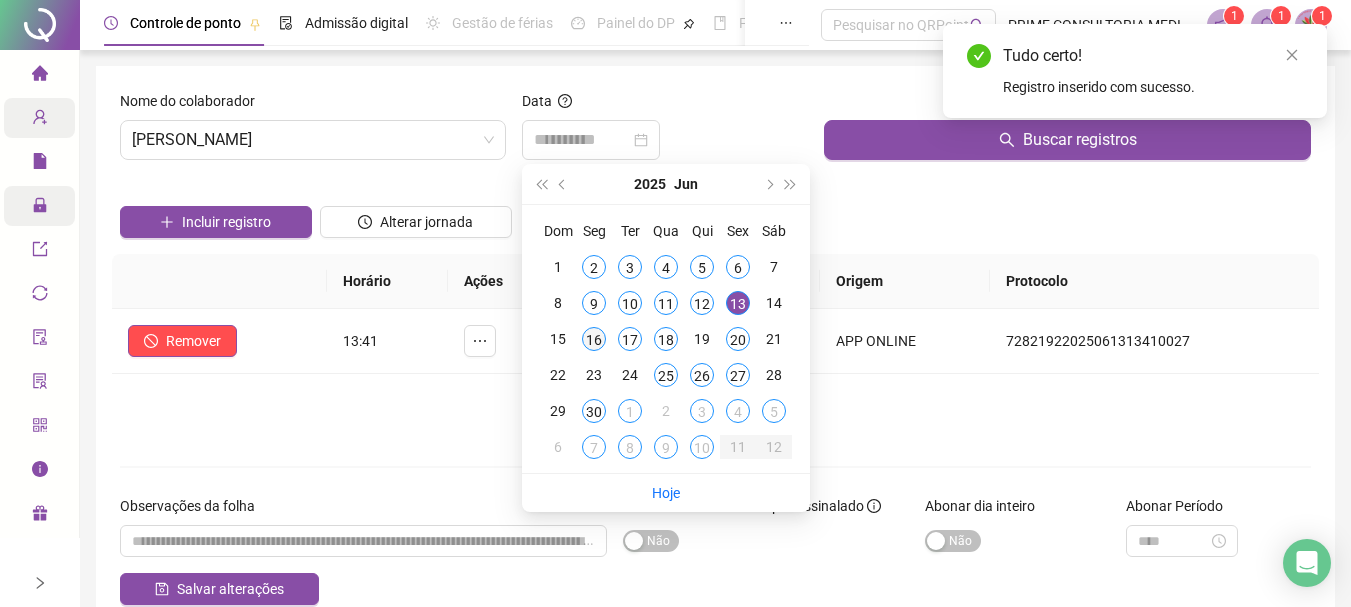 click on "16" at bounding box center [594, 339] 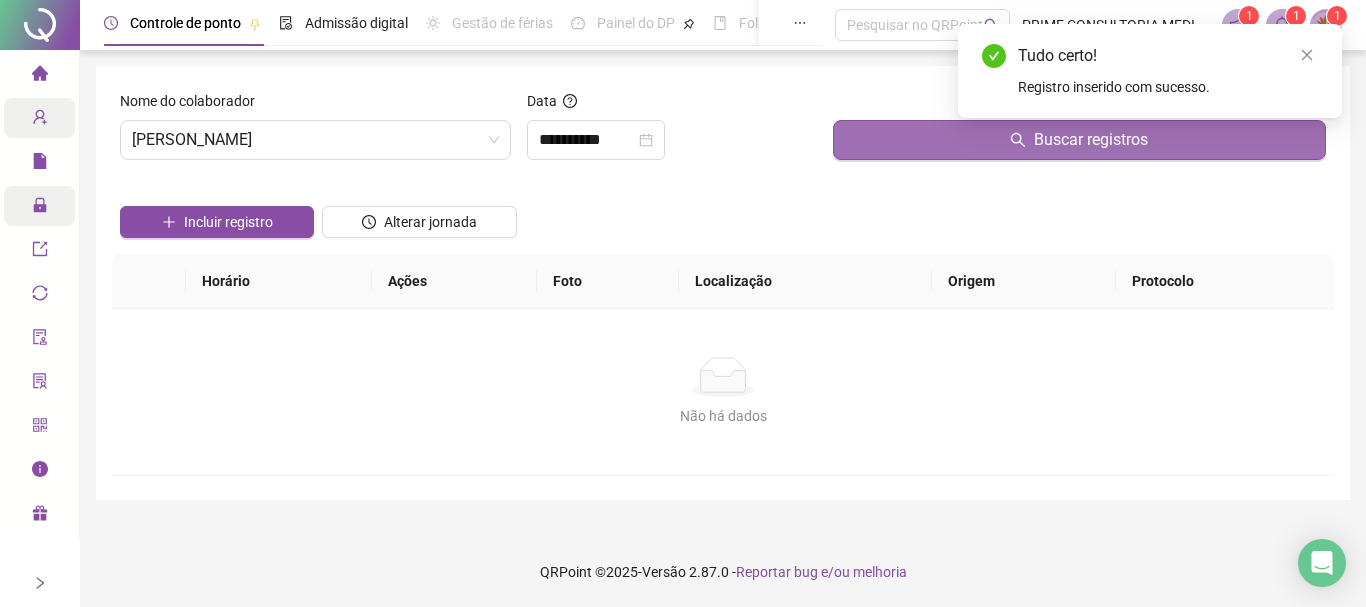 click on "Buscar registros" at bounding box center (1079, 140) 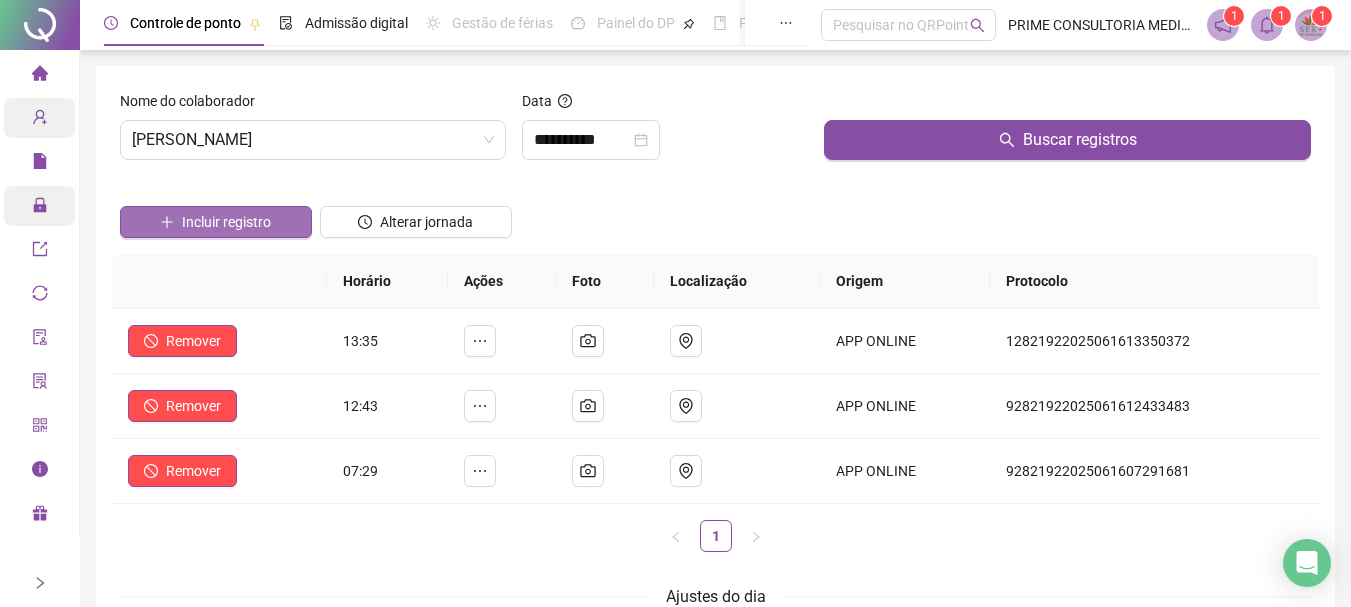 click on "Incluir registro" at bounding box center (226, 222) 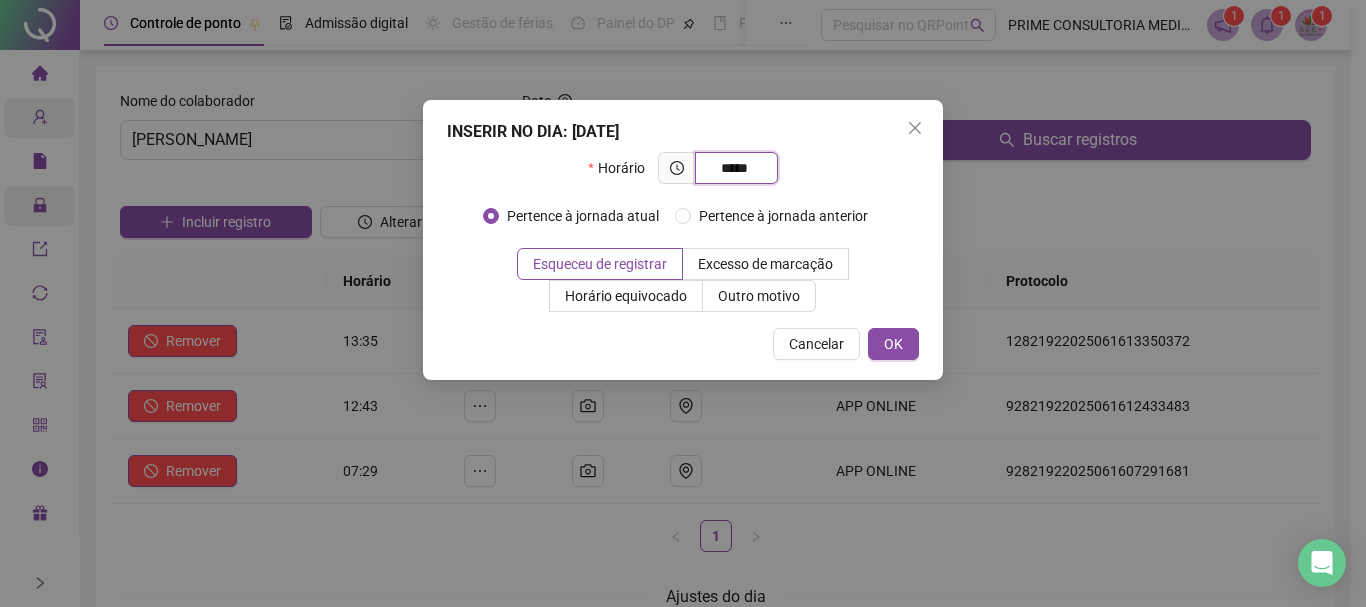 type on "*****" 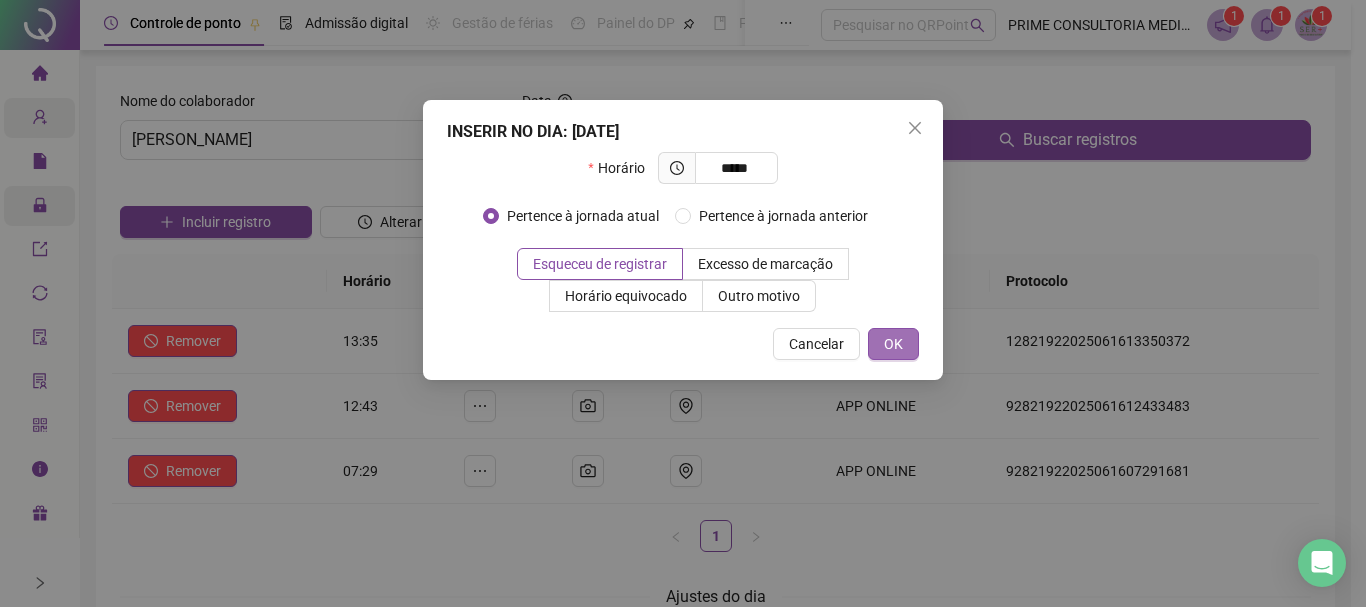 click on "OK" at bounding box center [893, 344] 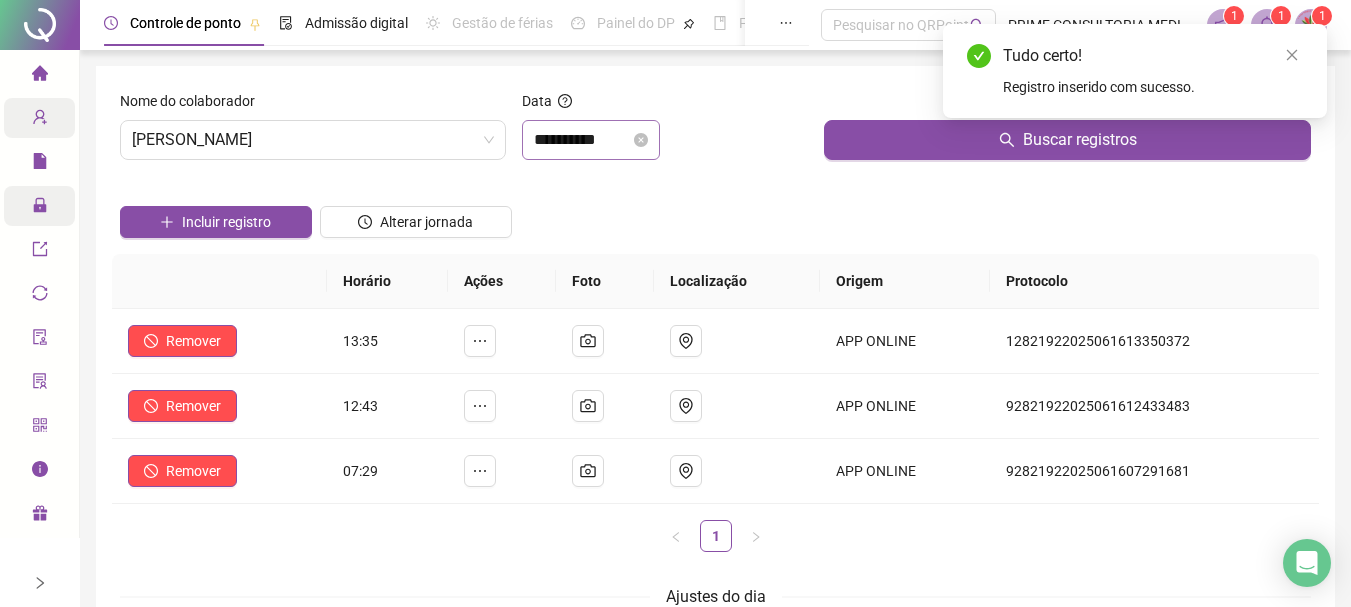 click on "**********" at bounding box center (591, 140) 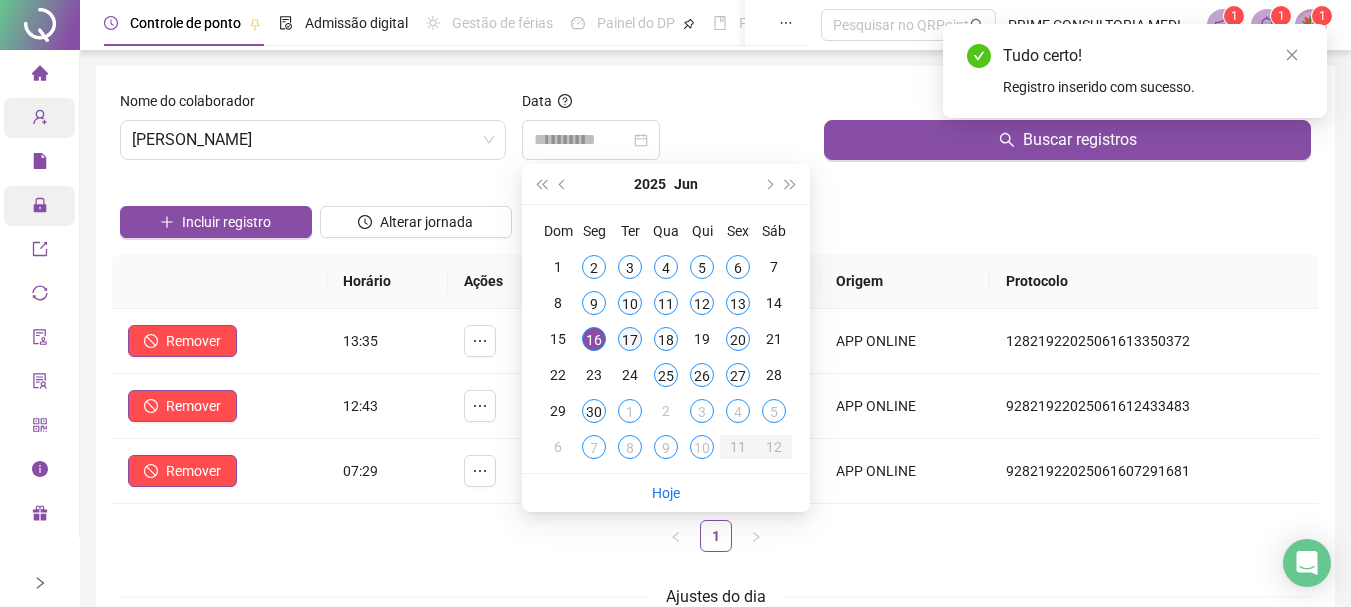 click on "17" at bounding box center [630, 339] 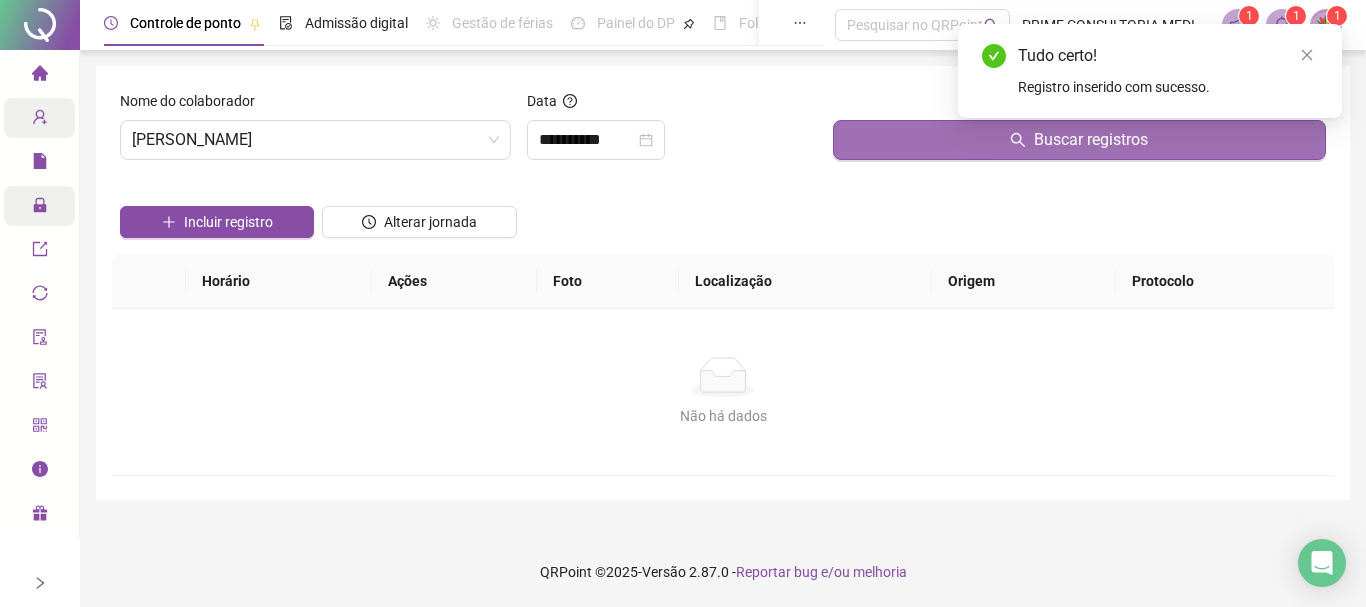 click on "Buscar registros" at bounding box center [1079, 140] 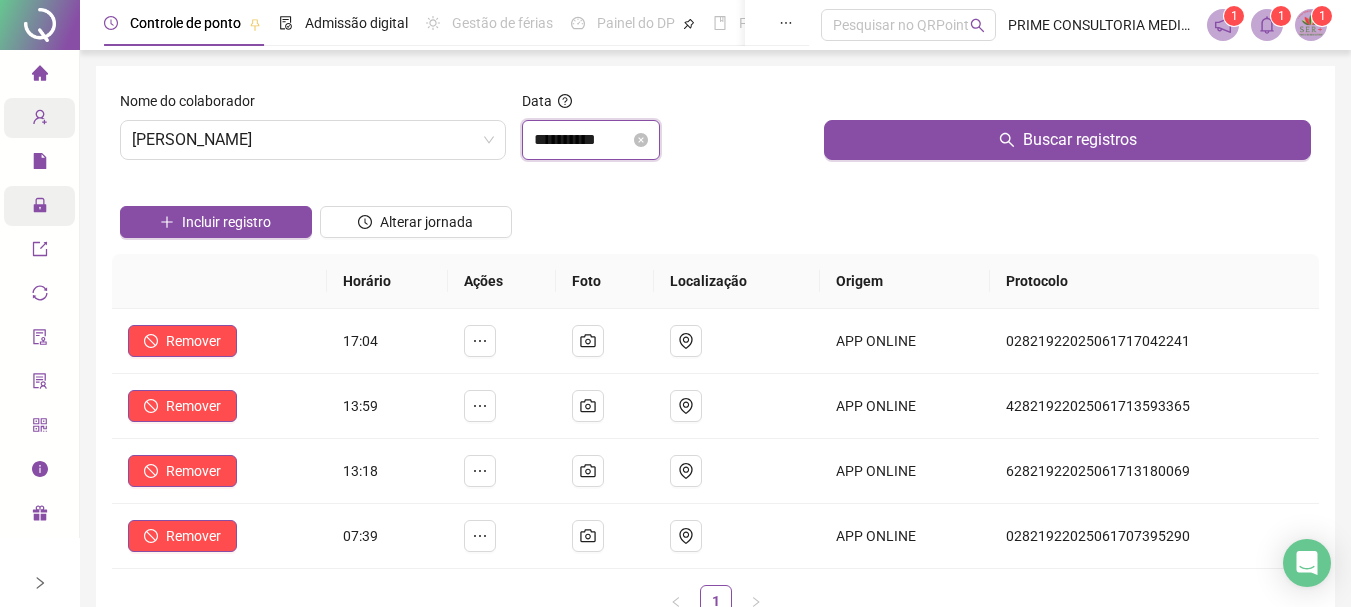 click on "**********" at bounding box center [582, 140] 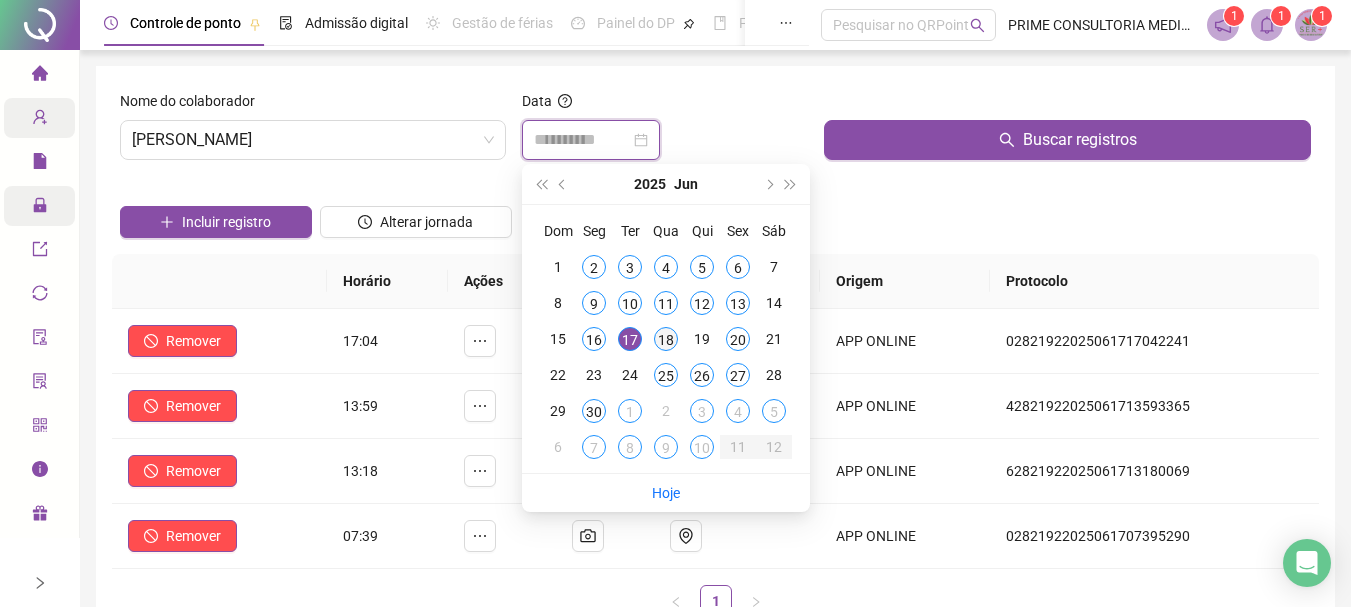 type on "**********" 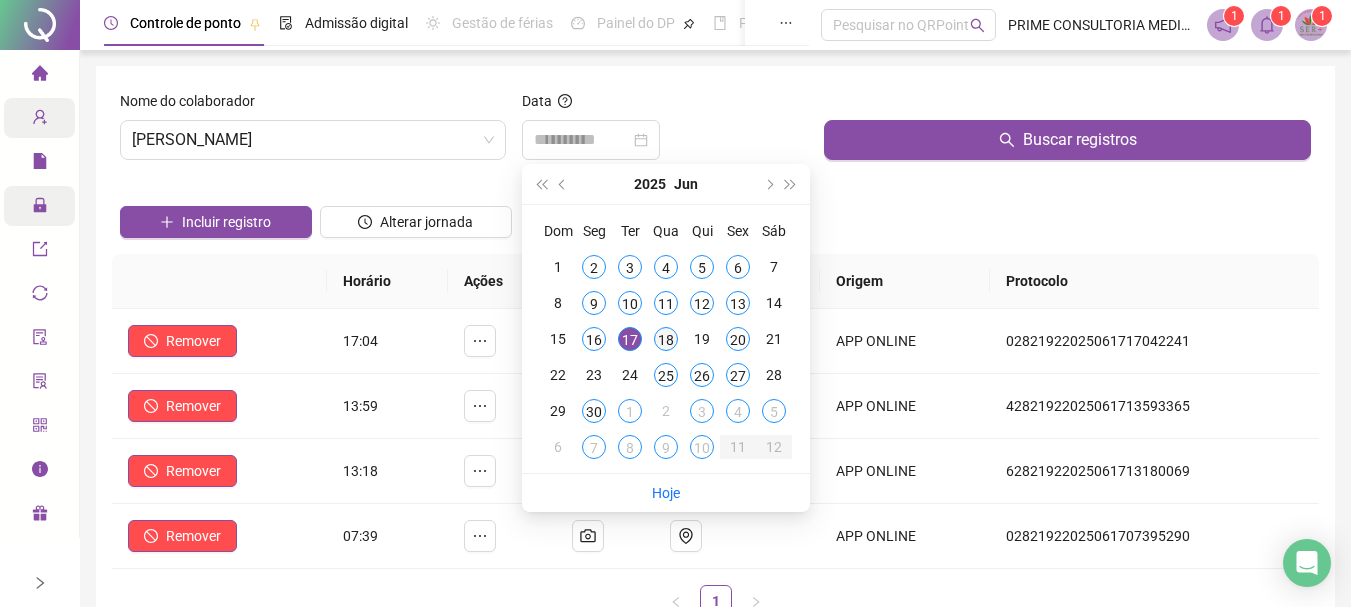 click on "18" at bounding box center (666, 339) 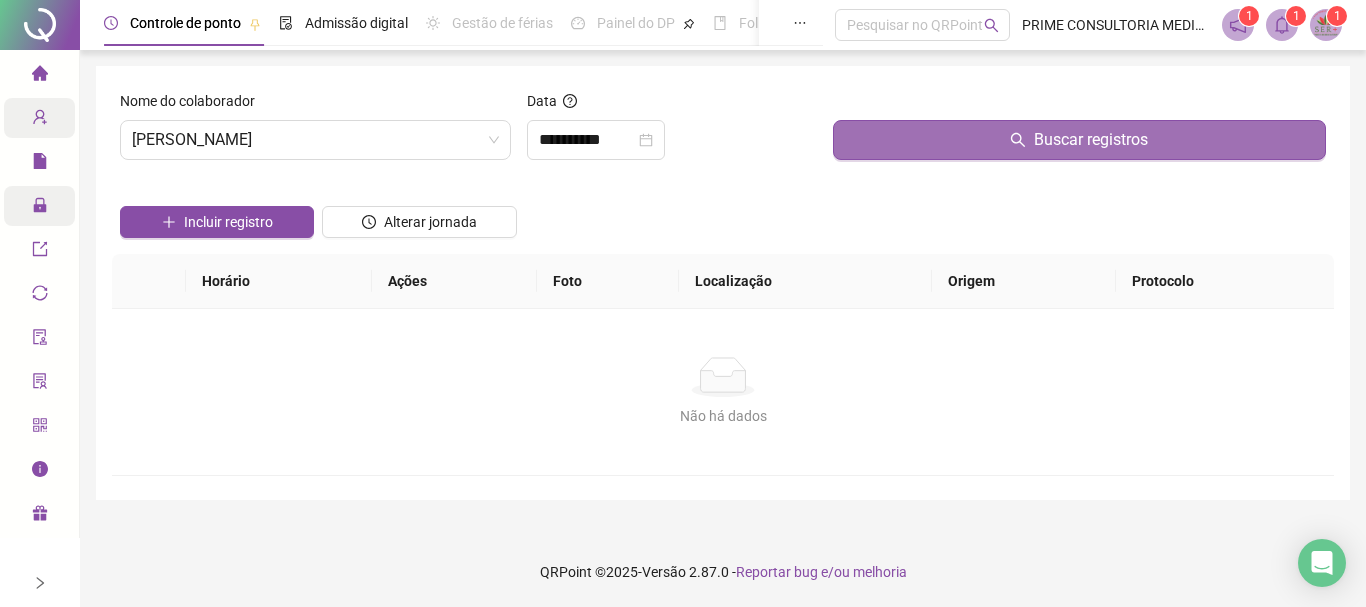 click on "Buscar registros" at bounding box center [1079, 140] 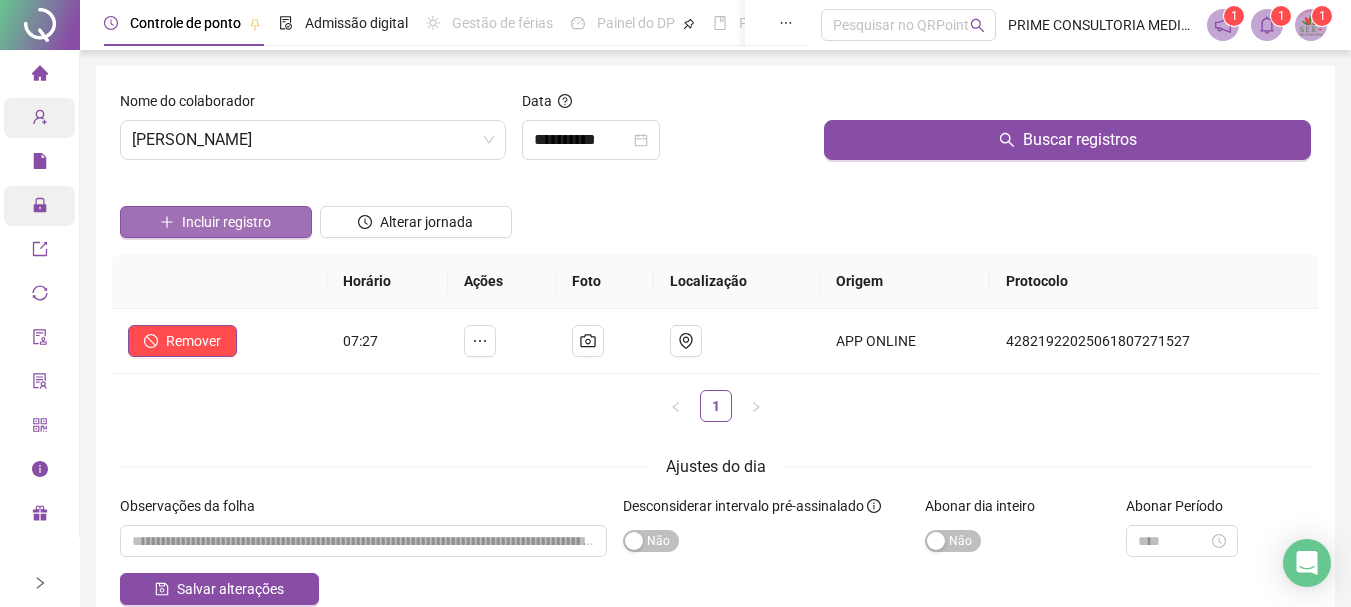 click on "Incluir registro" at bounding box center (226, 222) 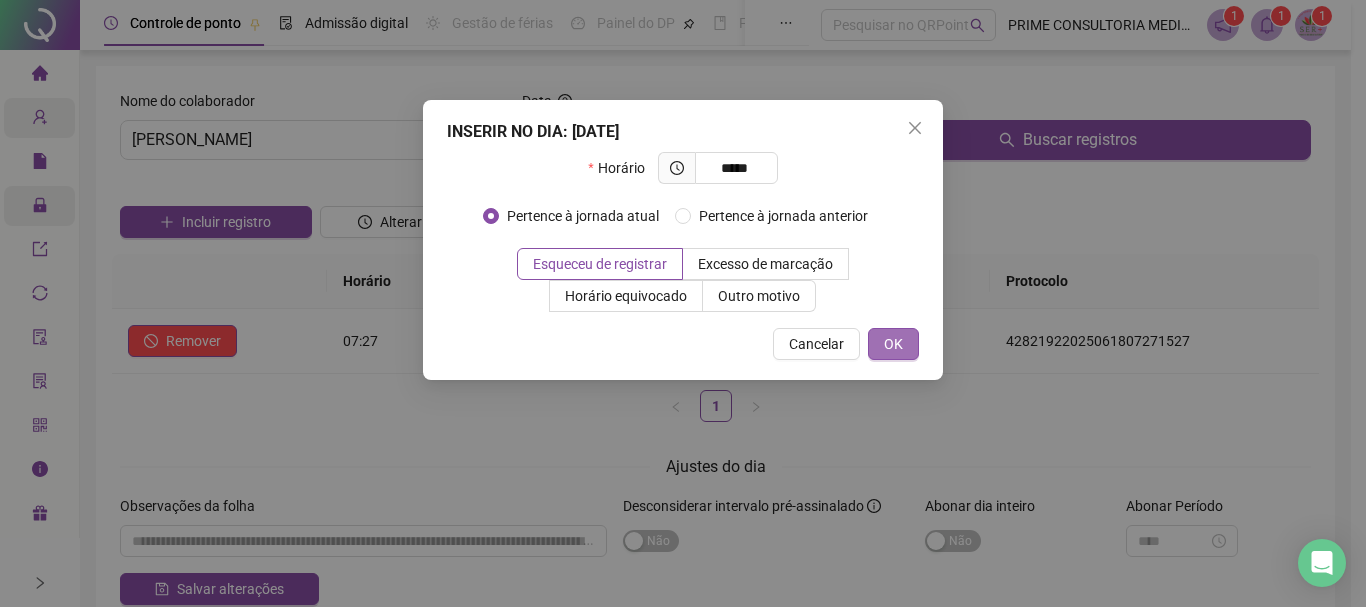 type on "*****" 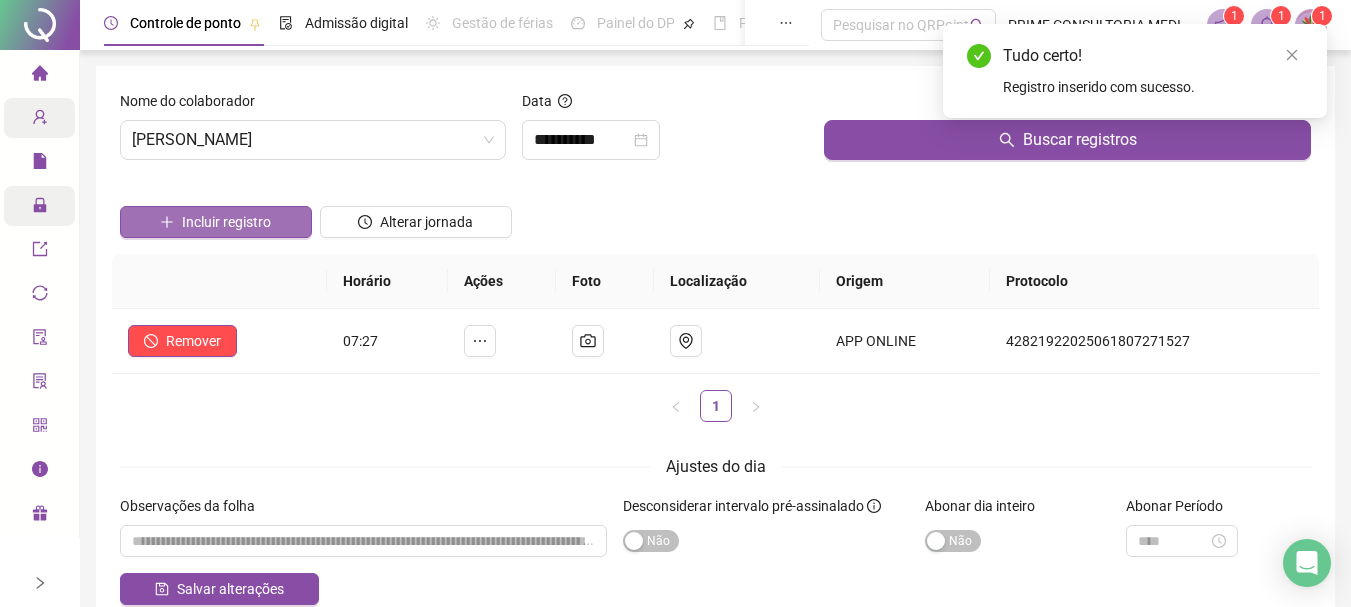 click on "Incluir registro" at bounding box center (226, 222) 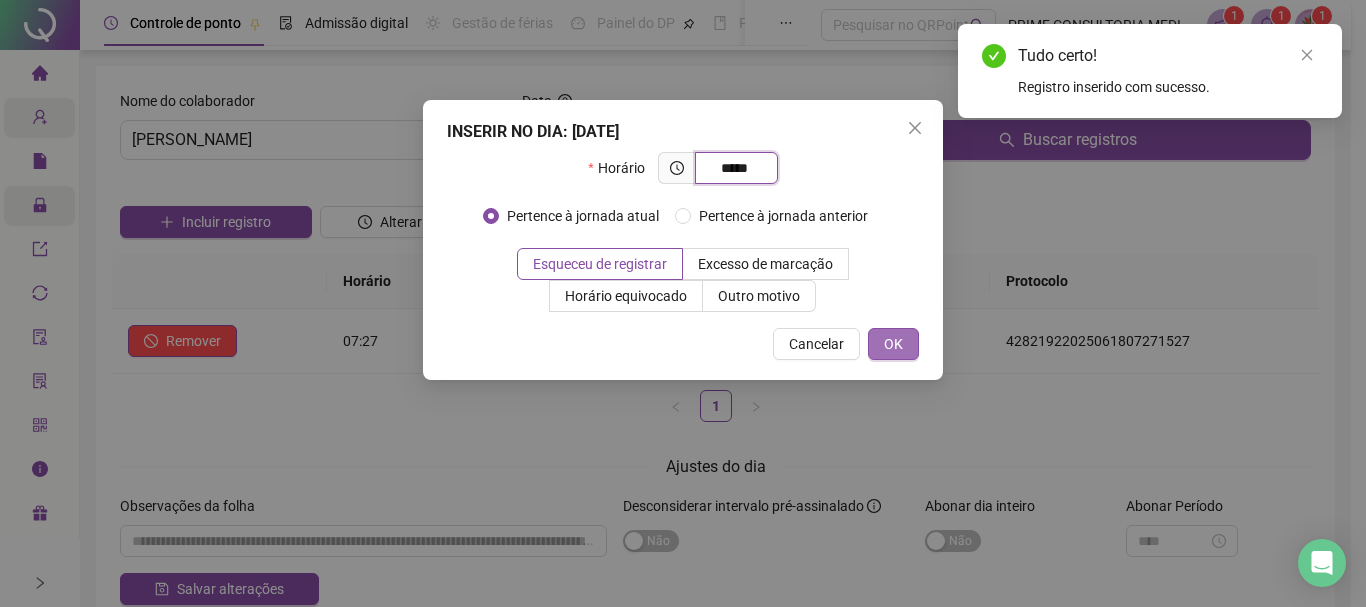 type on "*****" 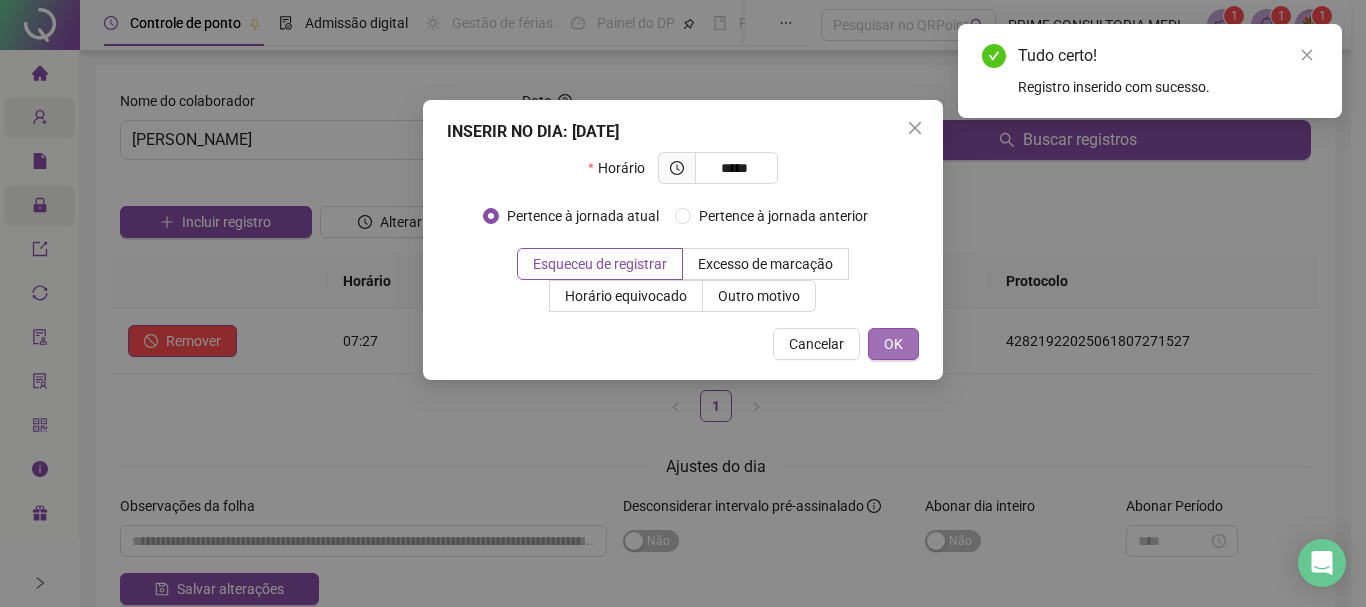 click on "OK" at bounding box center (893, 344) 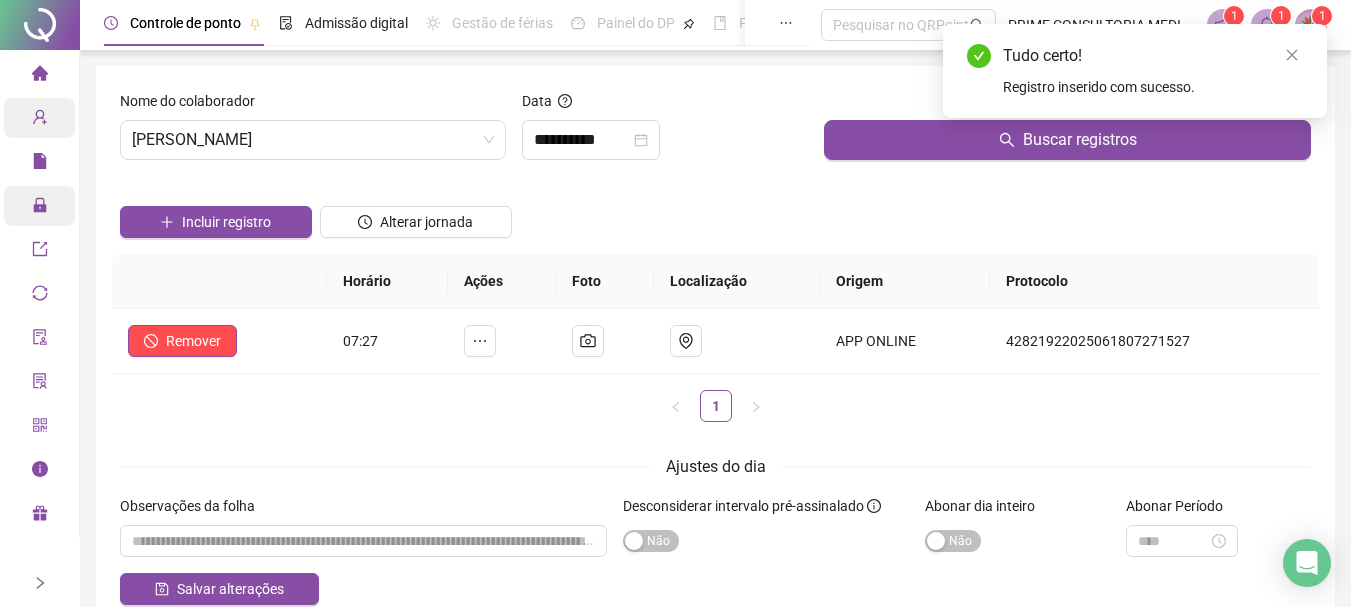 click on "Incluir registro" at bounding box center [226, 222] 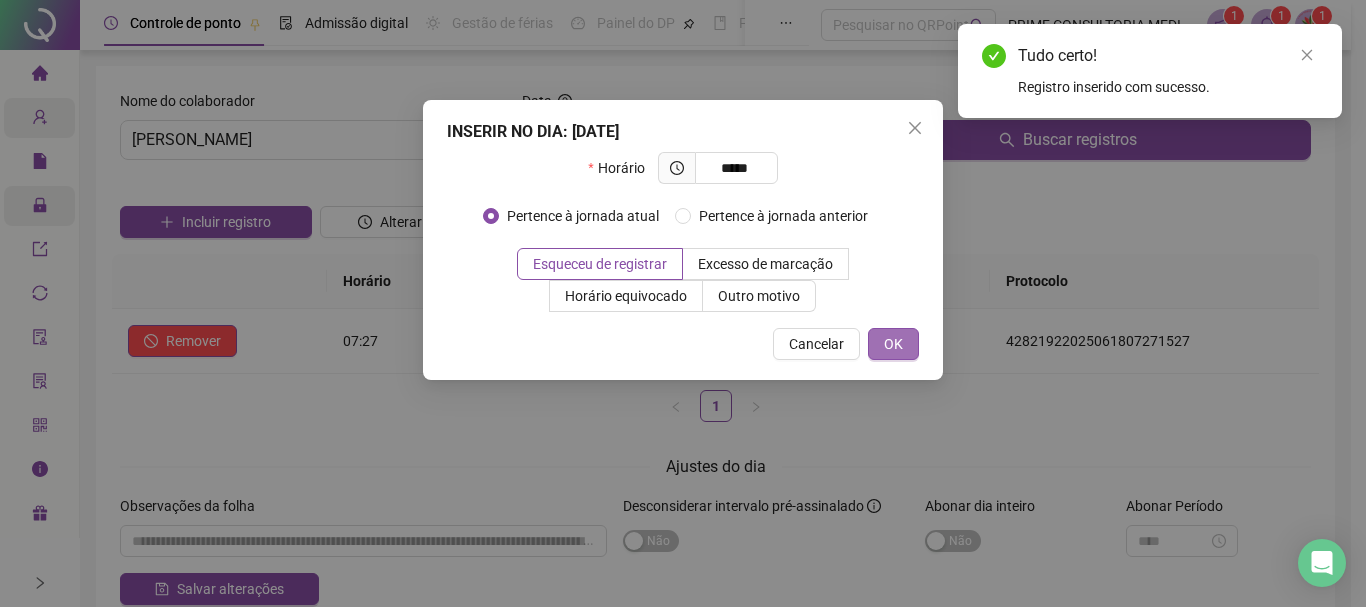 type on "*****" 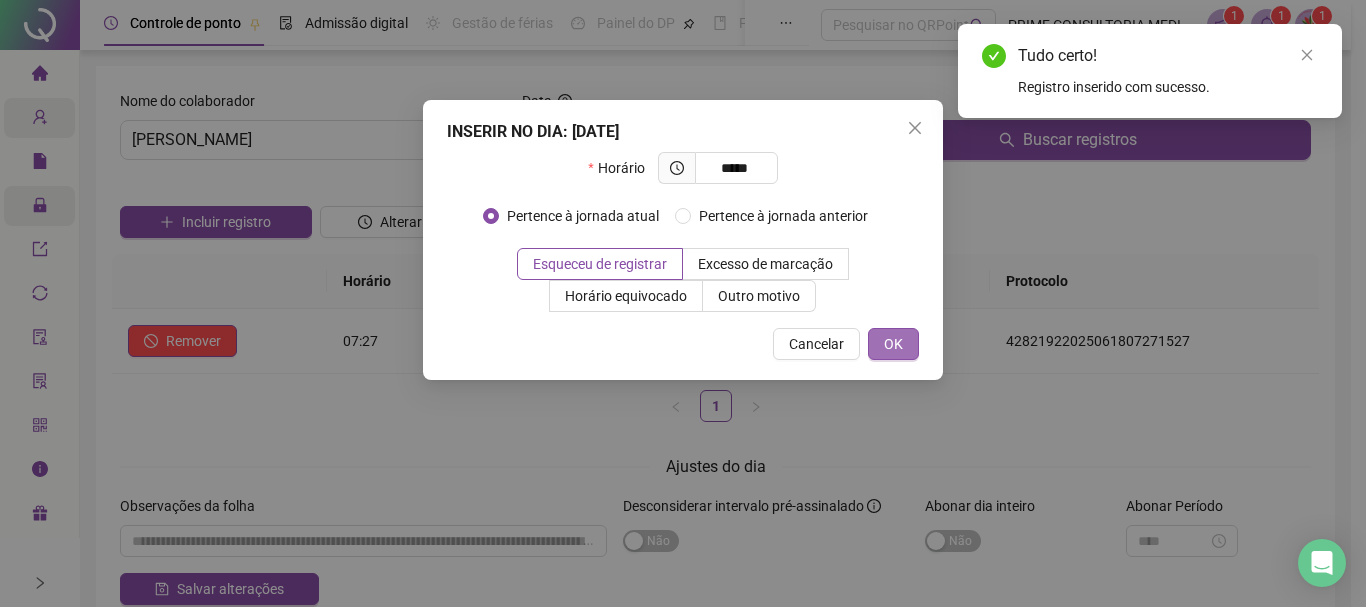 click on "OK" at bounding box center (893, 344) 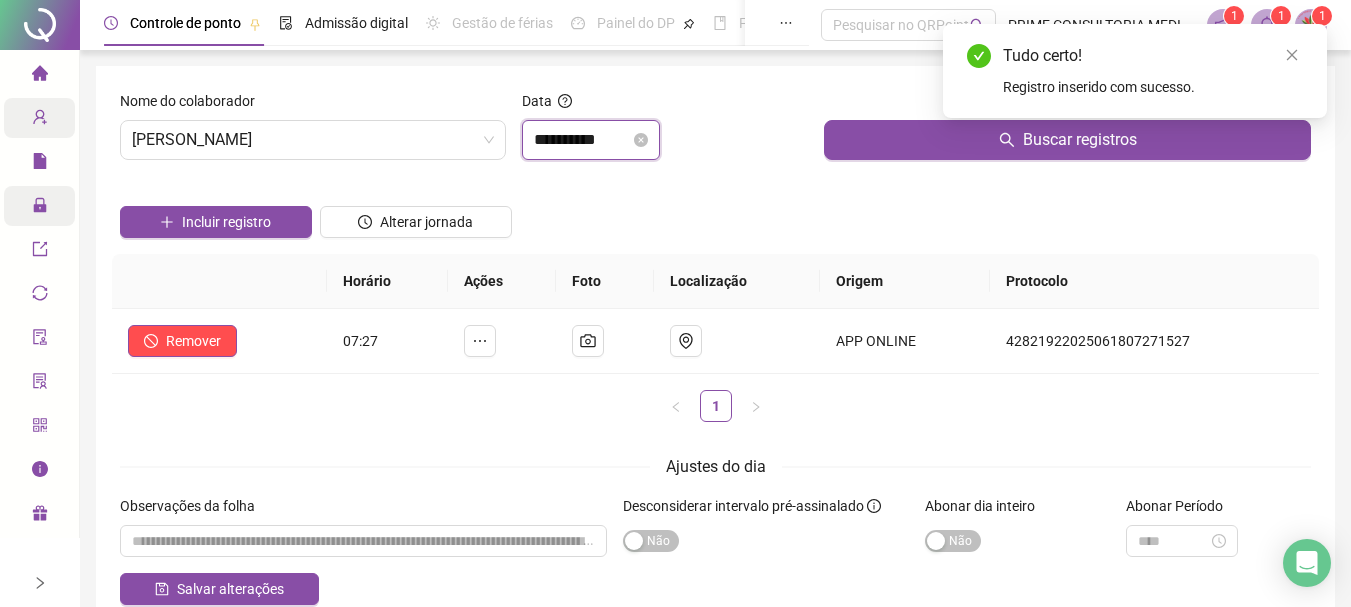 click on "**********" at bounding box center (582, 140) 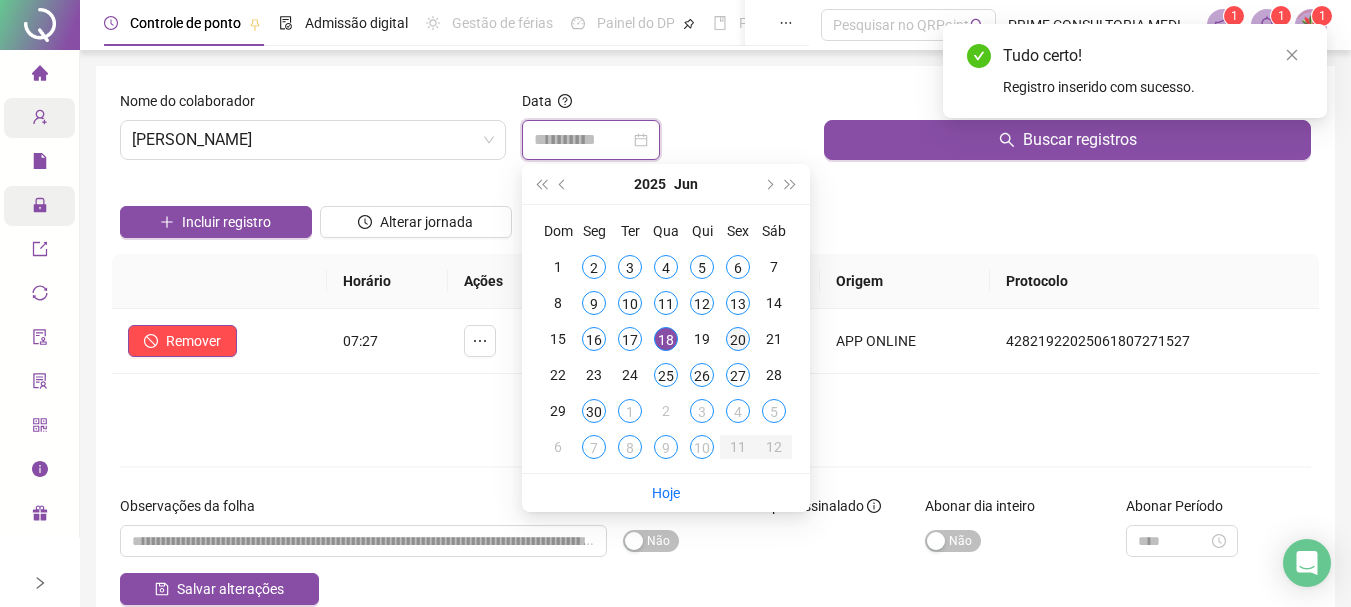 type on "**********" 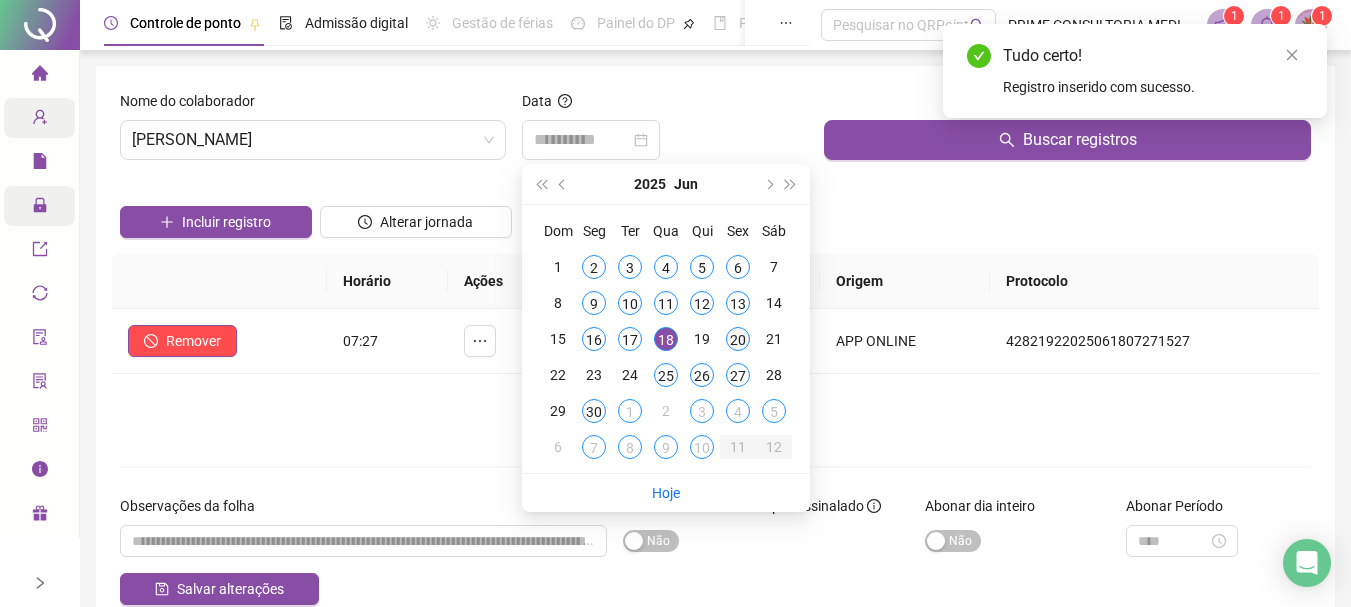 click on "20" at bounding box center [738, 339] 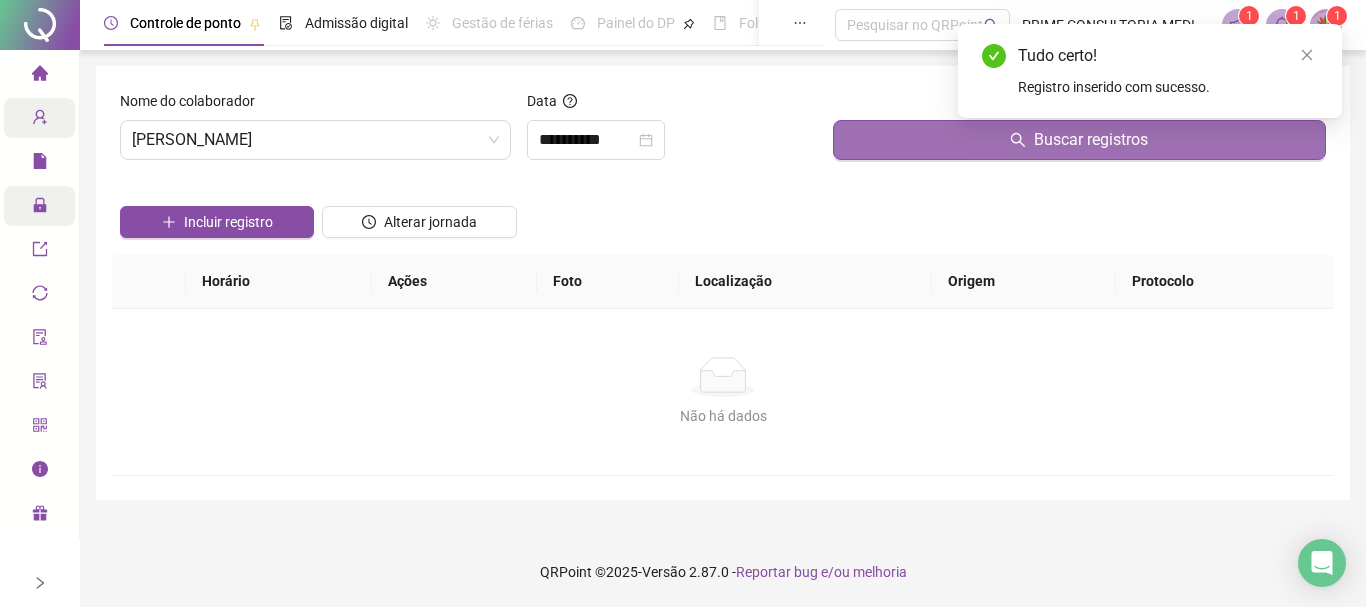 click on "Buscar registros" at bounding box center (1079, 140) 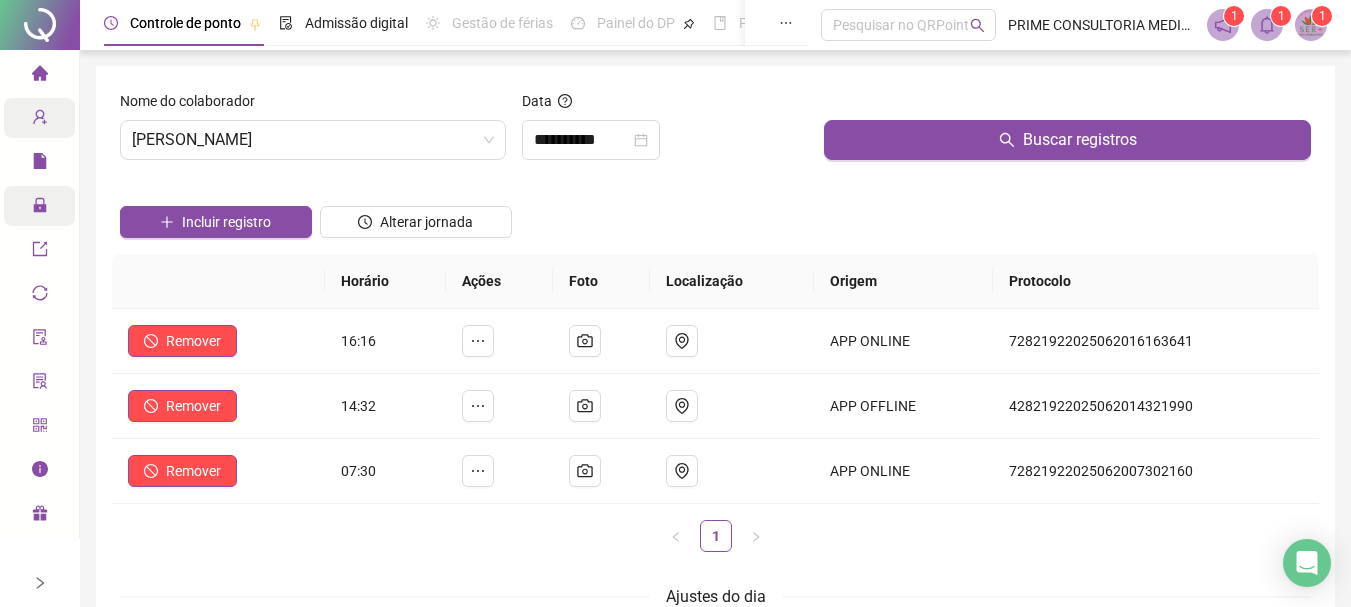 click on "Incluir registro" at bounding box center [216, 215] 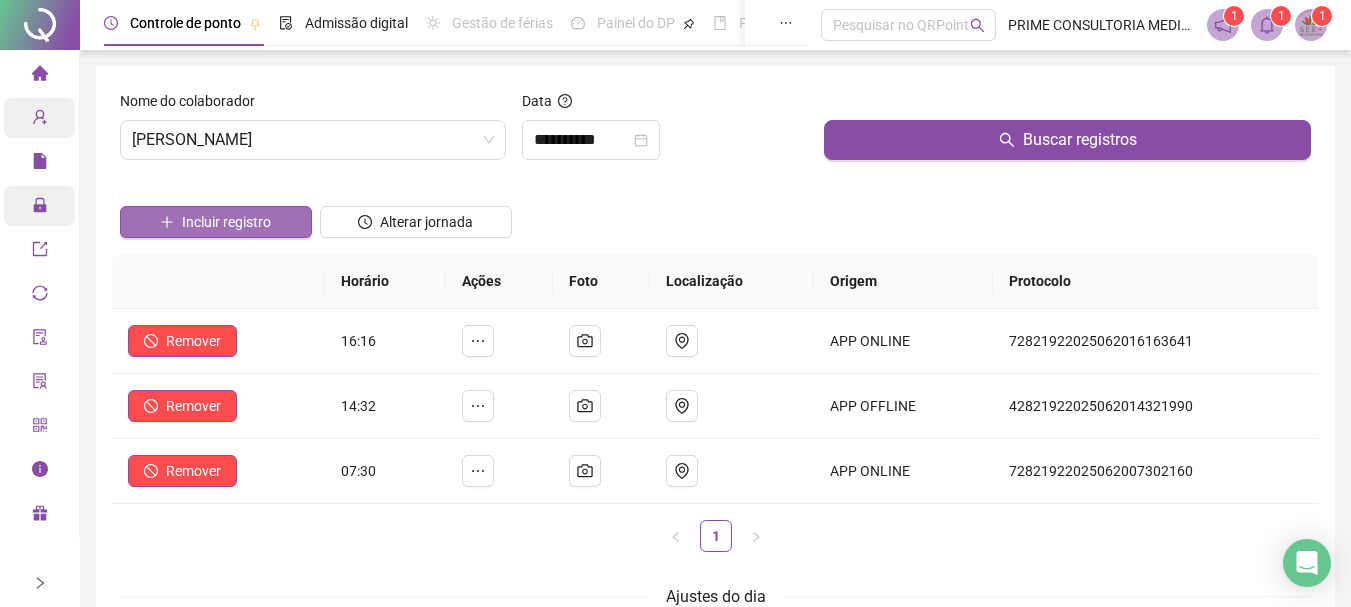 click on "Incluir registro" at bounding box center (226, 222) 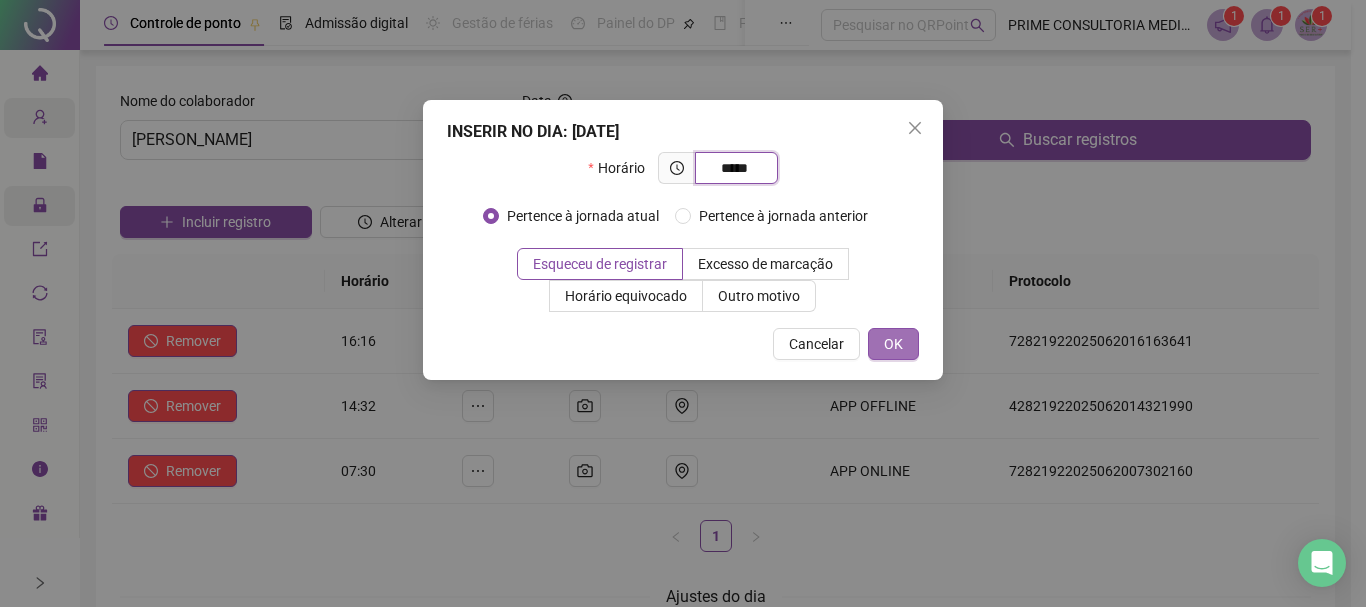 type on "*****" 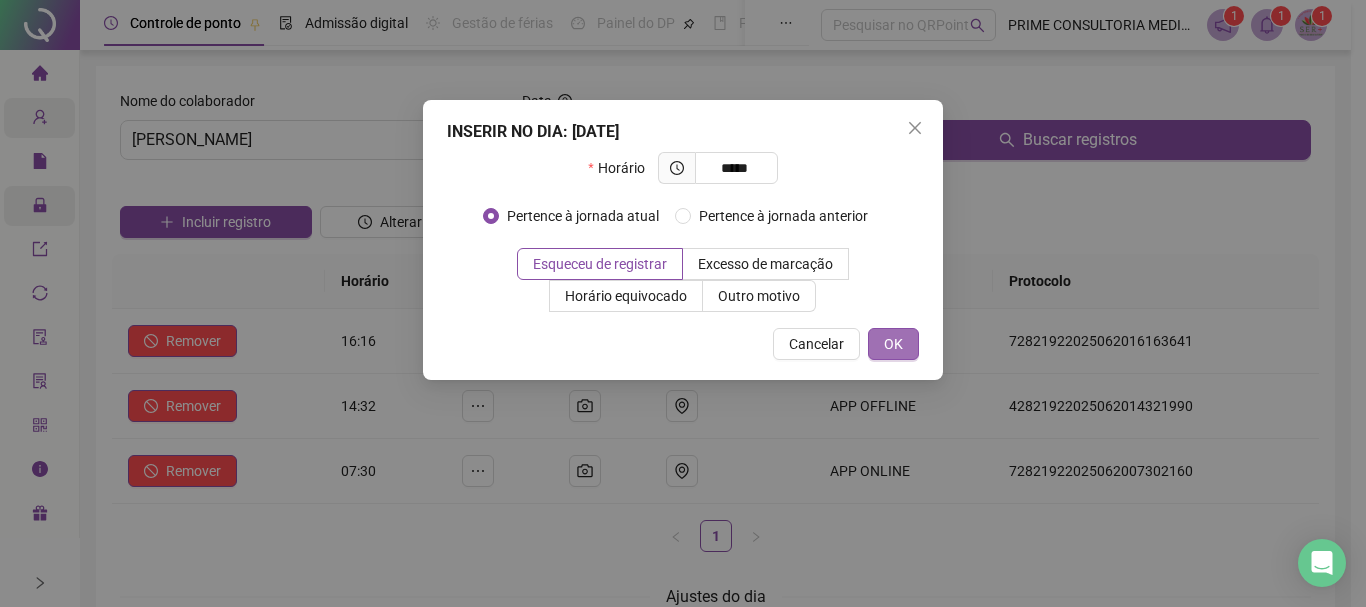 click on "OK" at bounding box center (893, 344) 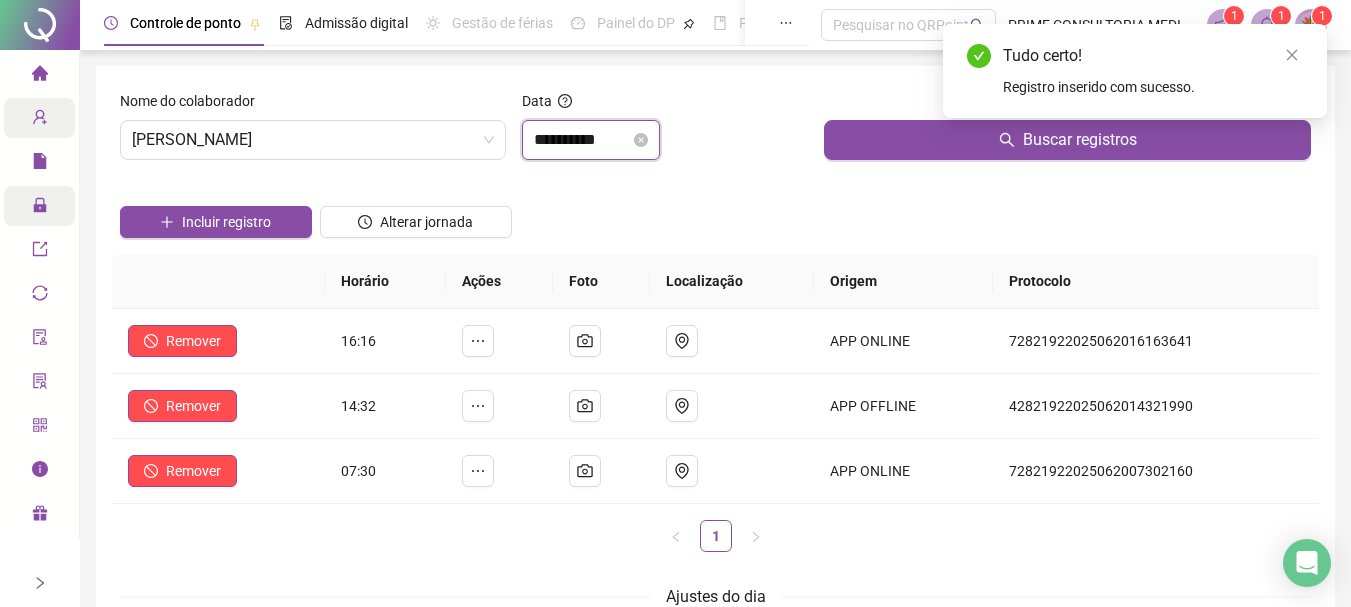 click on "**********" at bounding box center [582, 140] 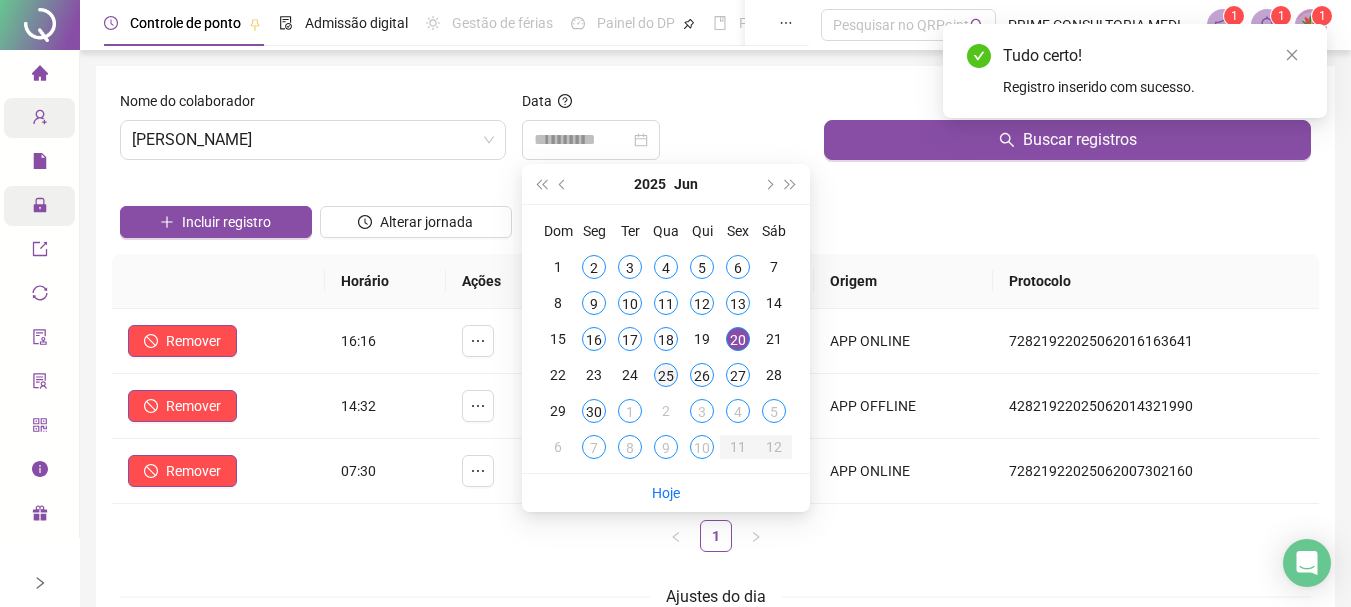 click on "25" at bounding box center [666, 375] 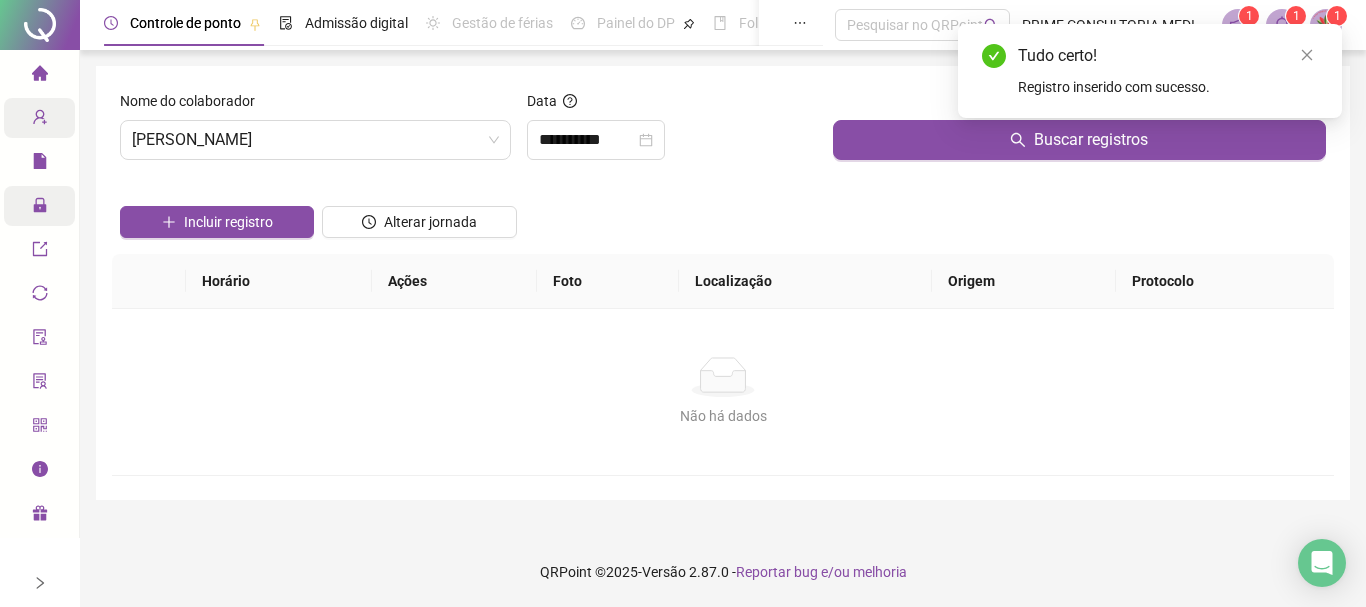 click at bounding box center [1079, 105] 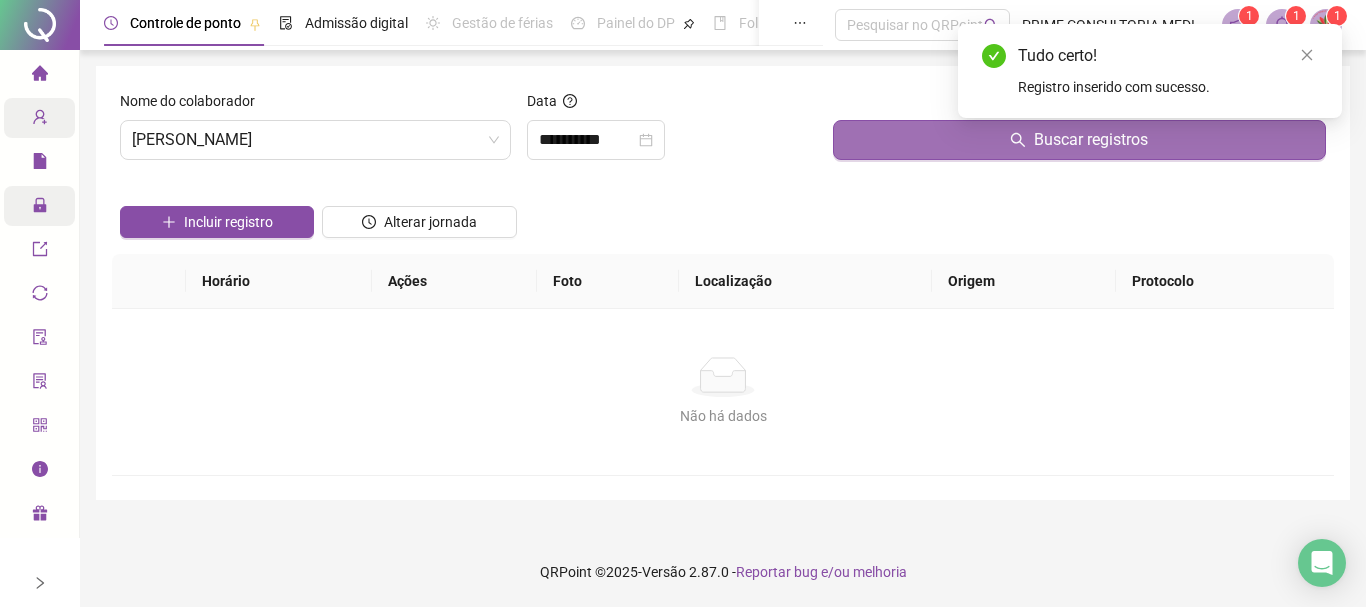 click on "Buscar registros" at bounding box center (1079, 140) 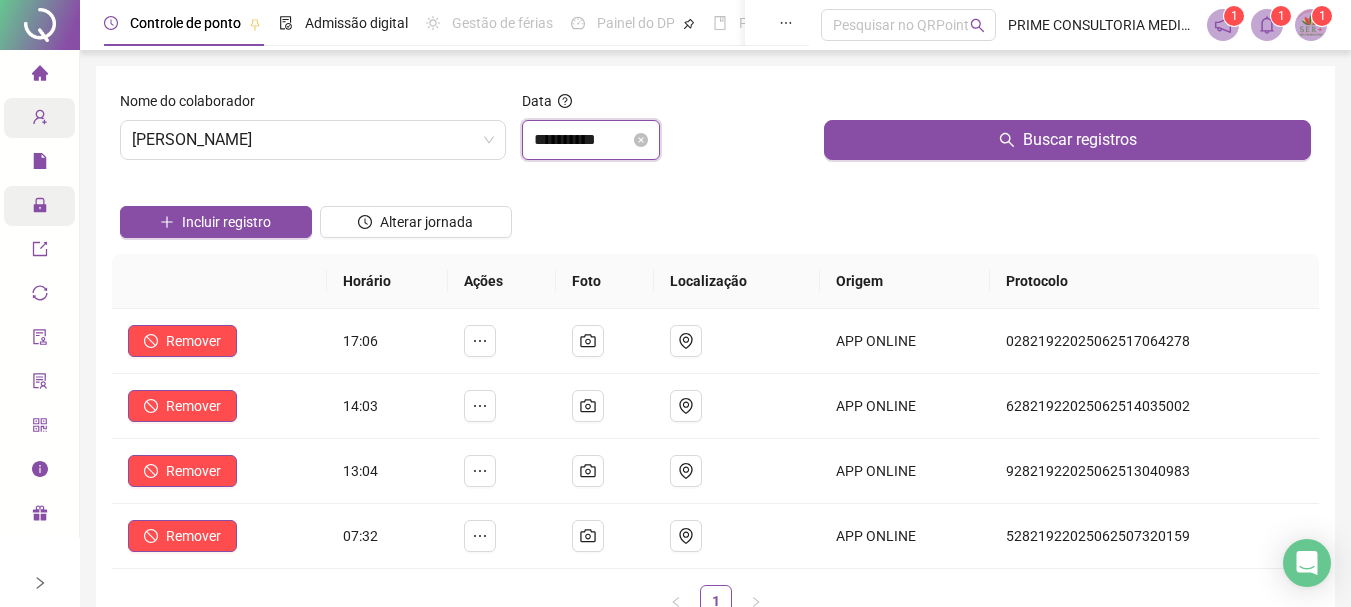 click on "**********" at bounding box center [582, 140] 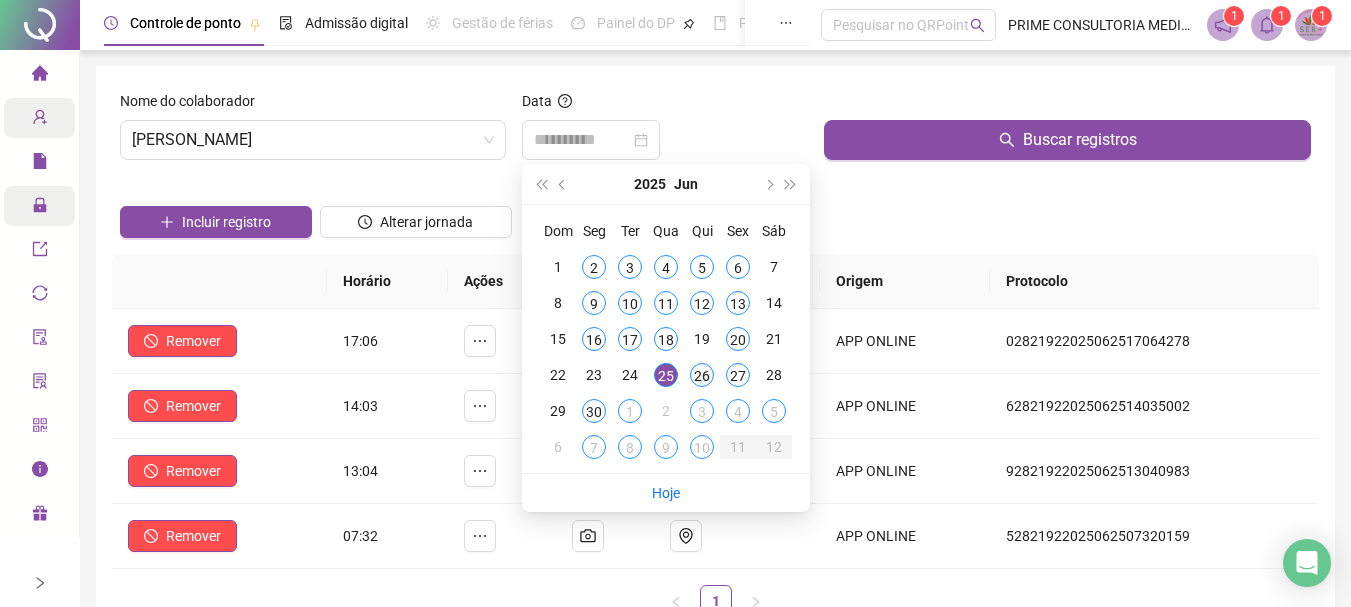 click on "26" at bounding box center [702, 375] 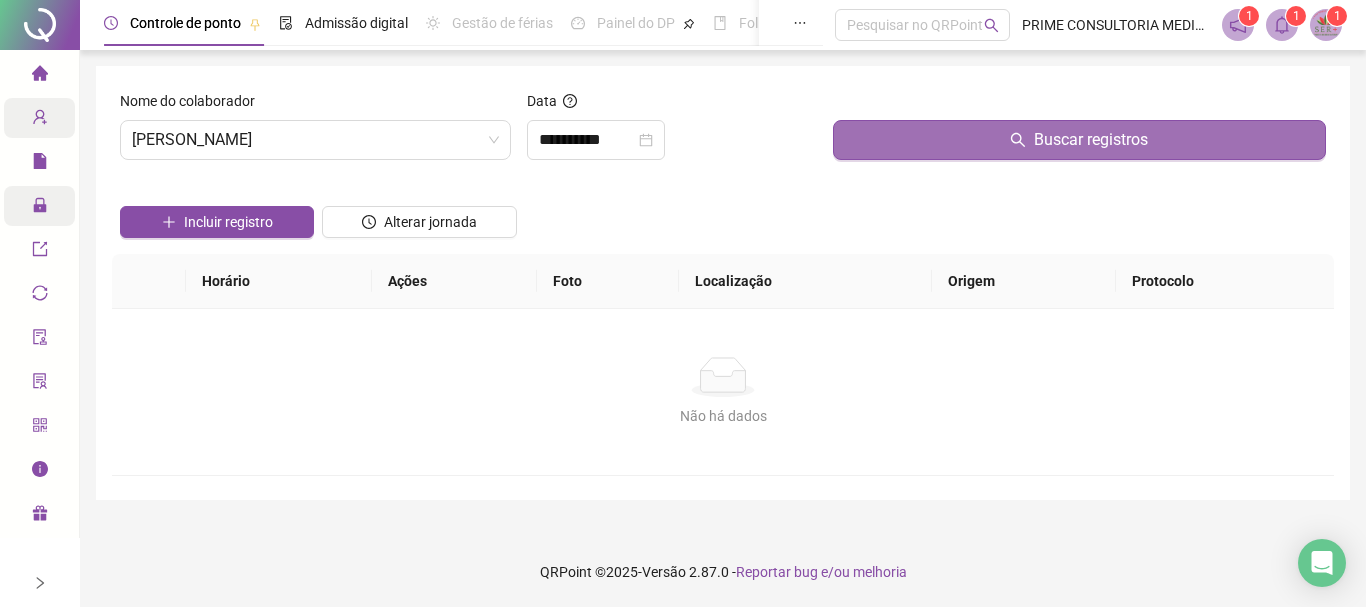 click on "Buscar registros" at bounding box center (1079, 140) 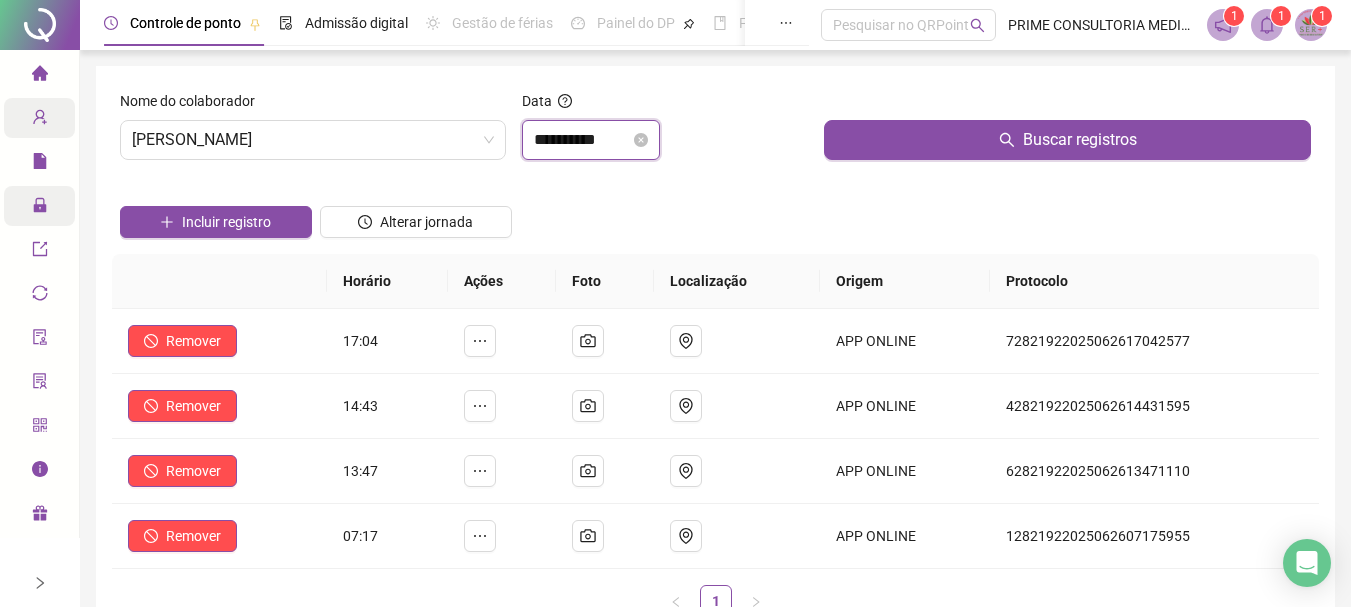click on "**********" at bounding box center [582, 140] 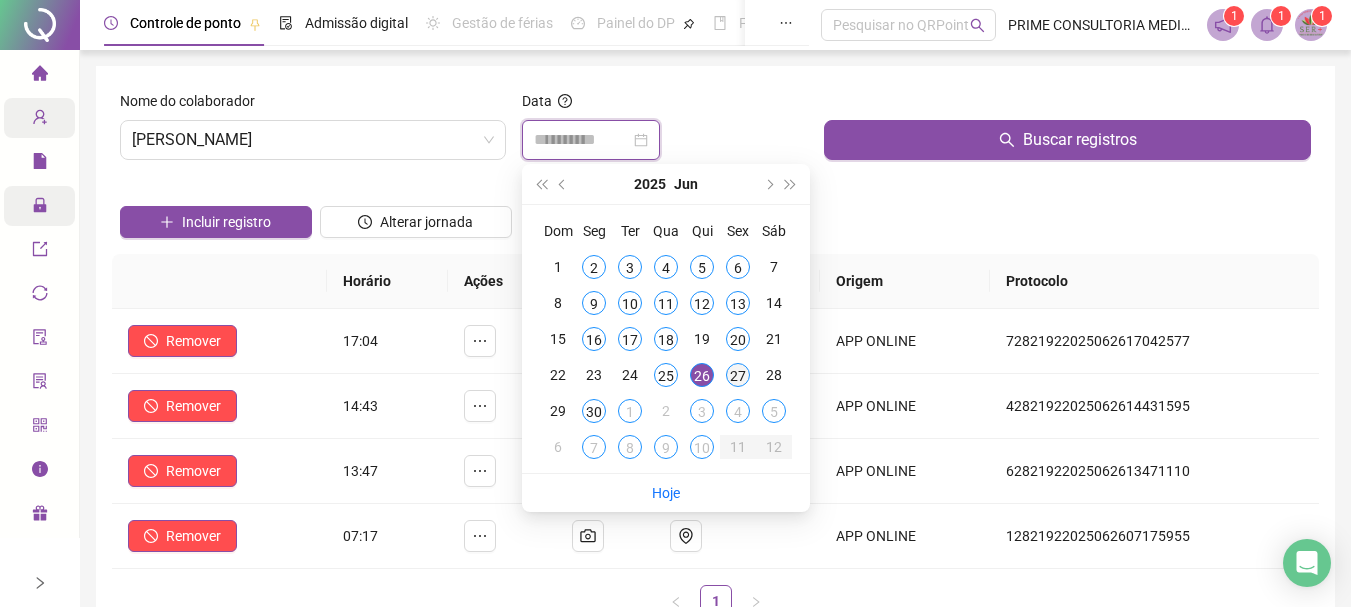 type on "**********" 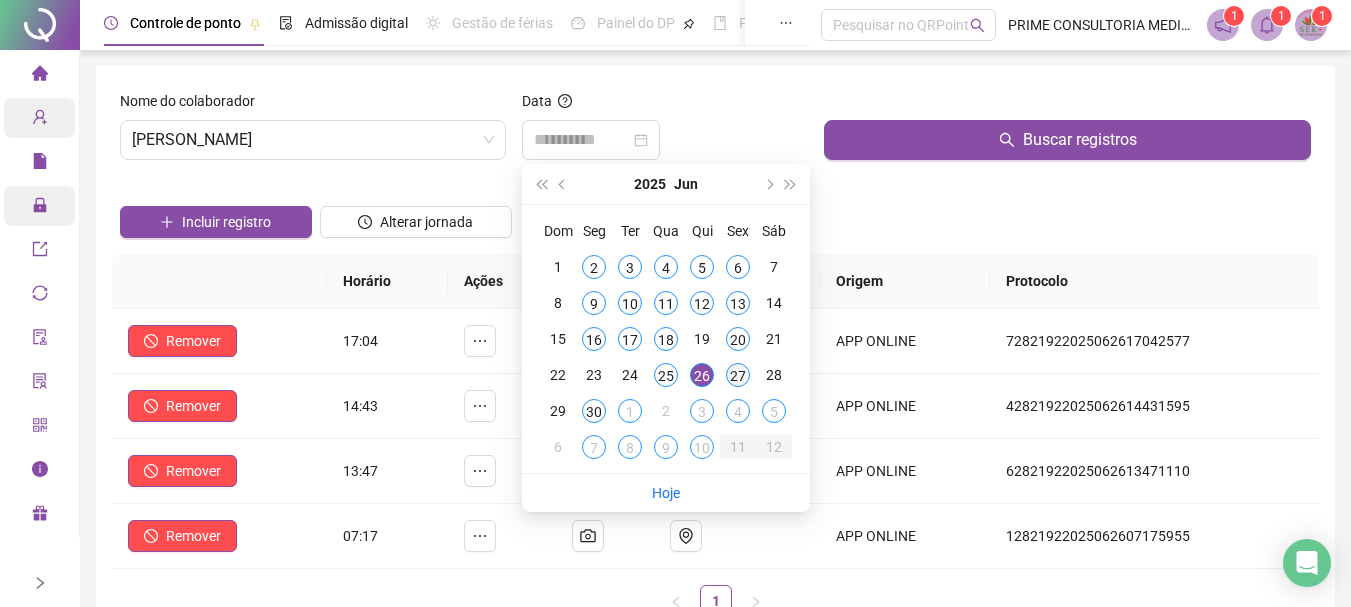 click on "27" at bounding box center (738, 375) 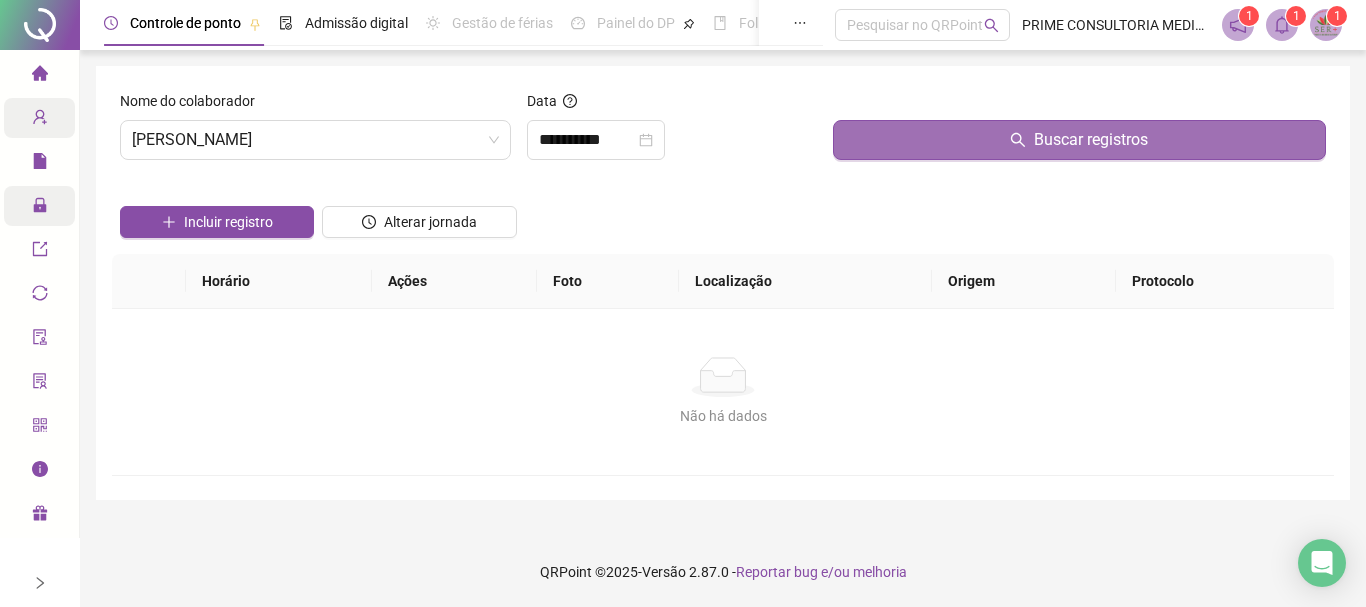 click on "Buscar registros" at bounding box center (1079, 140) 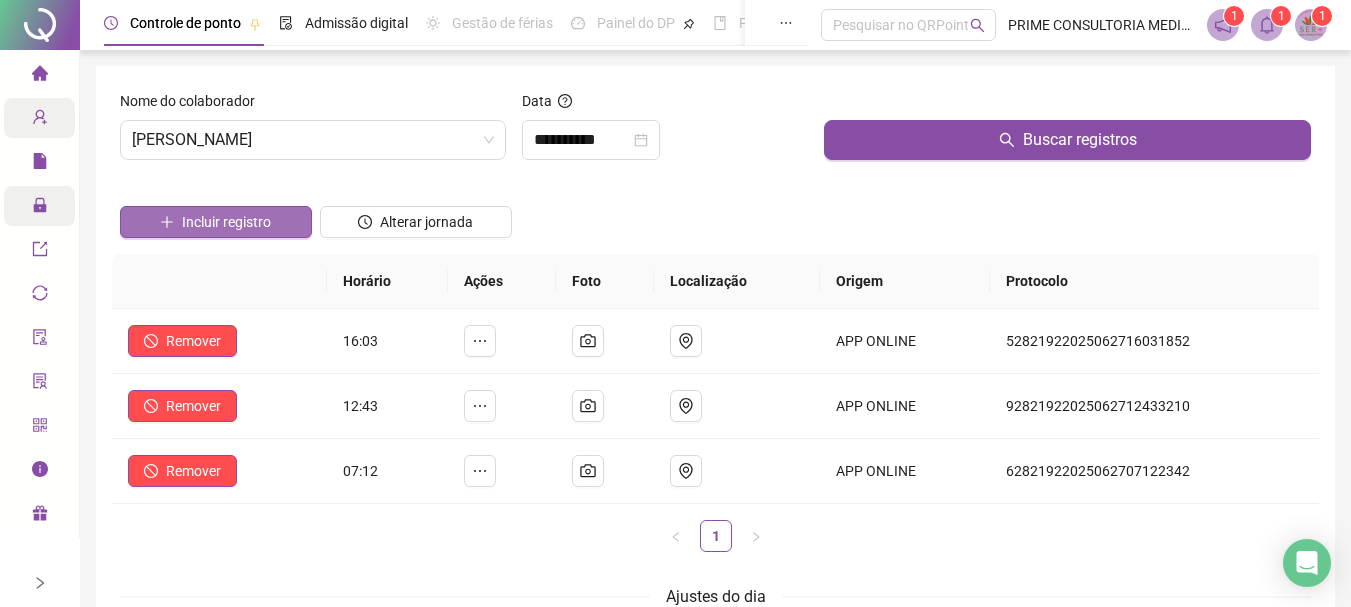 click on "Incluir registro" at bounding box center [226, 222] 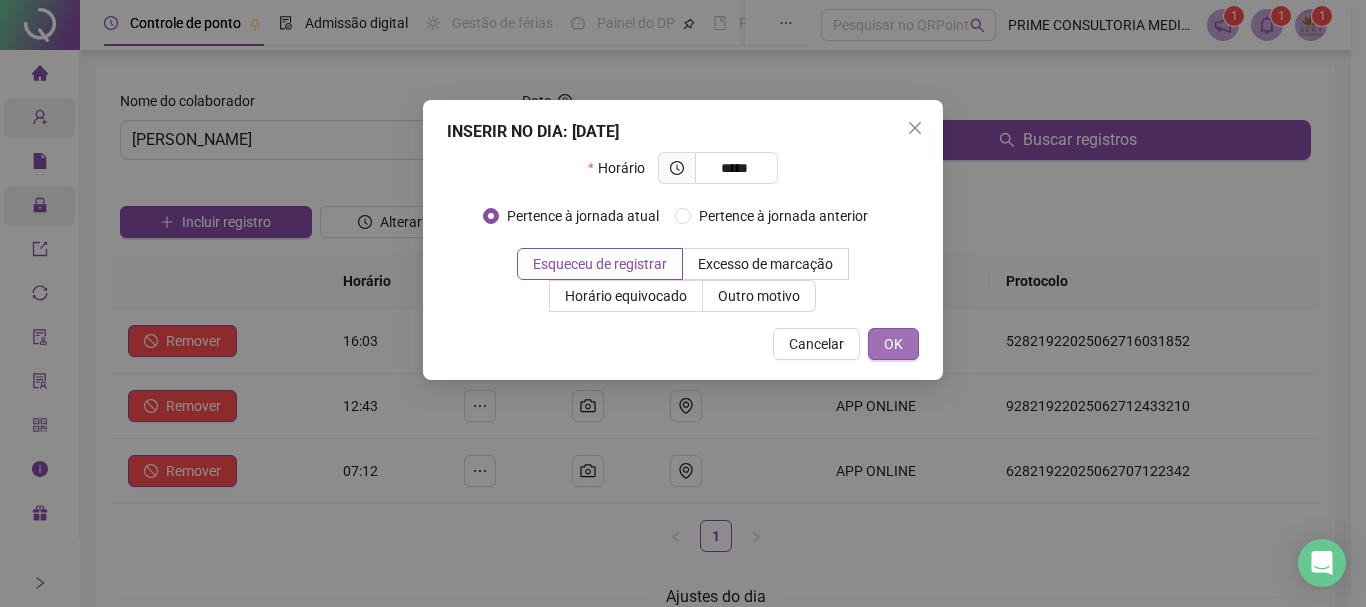 type on "*****" 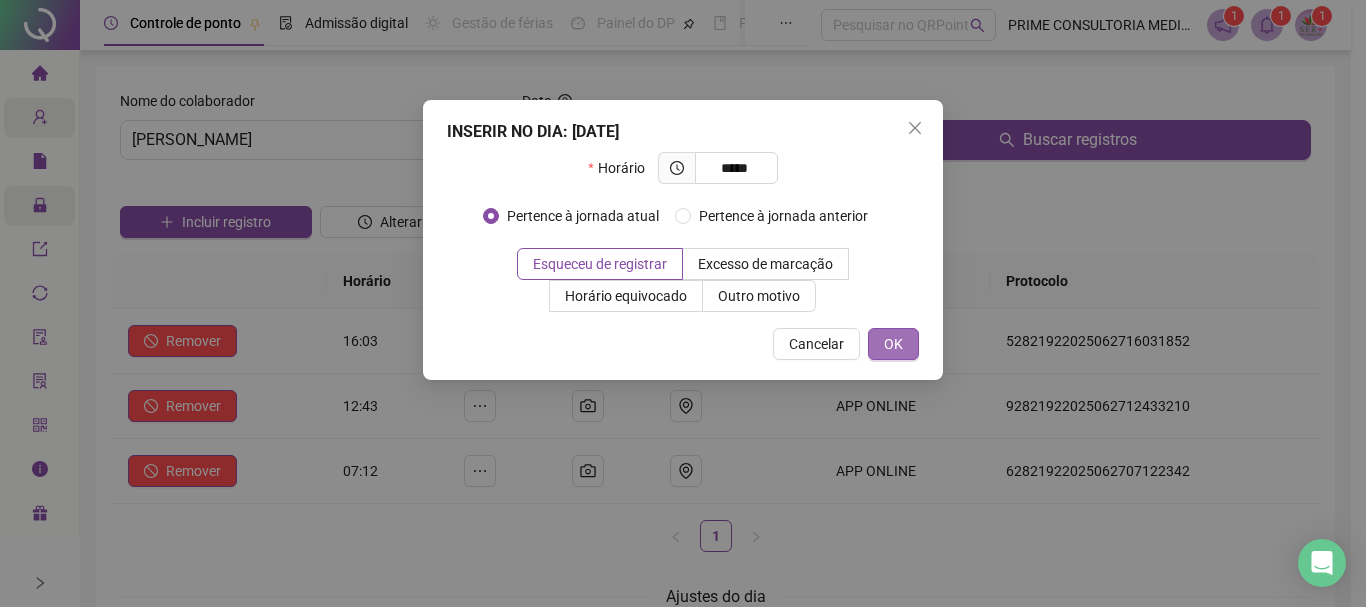 click on "OK" at bounding box center [893, 344] 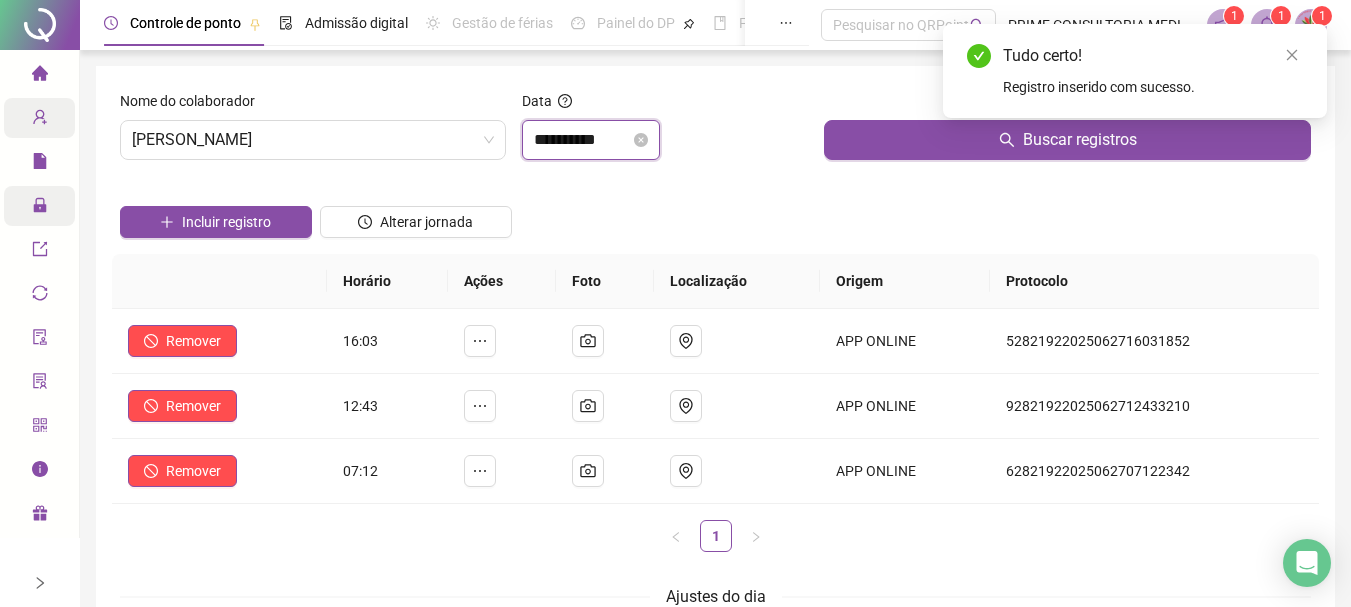 click on "**********" at bounding box center (582, 140) 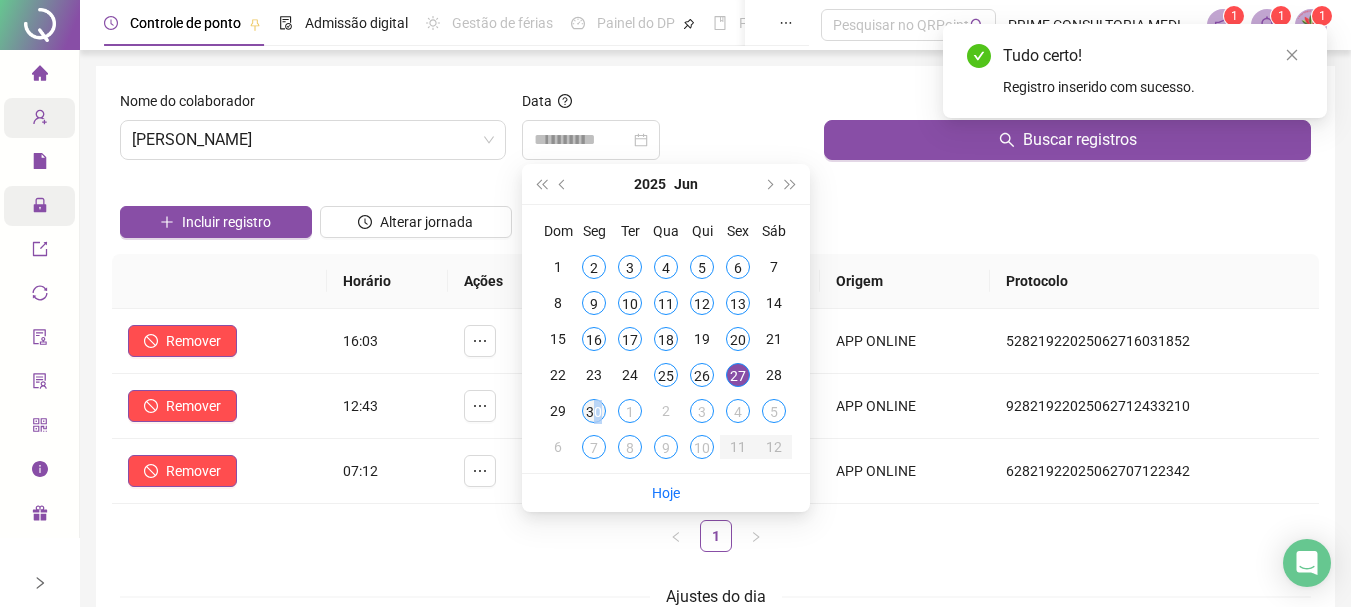 click on "30" at bounding box center (594, 411) 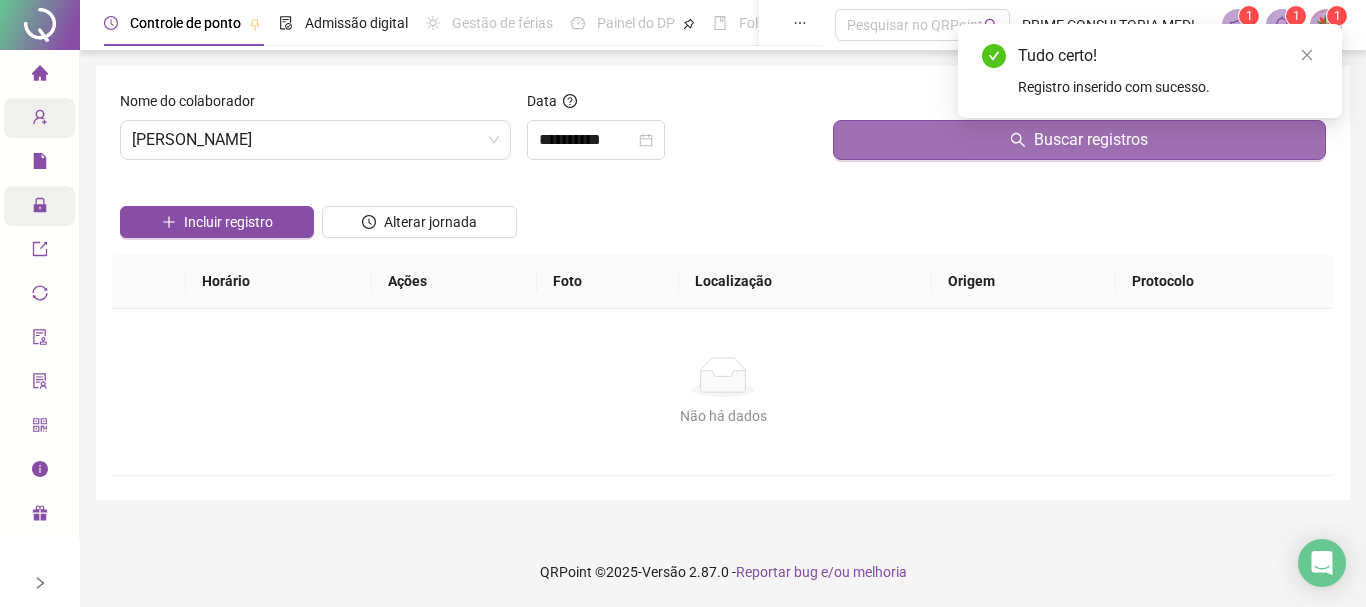 click on "Buscar registros" at bounding box center [1079, 140] 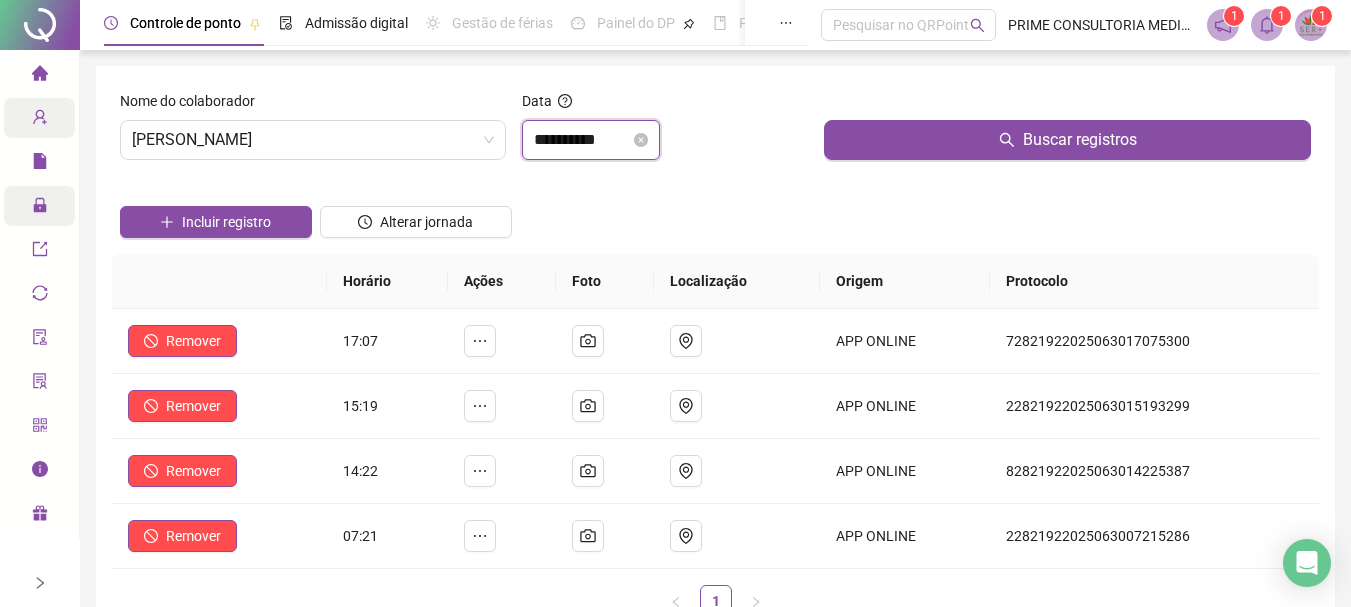 click on "**********" at bounding box center [582, 140] 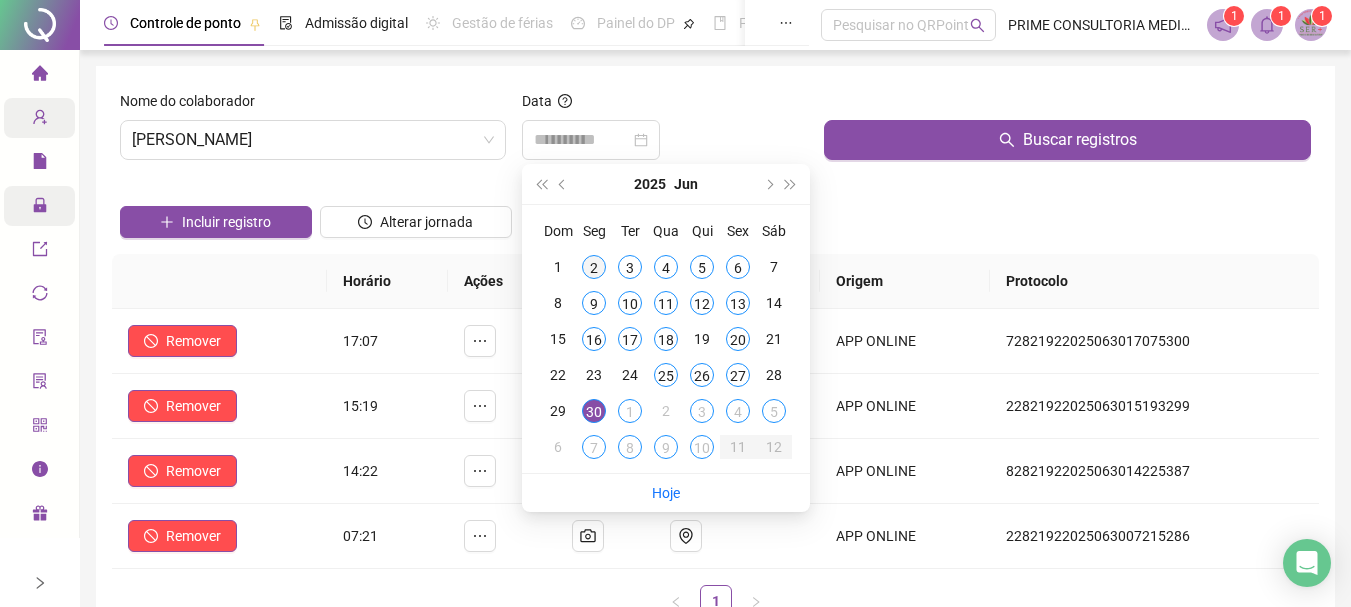 click on "2" at bounding box center (594, 267) 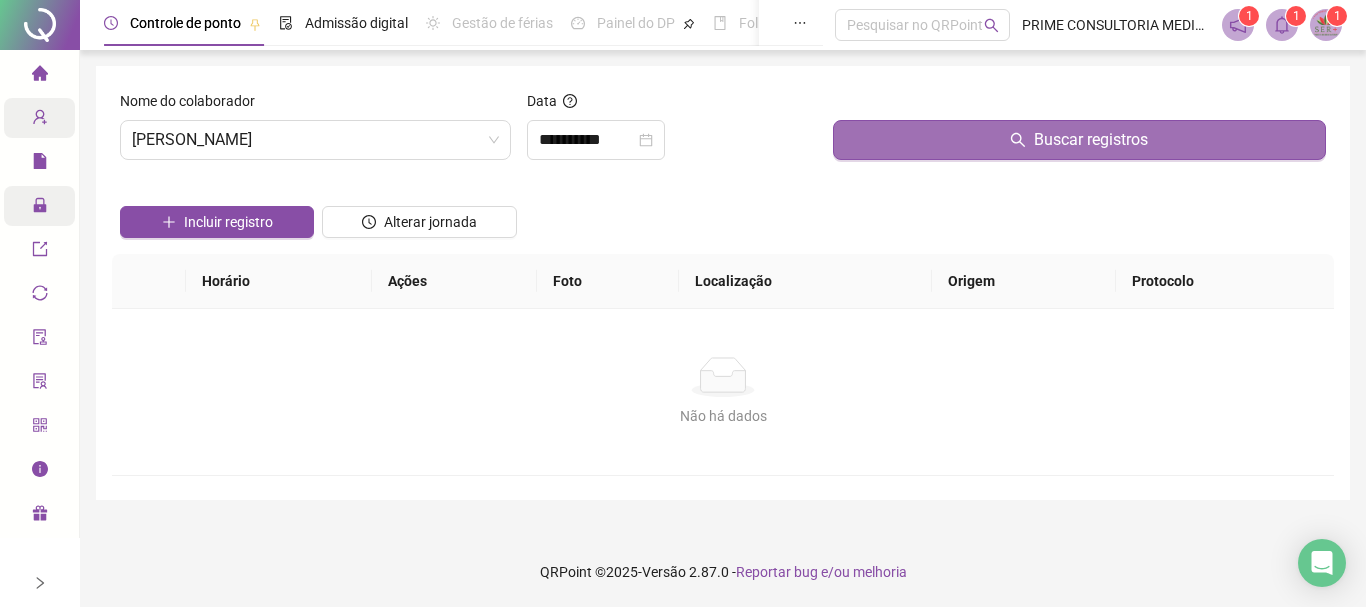 click on "Buscar registros" at bounding box center (1079, 140) 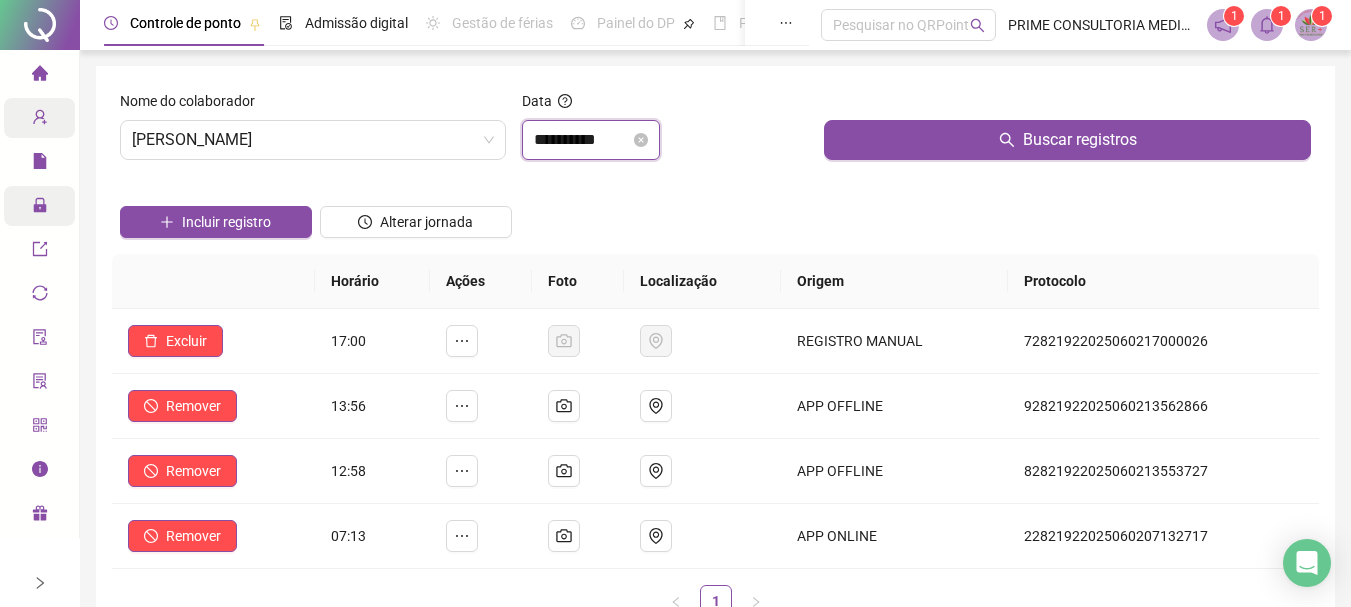 click on "**********" at bounding box center [582, 140] 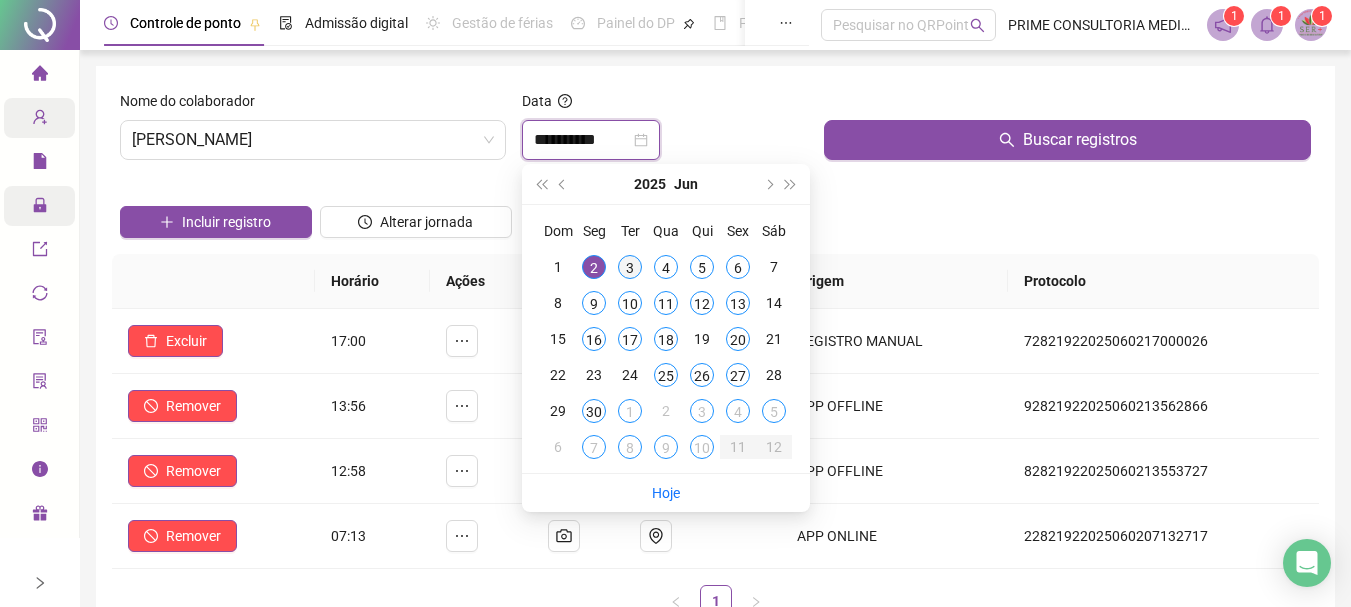 type on "**********" 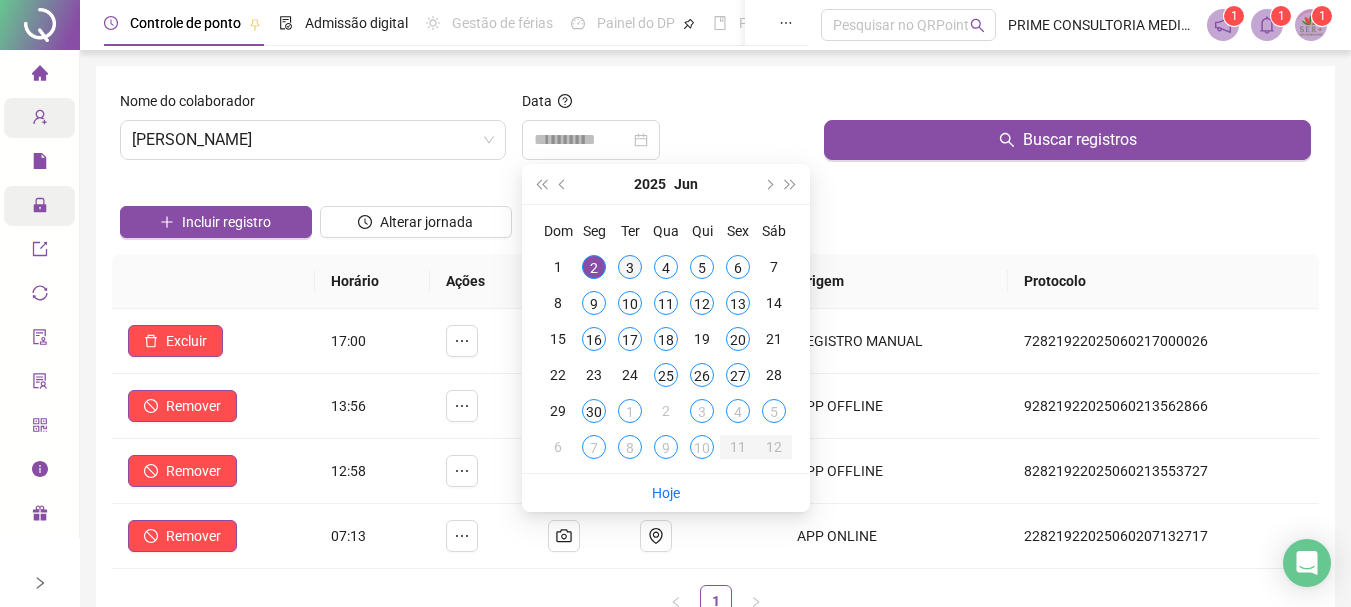 click on "3" at bounding box center (630, 267) 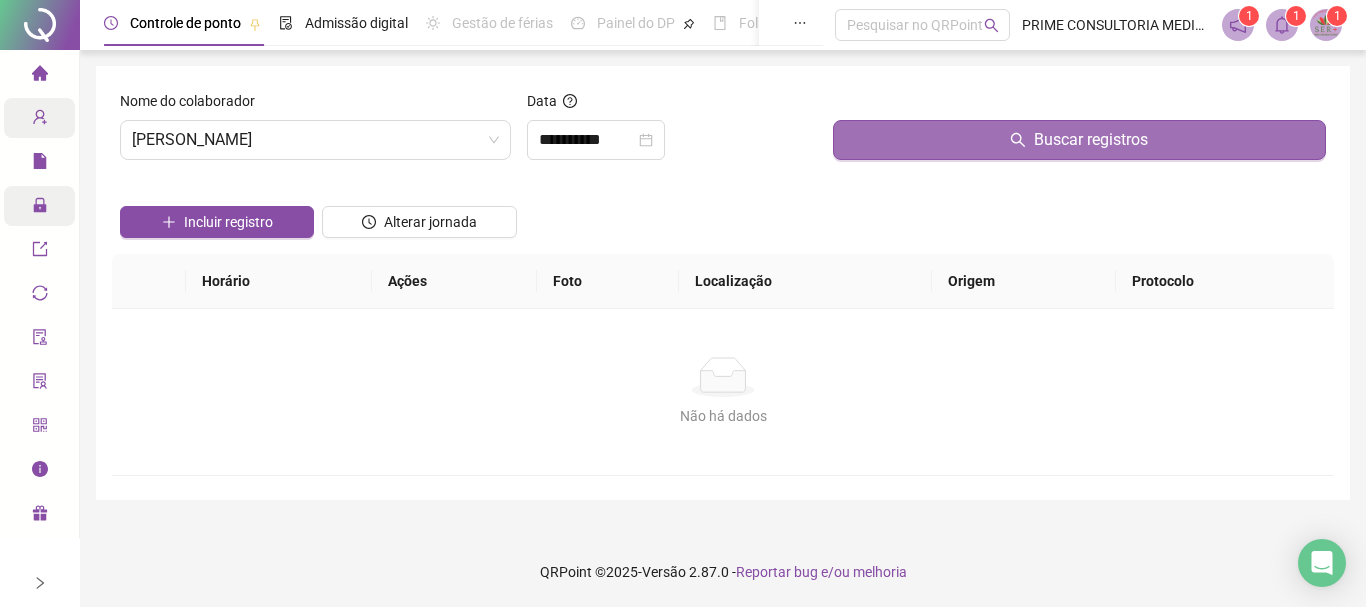 click on "Buscar registros" at bounding box center (1079, 140) 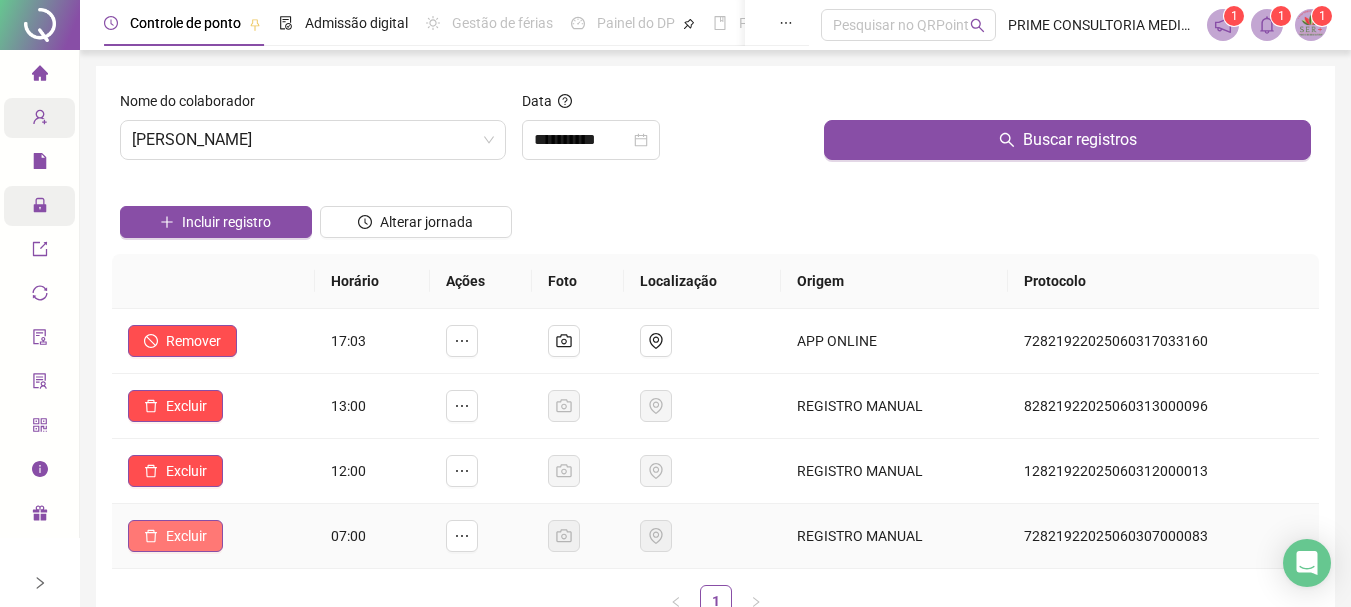 click on "Excluir" at bounding box center (186, 536) 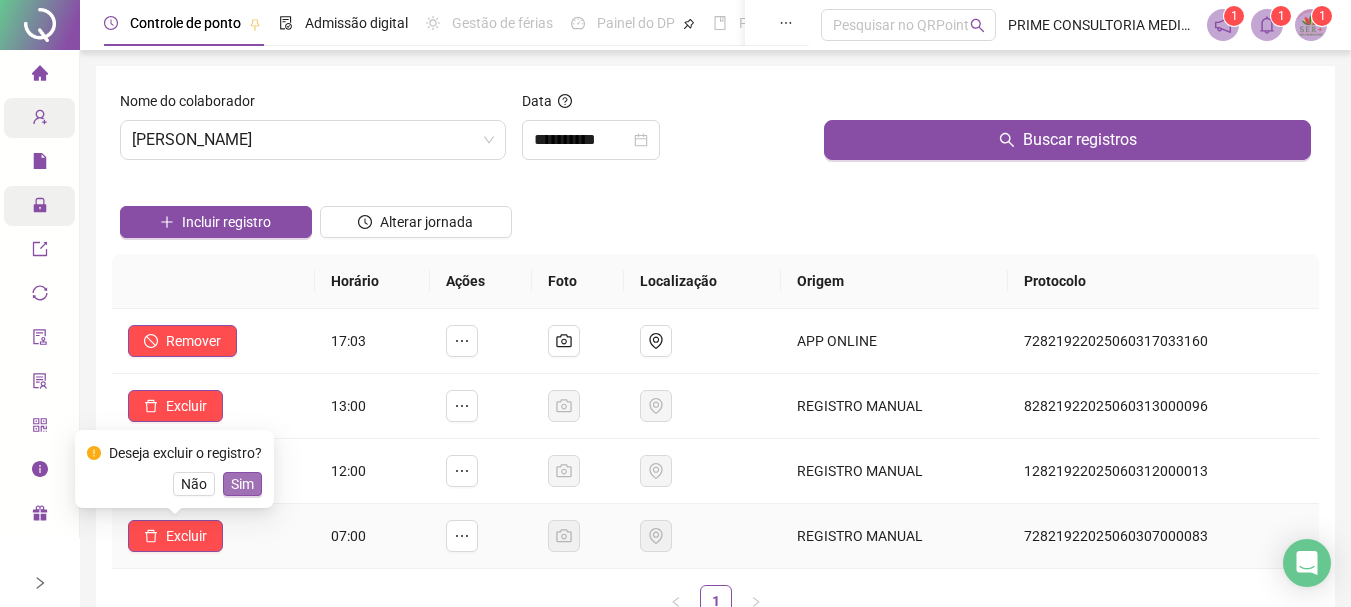 click on "Sim" at bounding box center (242, 484) 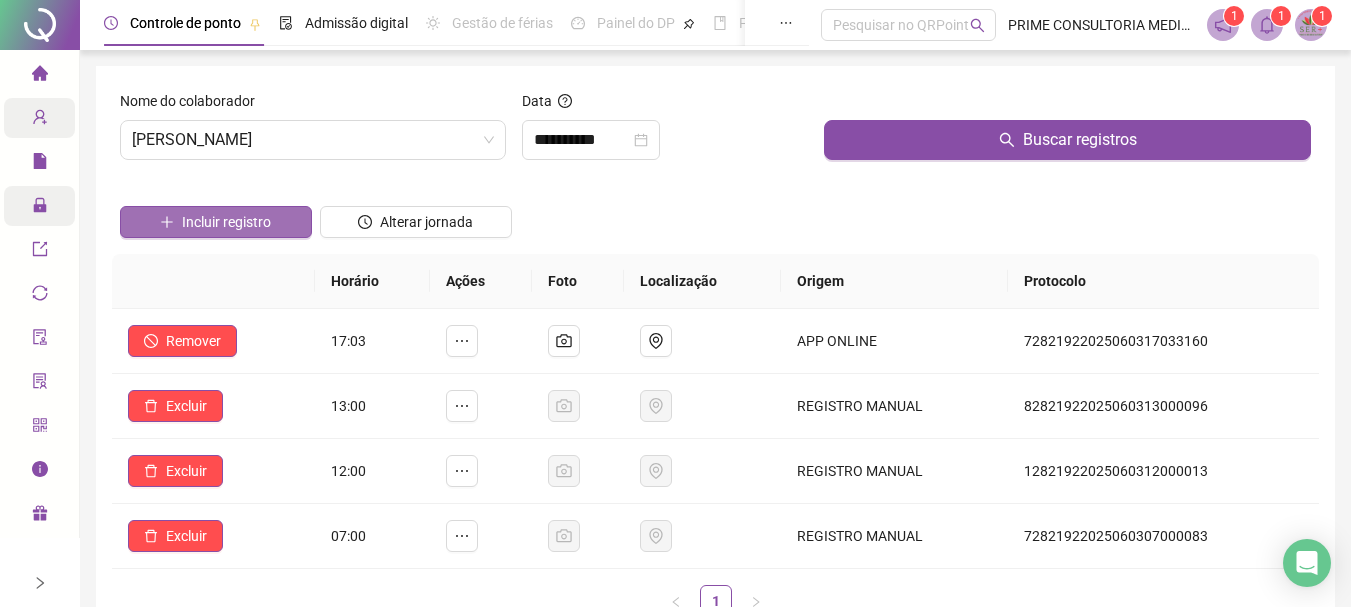click on "Incluir registro" at bounding box center (226, 222) 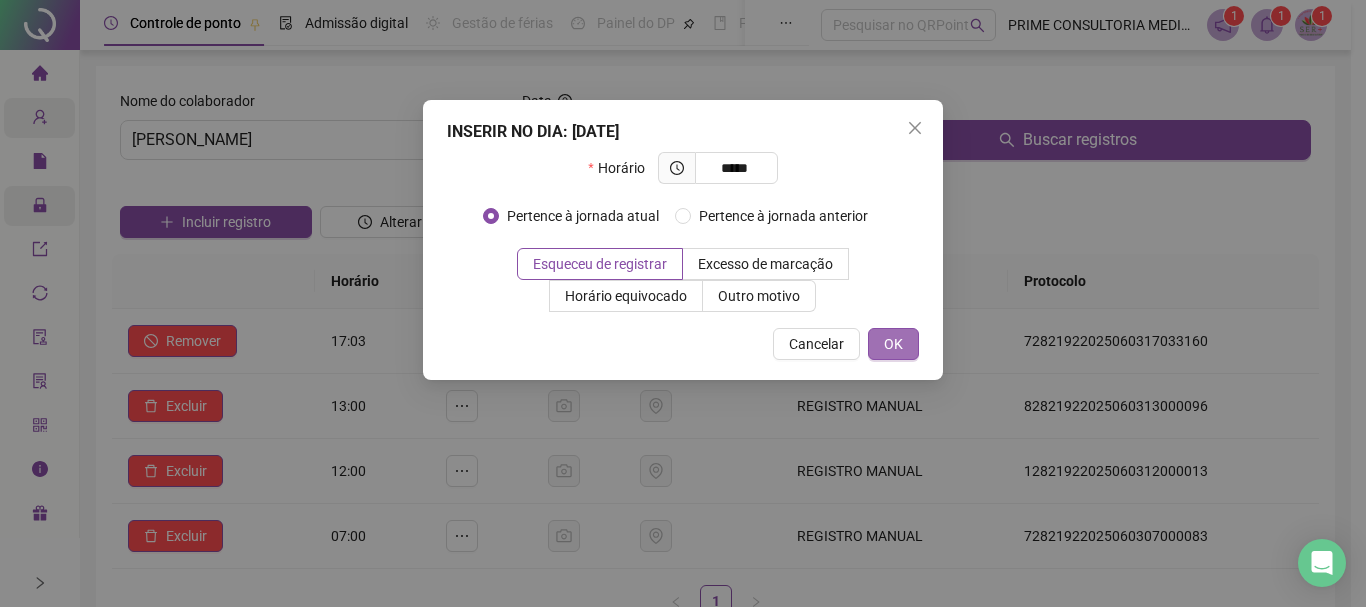 type on "*****" 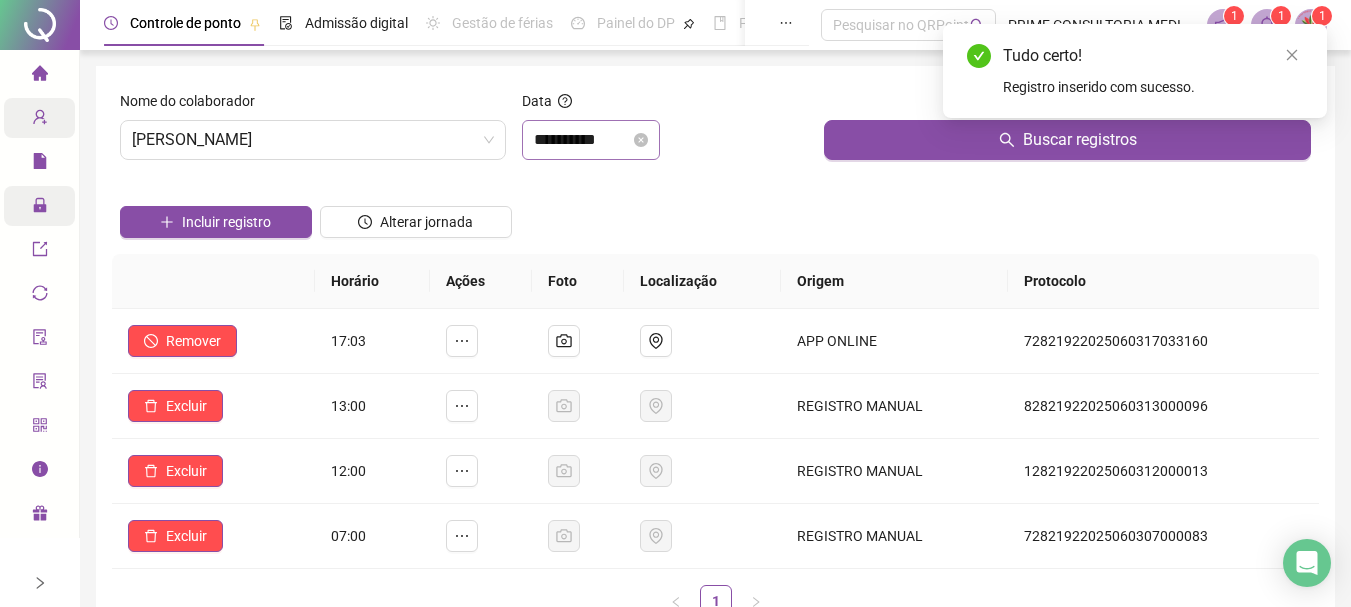 click on "**********" at bounding box center (591, 140) 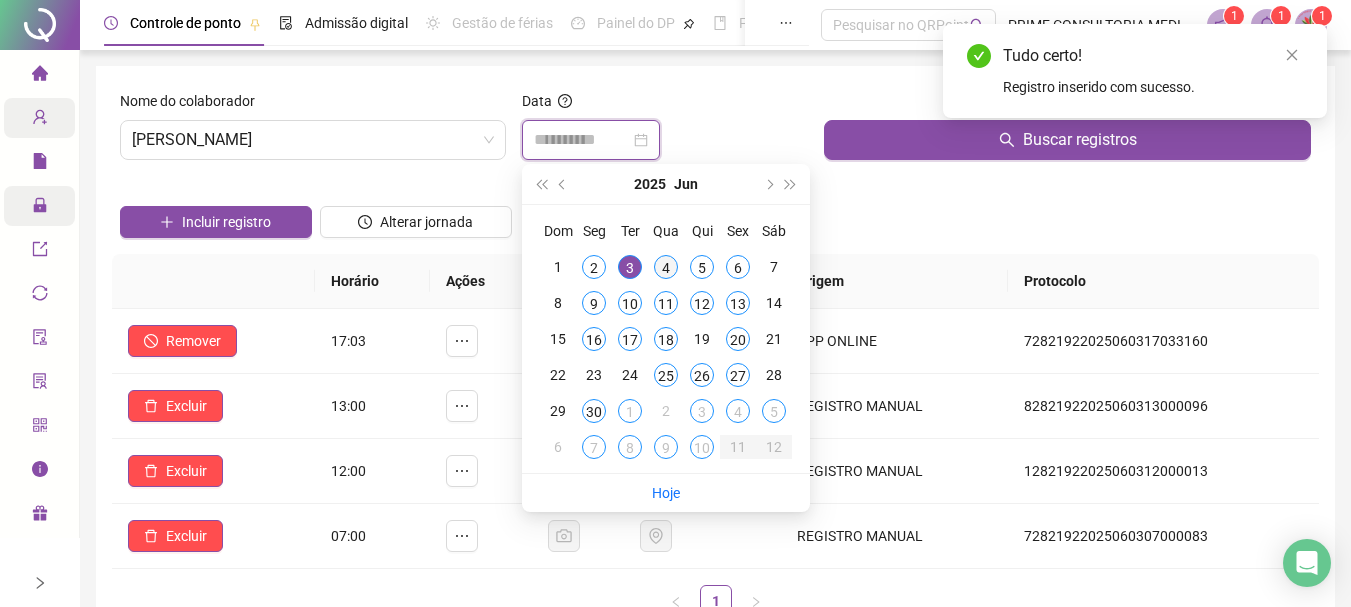 type on "**********" 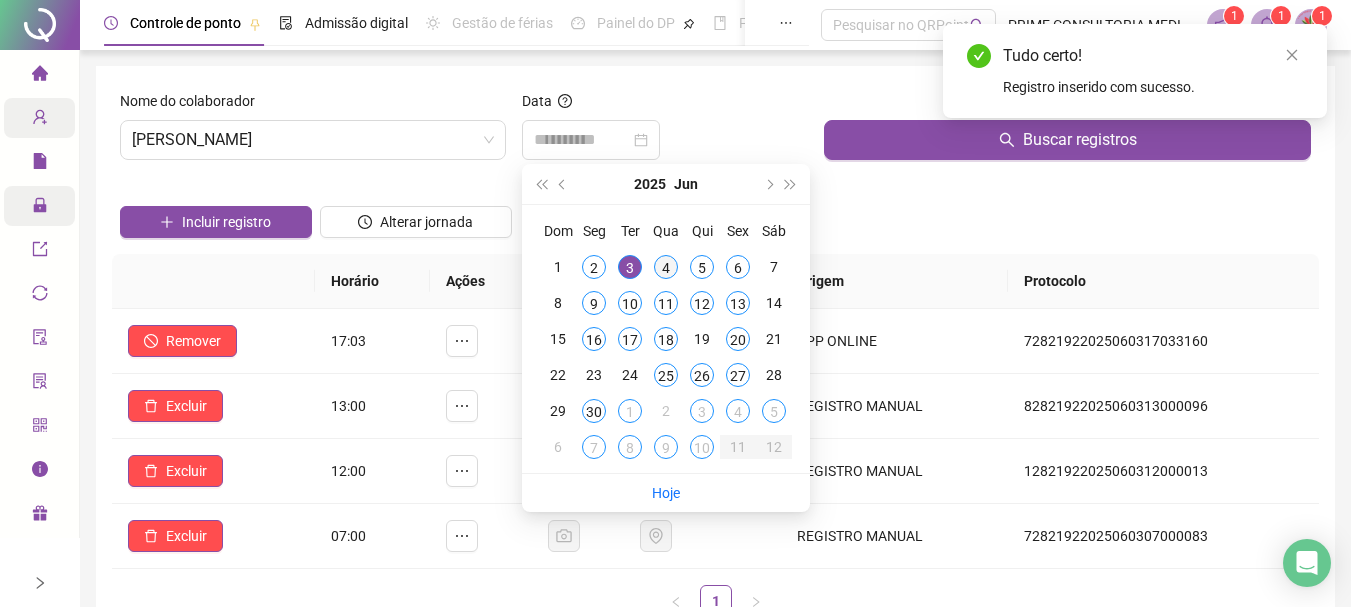 click on "4" at bounding box center (666, 267) 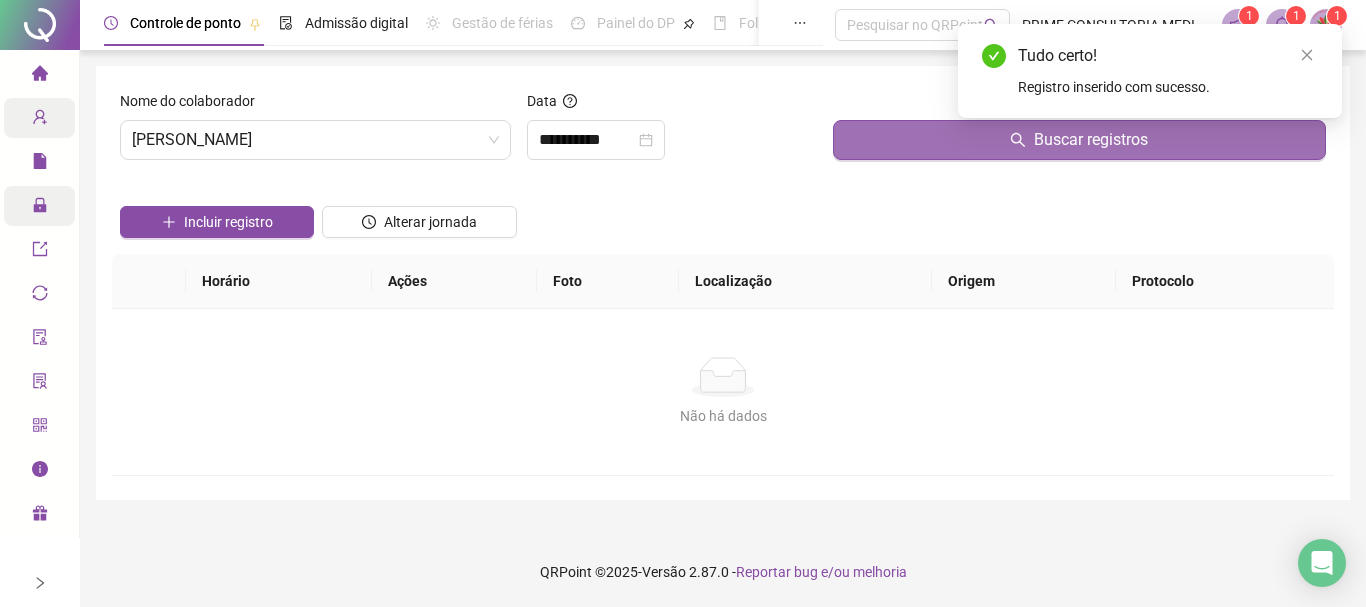 click on "Buscar registros" at bounding box center [1079, 140] 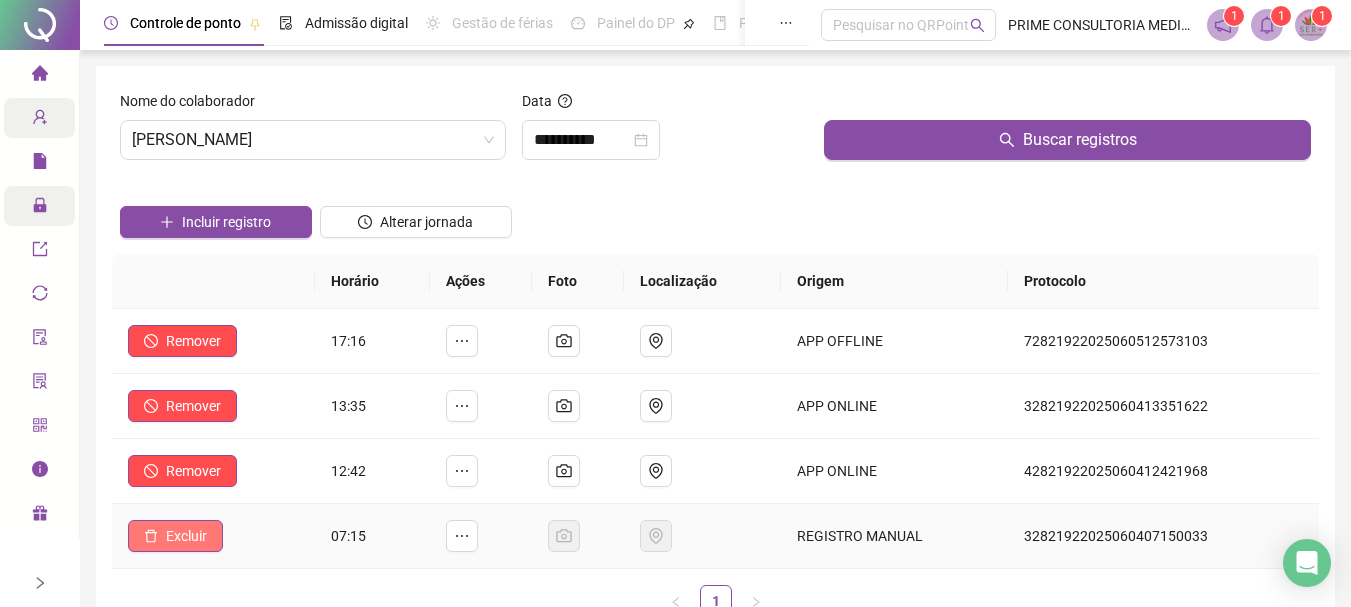 click on "Excluir" at bounding box center [186, 536] 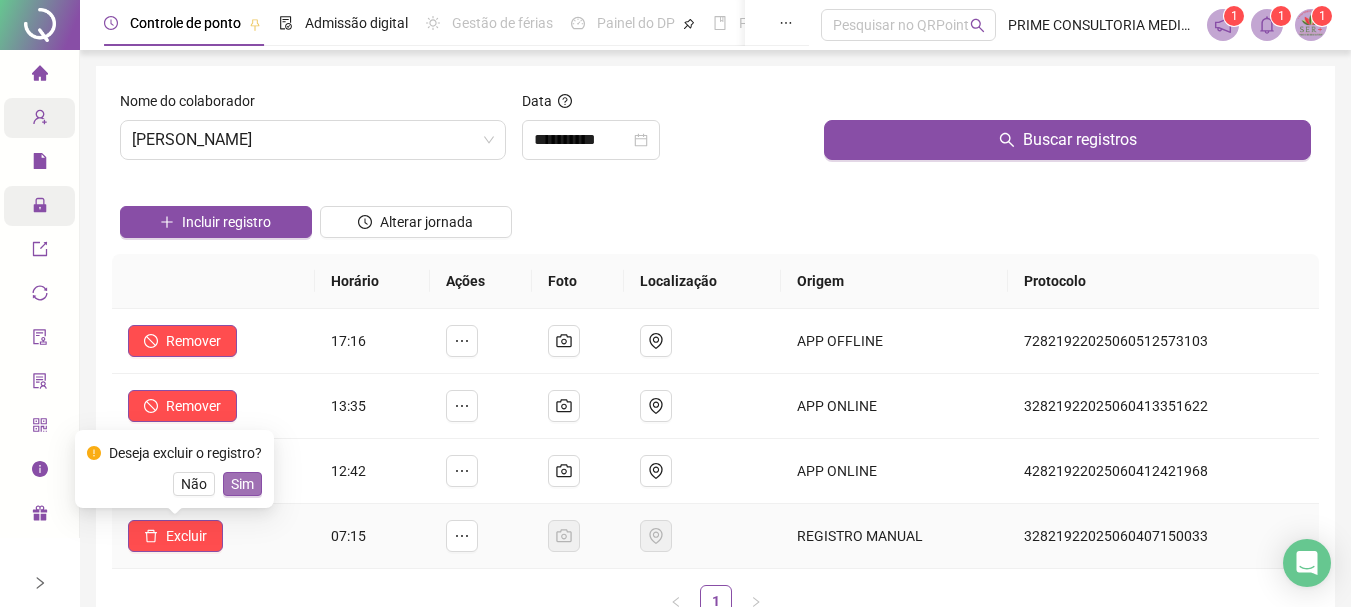 click on "Sim" at bounding box center [242, 484] 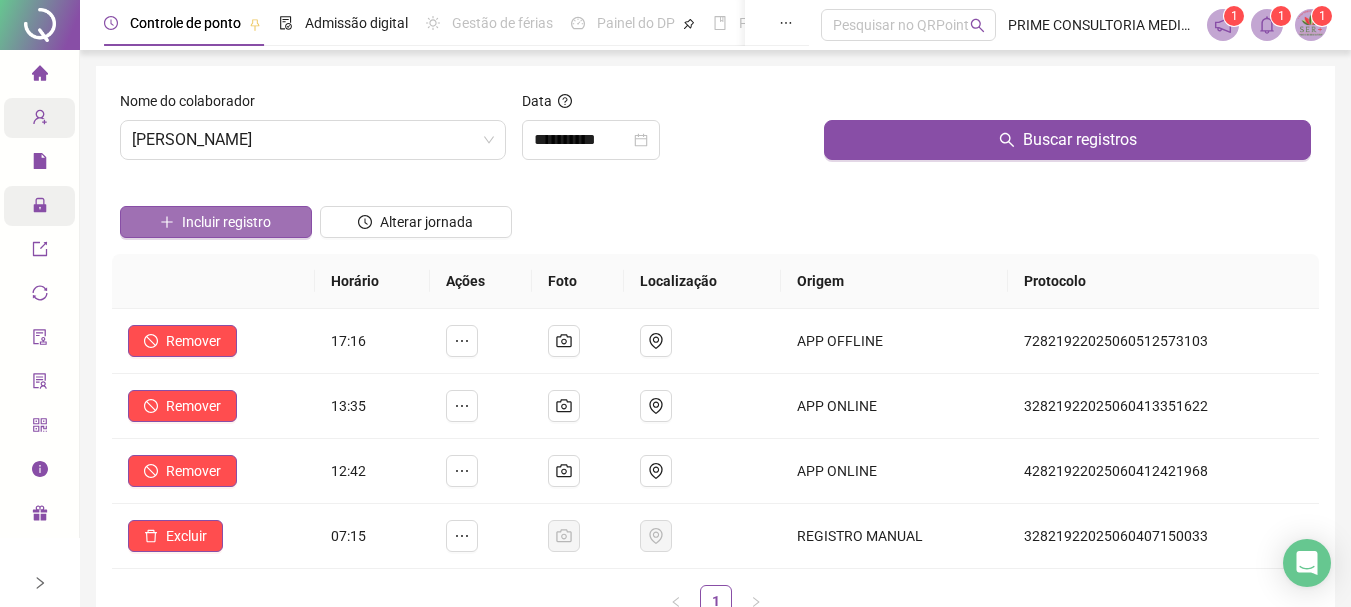 click on "Incluir registro" at bounding box center [226, 222] 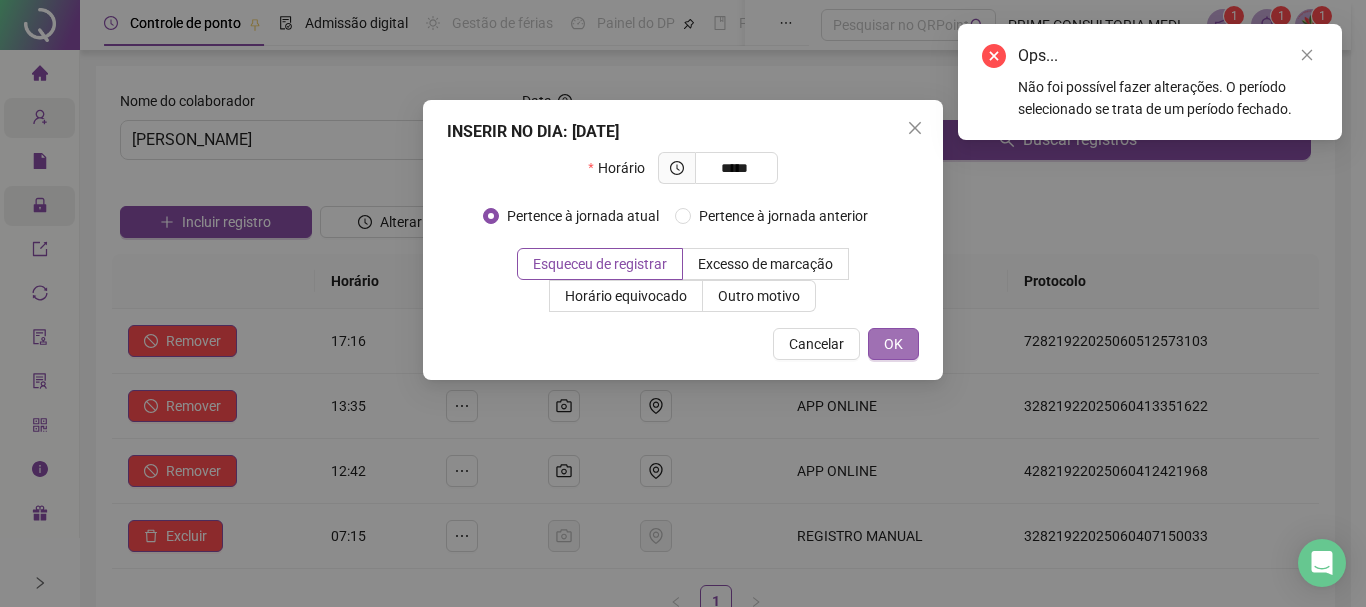 type on "*****" 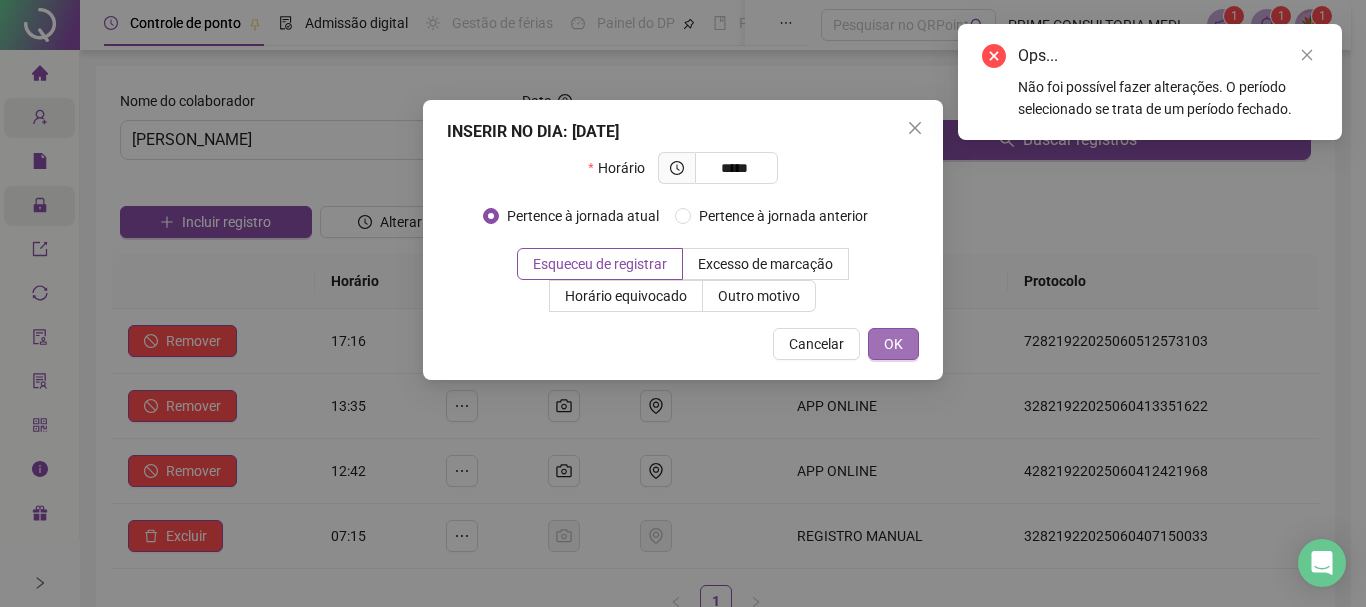 click on "OK" at bounding box center (893, 344) 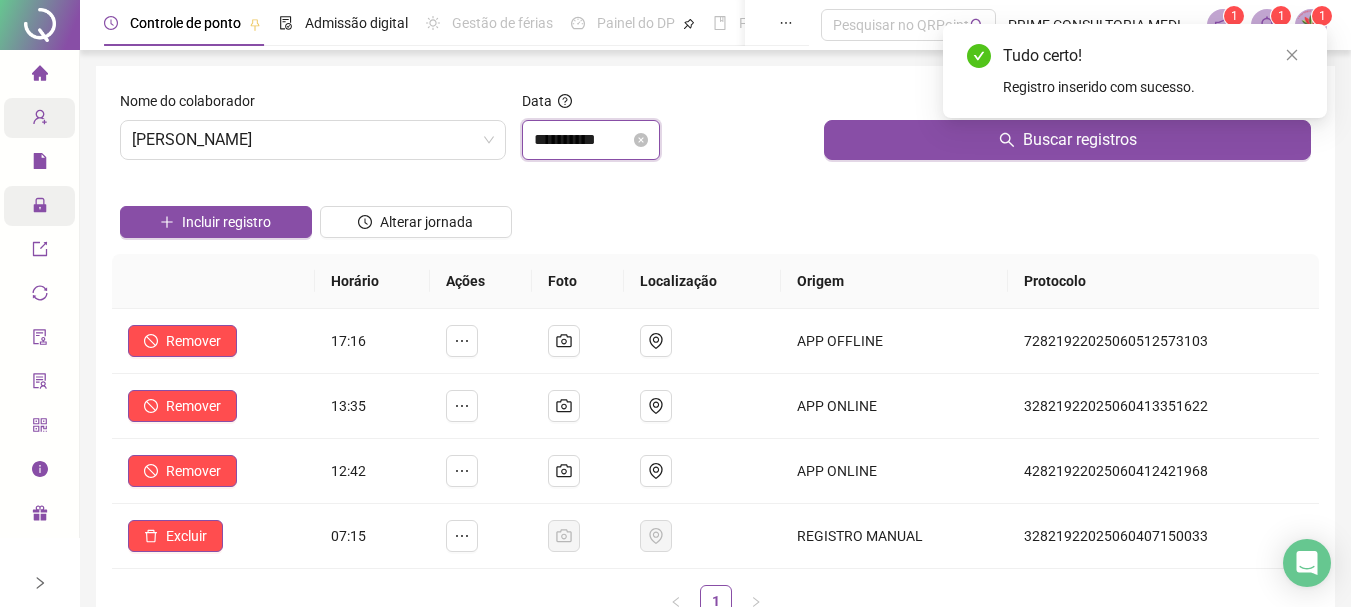 click on "**********" at bounding box center [582, 140] 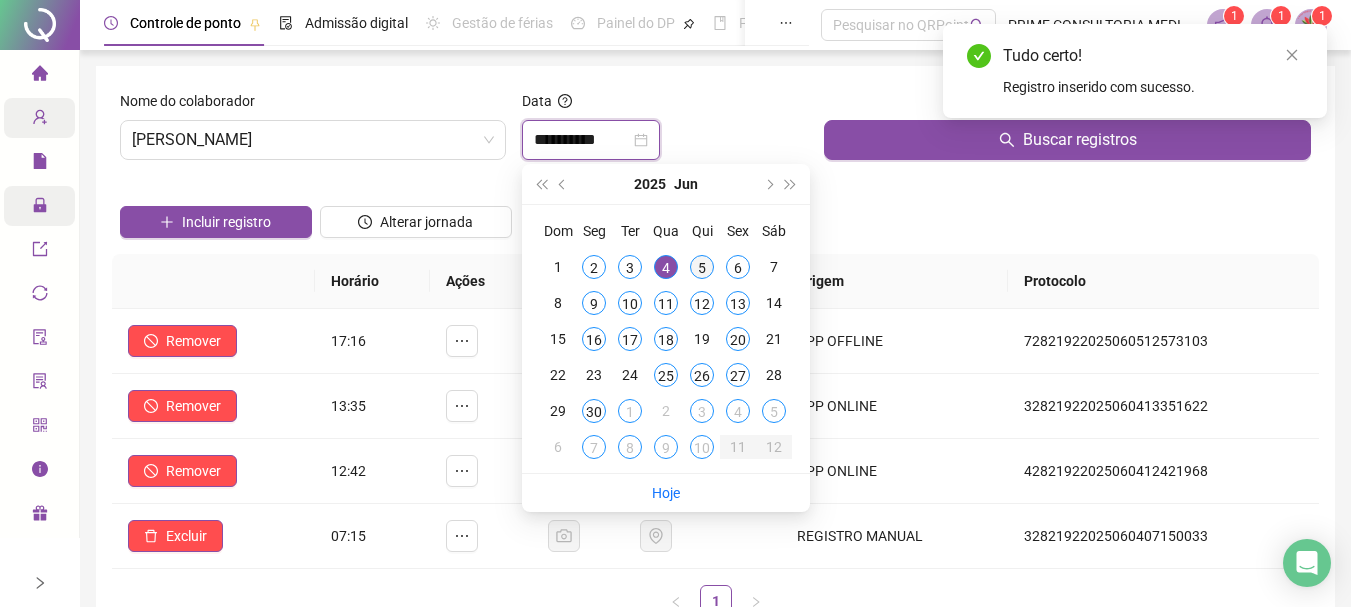 type on "**********" 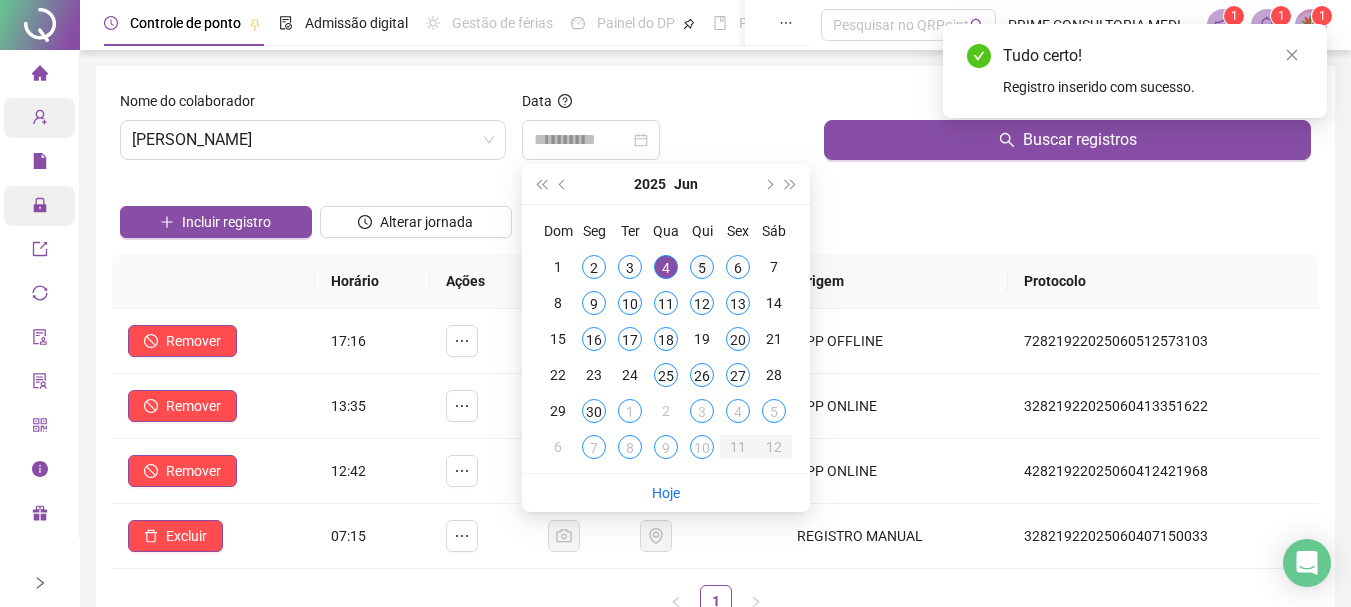 click on "5" at bounding box center [702, 267] 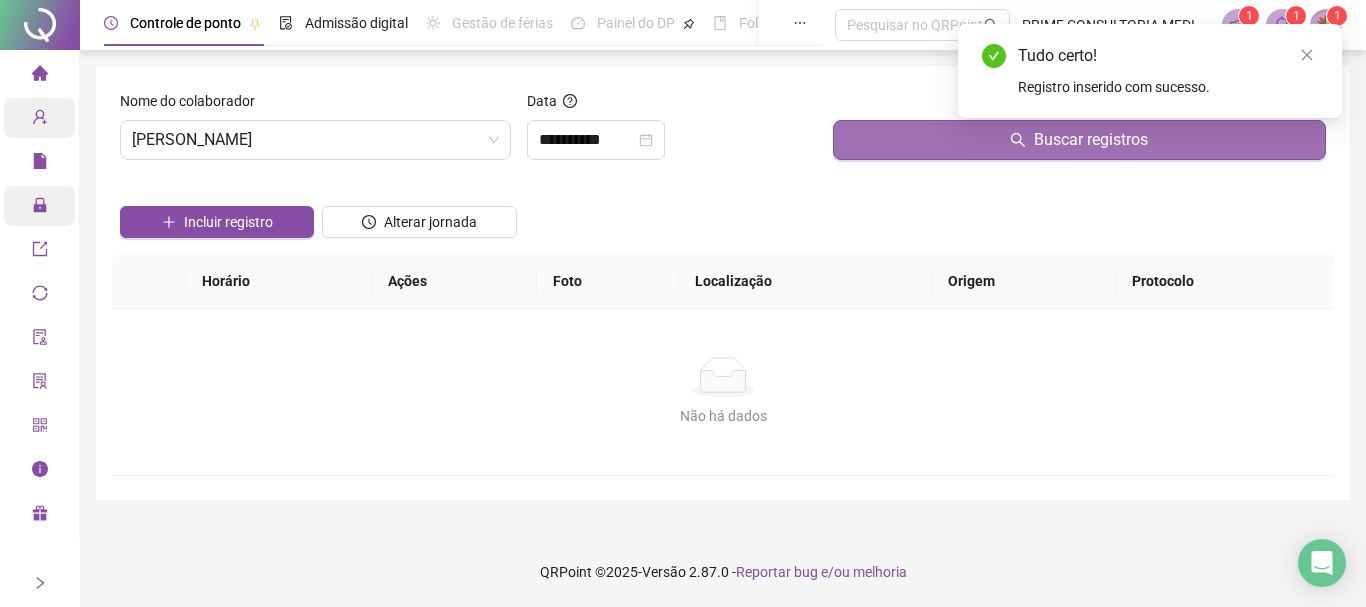 click on "Buscar registros" at bounding box center (1079, 140) 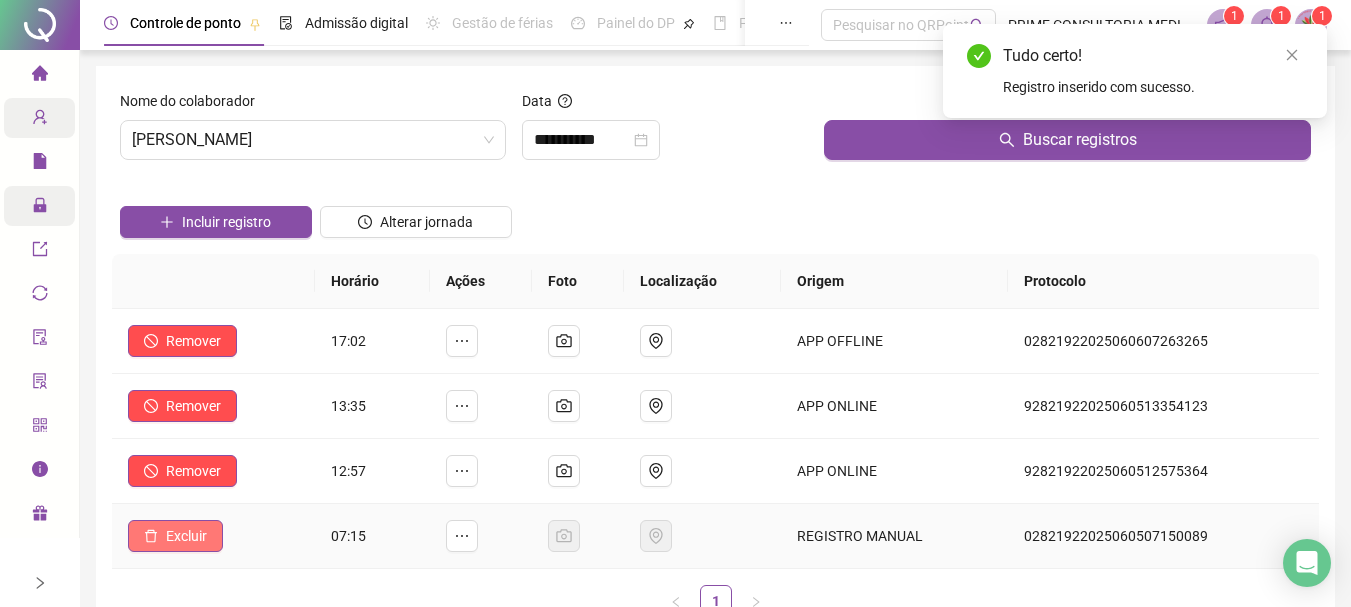 click on "Excluir" at bounding box center [186, 536] 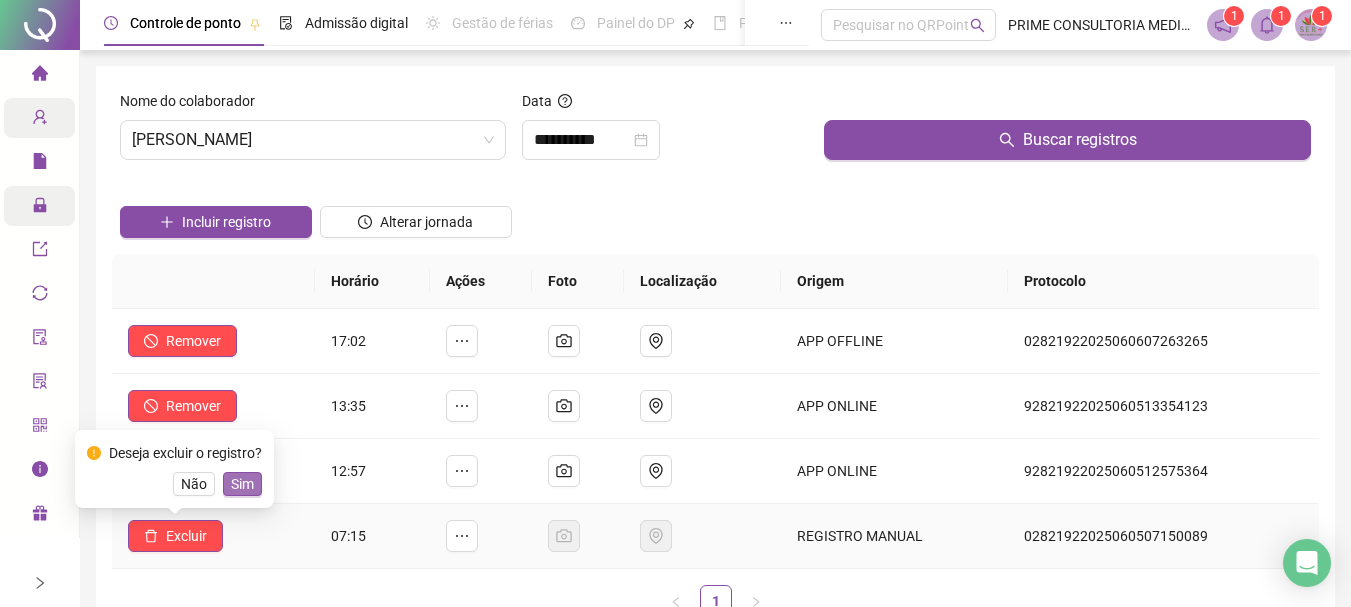 click on "Sim" at bounding box center (242, 484) 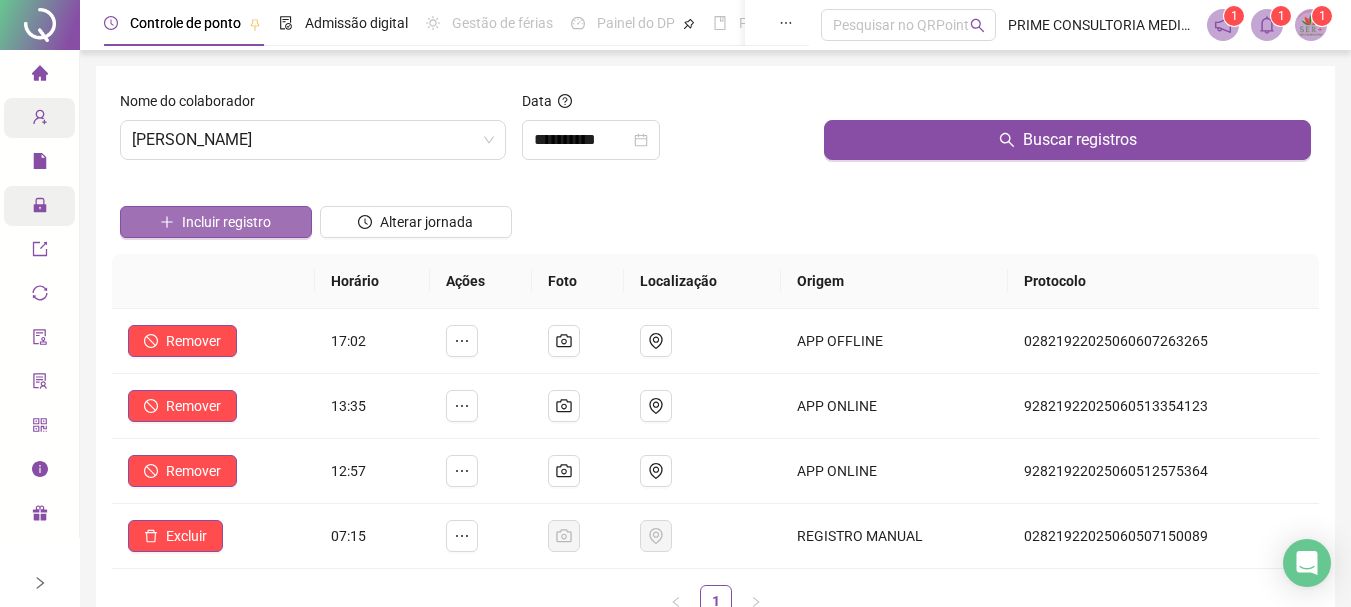 click on "Incluir registro" at bounding box center [226, 222] 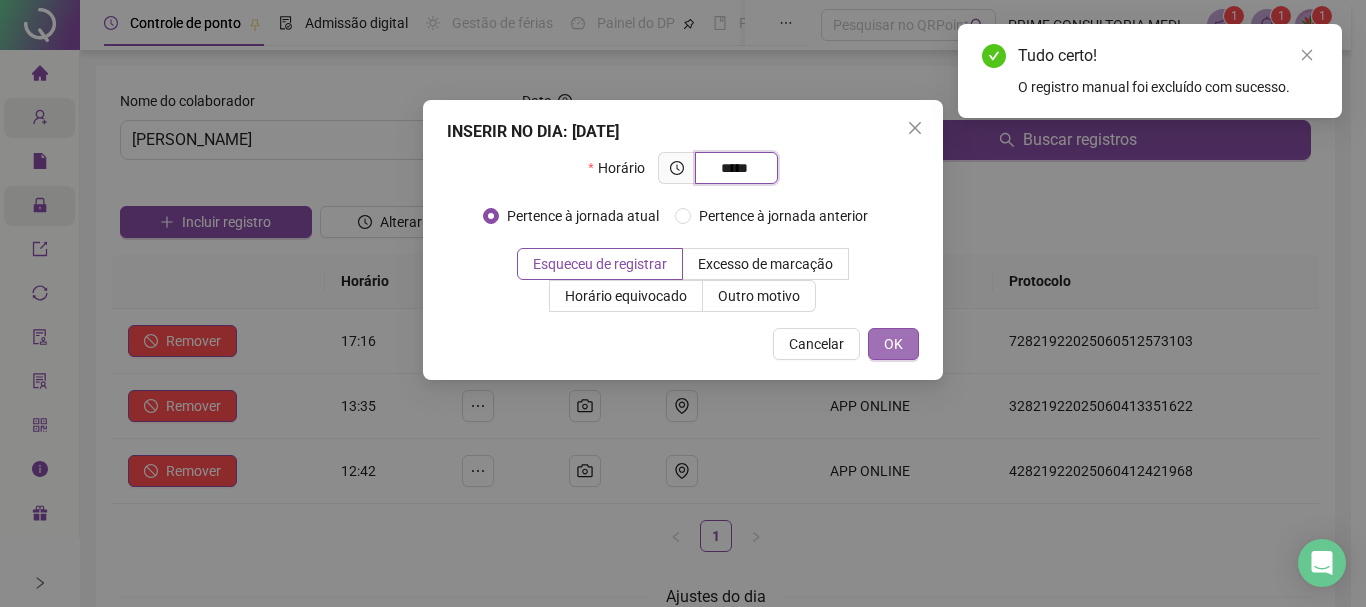 type on "*****" 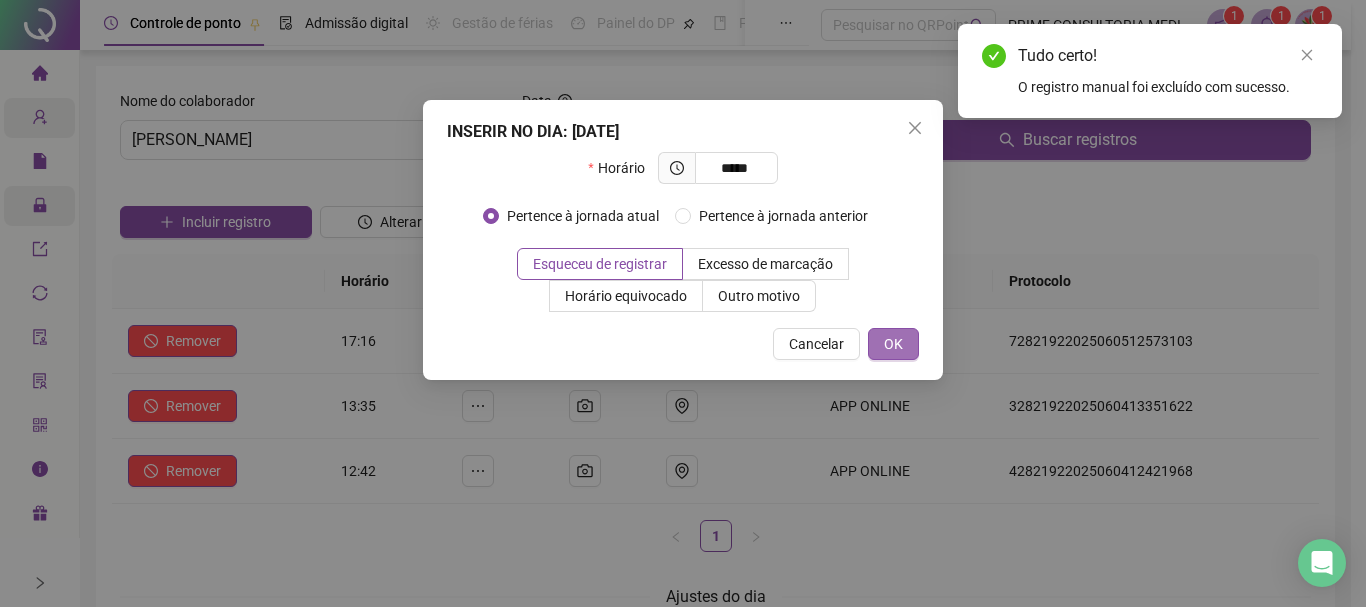 click on "OK" at bounding box center [893, 344] 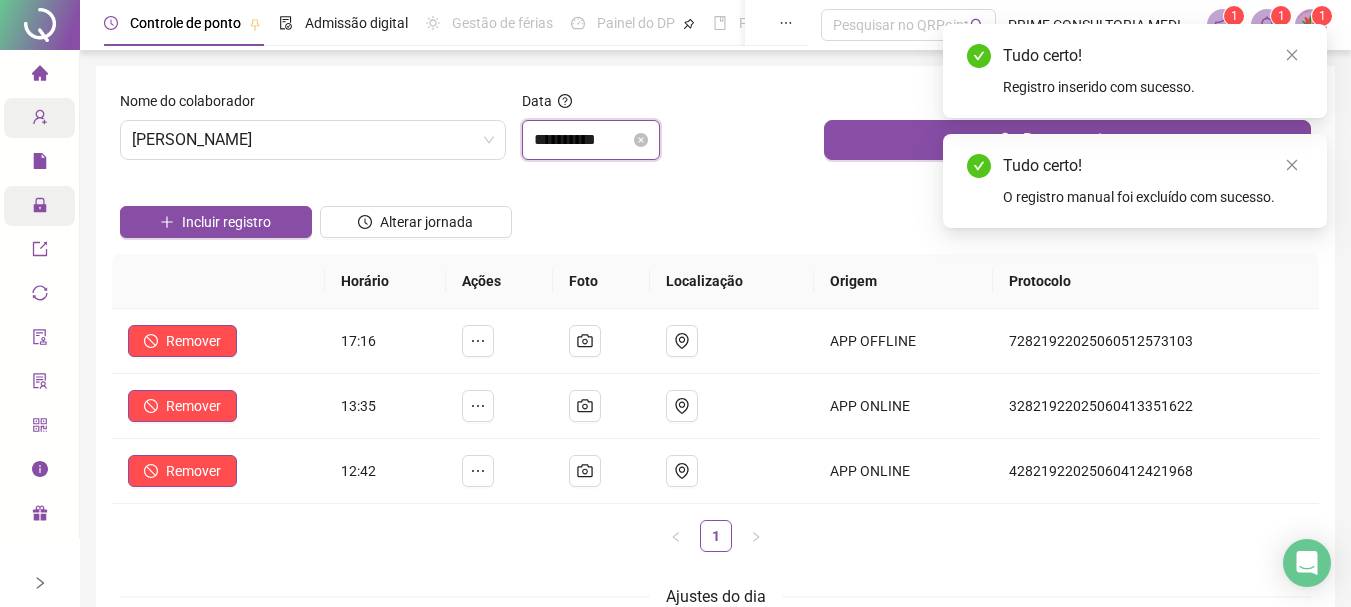 click on "**********" at bounding box center (582, 140) 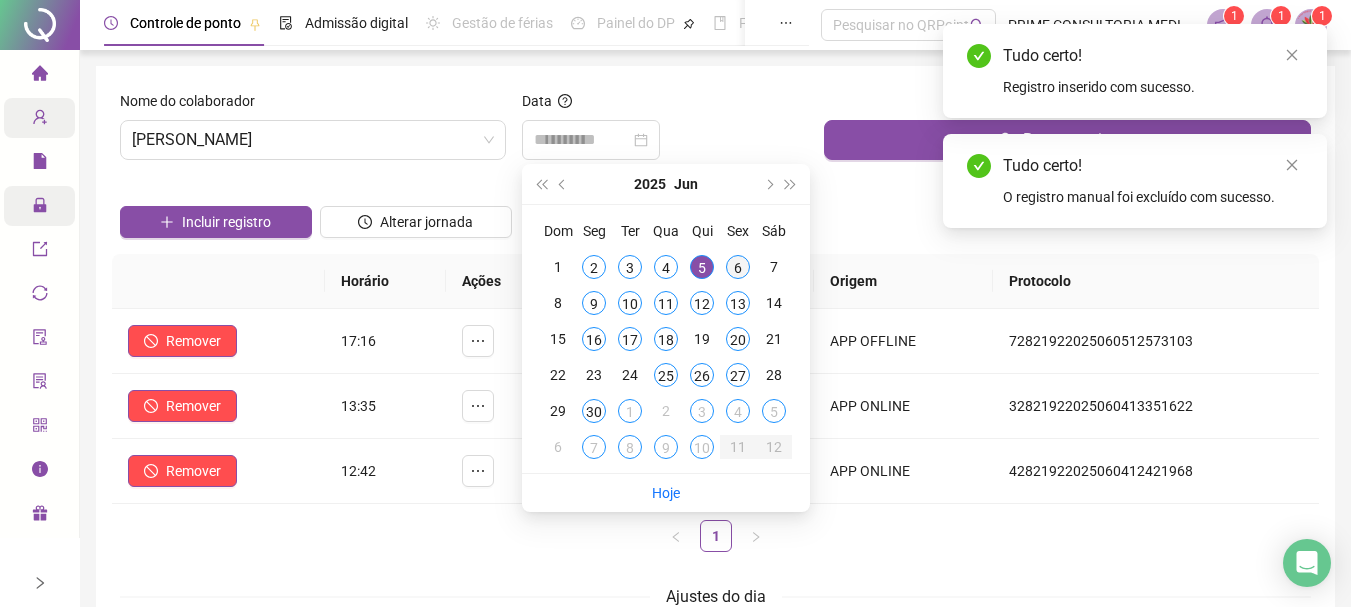 click on "6" at bounding box center [738, 267] 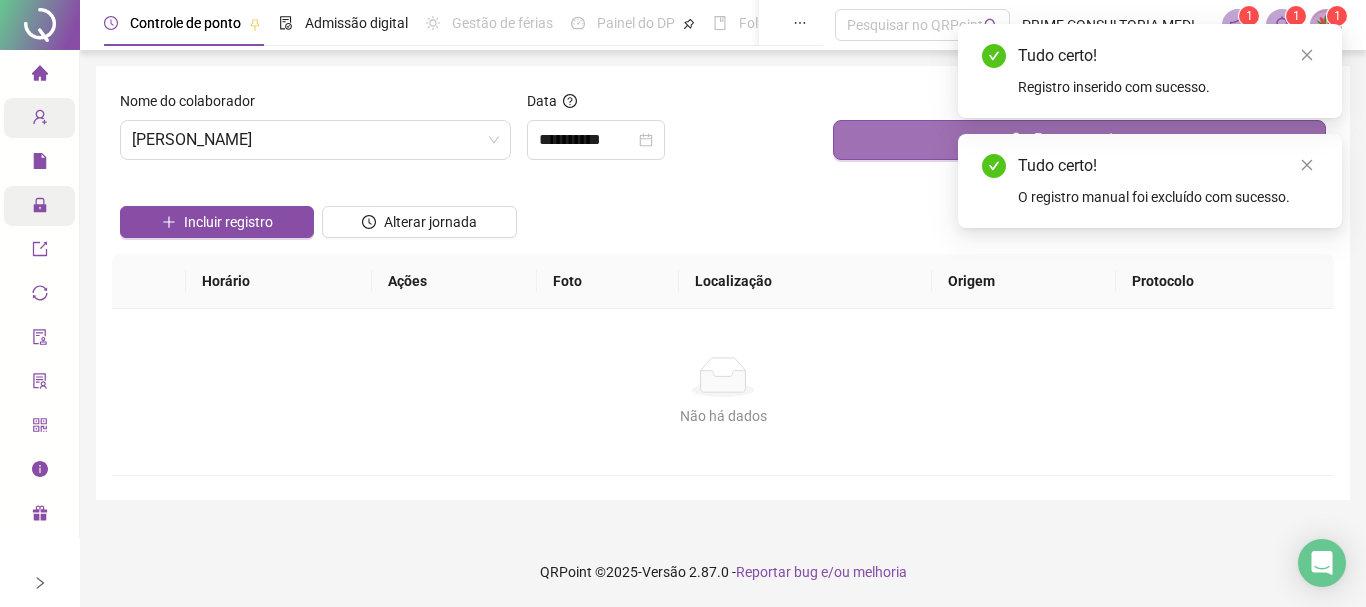 click on "Buscar registros" at bounding box center [1079, 140] 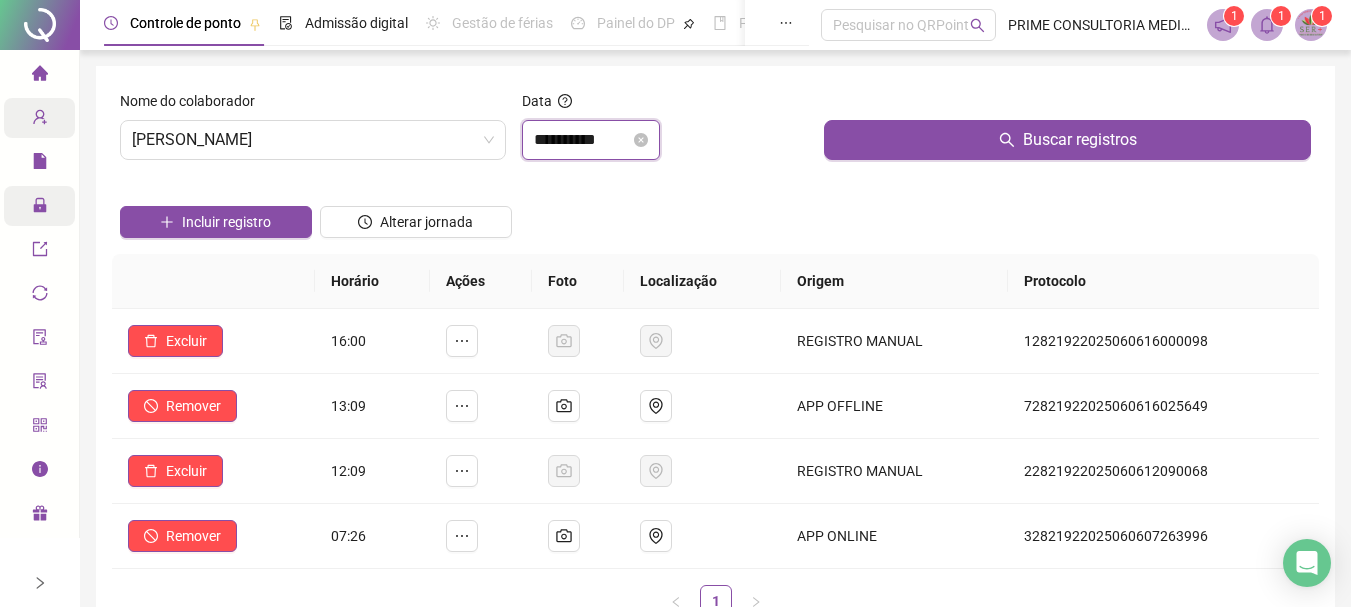 click on "**********" at bounding box center [582, 140] 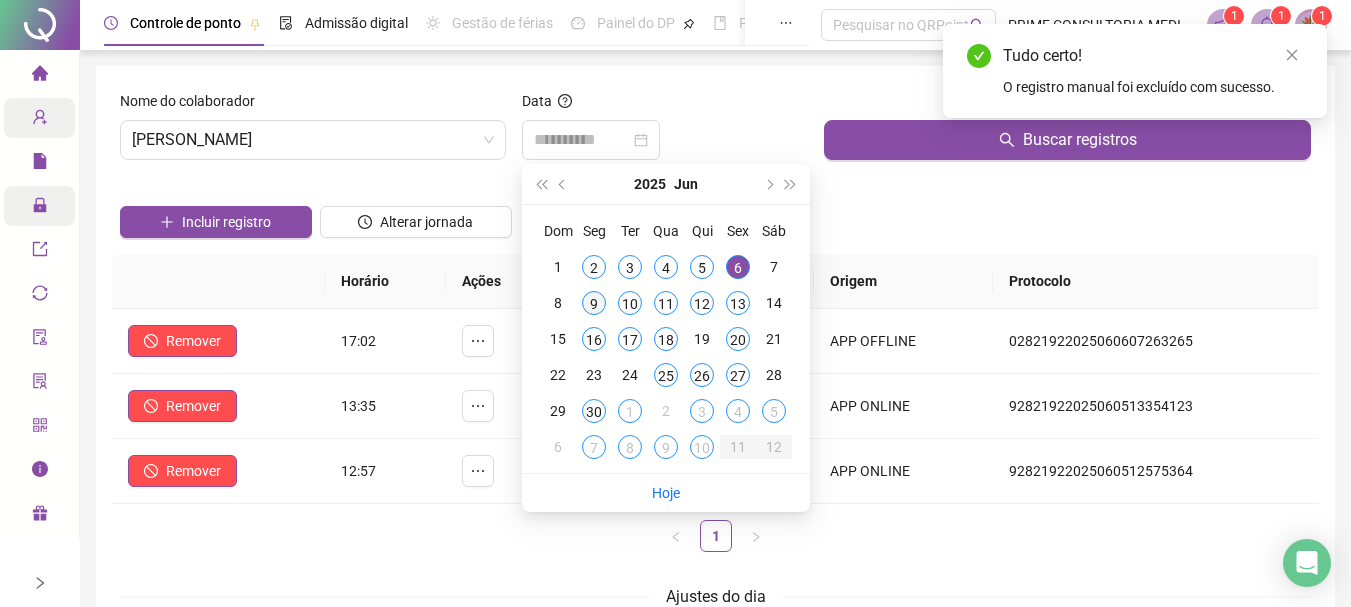 click on "9" at bounding box center (594, 303) 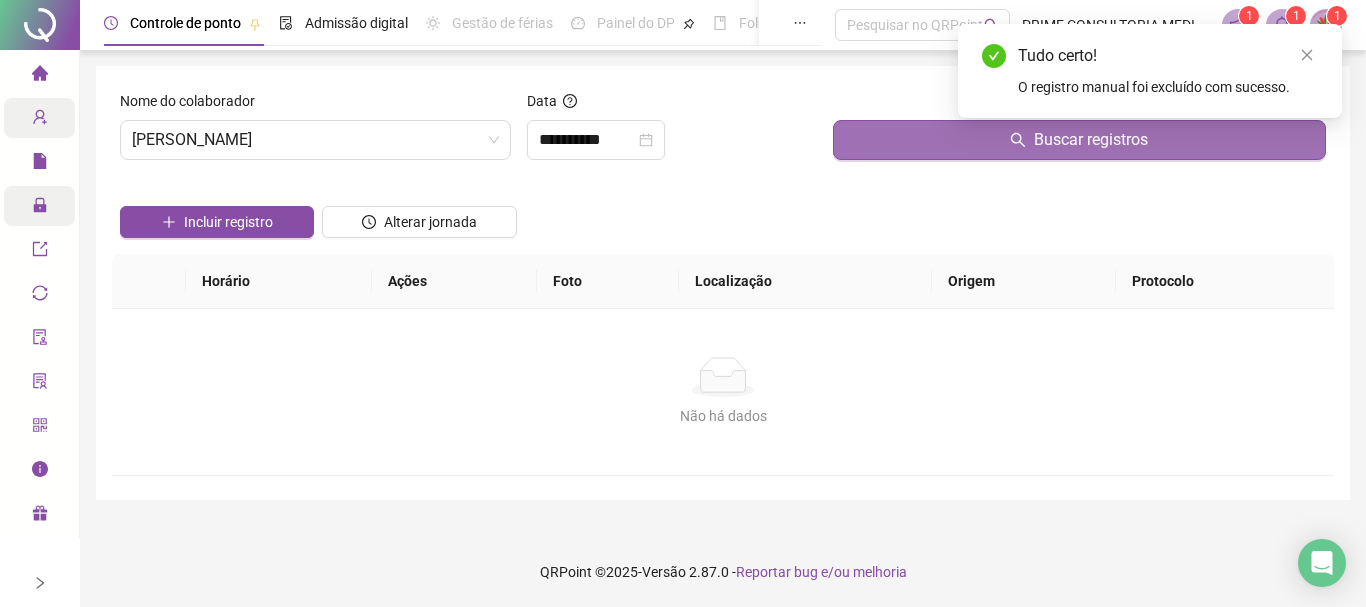 click on "Buscar registros" at bounding box center (1079, 140) 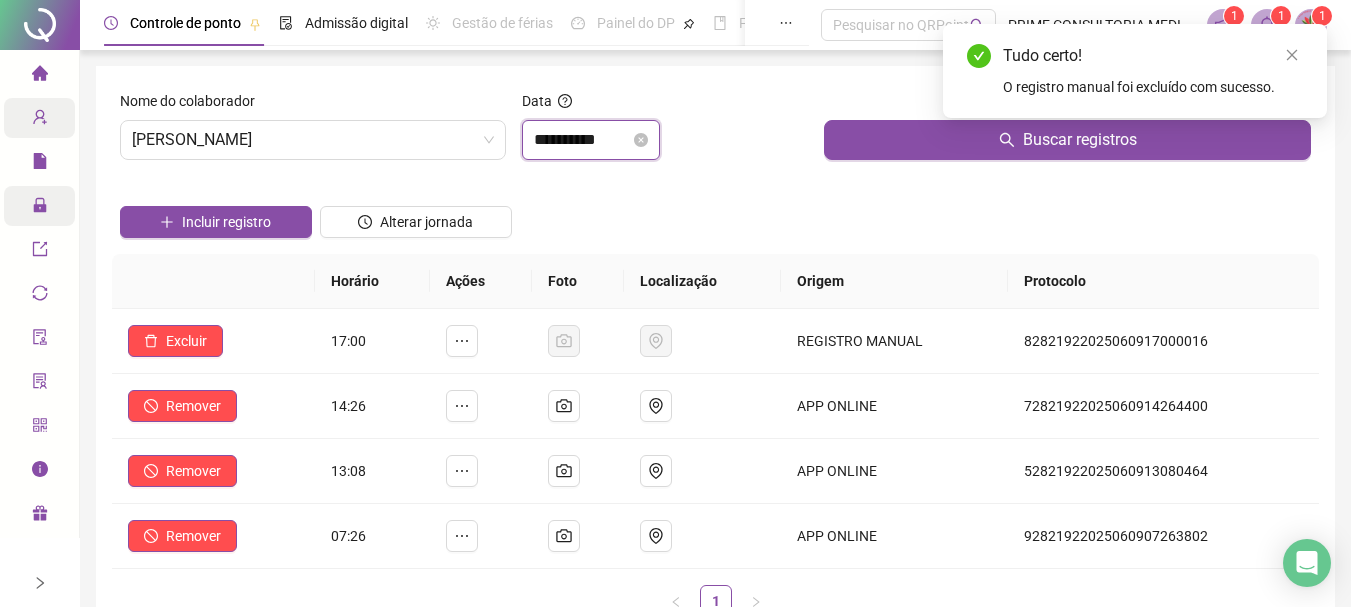 click on "**********" at bounding box center (582, 140) 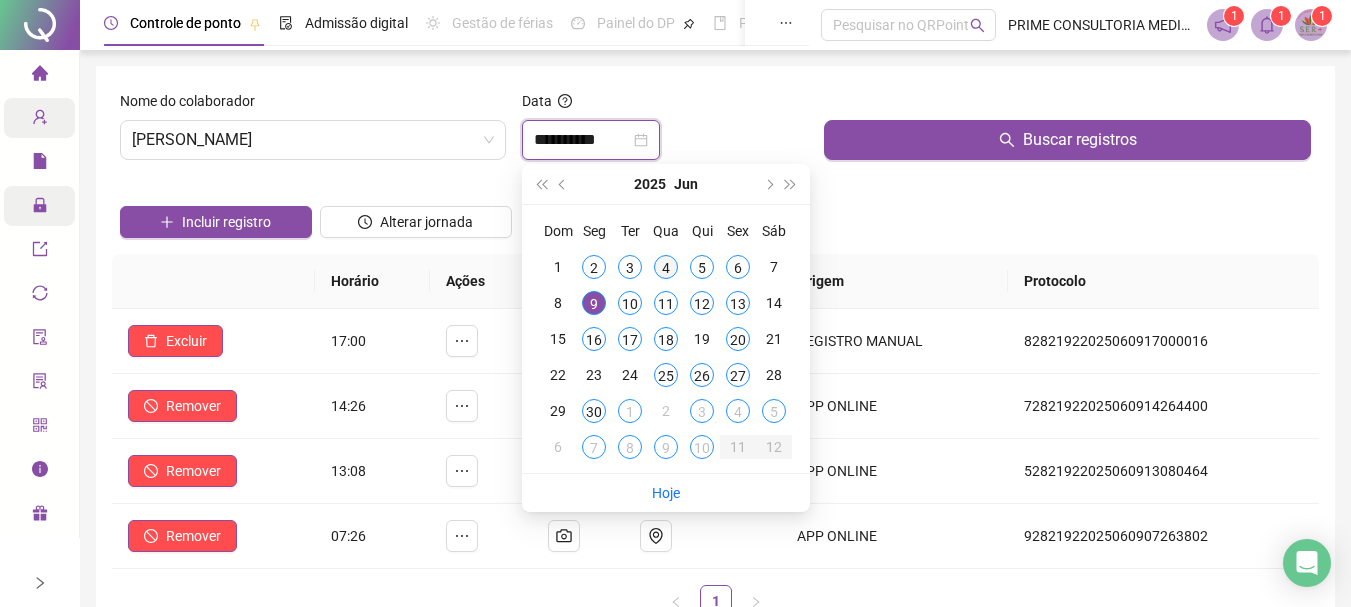 type on "**********" 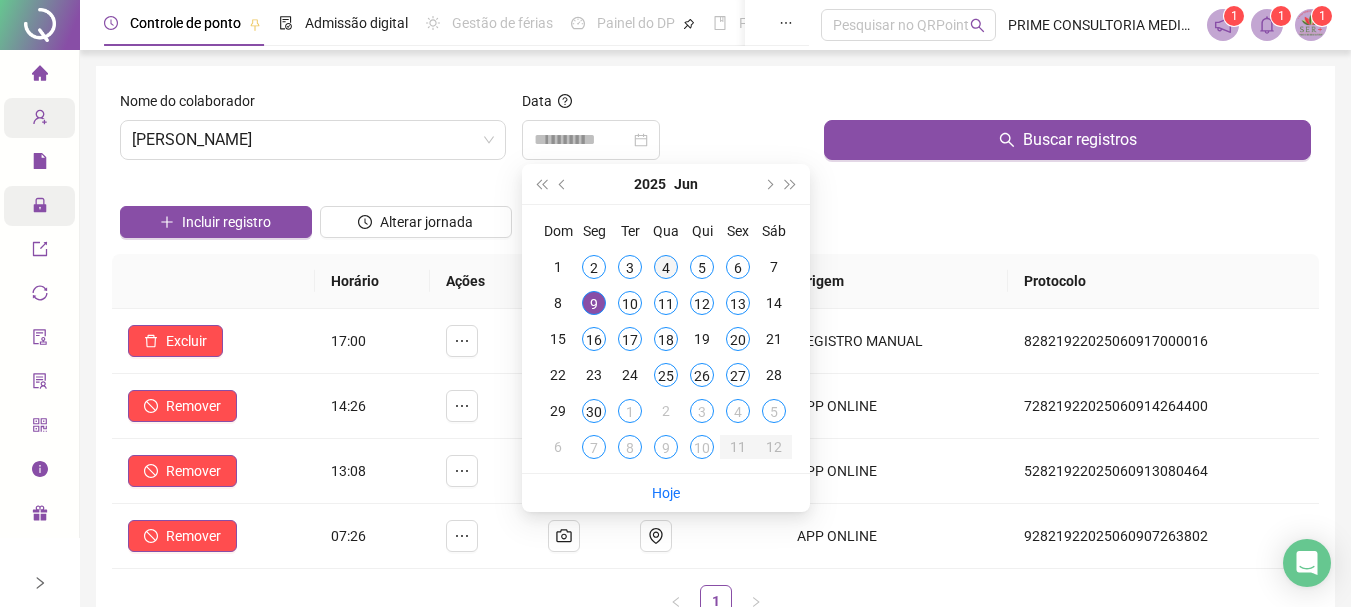 click on "4" at bounding box center (666, 267) 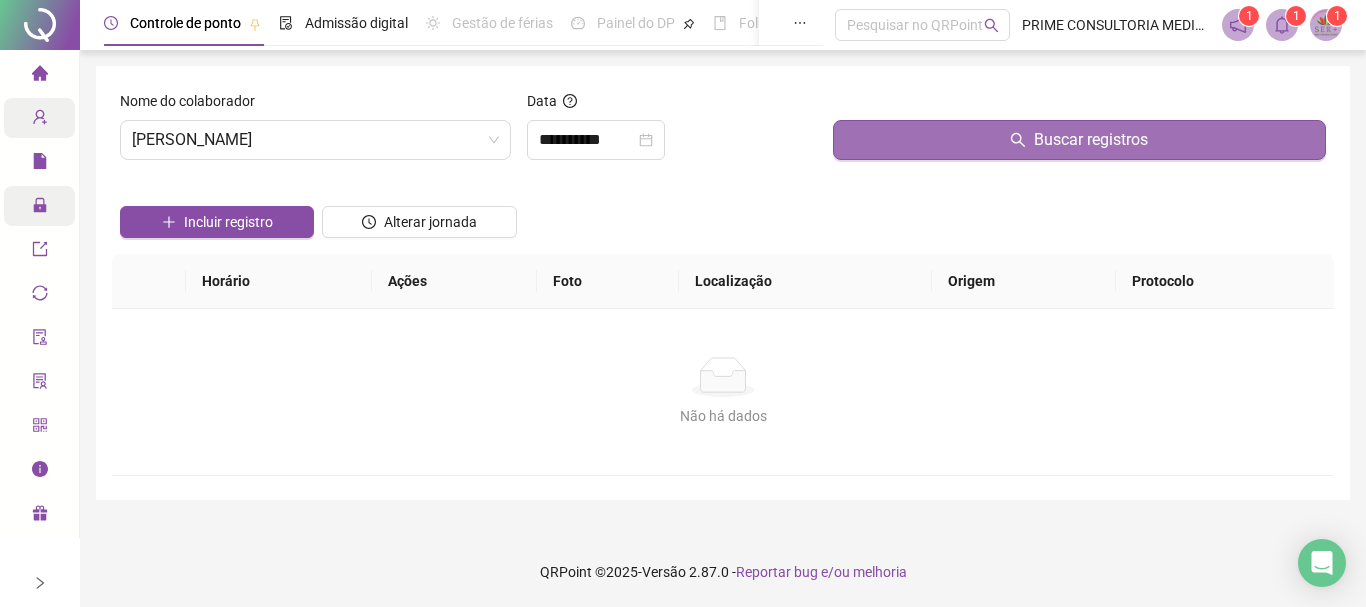 click on "Buscar registros" at bounding box center [1079, 140] 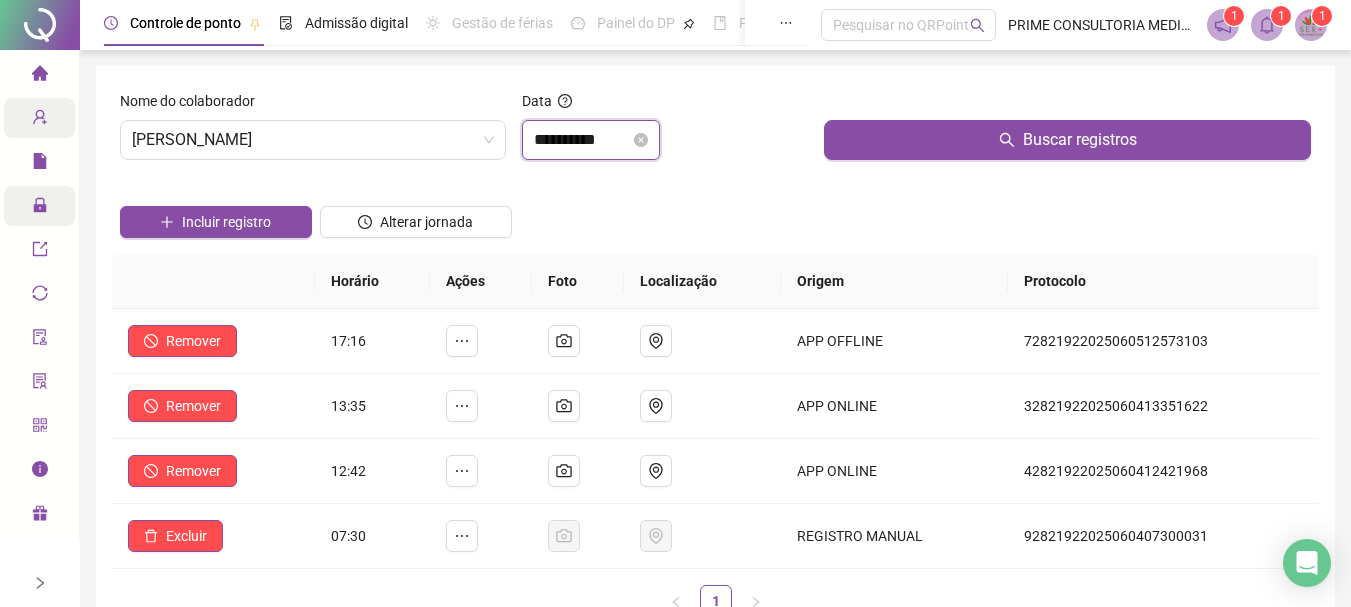 click on "**********" at bounding box center [582, 140] 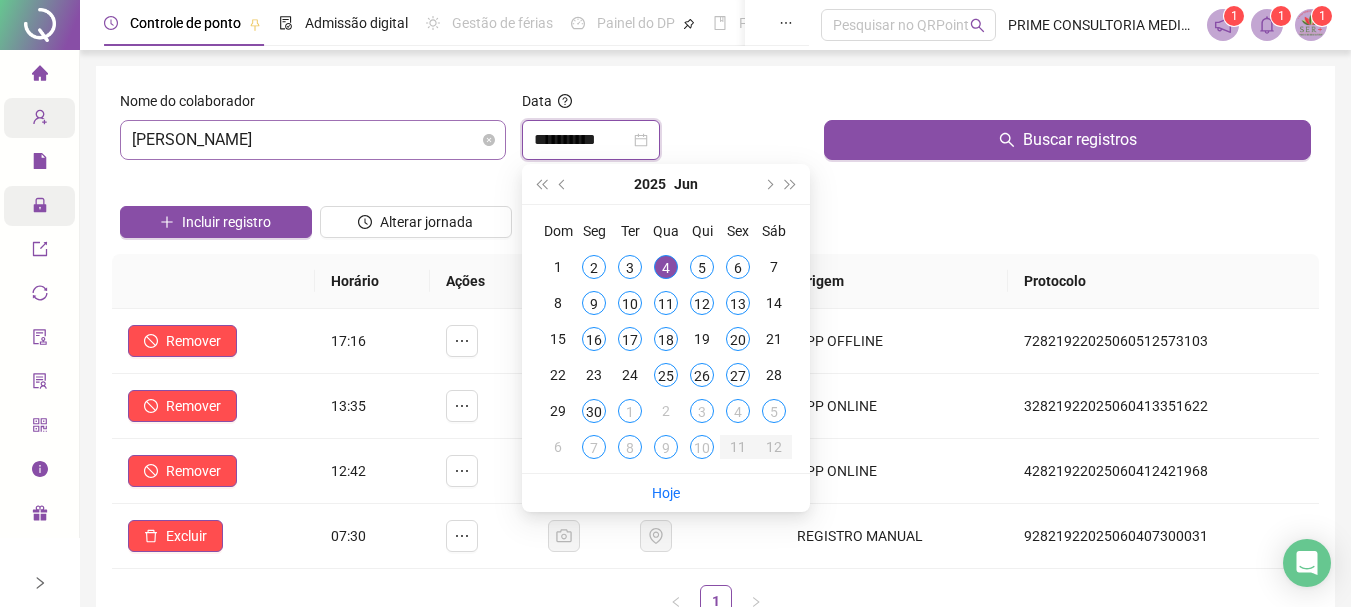 click on "[PERSON_NAME]" at bounding box center [313, 140] 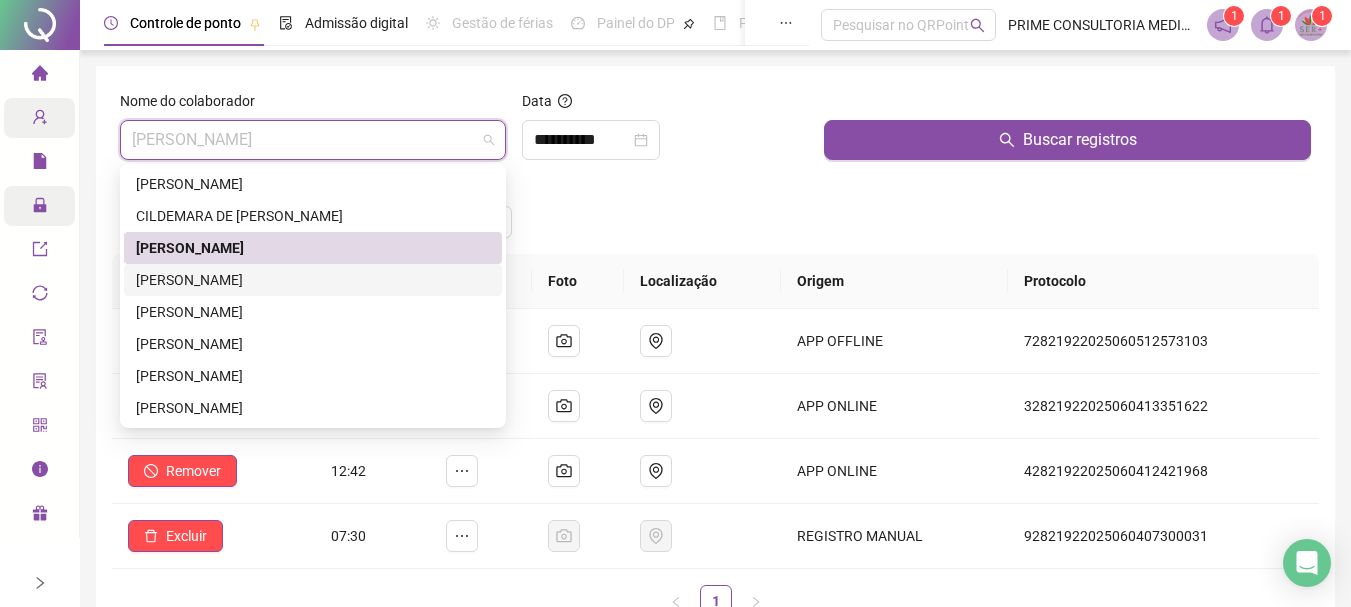 click on "[PERSON_NAME]" at bounding box center (313, 280) 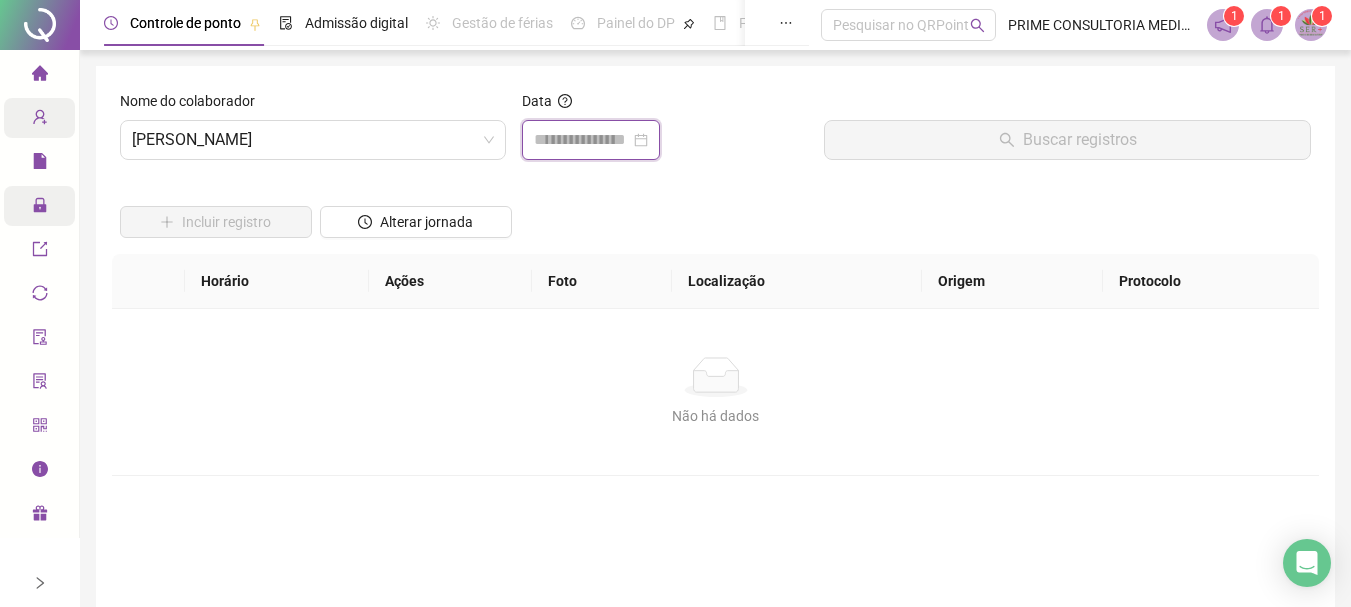 click at bounding box center [582, 140] 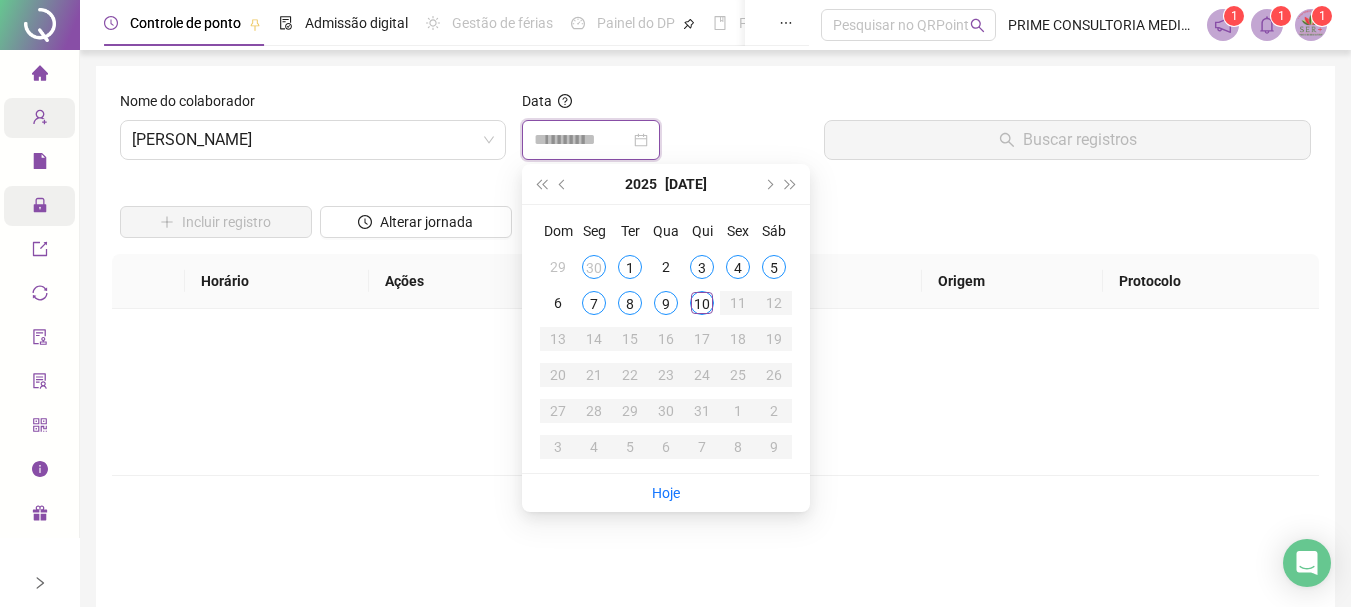 type on "**********" 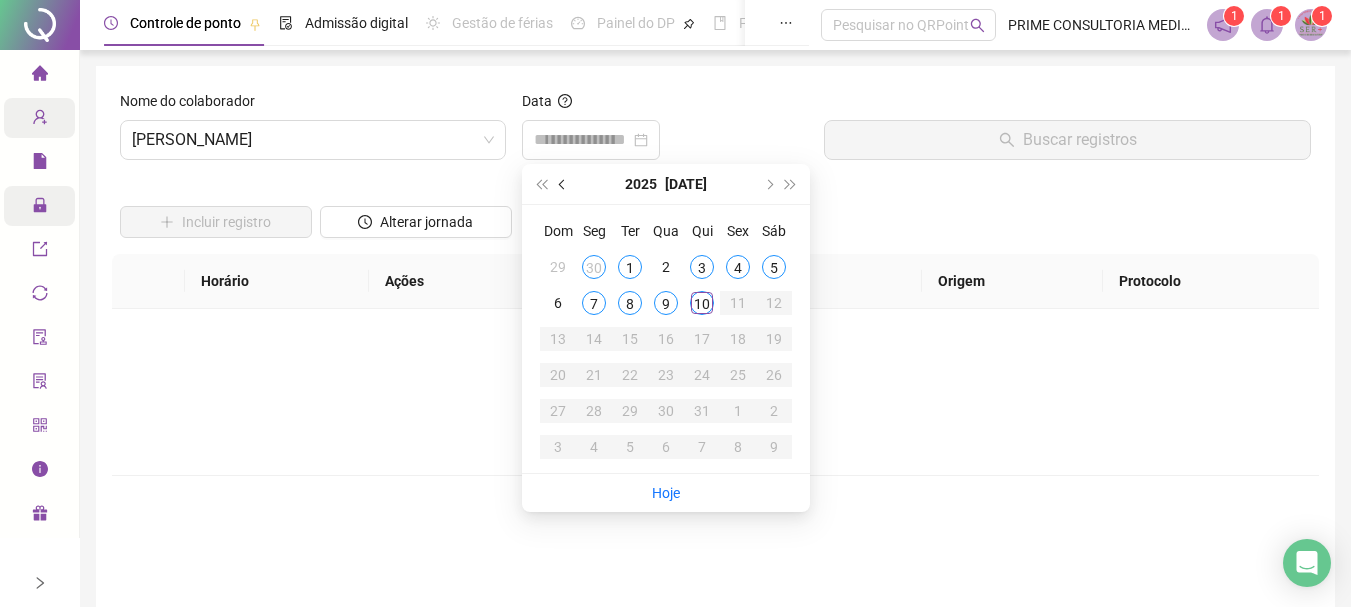 click at bounding box center [563, 184] 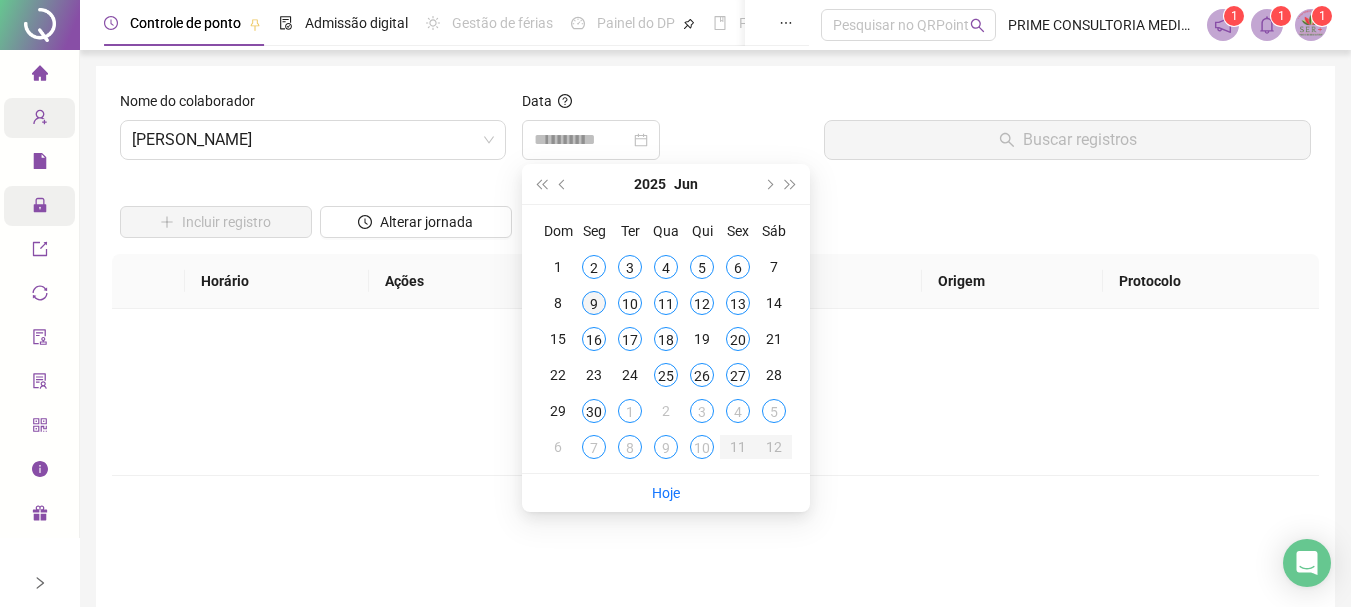type on "**********" 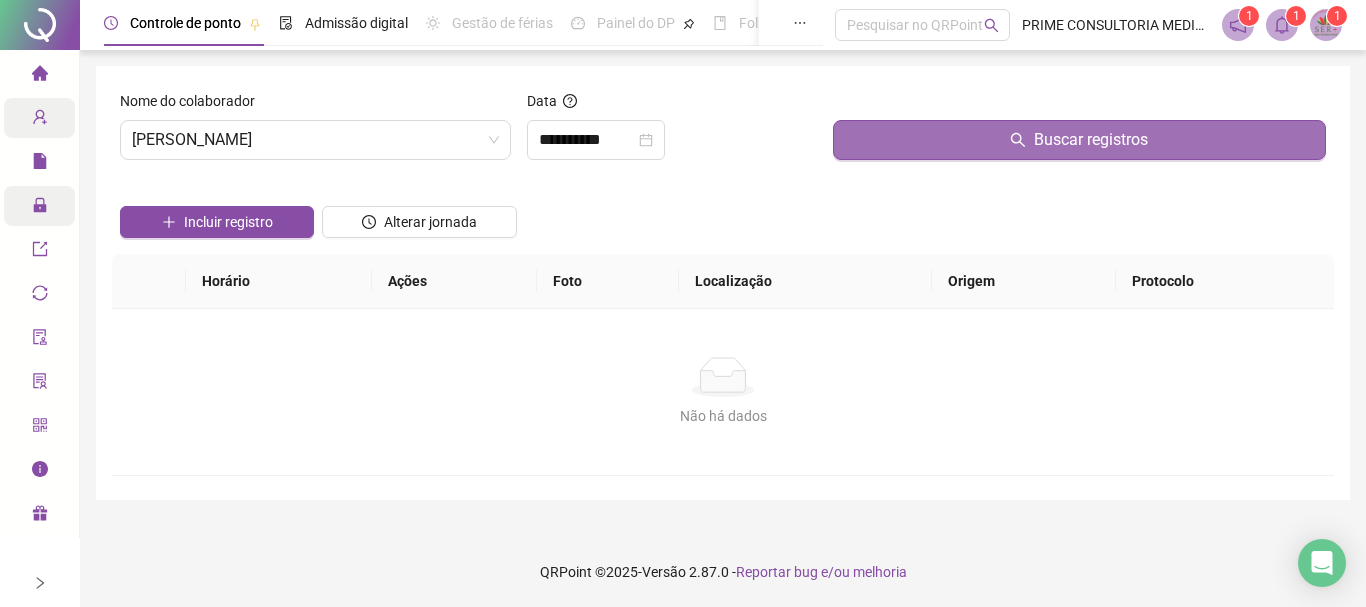 click on "Buscar registros" at bounding box center (1079, 140) 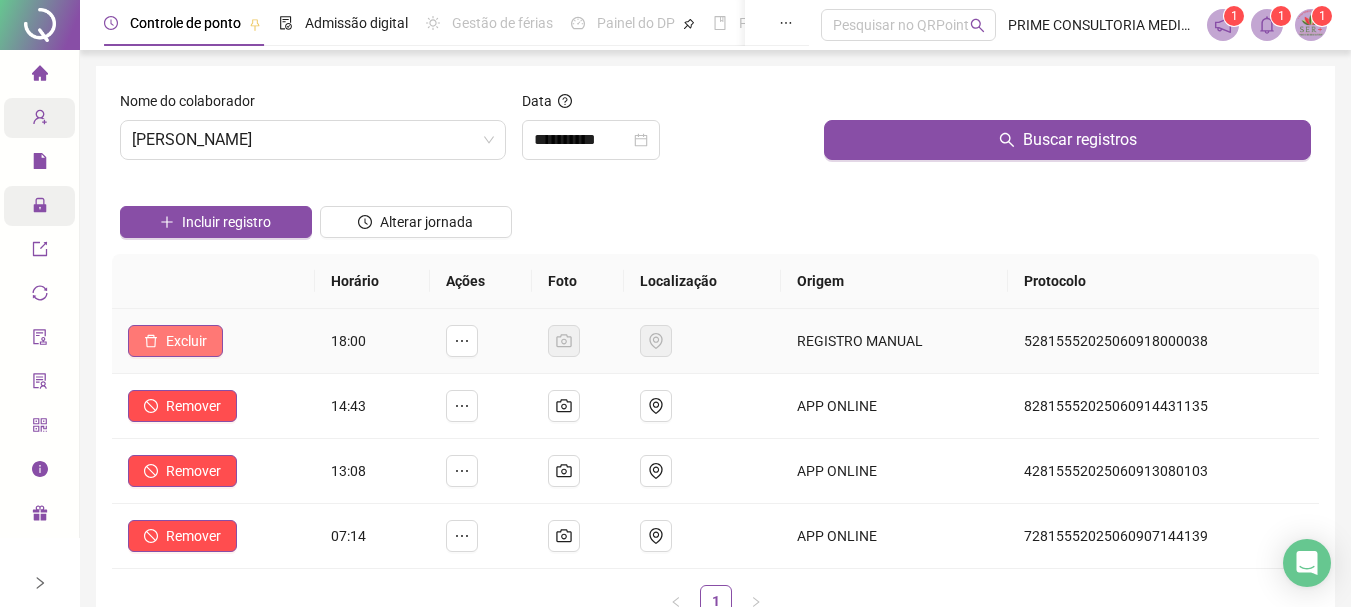 click on "Excluir" at bounding box center (186, 341) 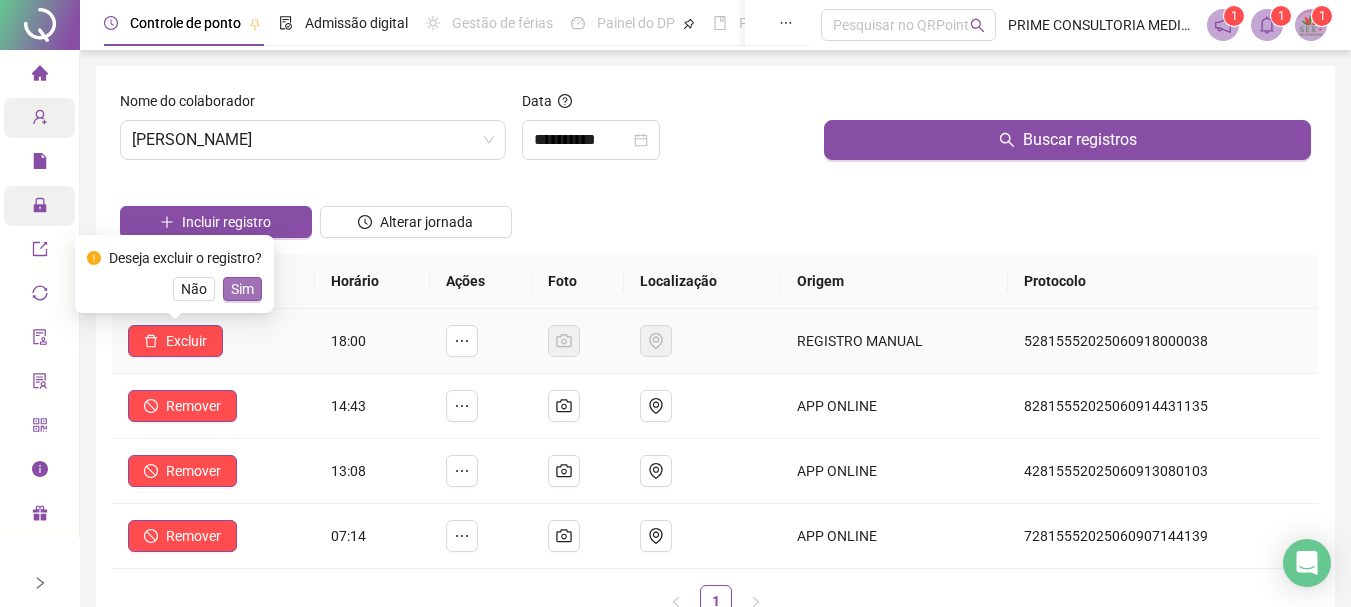 click on "Sim" at bounding box center (242, 289) 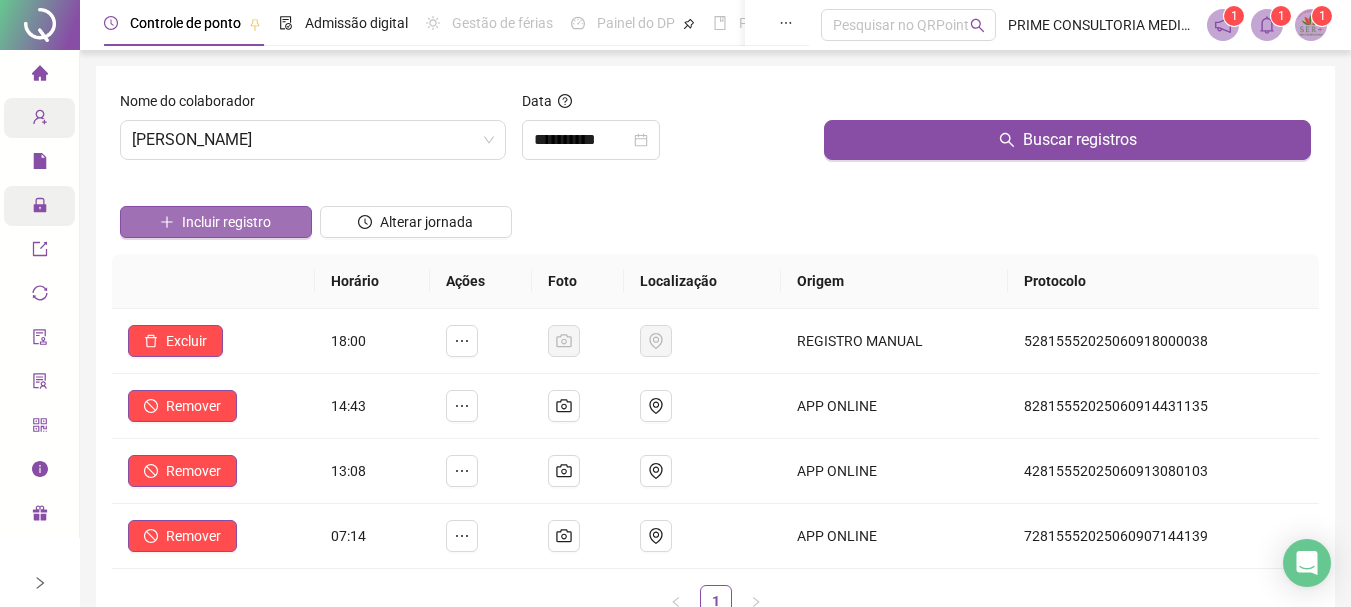 click on "Incluir registro" at bounding box center (226, 222) 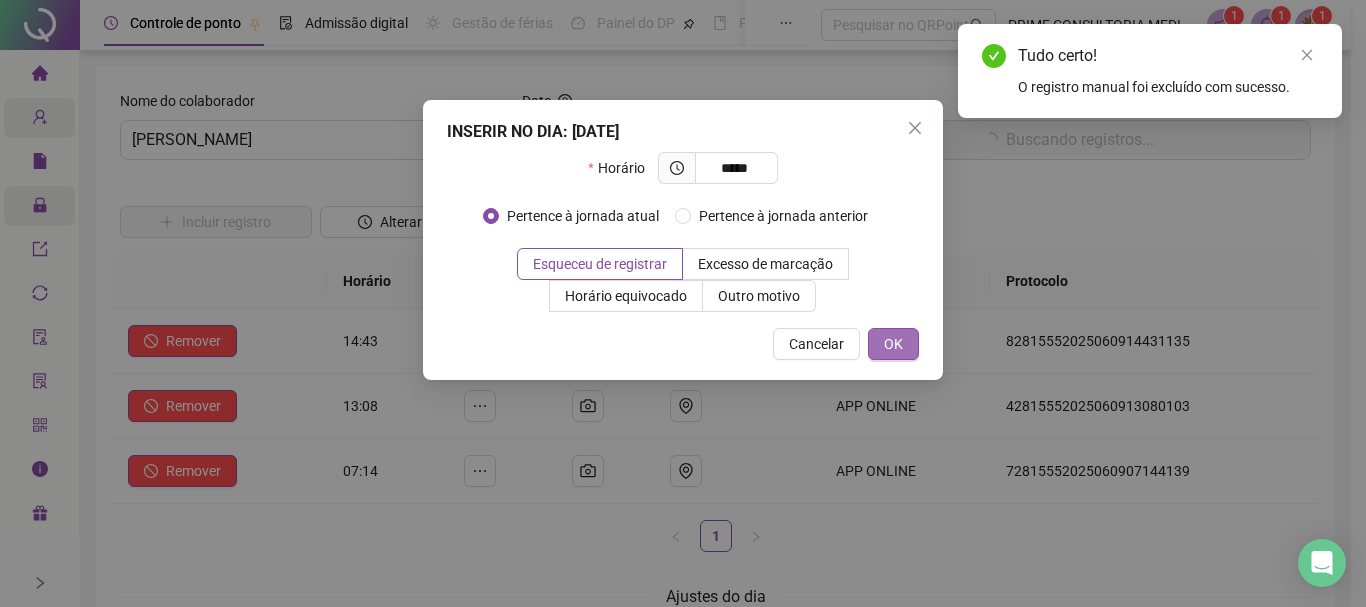type on "*****" 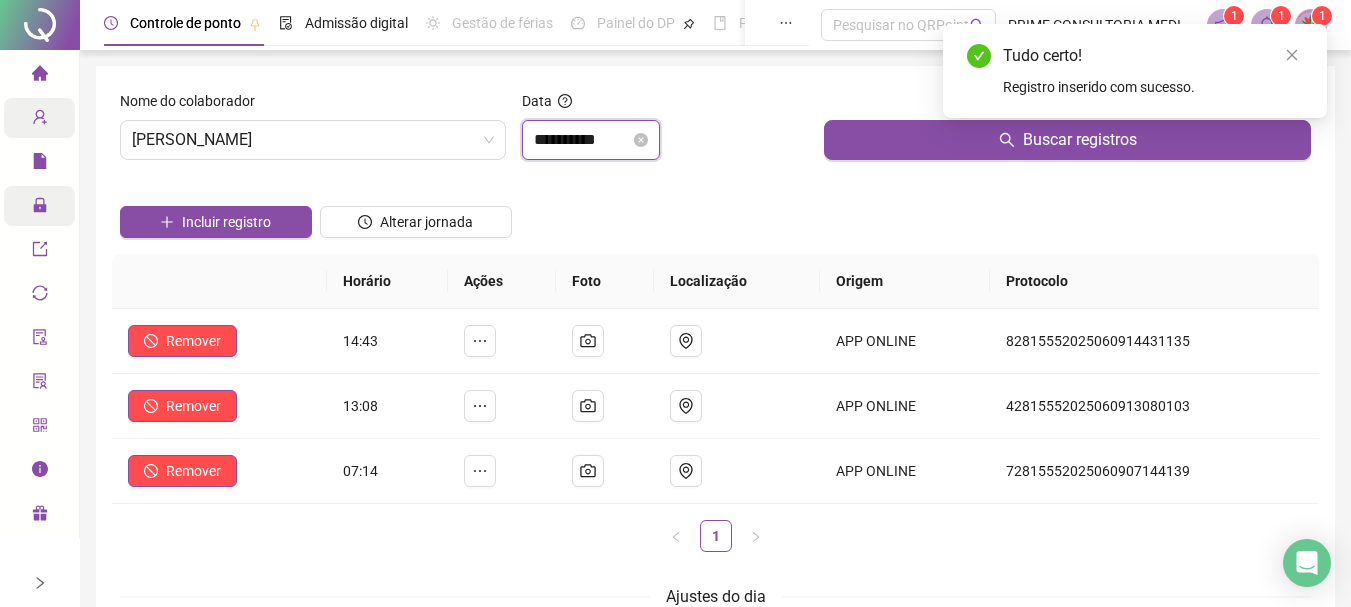 click on "**********" at bounding box center (582, 140) 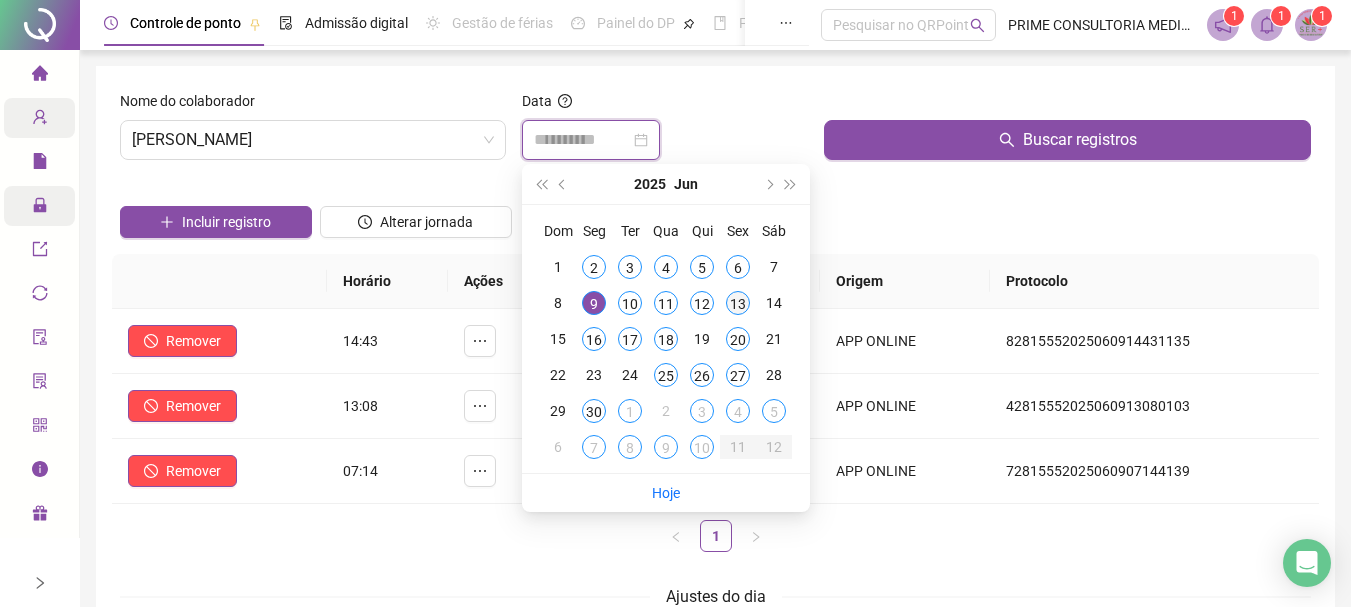 type on "**********" 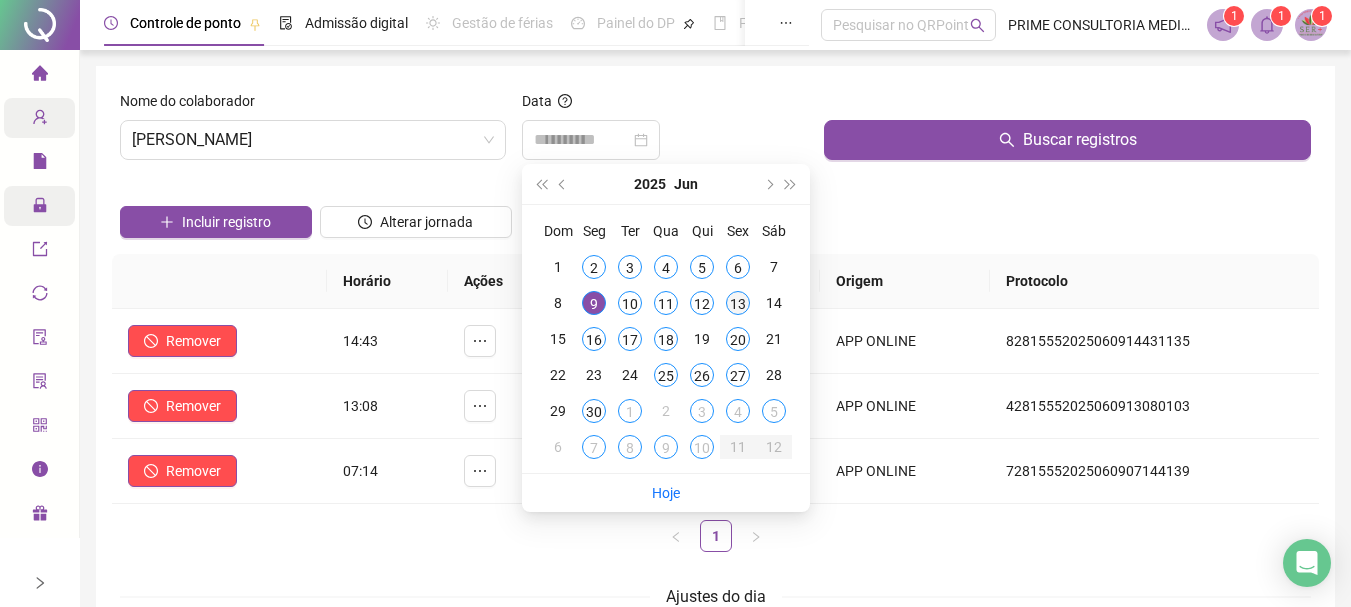 click on "13" at bounding box center [738, 303] 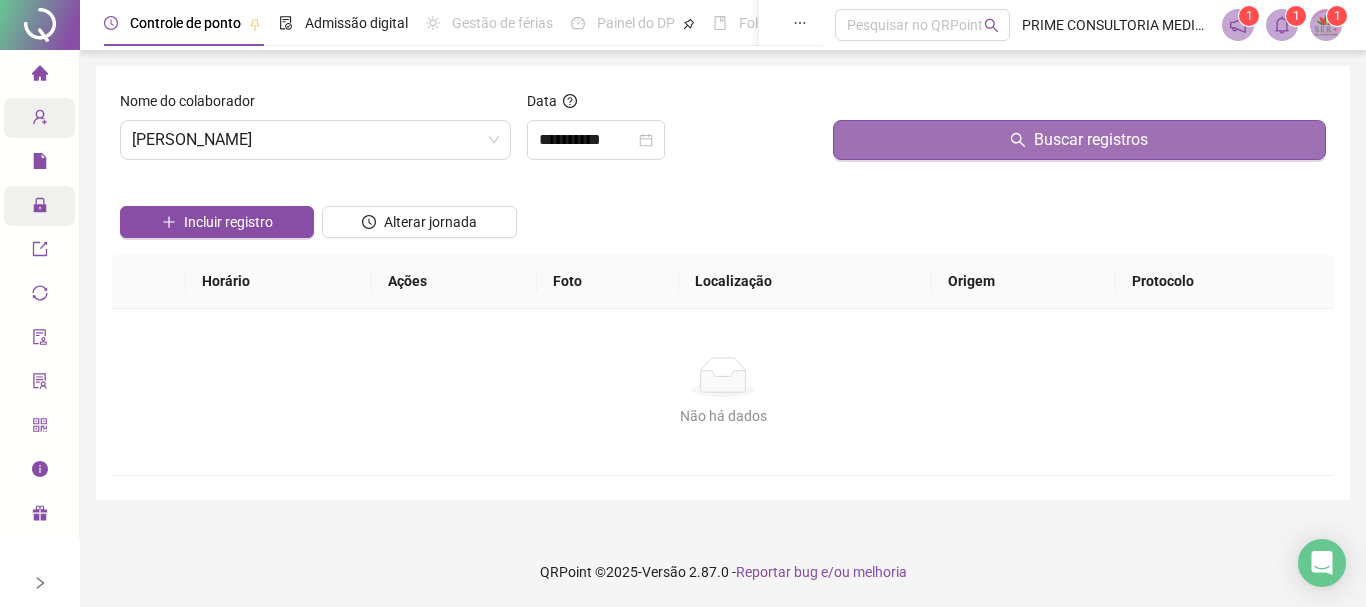 click on "Buscar registros" at bounding box center [1079, 140] 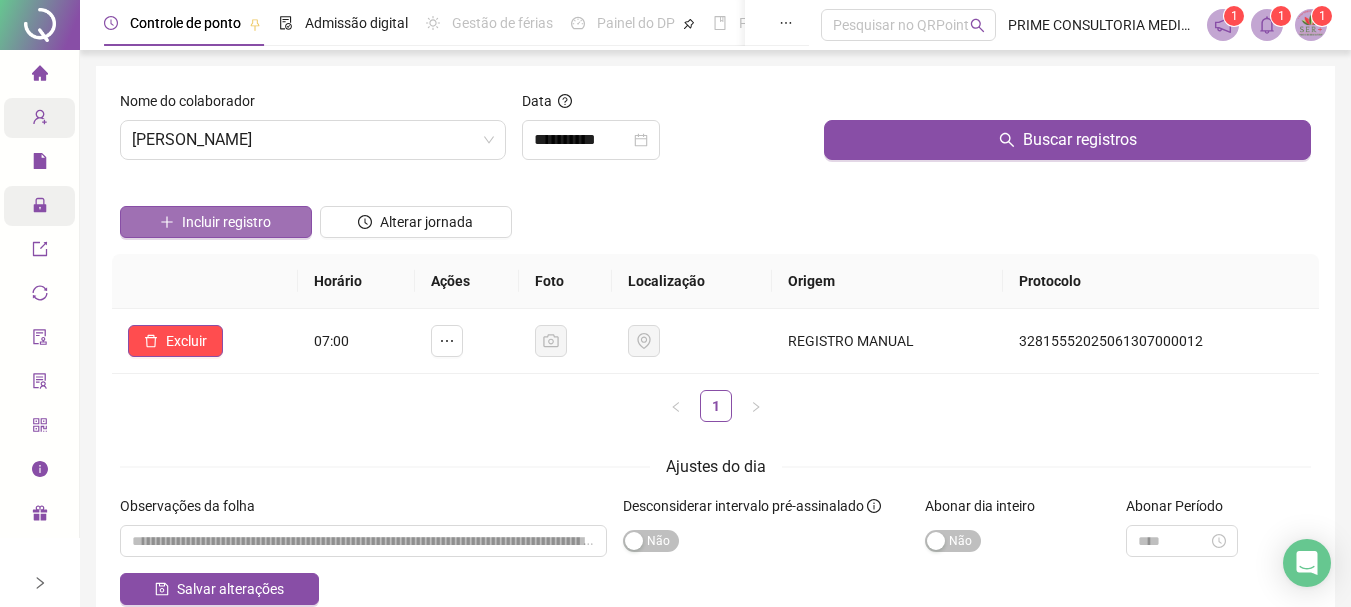 click on "Incluir registro" at bounding box center (226, 222) 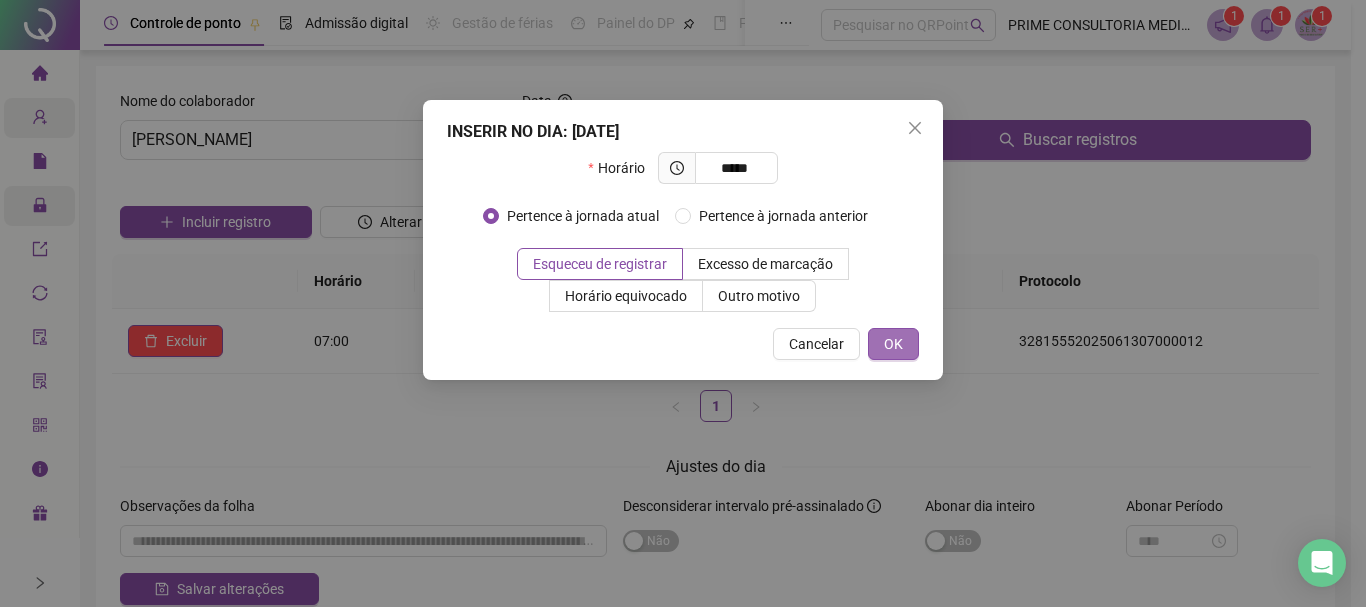 type on "*****" 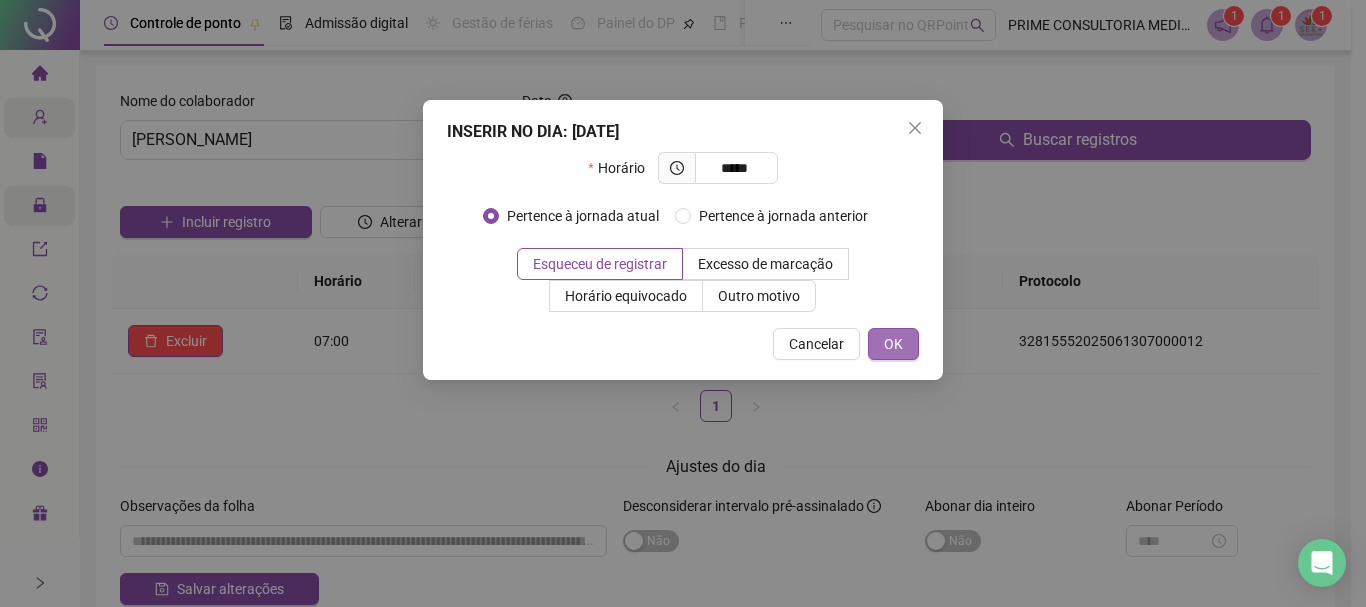 click on "OK" at bounding box center (893, 344) 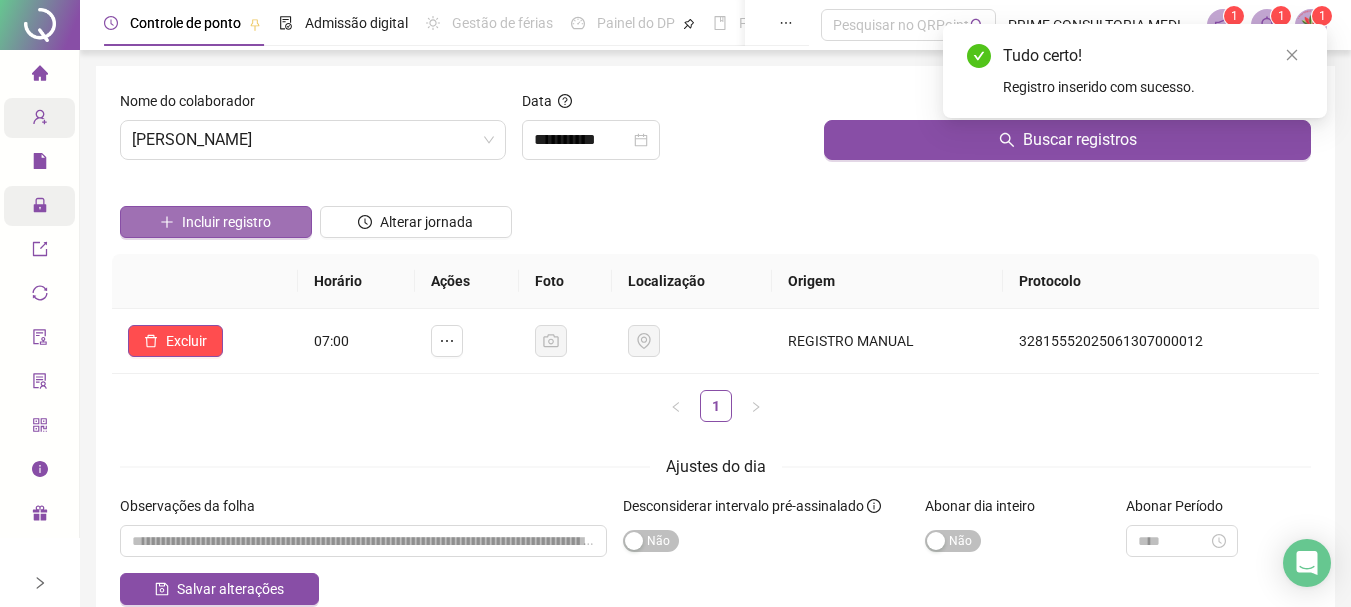 click on "Incluir registro" at bounding box center (216, 222) 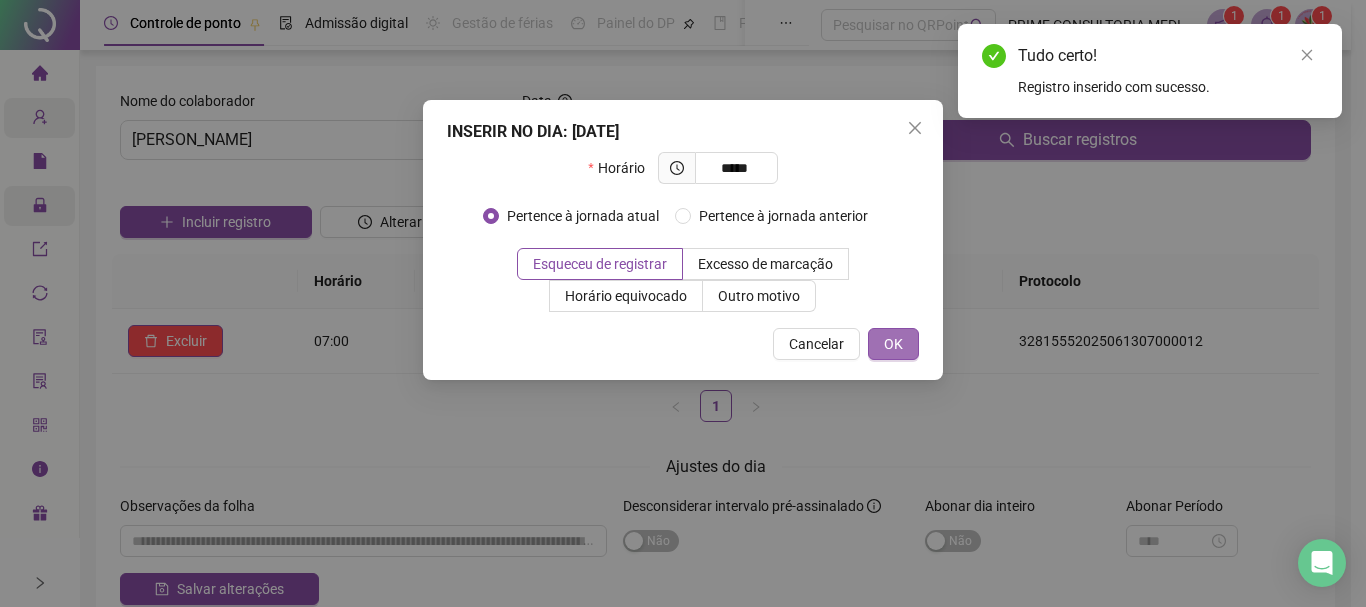 type on "*****" 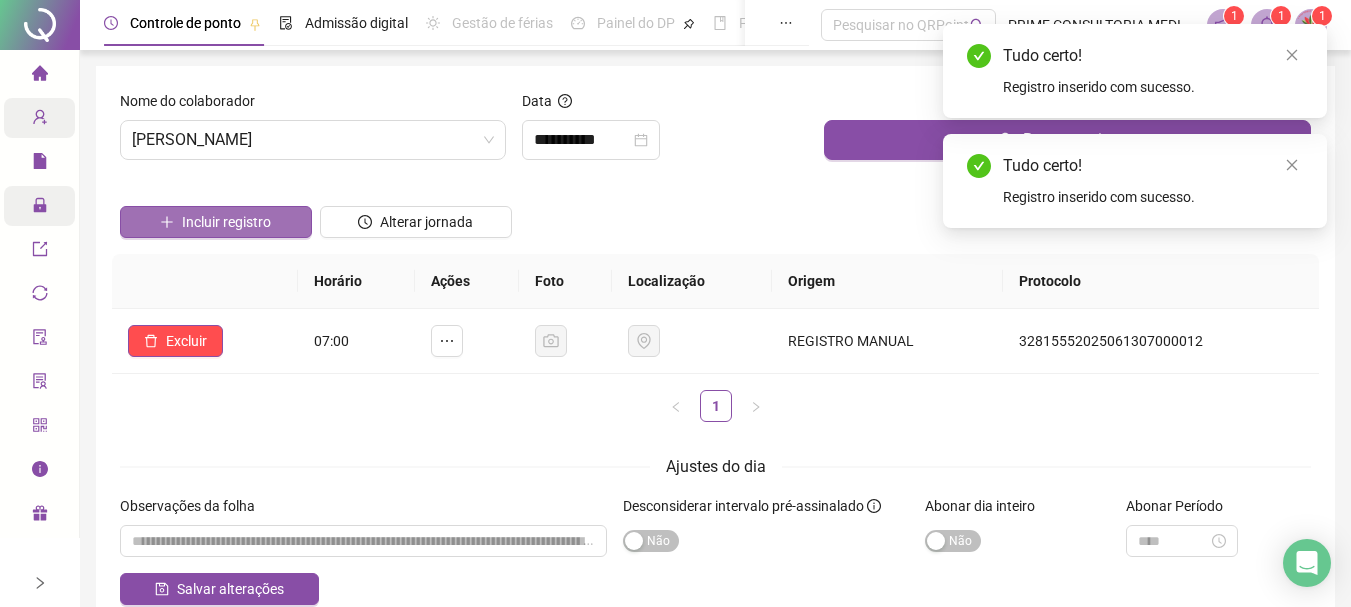 click on "Incluir registro" at bounding box center (226, 222) 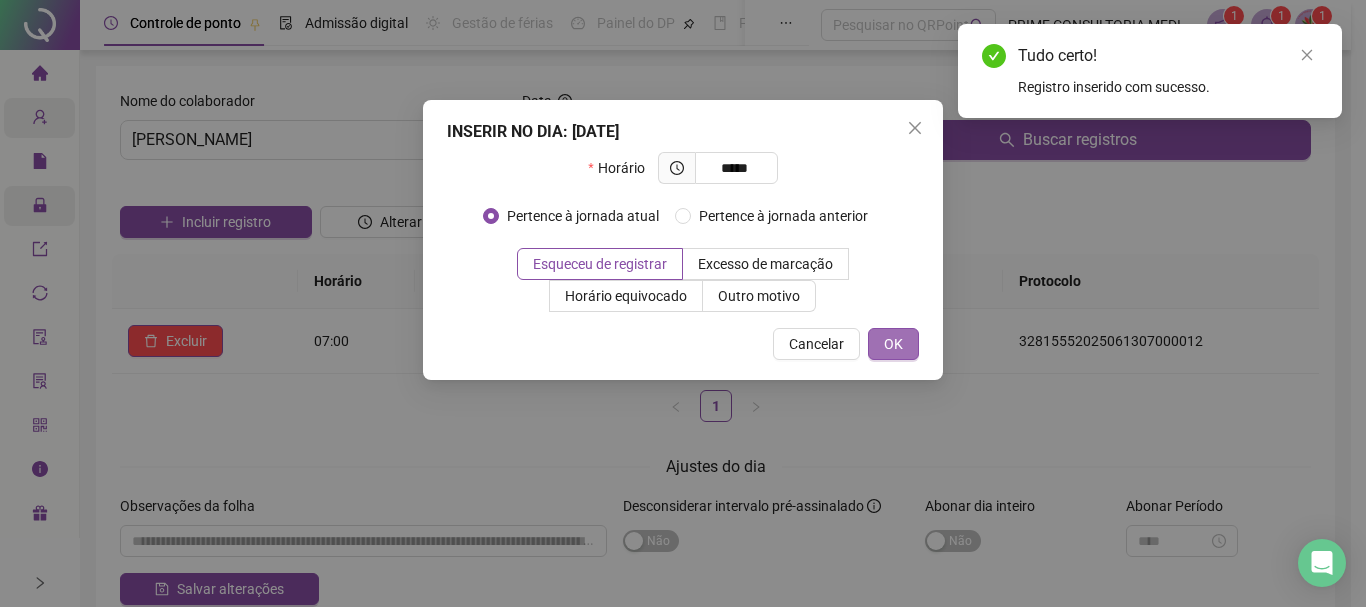 type on "*****" 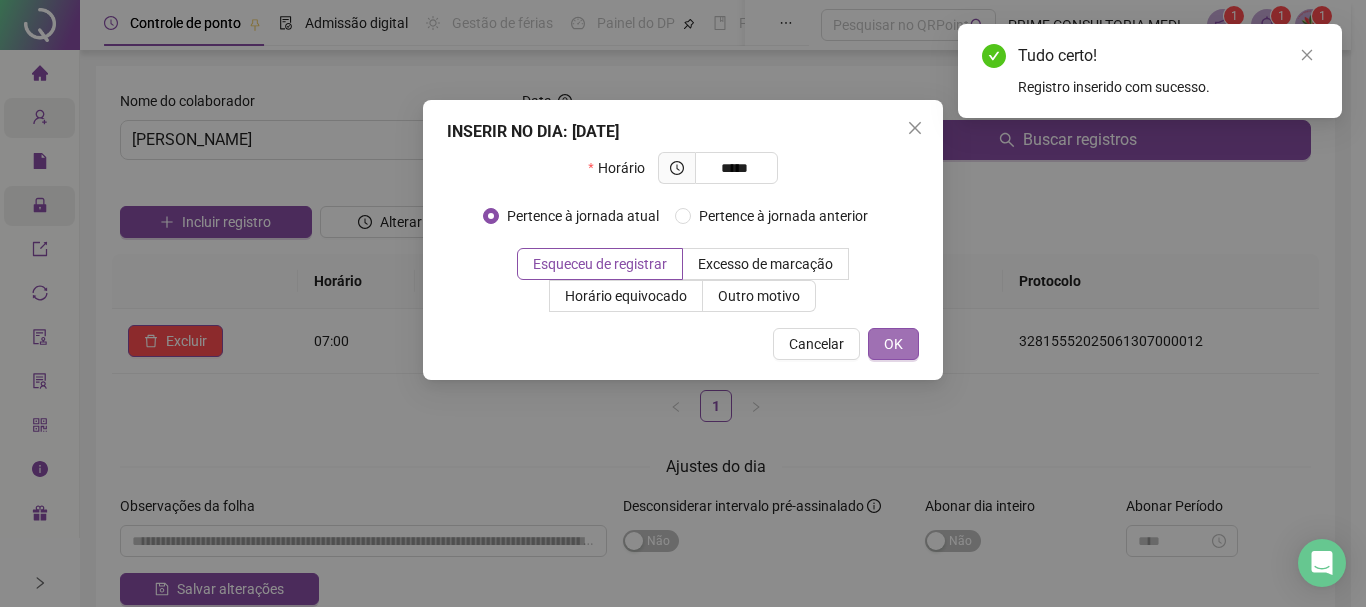 click on "OK" at bounding box center (893, 344) 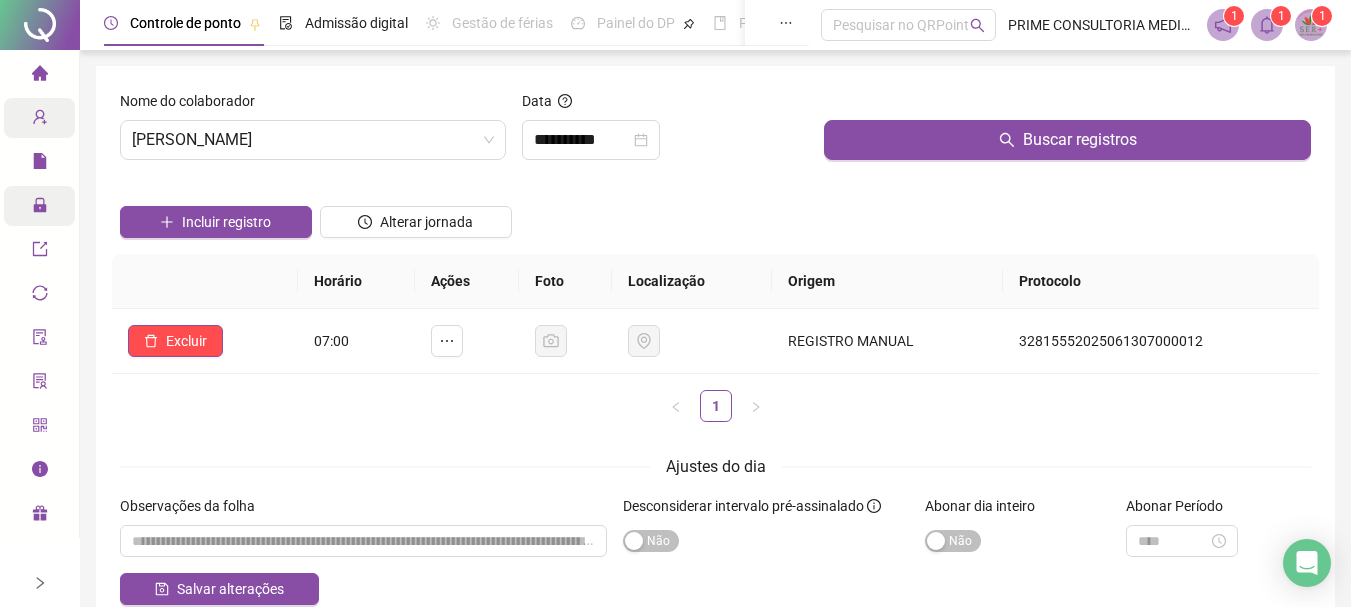click on "Data" at bounding box center [665, 105] 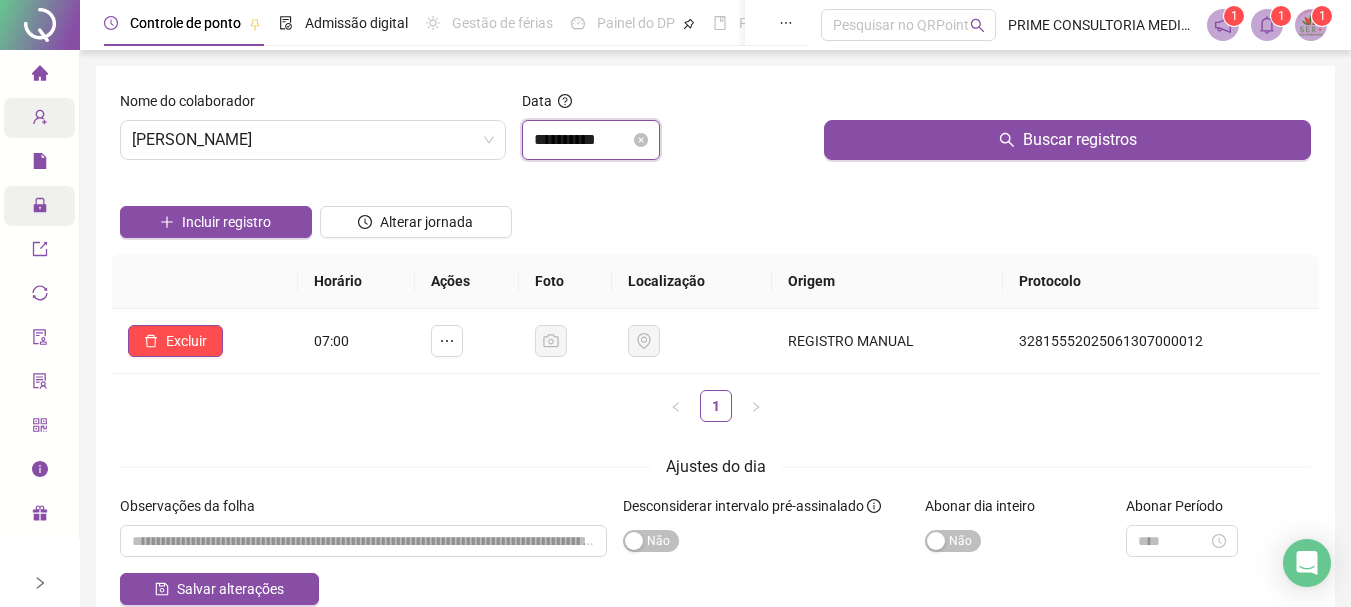 click on "**********" at bounding box center (582, 140) 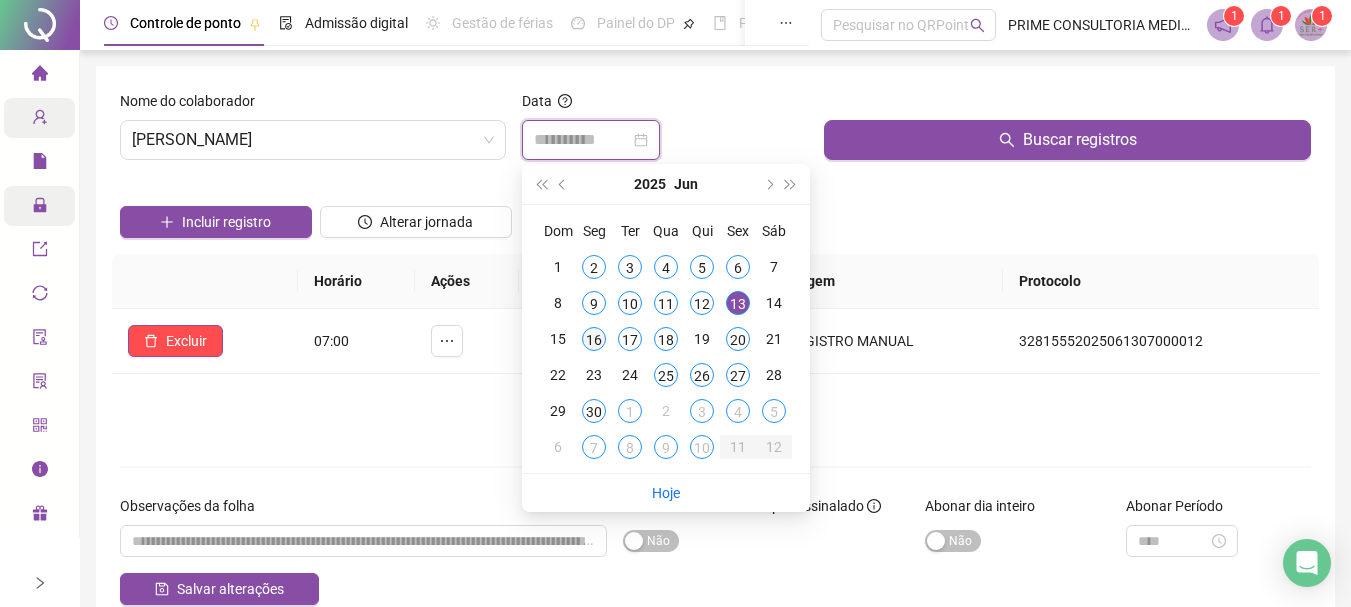 type on "**********" 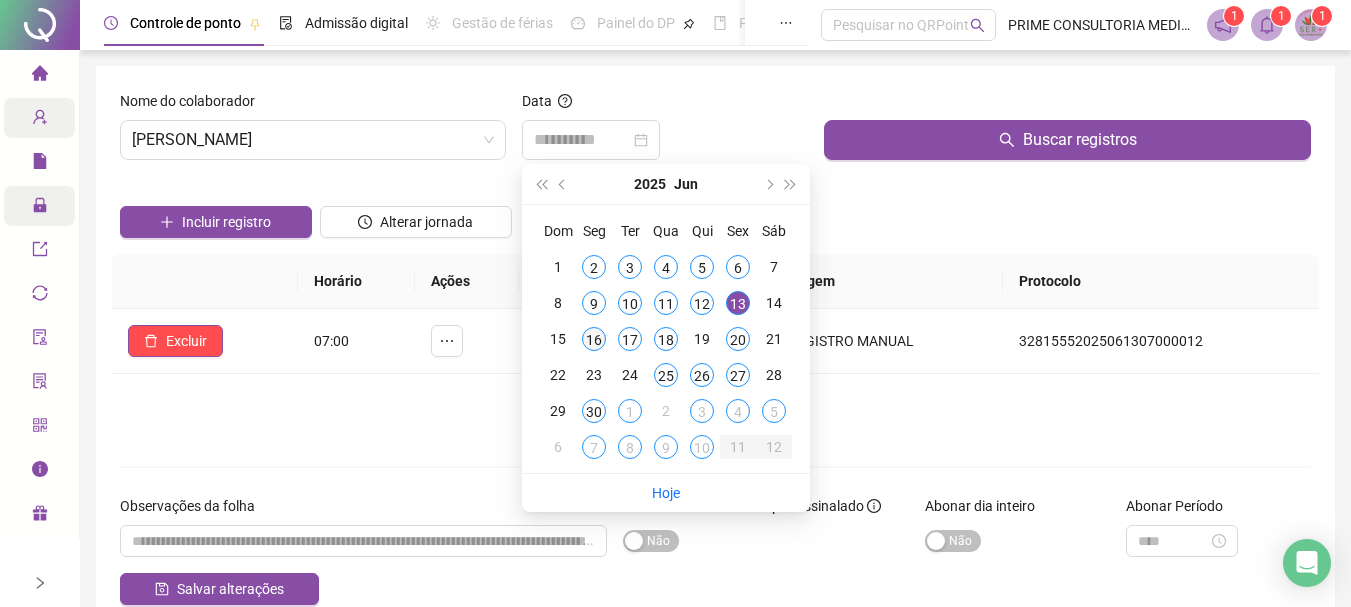 click on "16" at bounding box center [594, 339] 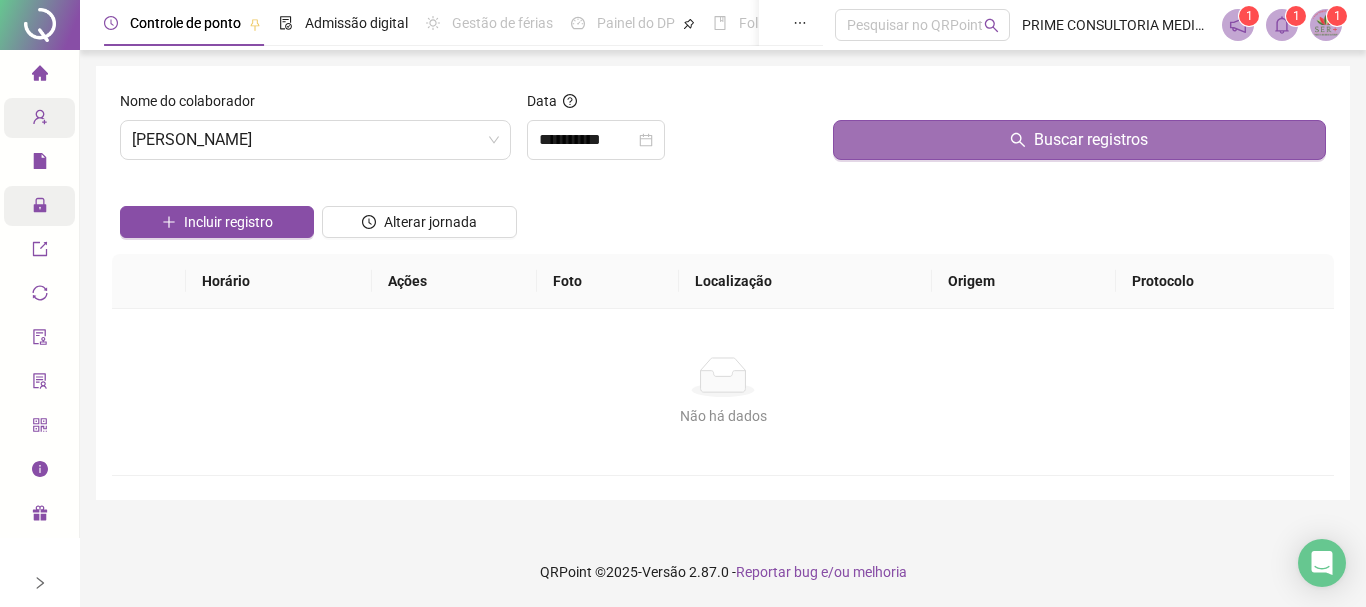 click on "Buscar registros" at bounding box center [1079, 140] 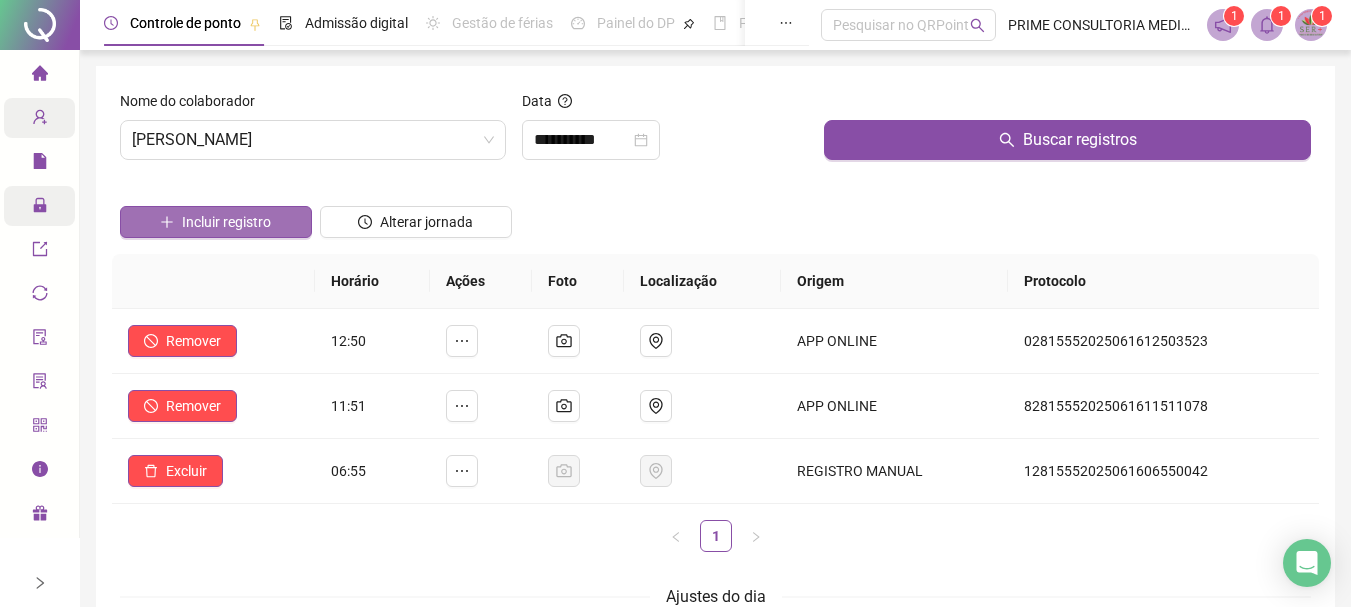 click on "Incluir registro" at bounding box center (226, 222) 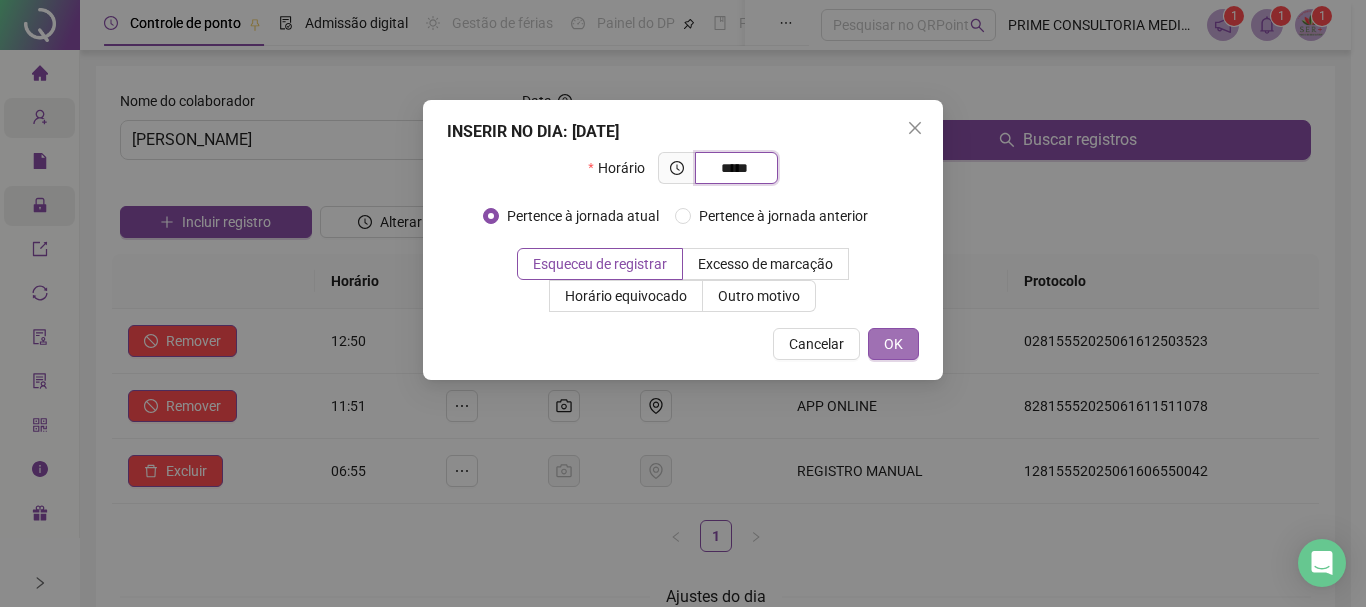 type on "*****" 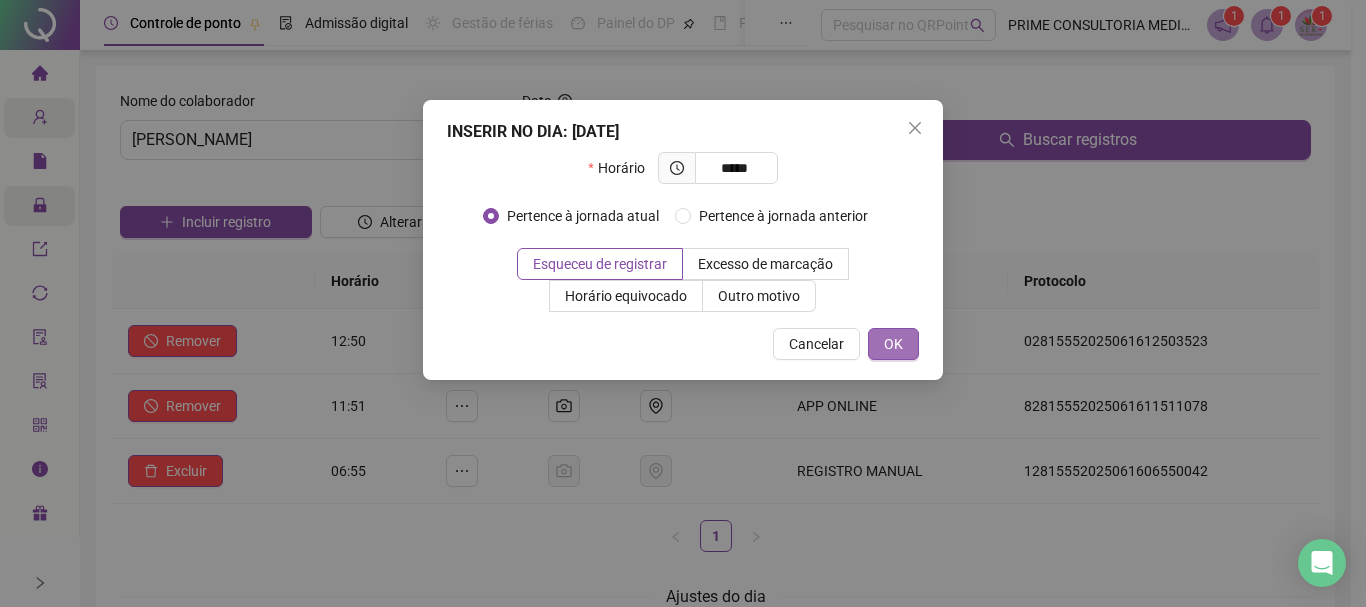 click on "OK" at bounding box center (893, 344) 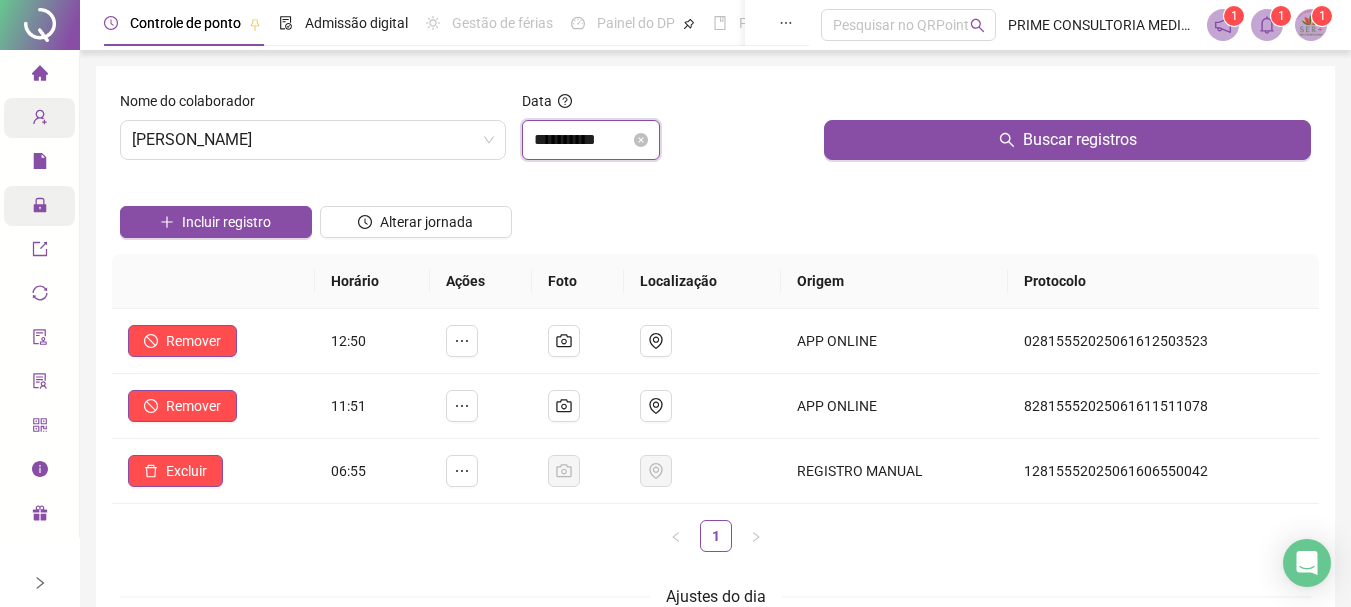 click on "**********" at bounding box center (582, 140) 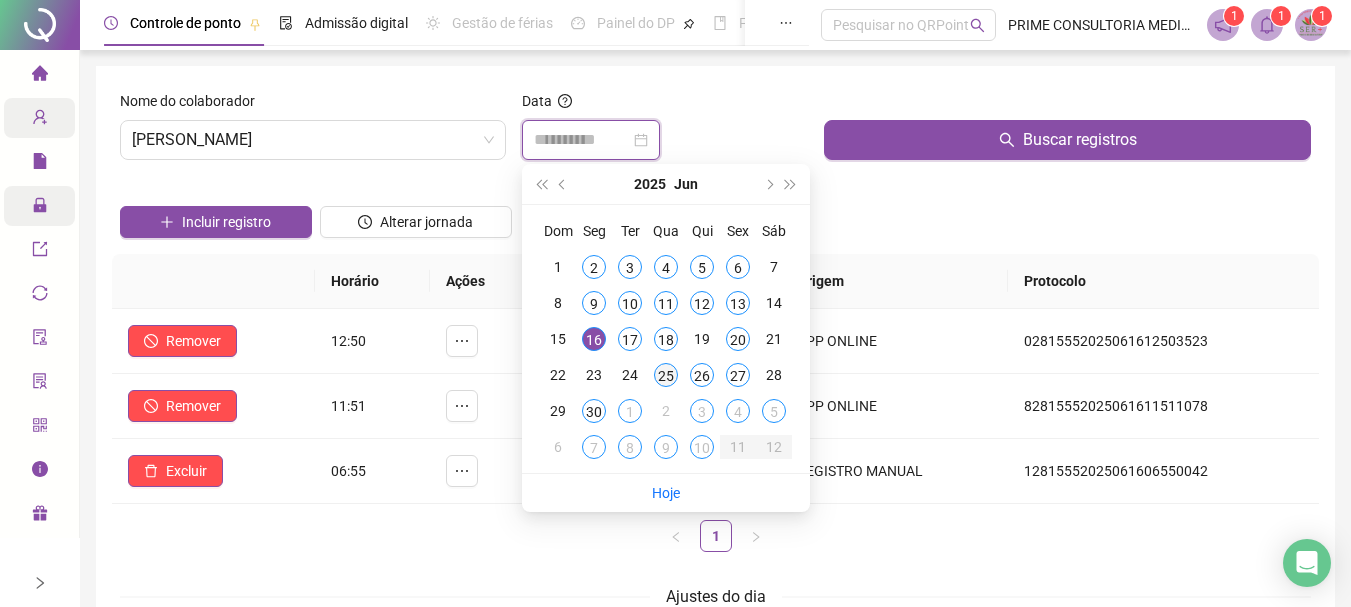 type on "**********" 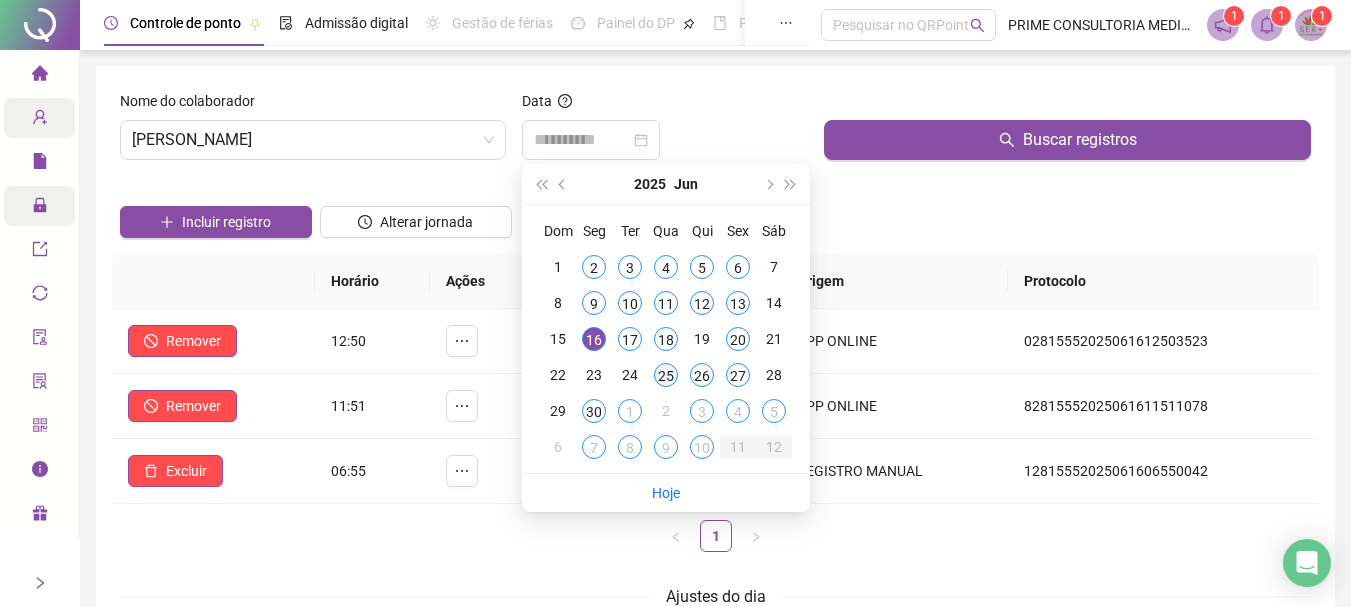 click on "25" at bounding box center [666, 375] 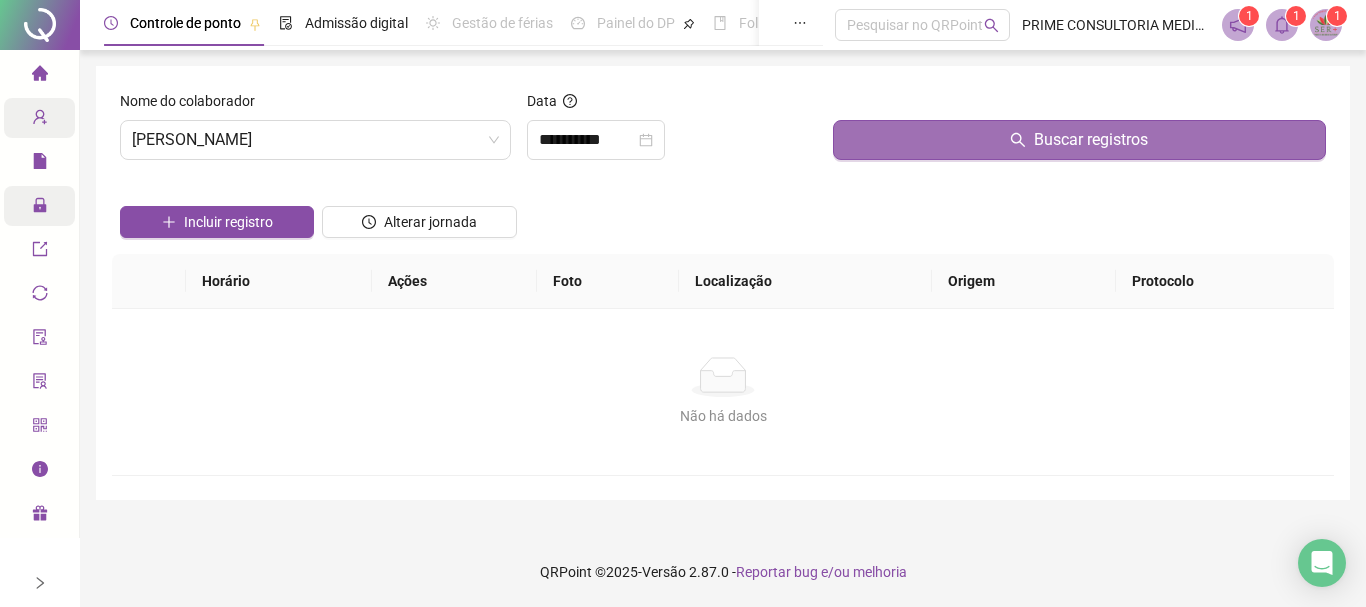 click on "Buscar registros" at bounding box center [1079, 140] 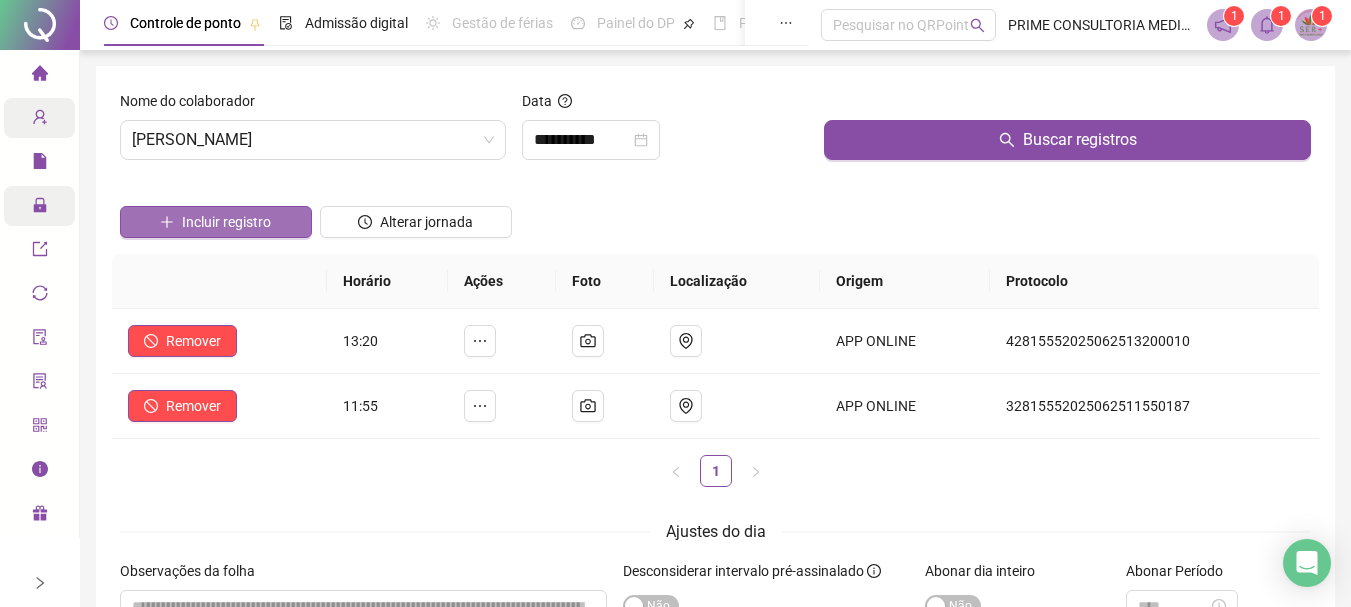 click on "Incluir registro" at bounding box center [226, 222] 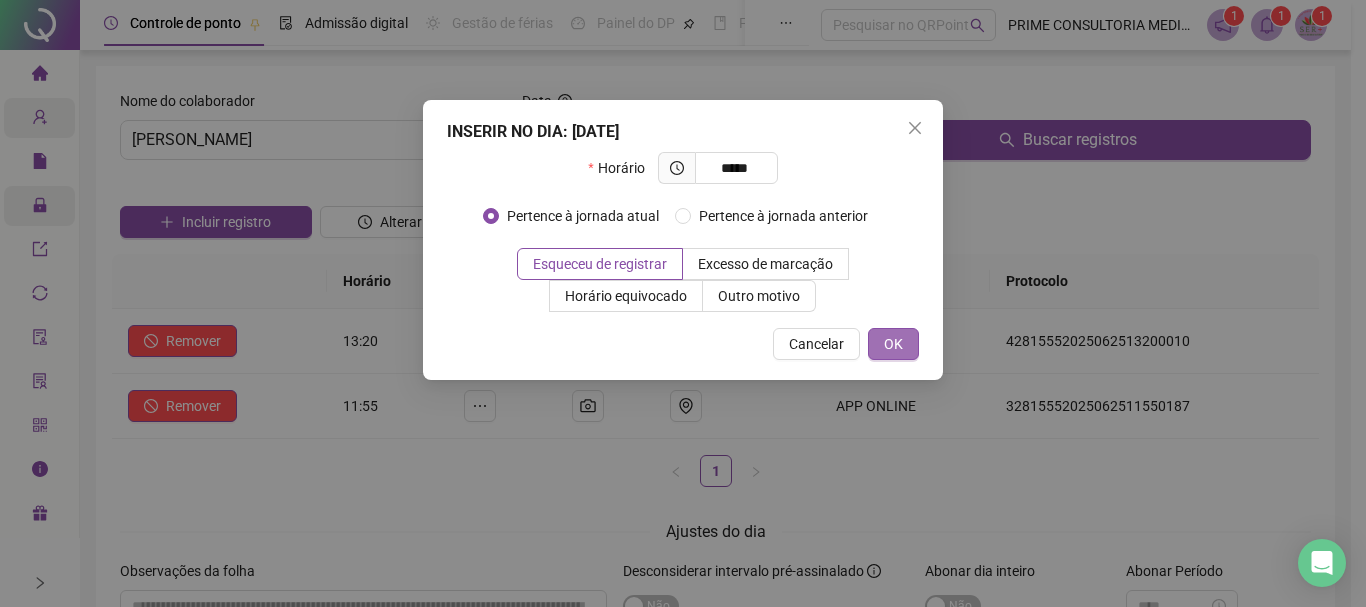 type on "*****" 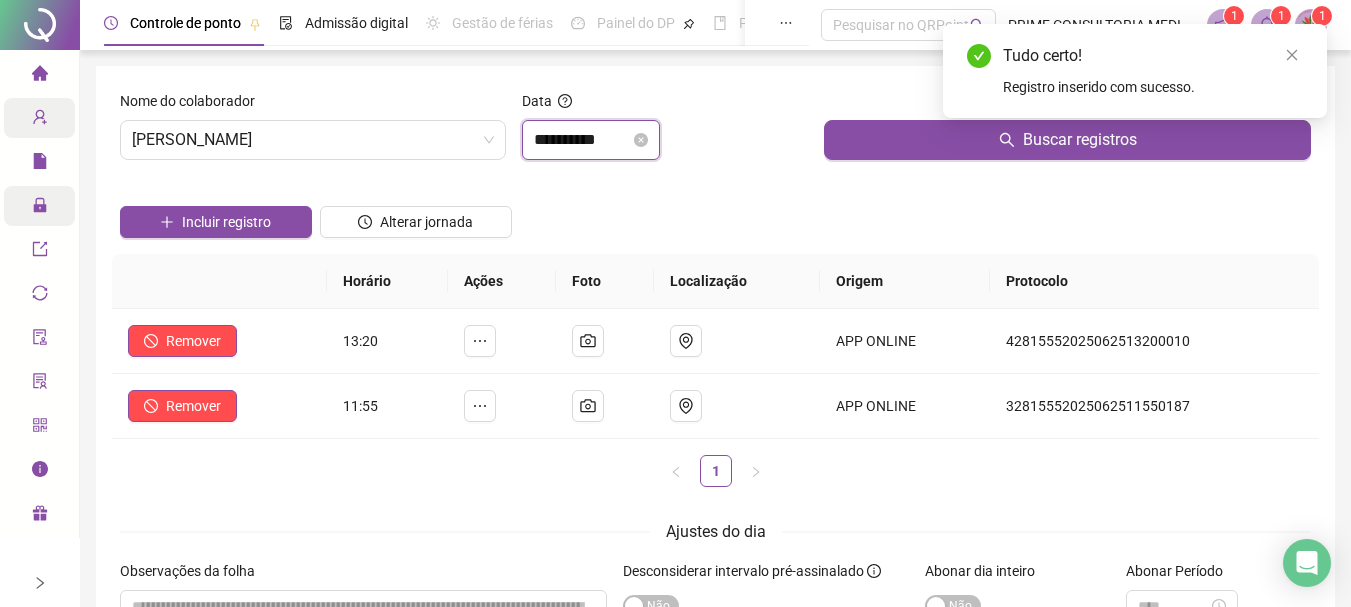 click on "**********" at bounding box center (582, 140) 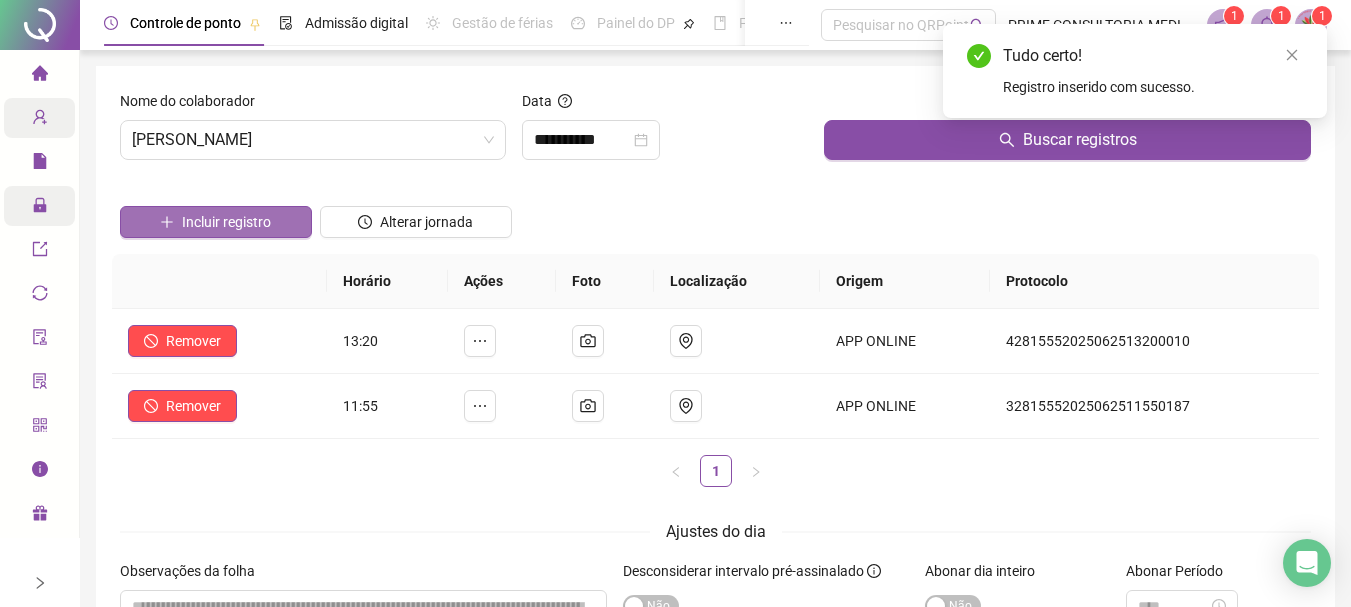 click on "Incluir registro" at bounding box center [216, 222] 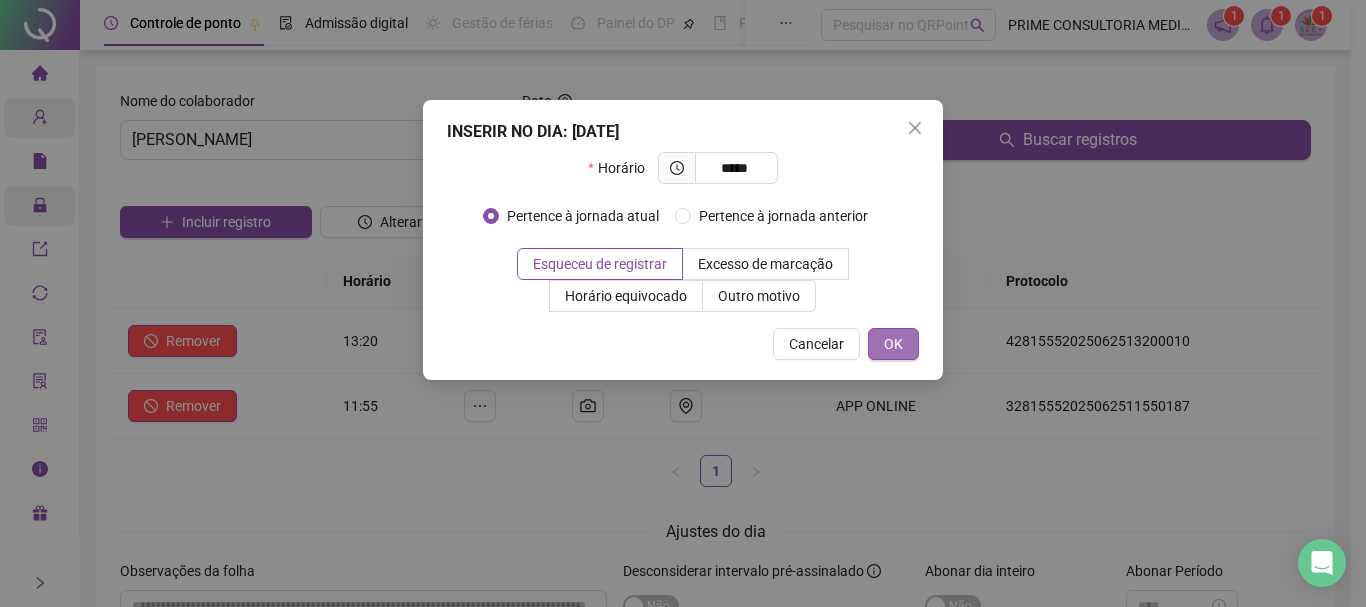 type on "*****" 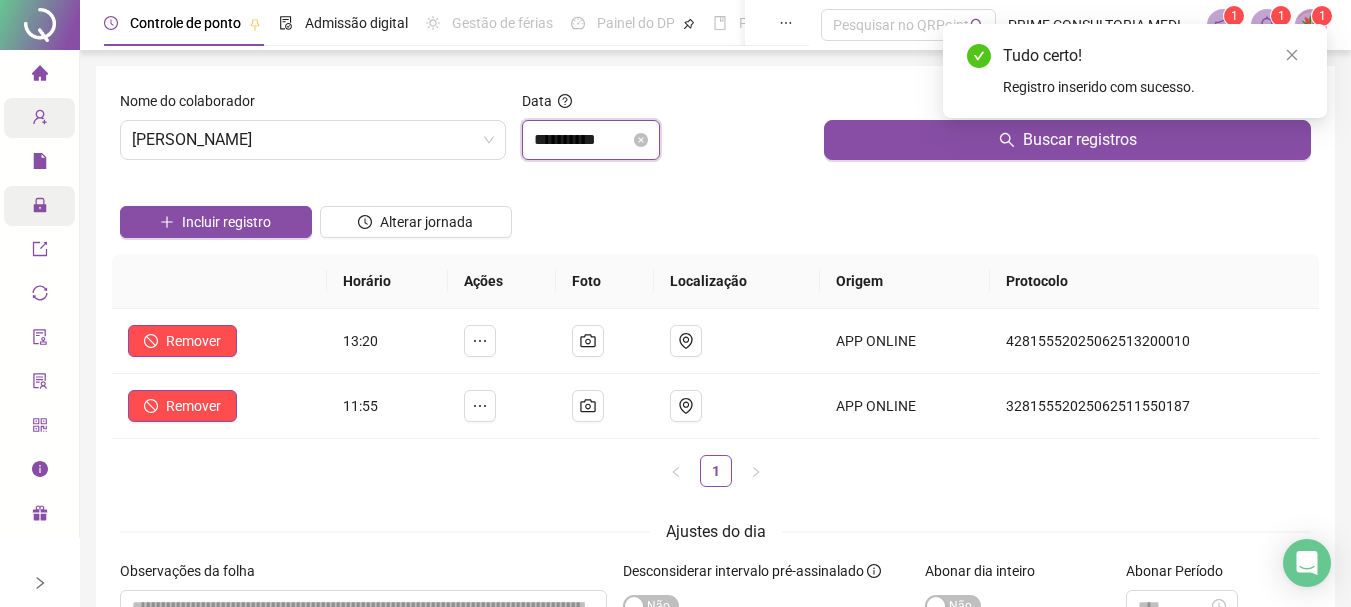 click on "**********" at bounding box center [582, 140] 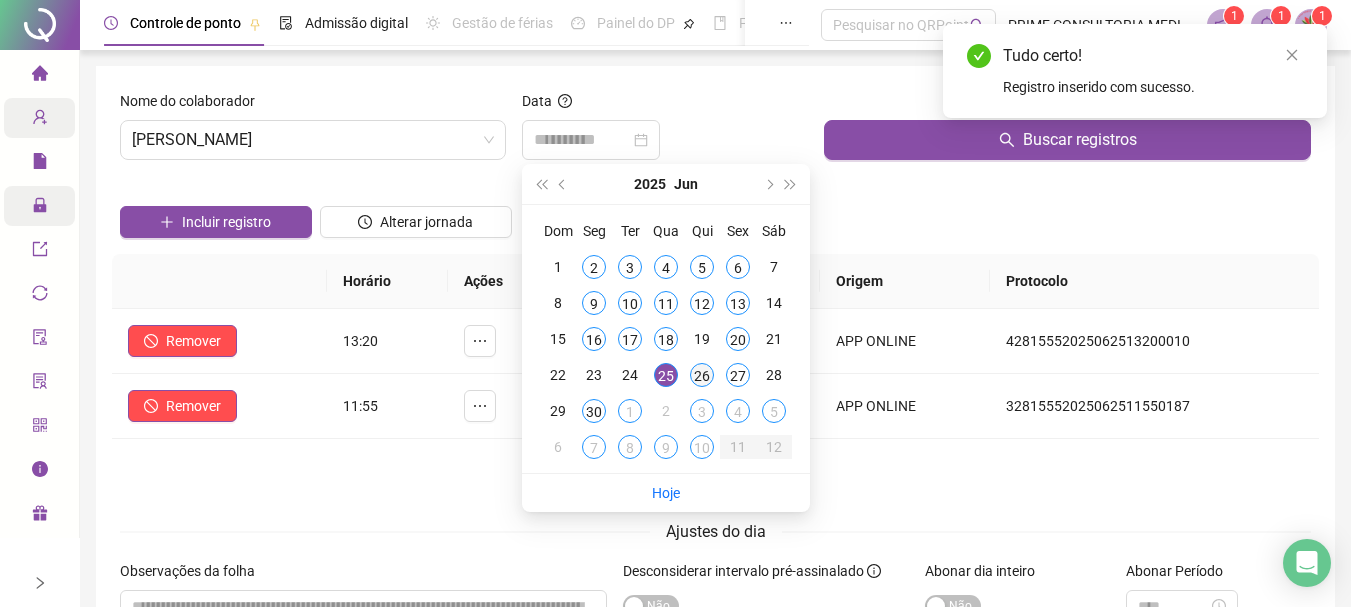 click on "26" at bounding box center (702, 375) 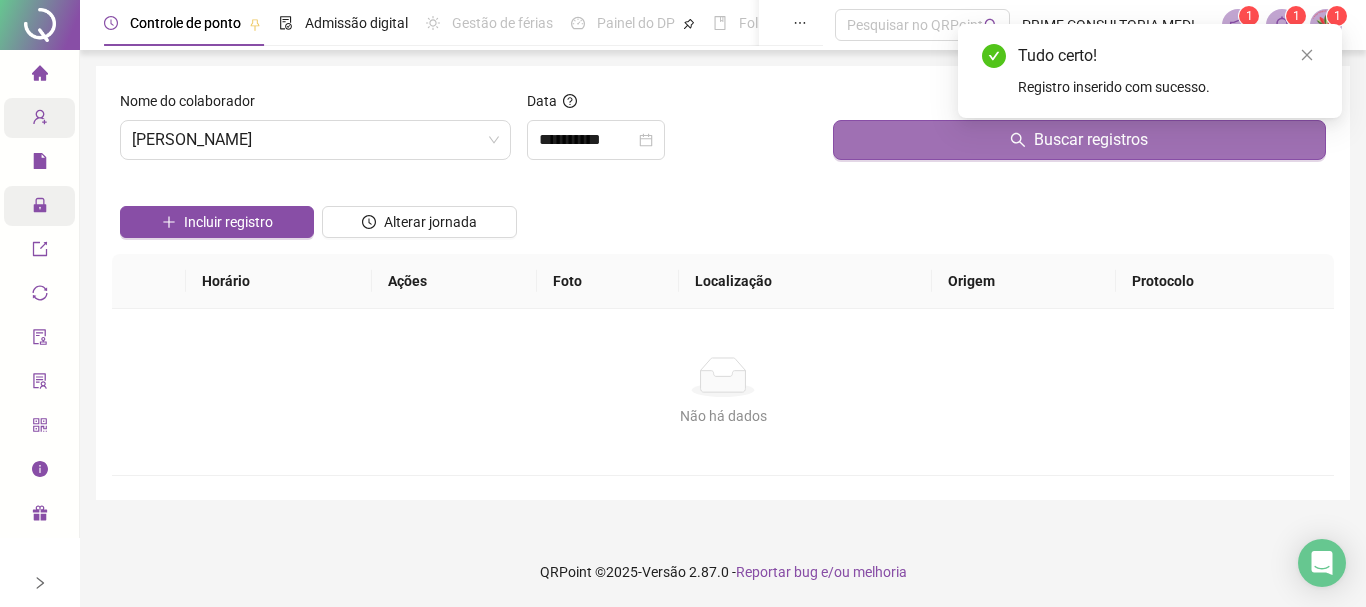 click on "Buscar registros" at bounding box center [1079, 140] 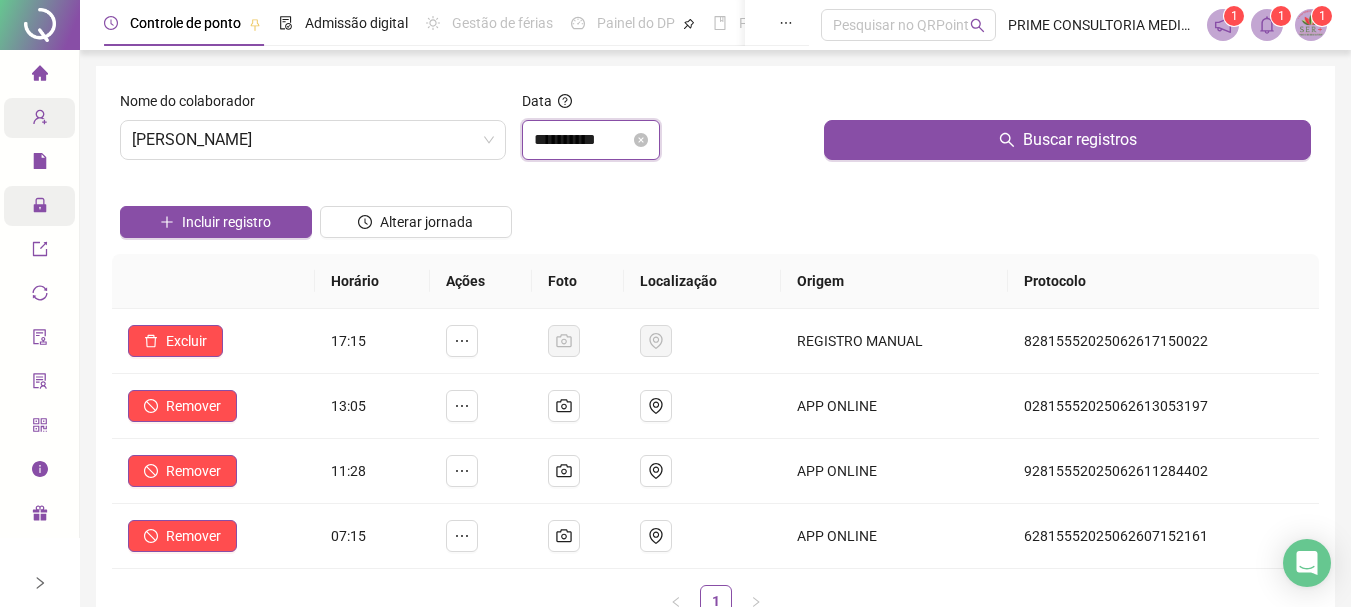 click on "**********" at bounding box center (582, 140) 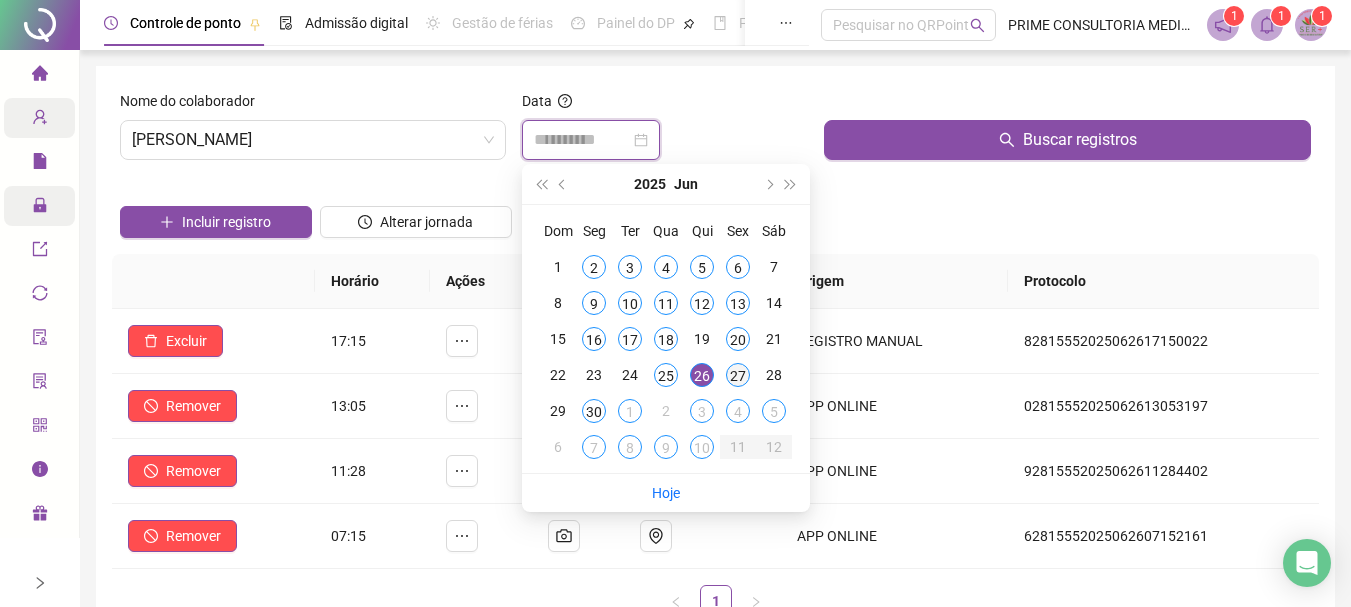 type on "**********" 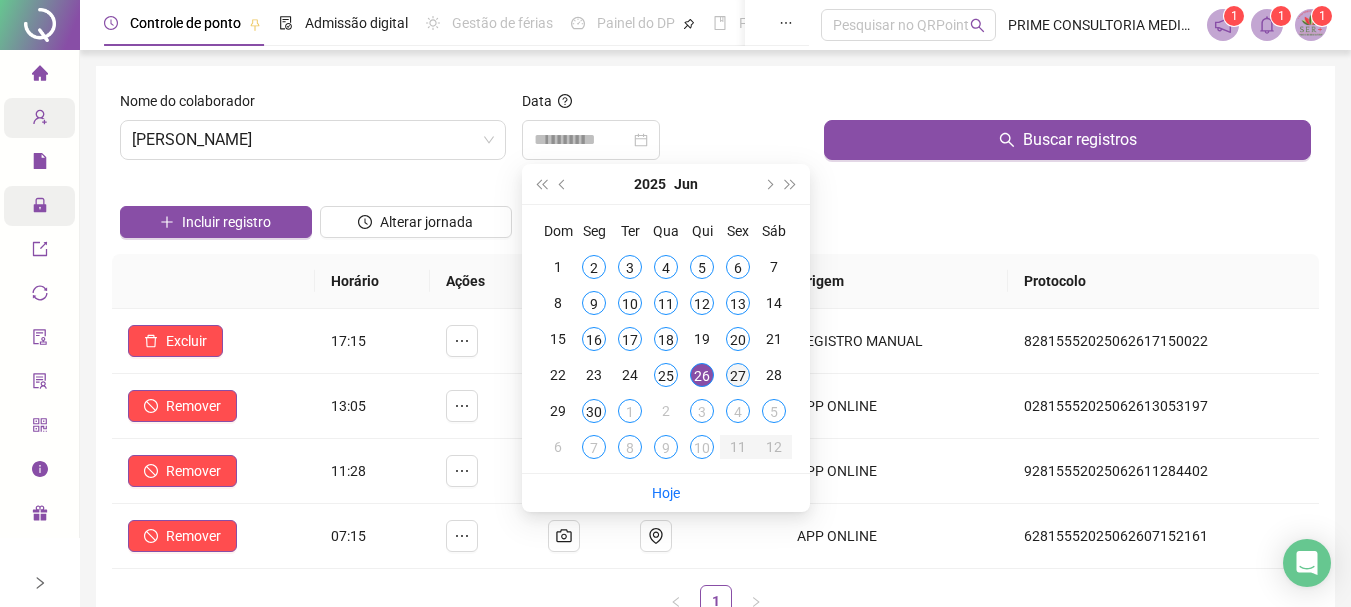 click on "27" at bounding box center (738, 375) 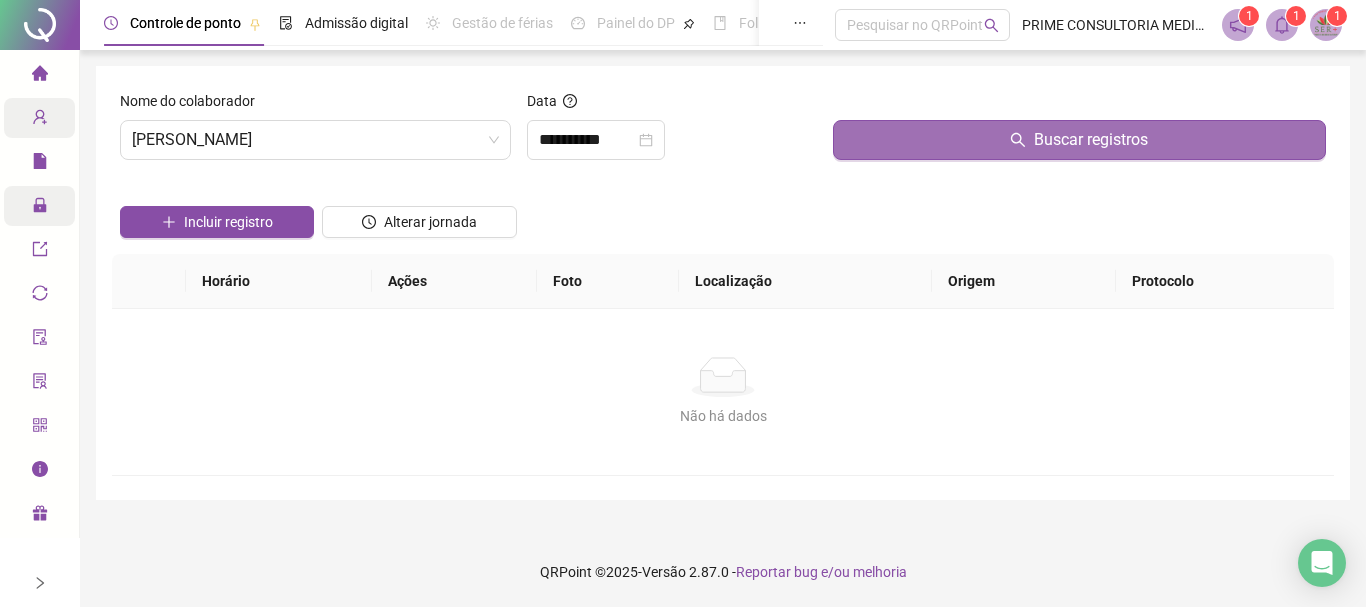 click on "Buscar registros" at bounding box center [1079, 140] 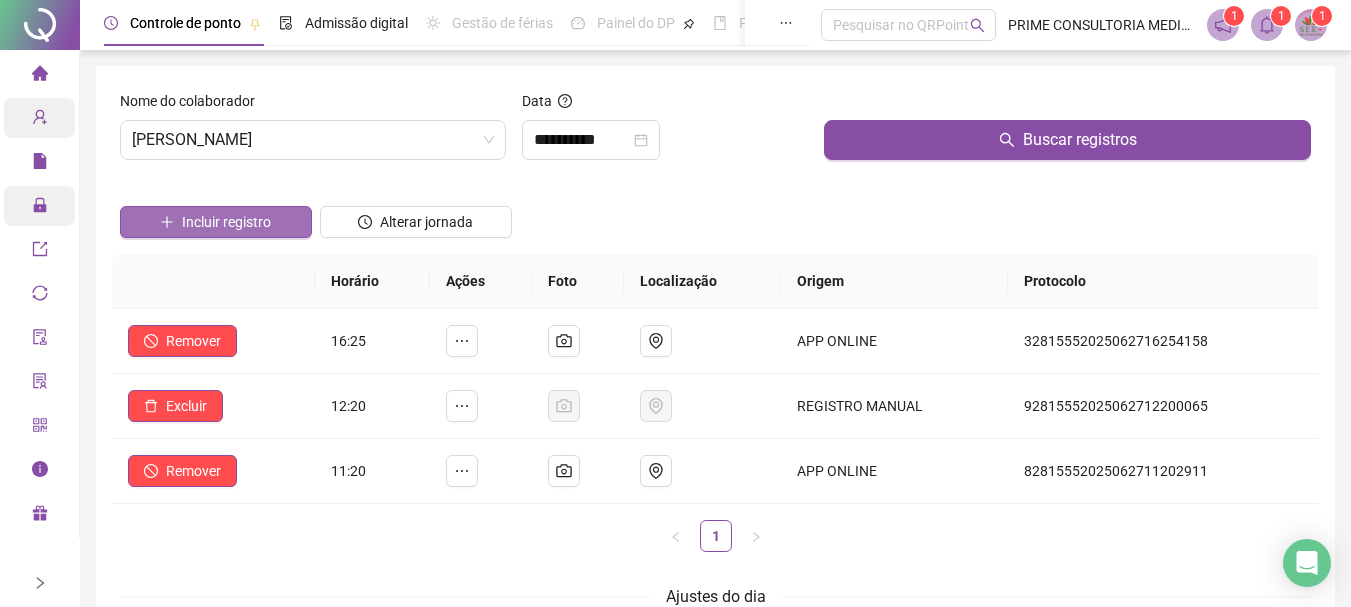 click on "Incluir registro" at bounding box center [226, 222] 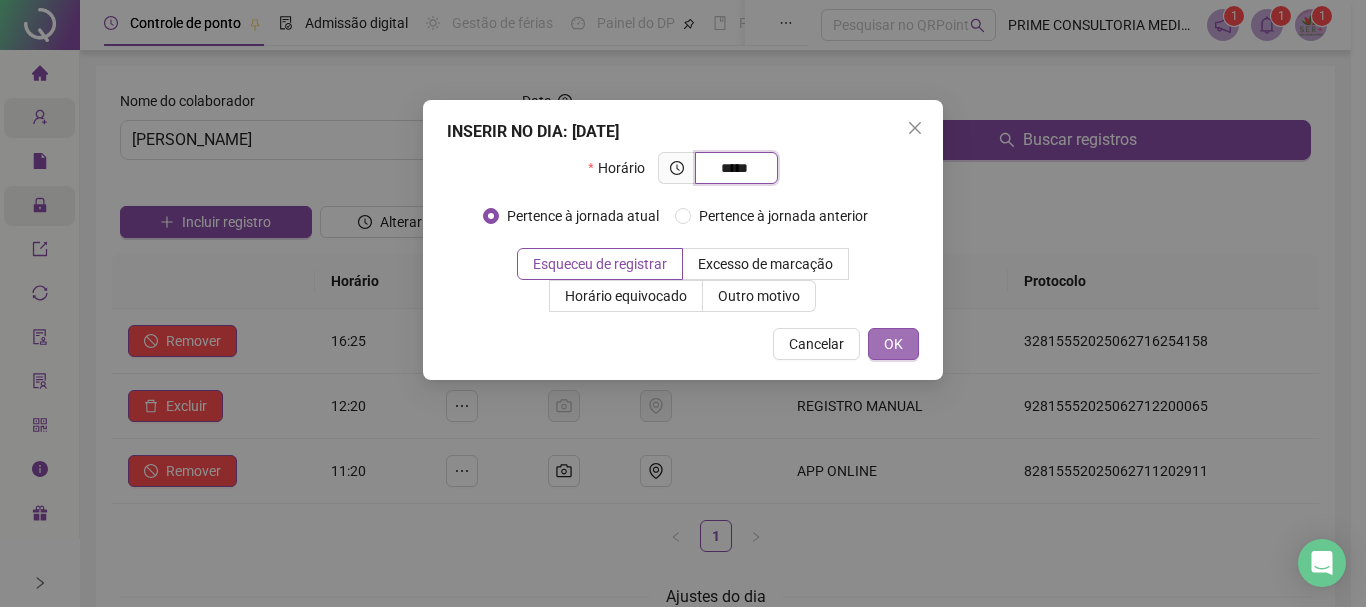 type on "*****" 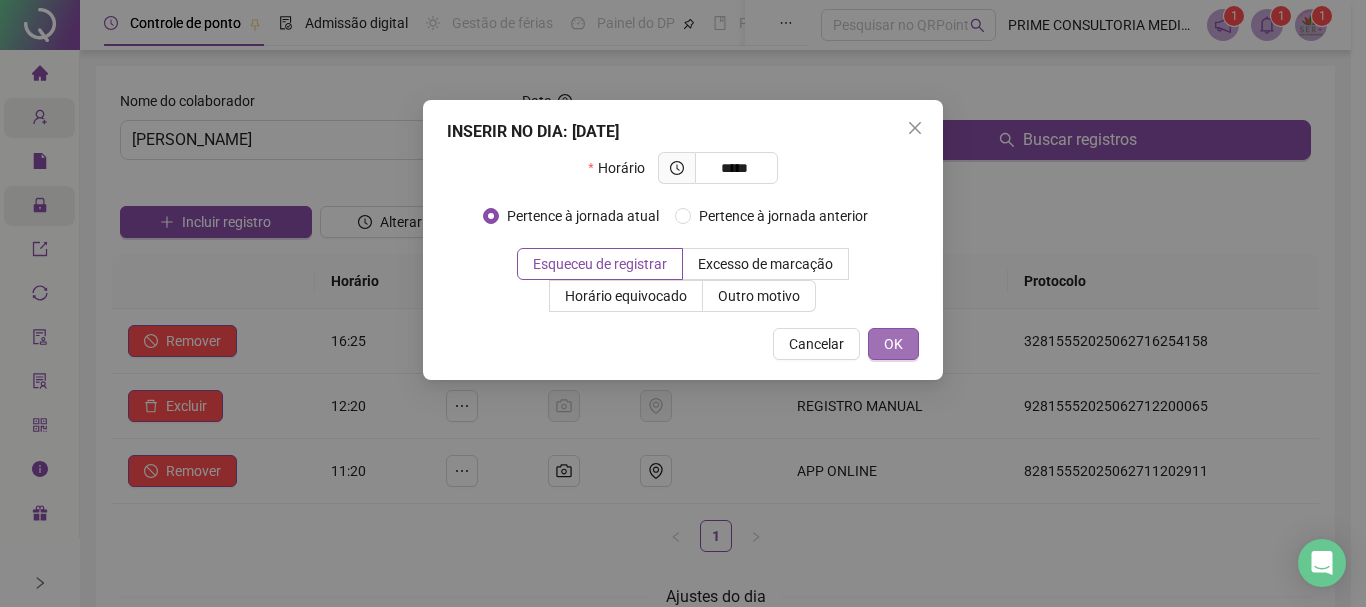 click on "OK" at bounding box center [893, 344] 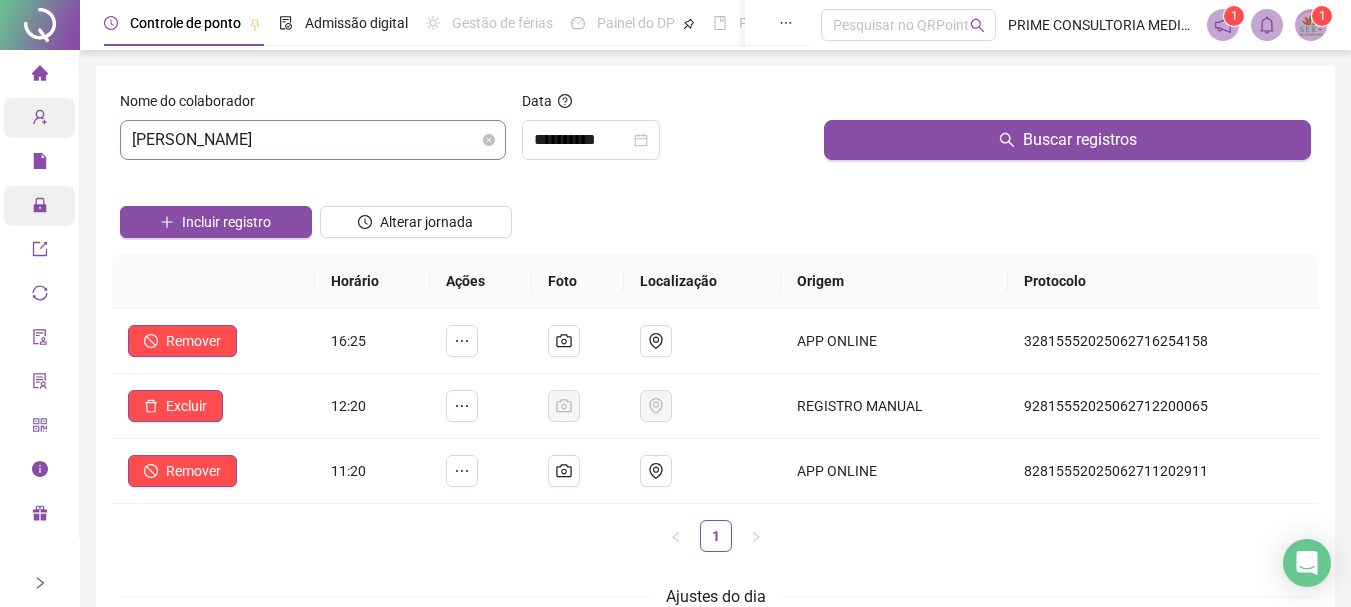 click on "[PERSON_NAME]" at bounding box center [313, 140] 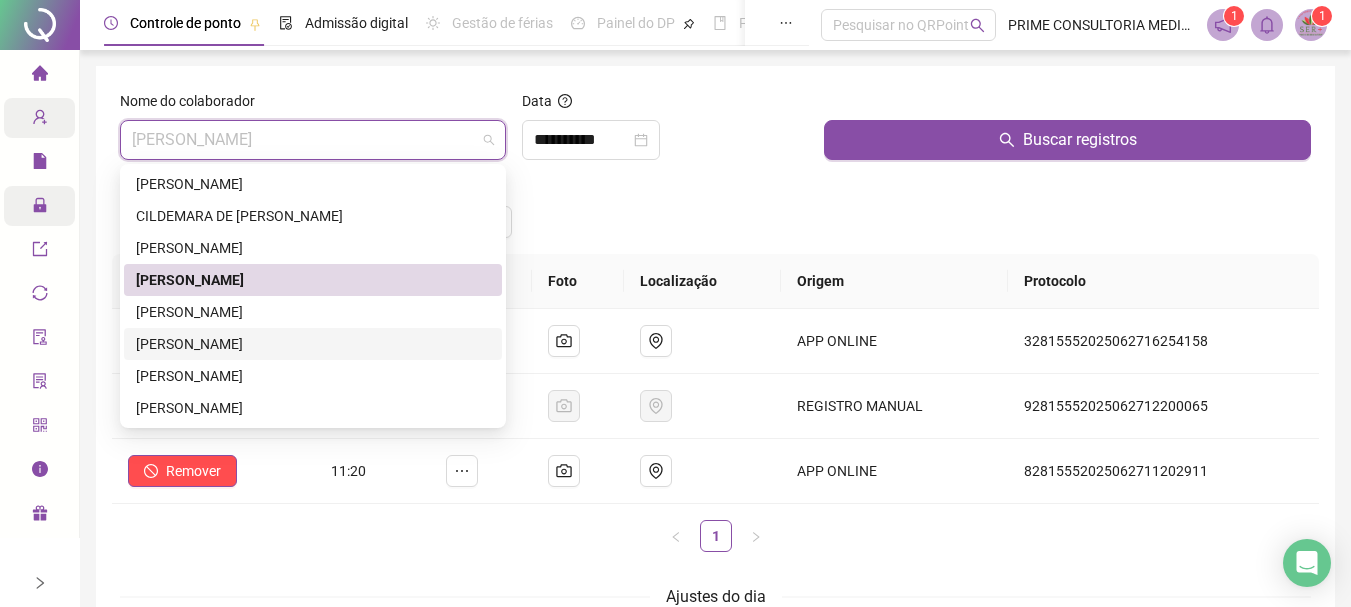 click on "[PERSON_NAME]" at bounding box center (313, 344) 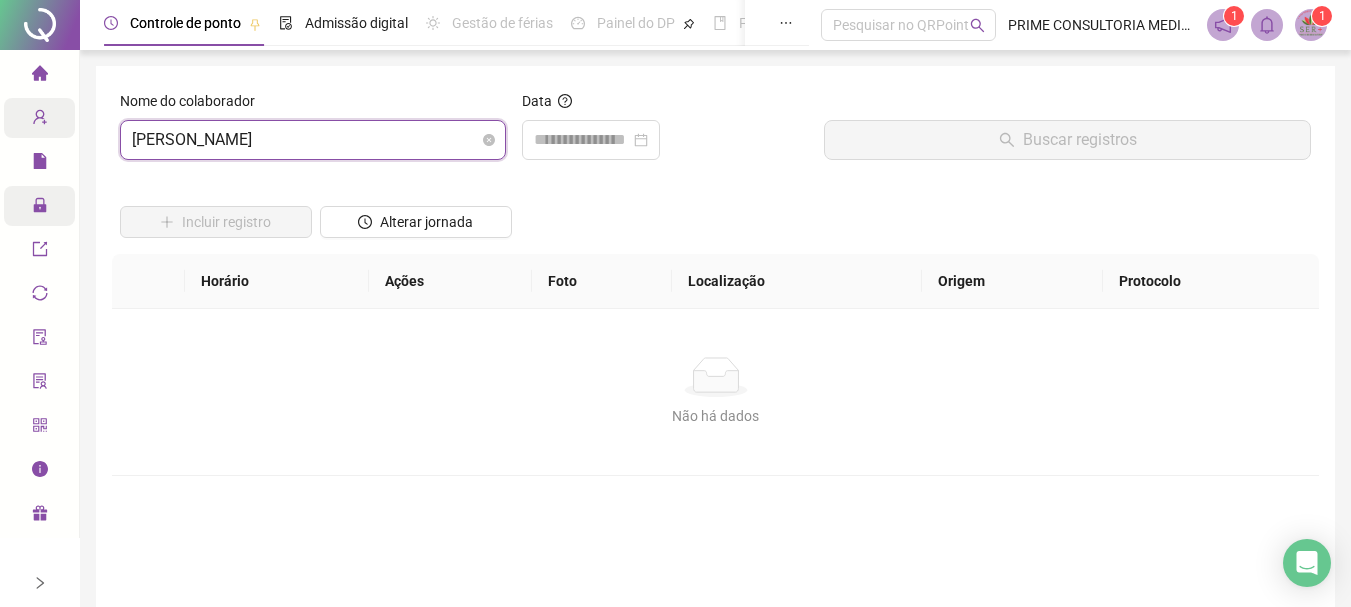 click on "[PERSON_NAME]" at bounding box center (313, 140) 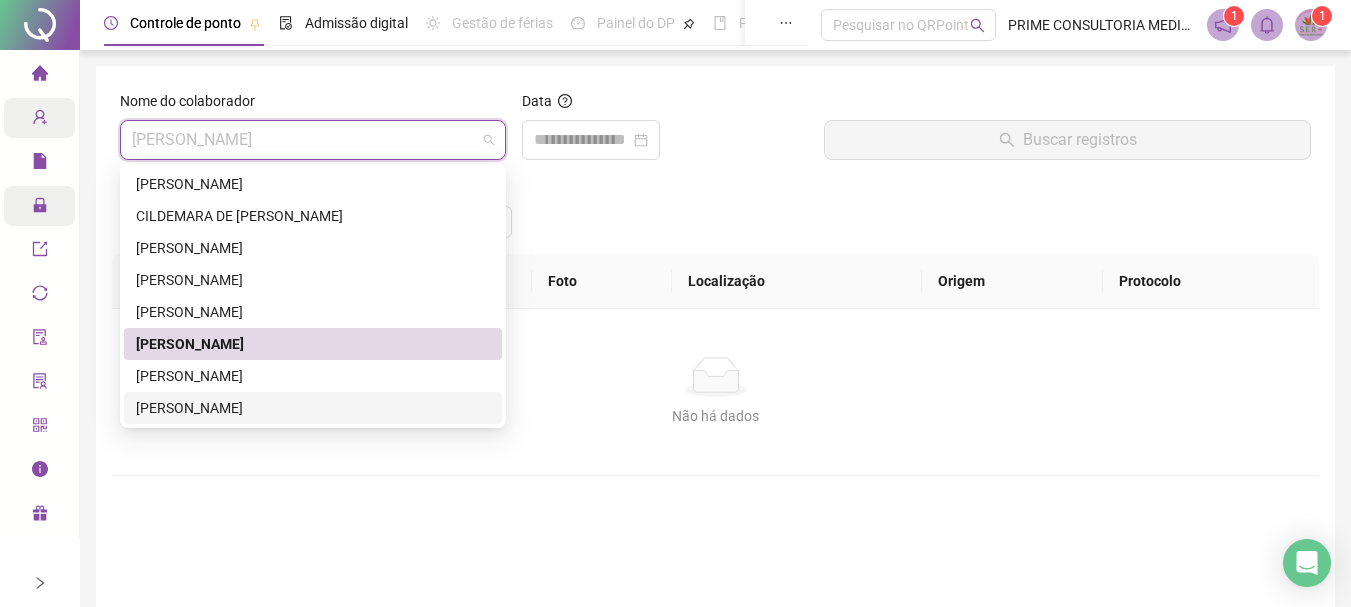 click on "[PERSON_NAME]" at bounding box center [313, 408] 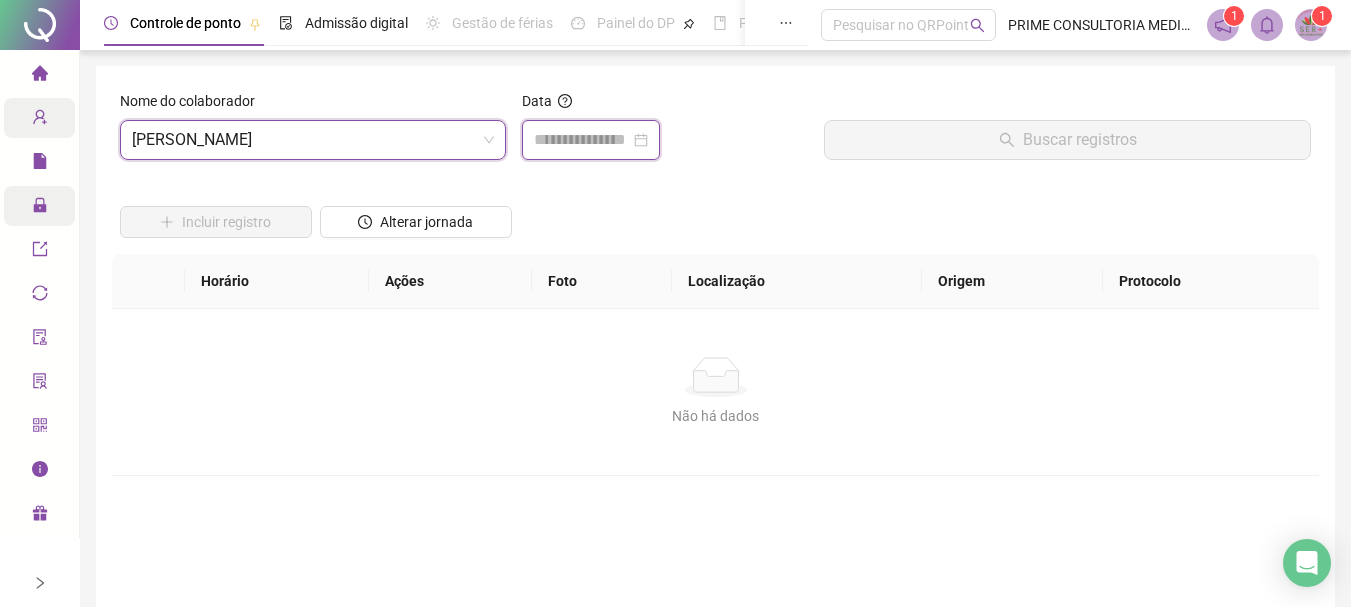 click at bounding box center [582, 140] 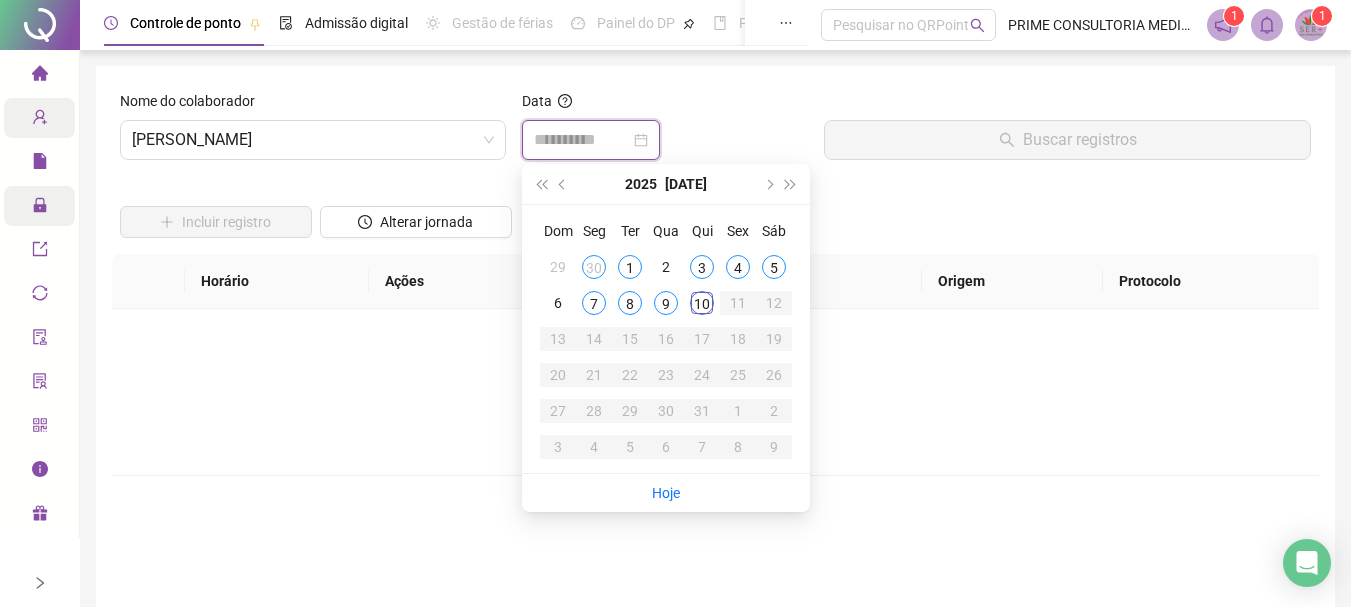 type on "**********" 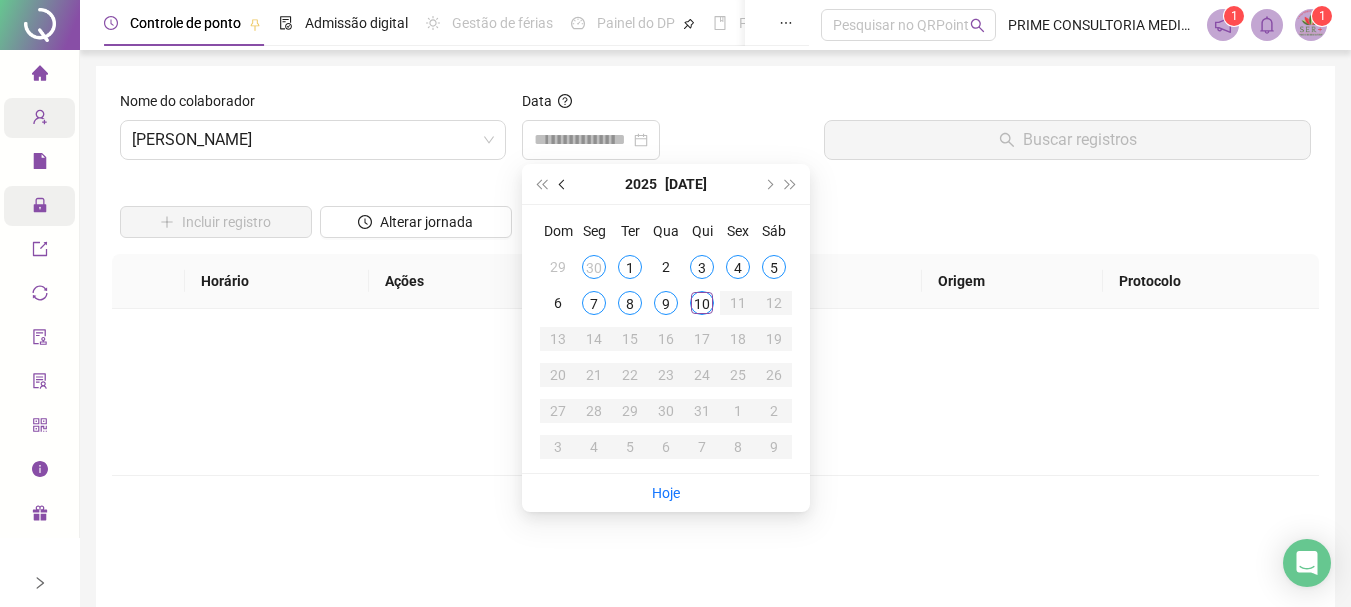 click at bounding box center (564, 184) 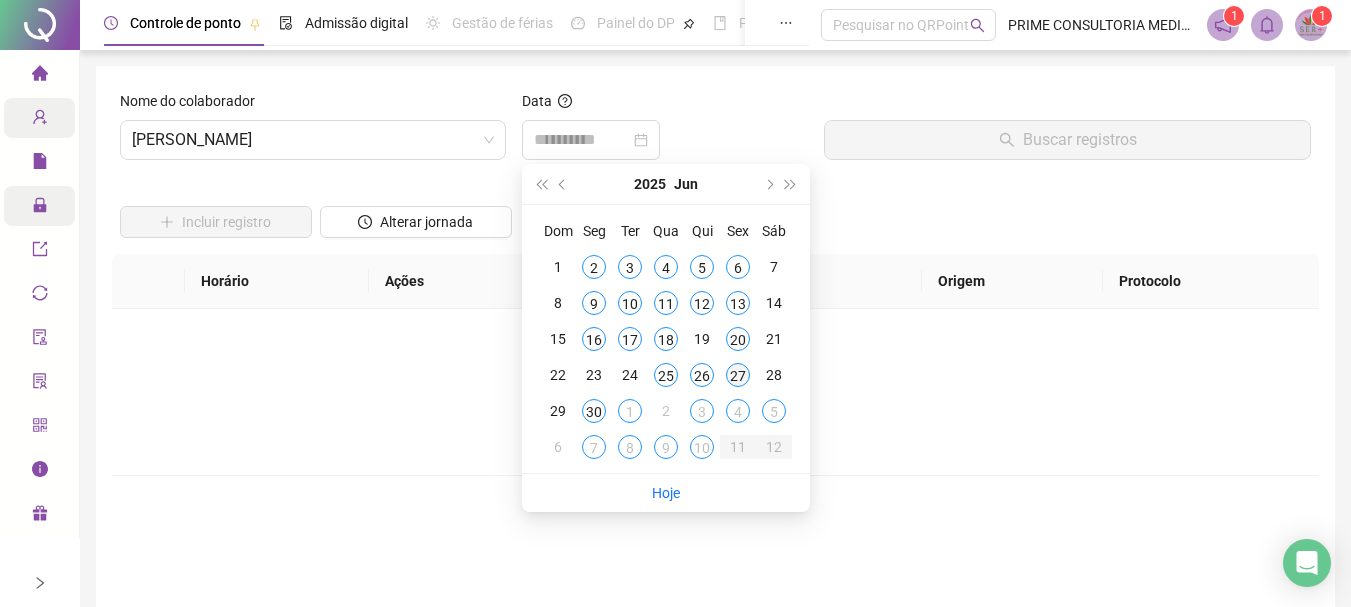 type on "**********" 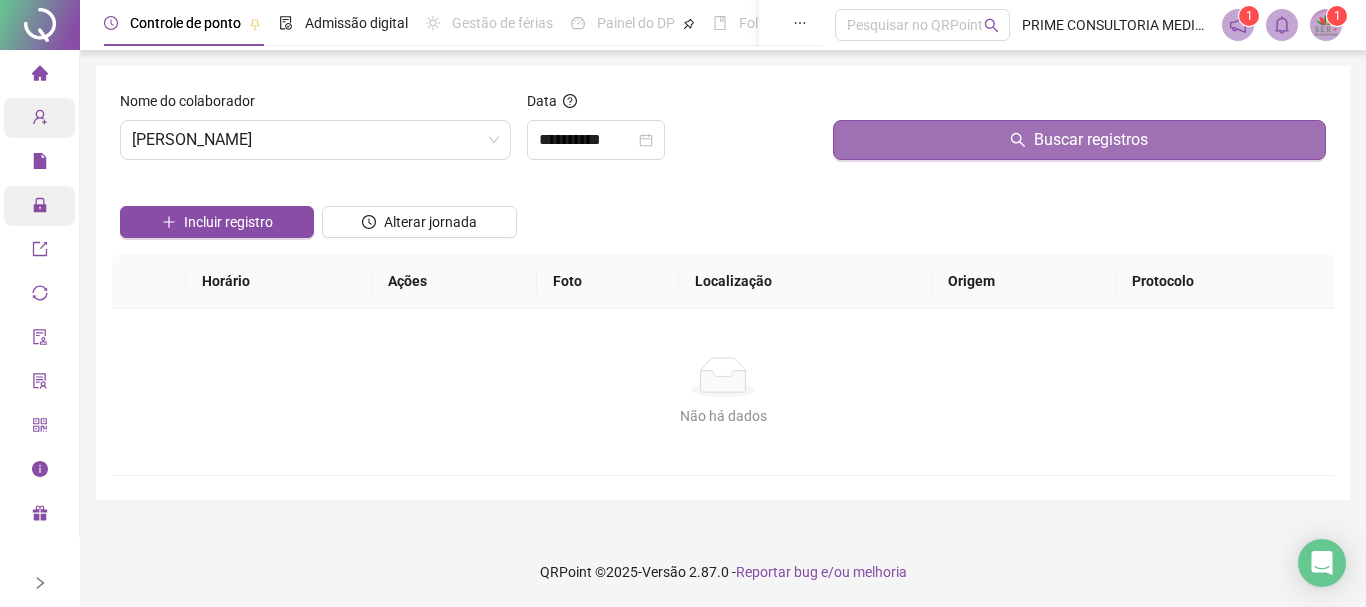 click on "Buscar registros" at bounding box center [1079, 140] 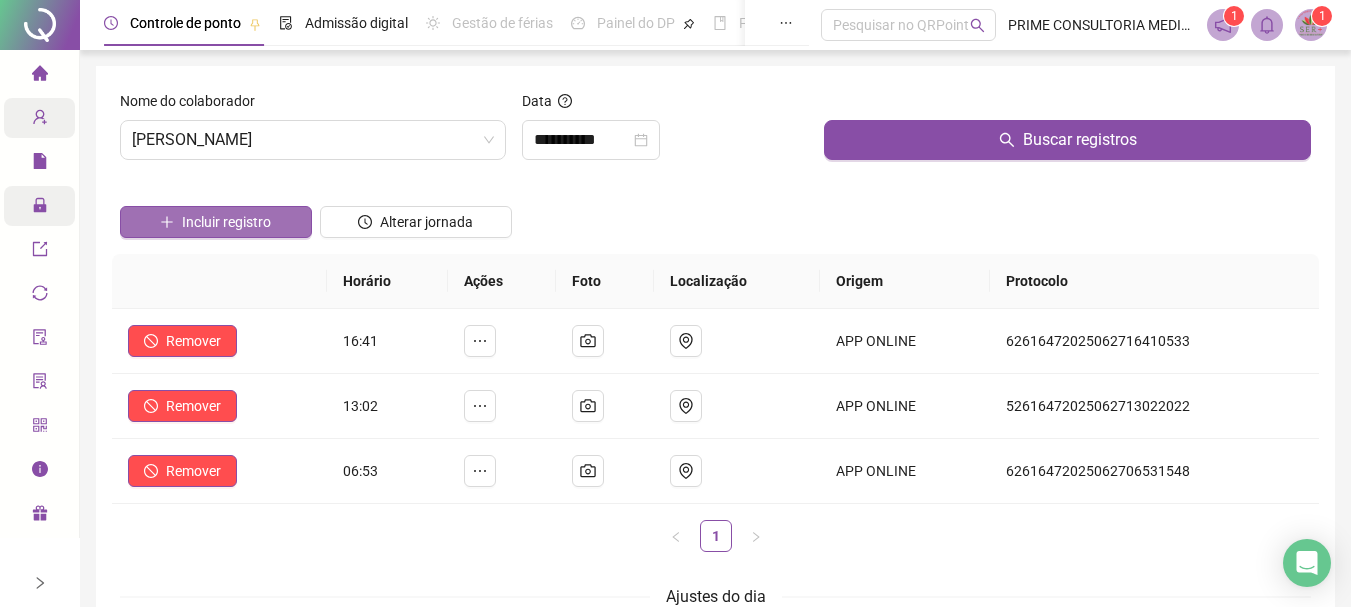 click on "Incluir registro" at bounding box center [226, 222] 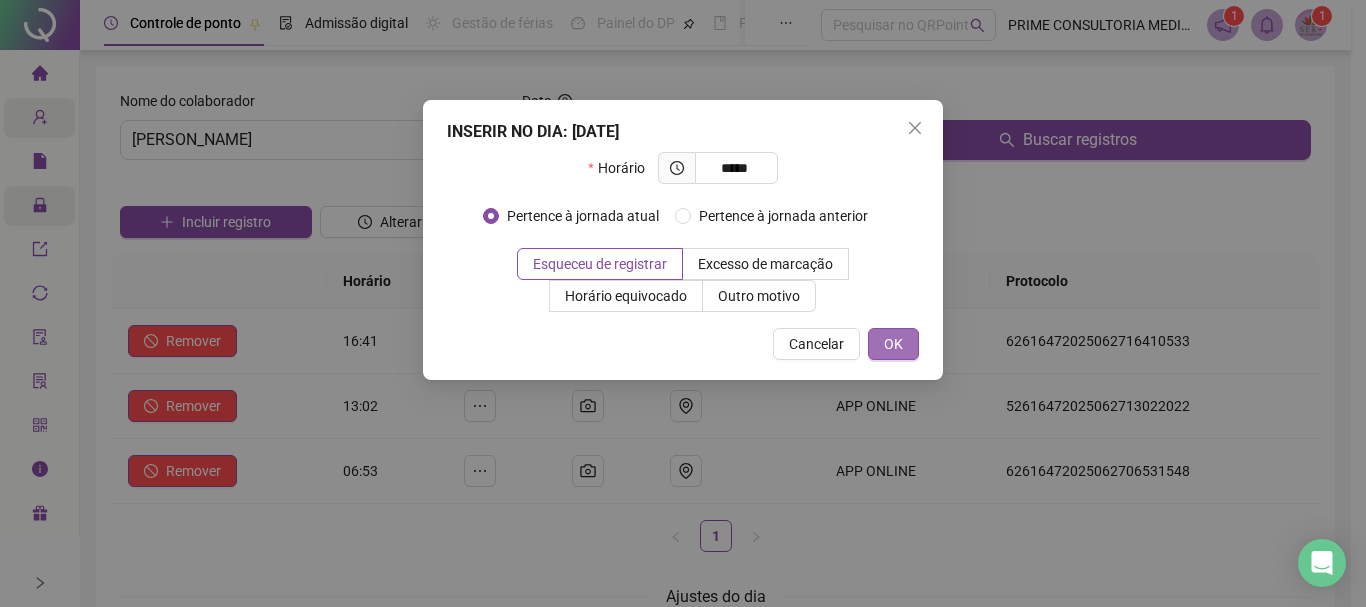 type on "*****" 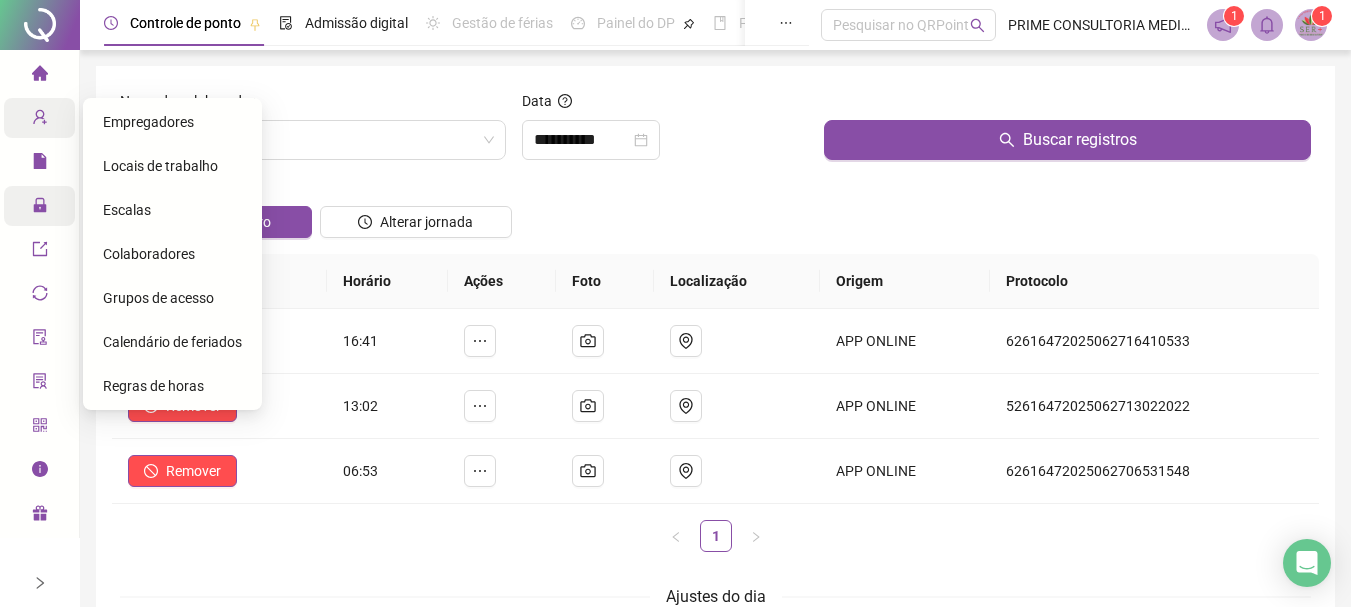 click on "Calendário de feriados" at bounding box center (172, 342) 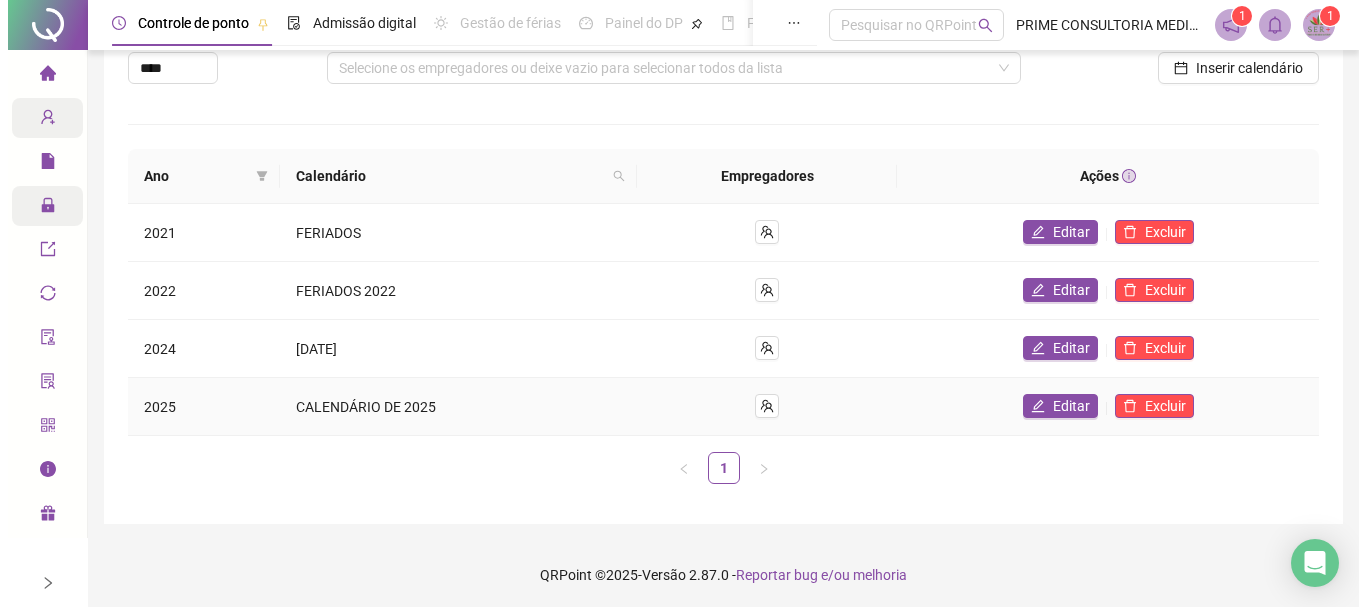 scroll, scrollTop: 128, scrollLeft: 0, axis: vertical 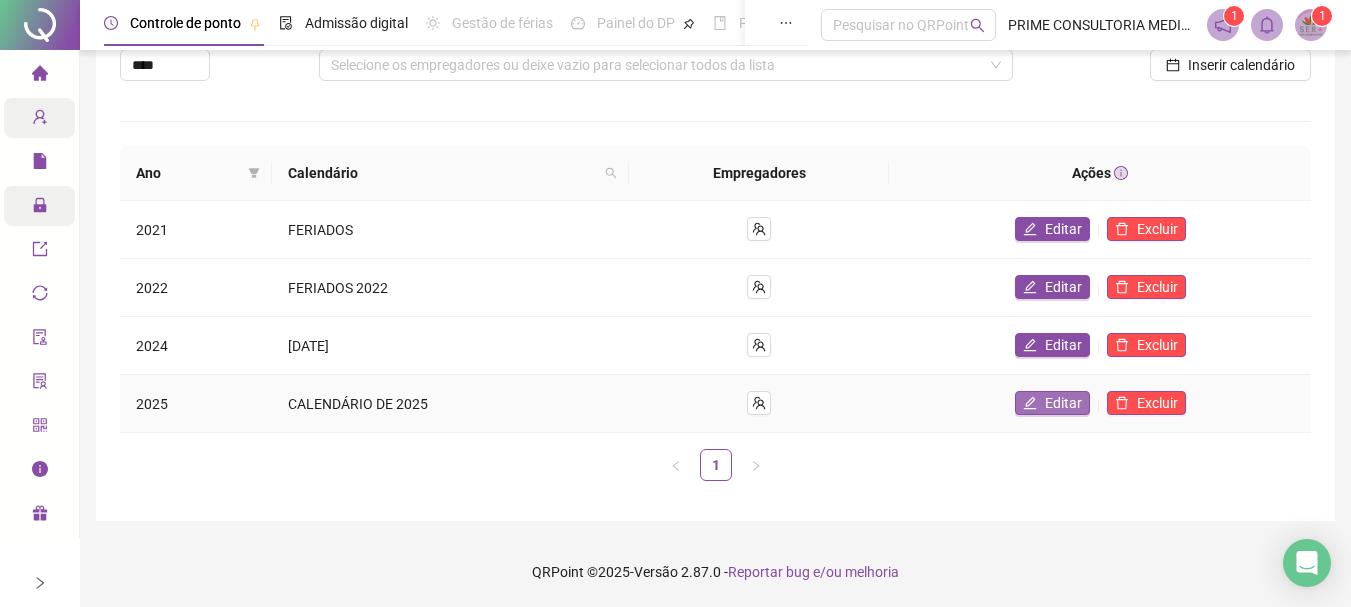 click on "Editar" at bounding box center [1052, 403] 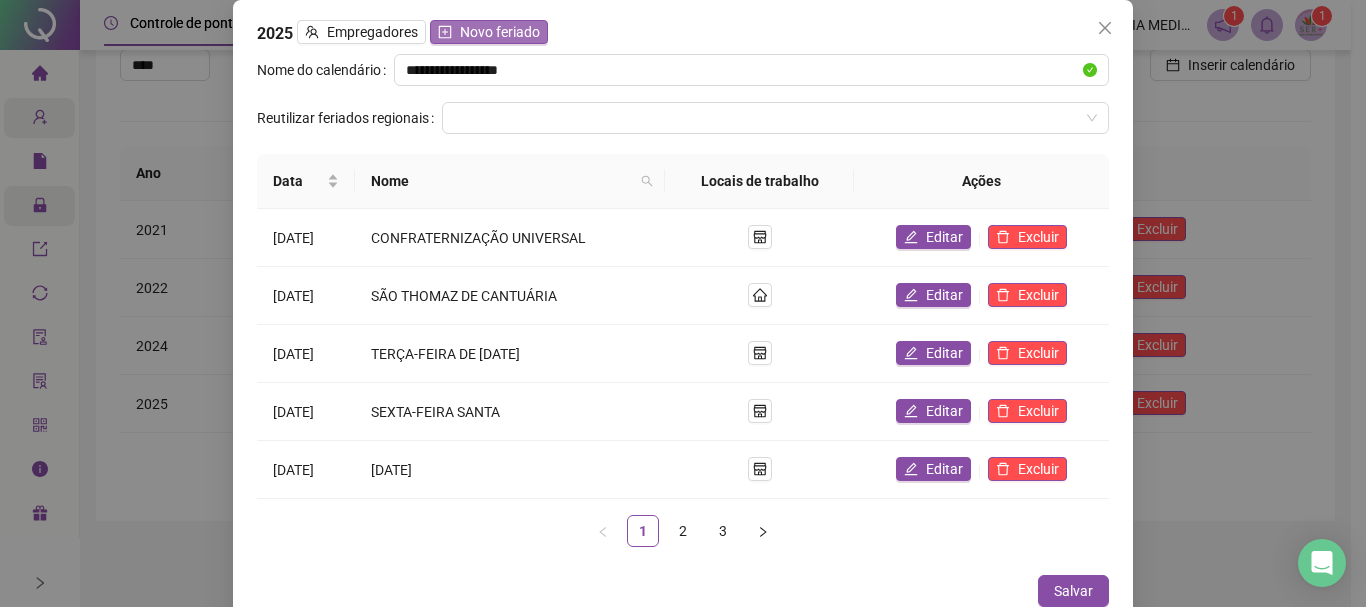 click on "Novo feriado" at bounding box center [500, 32] 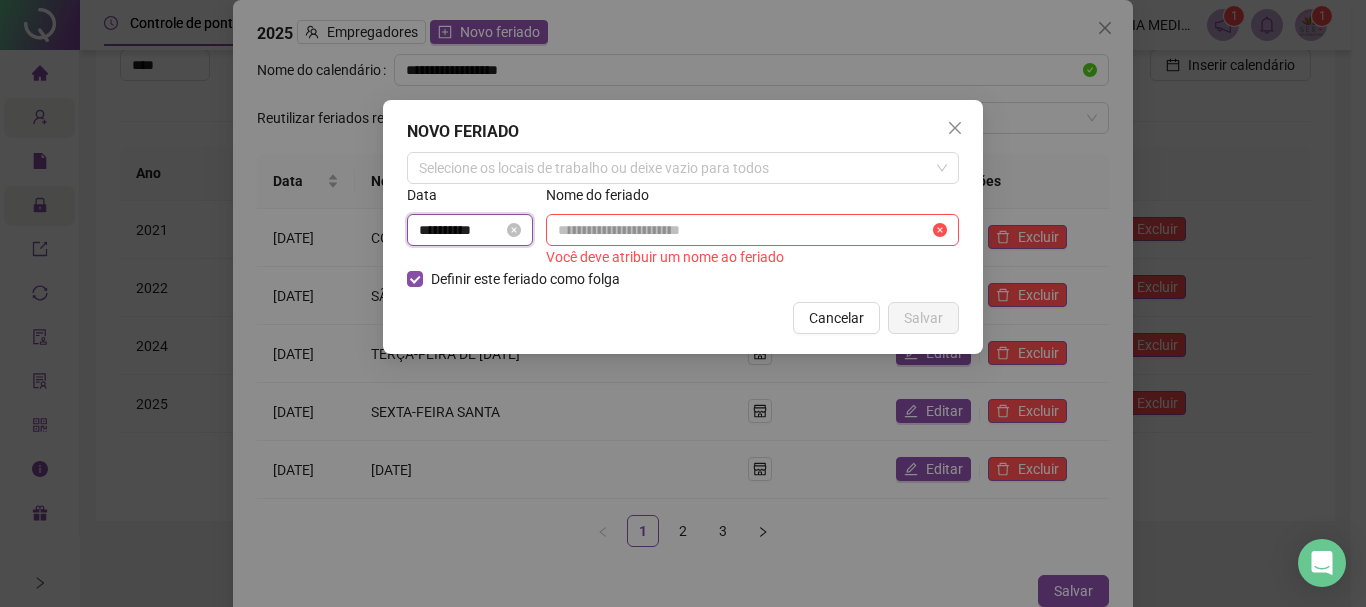 click on "**********" at bounding box center [461, 230] 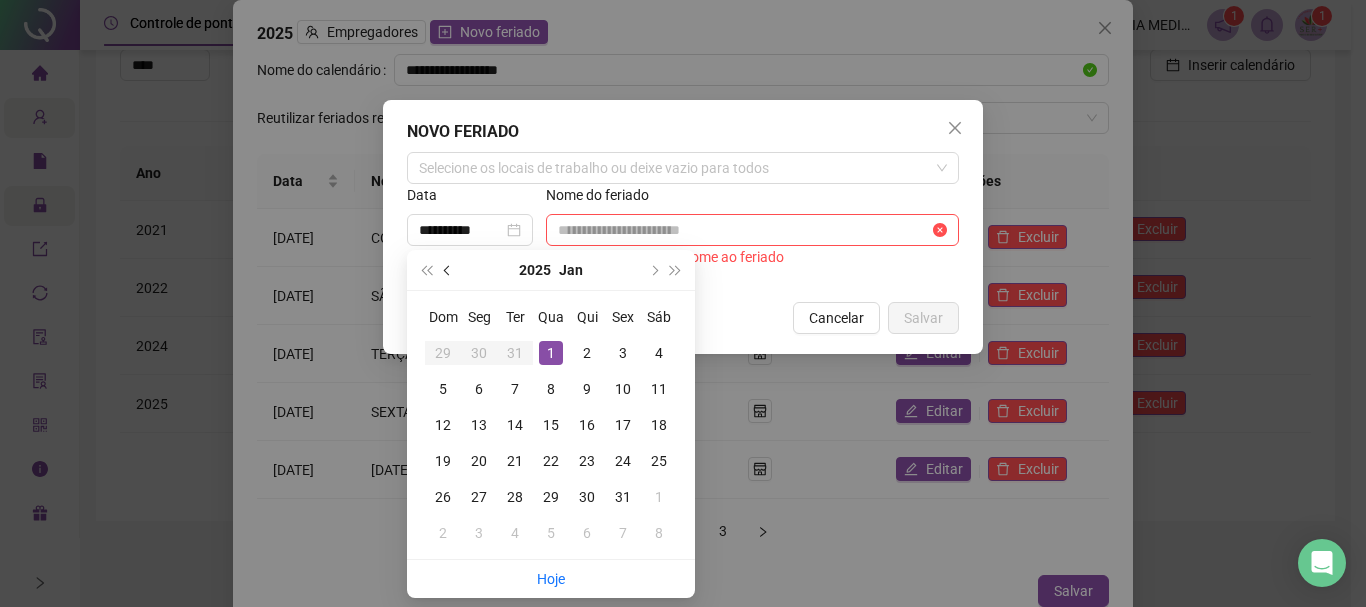 click at bounding box center (448, 270) 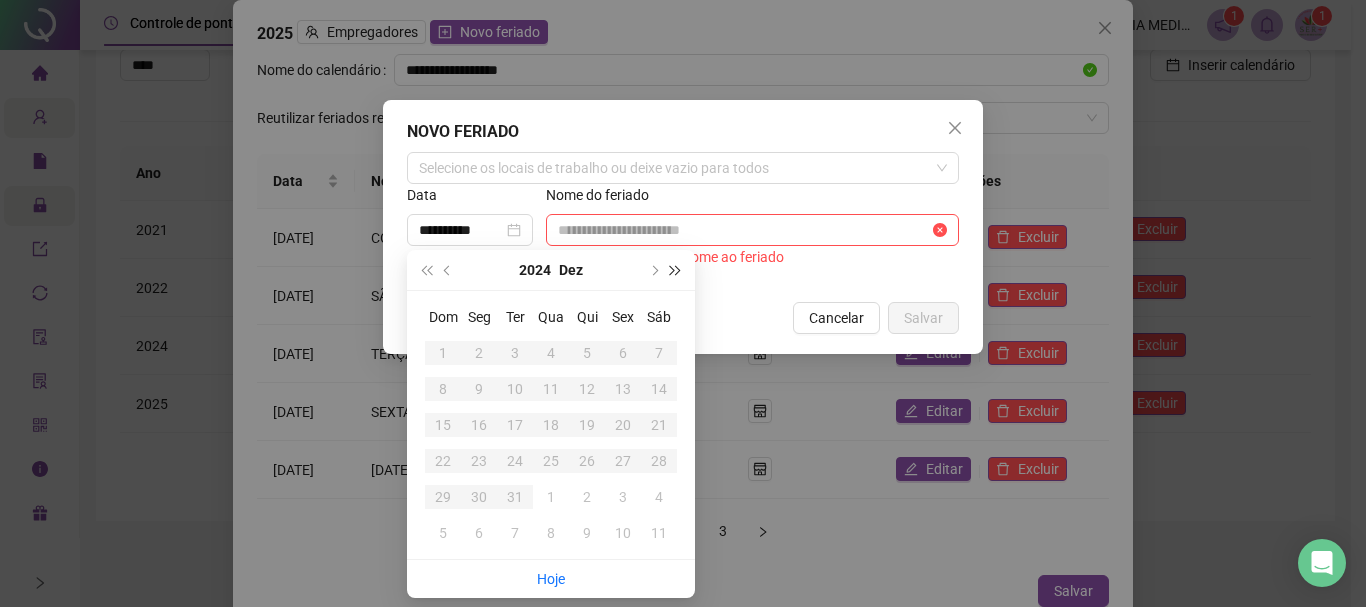 click at bounding box center (676, 270) 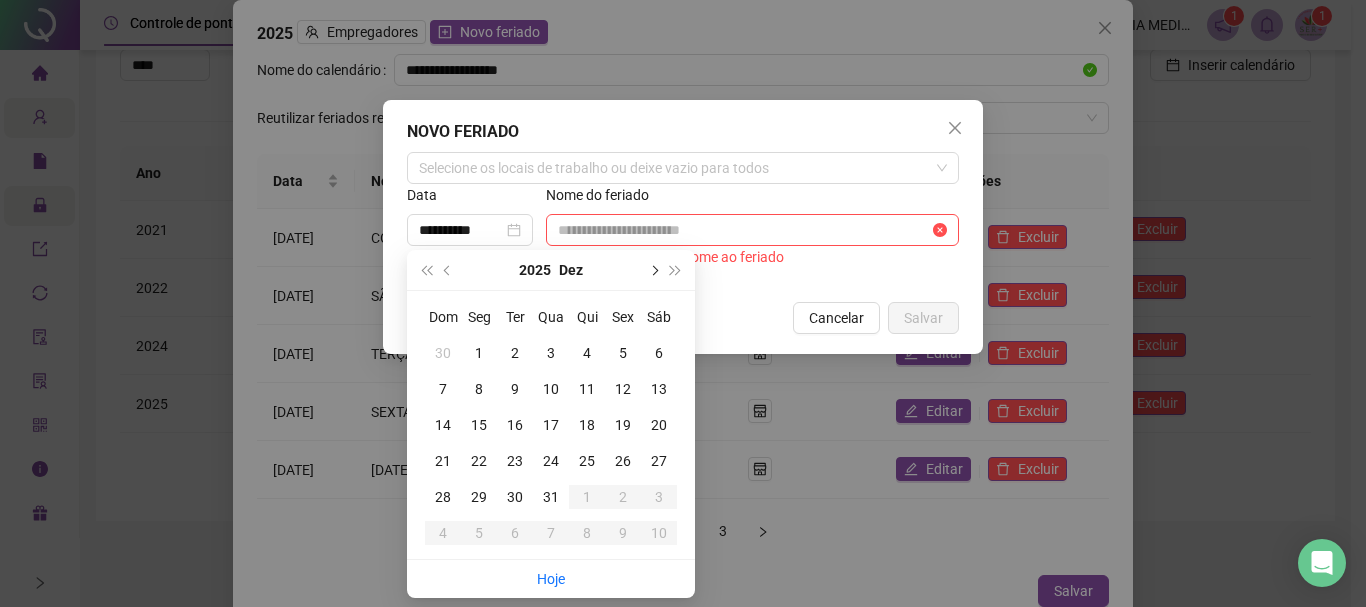 click at bounding box center (653, 270) 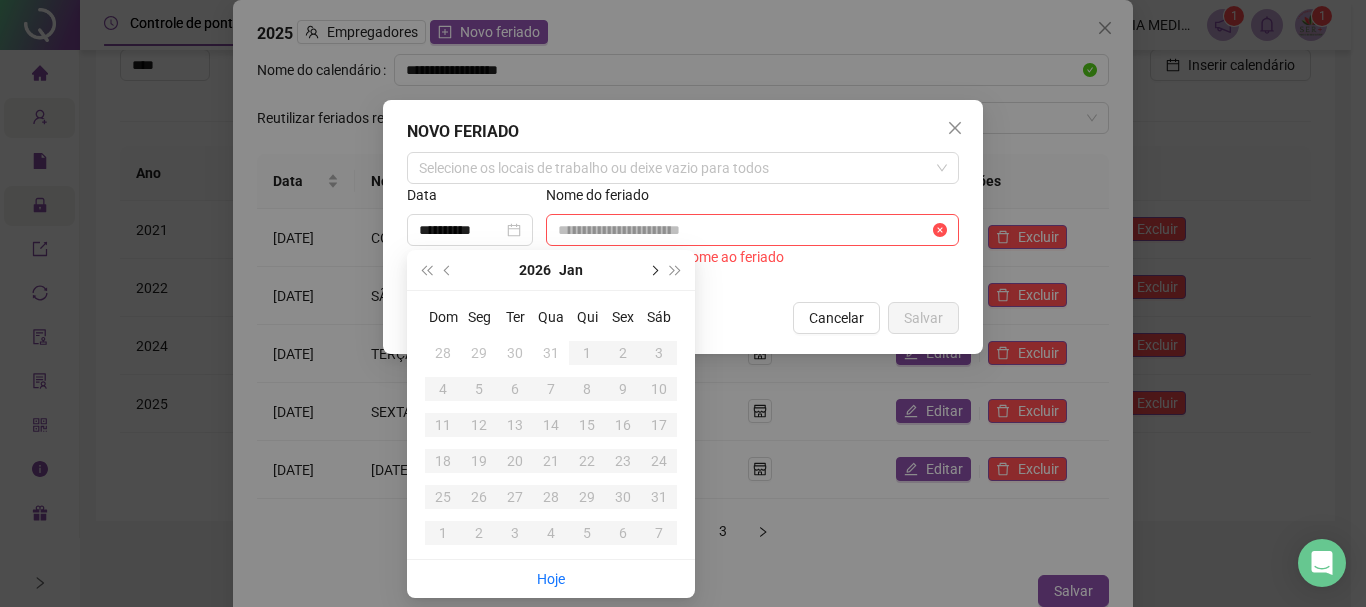 click at bounding box center [653, 270] 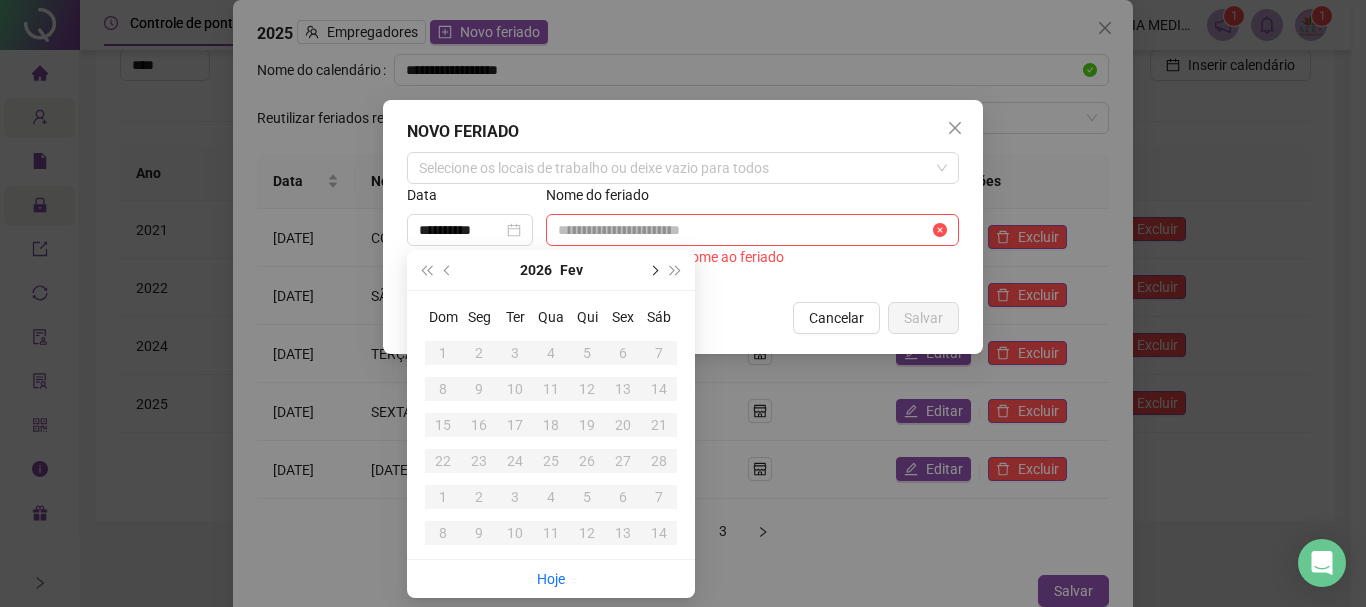 click at bounding box center [653, 270] 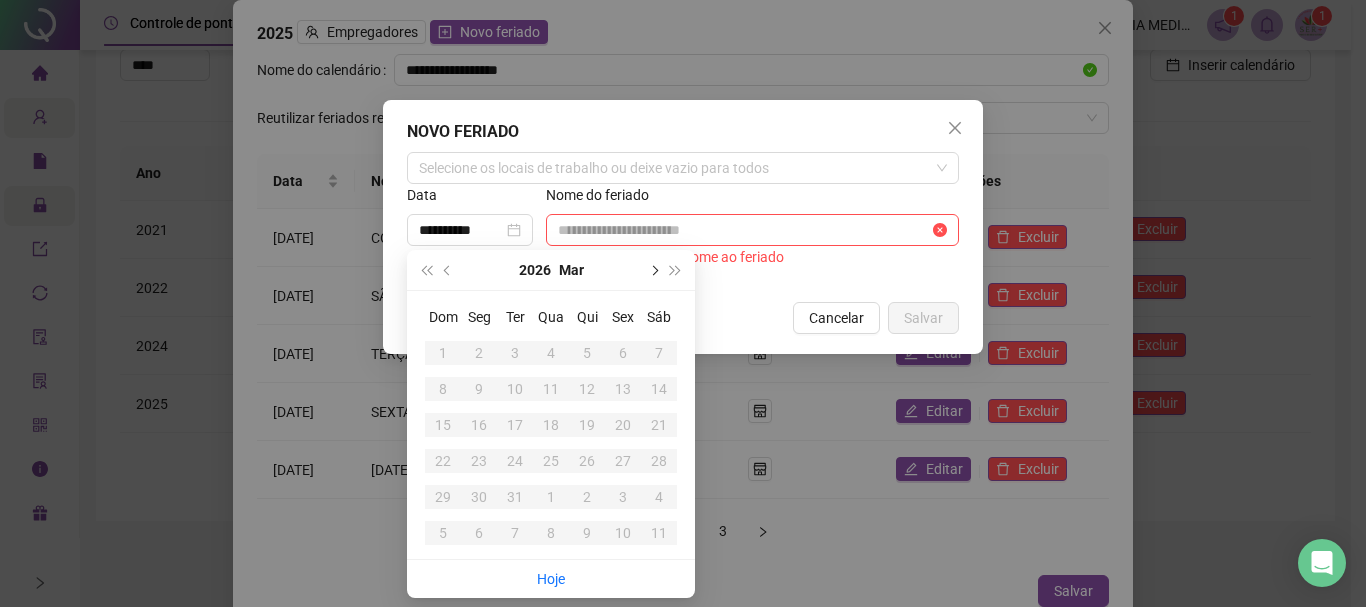 click at bounding box center (653, 270) 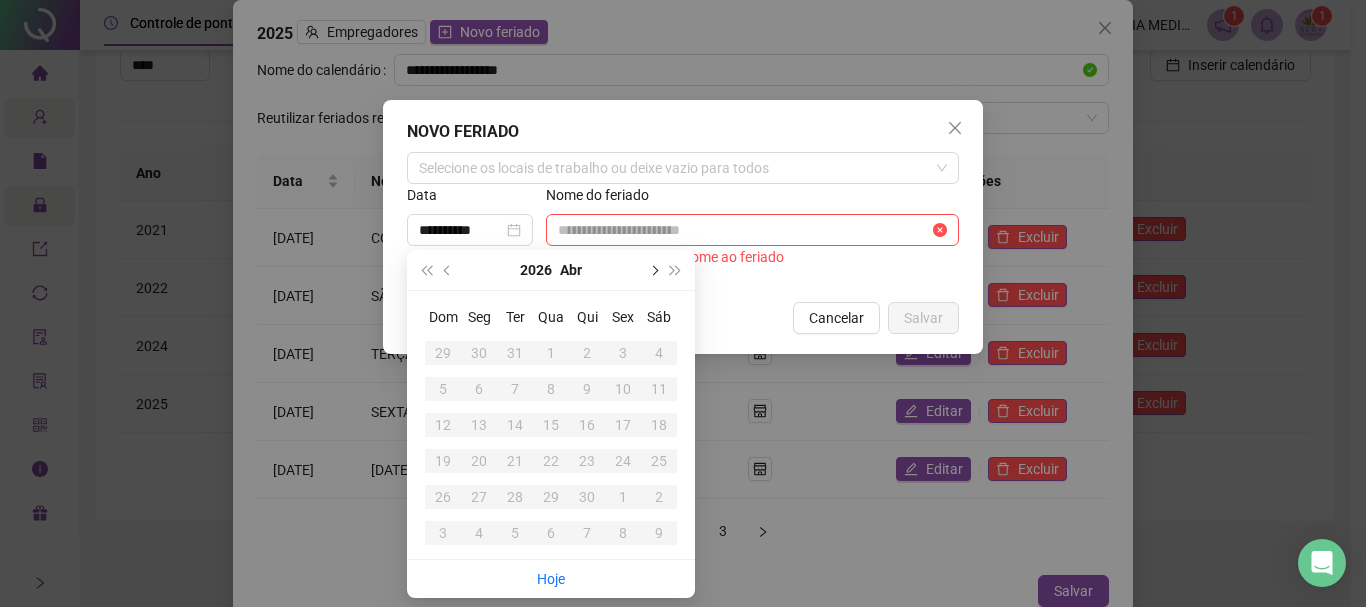click at bounding box center [653, 270] 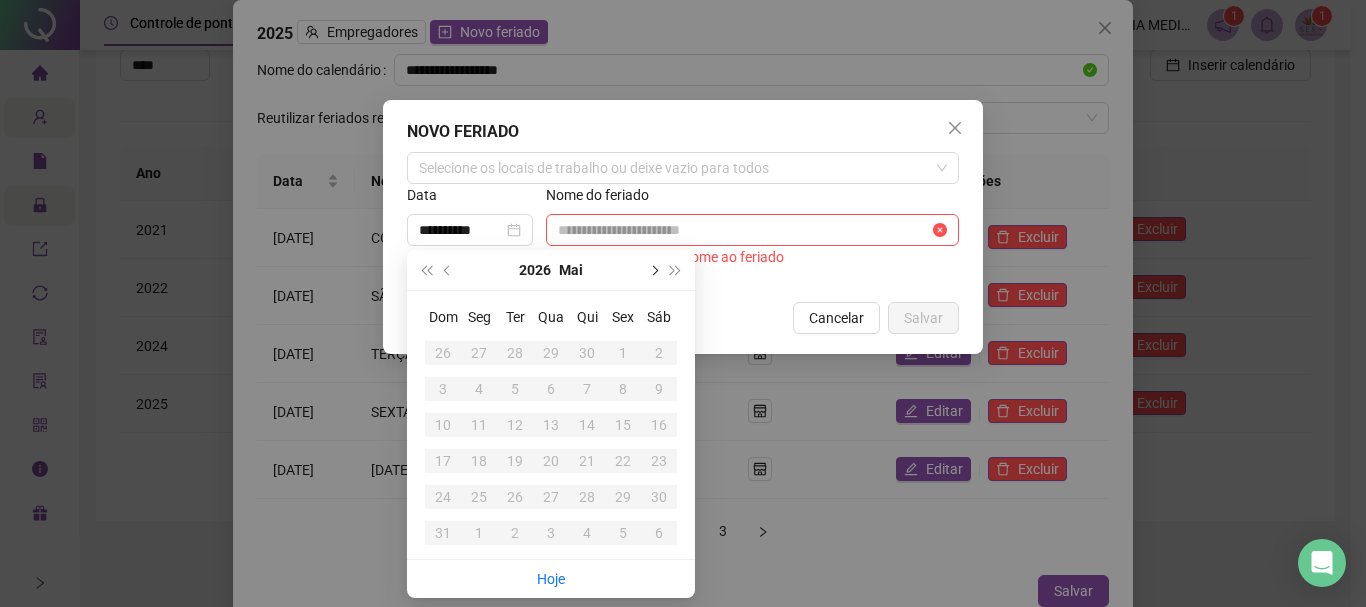 click at bounding box center (653, 270) 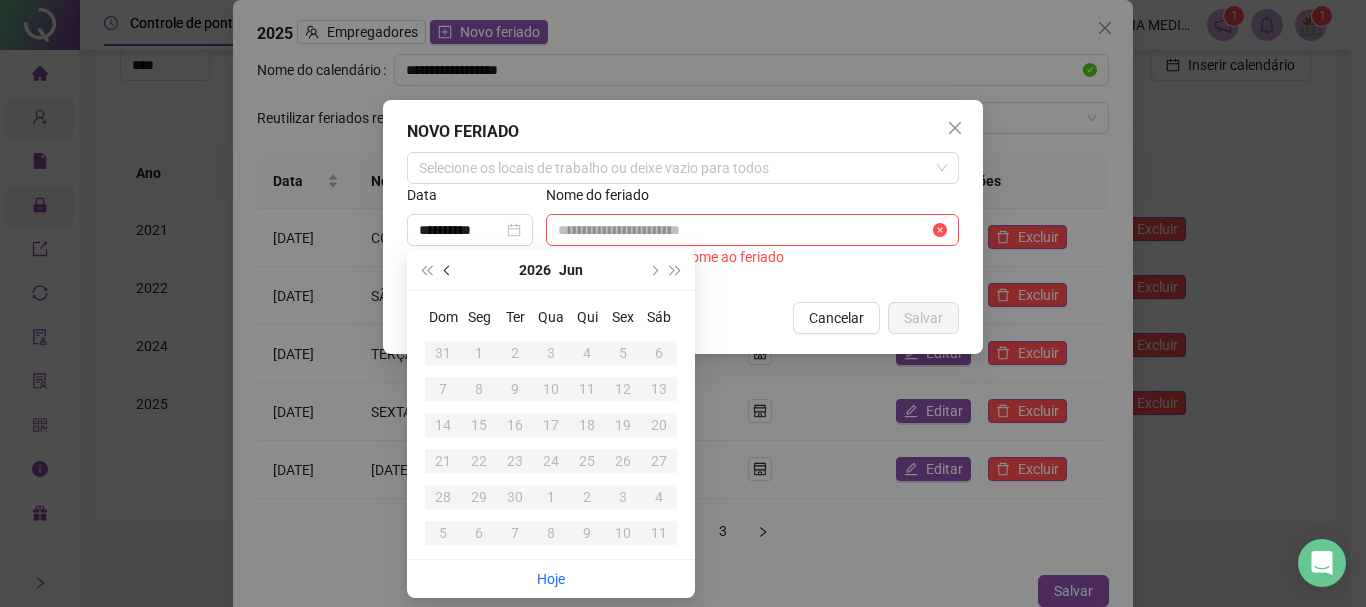 click at bounding box center [449, 270] 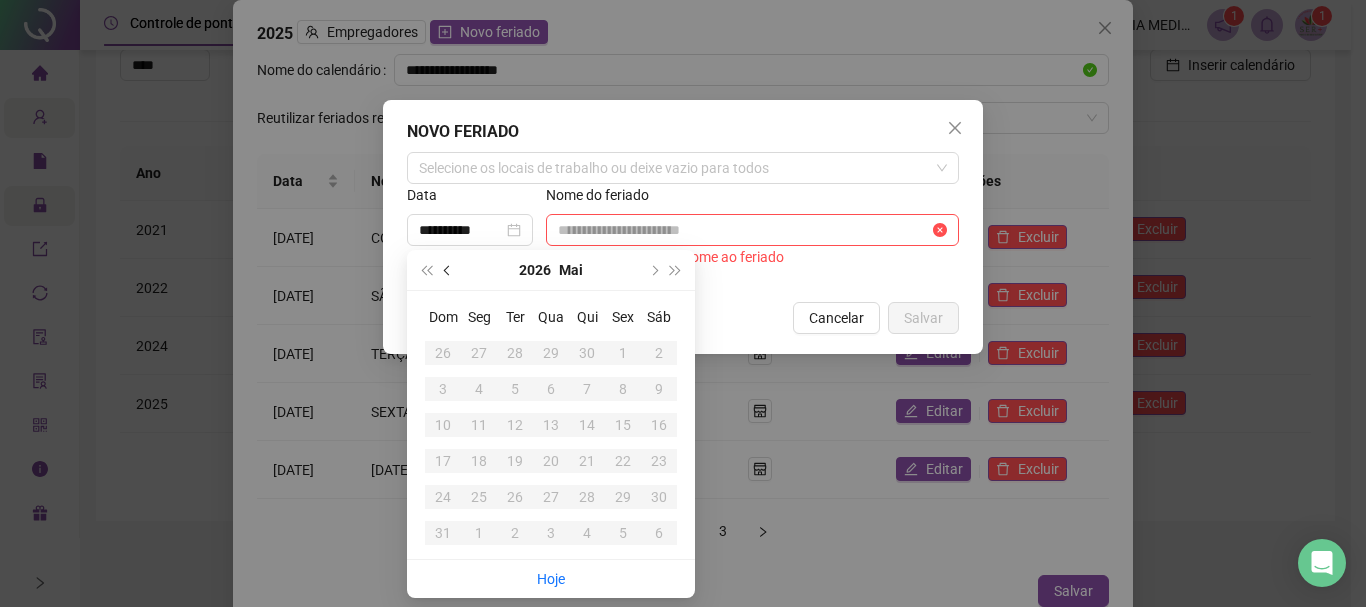 click at bounding box center [449, 270] 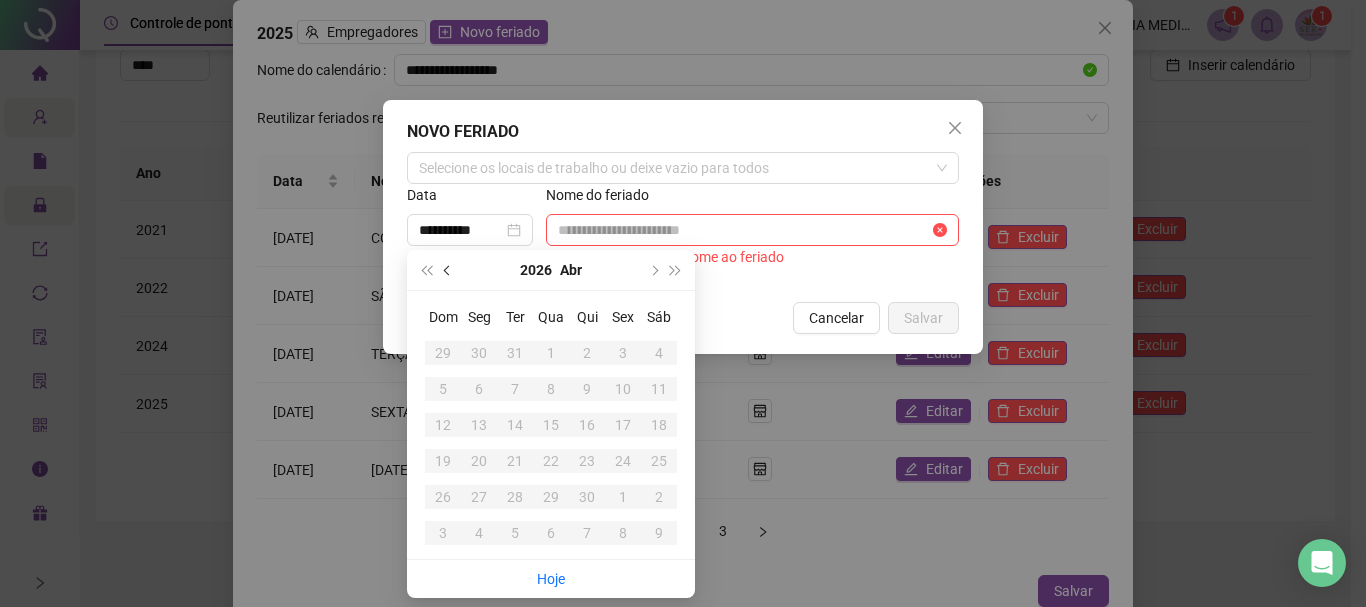 click at bounding box center [449, 270] 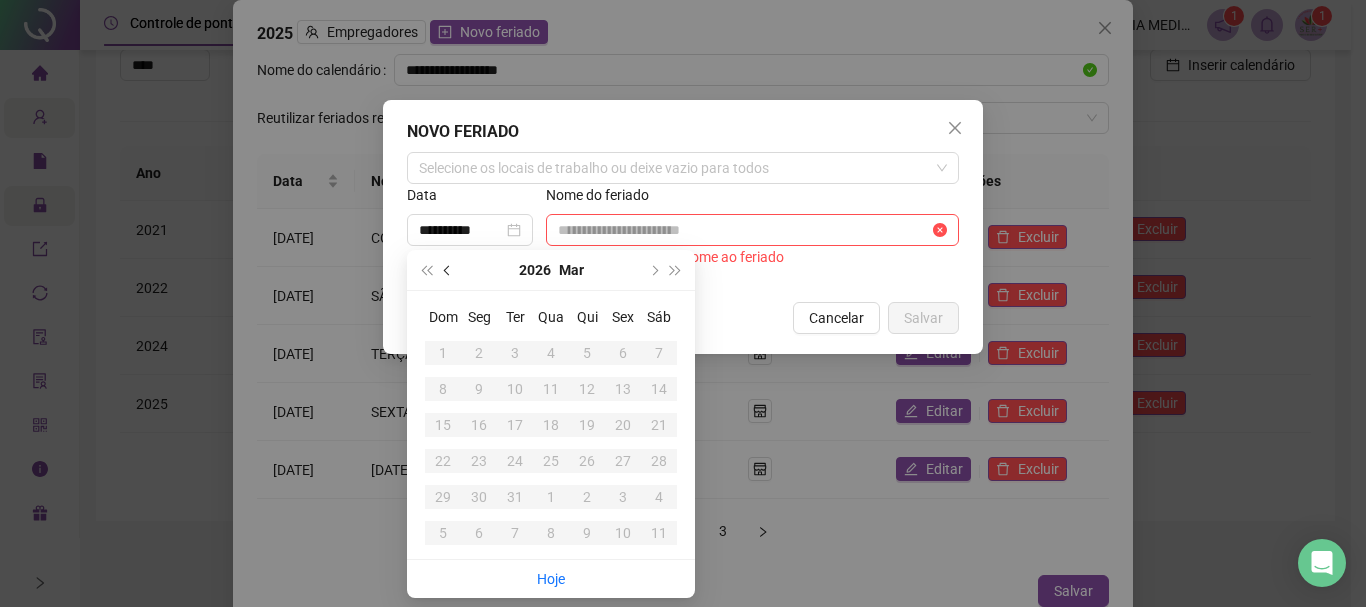 click at bounding box center [449, 270] 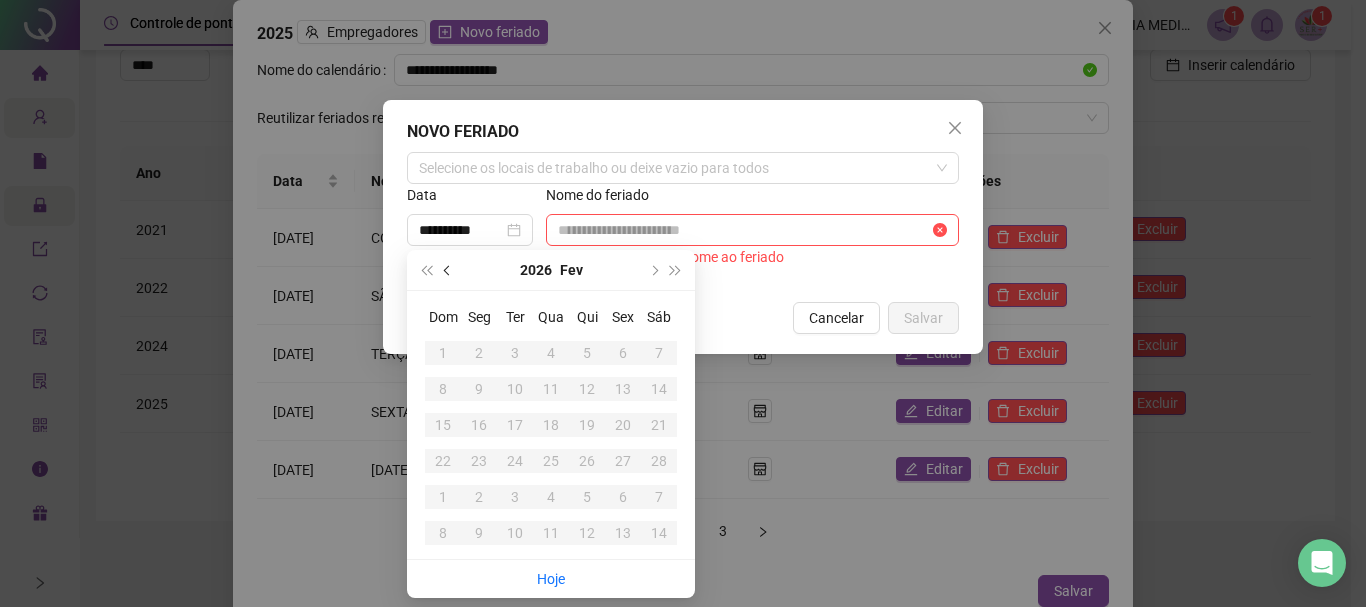 click at bounding box center [449, 270] 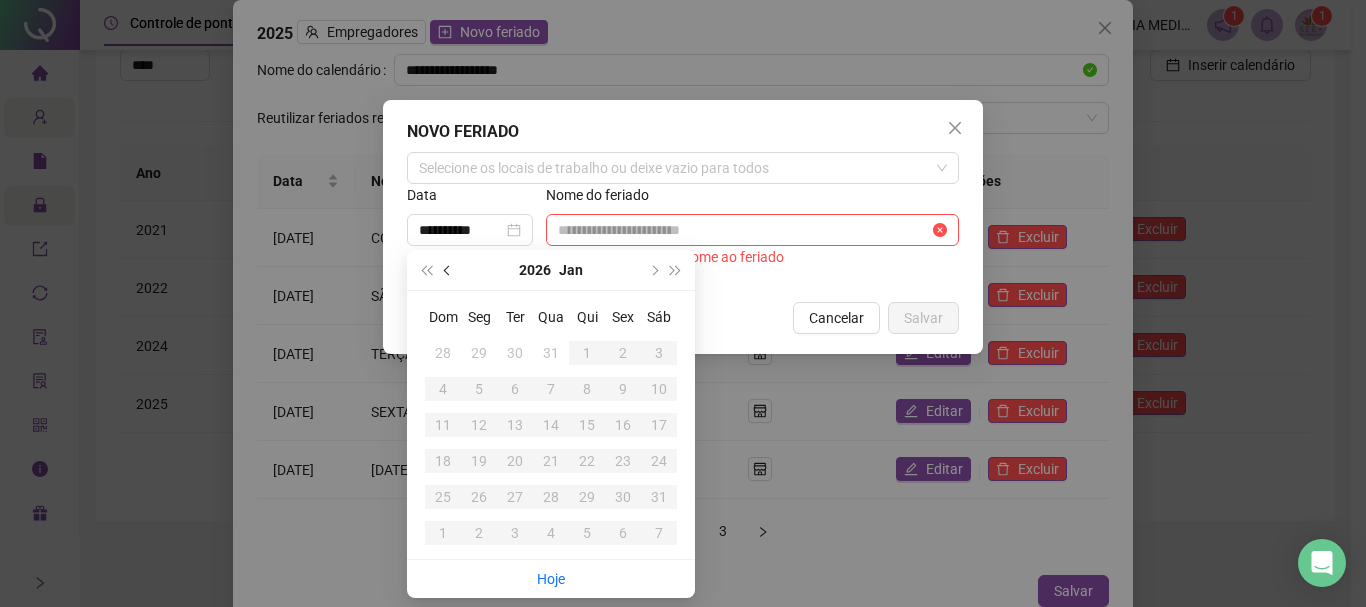 click at bounding box center [449, 270] 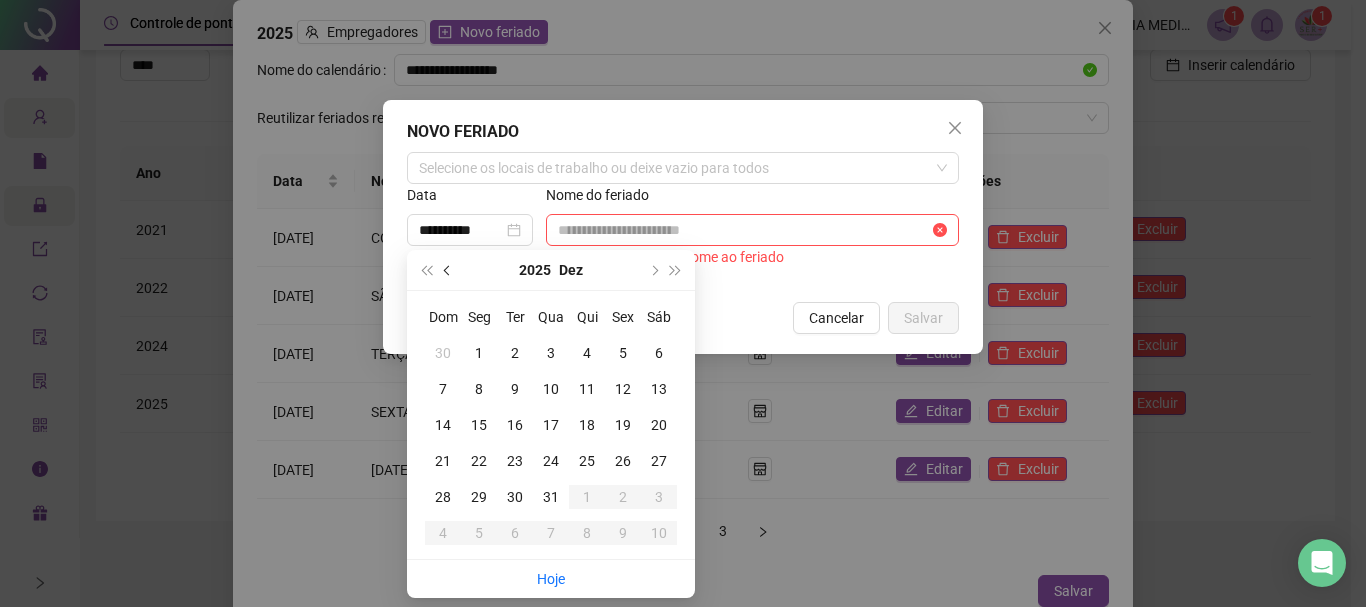 click at bounding box center [449, 270] 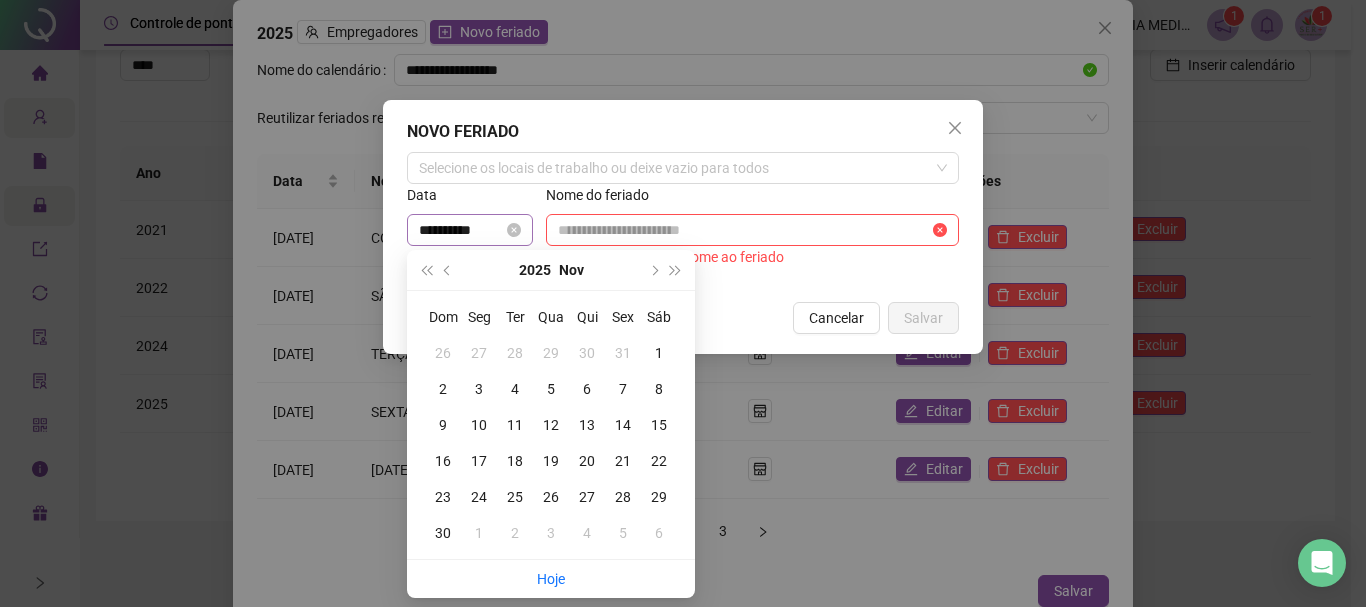 click on "**********" at bounding box center (470, 230) 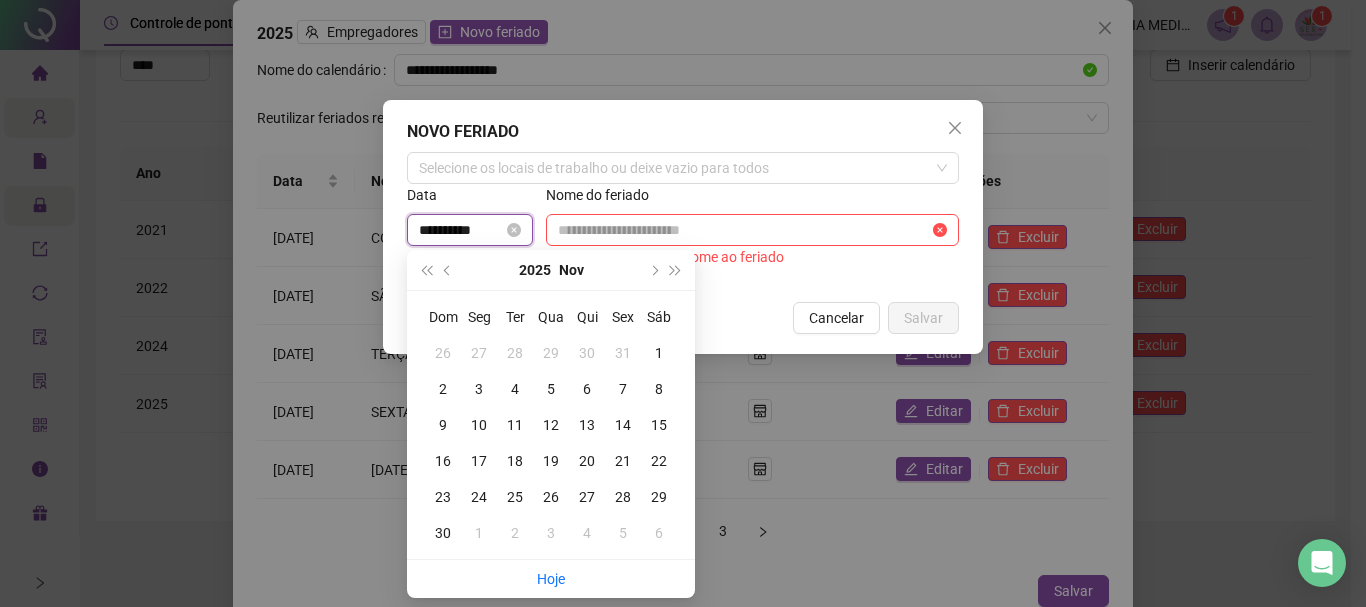drag, startPoint x: 430, startPoint y: 233, endPoint x: 415, endPoint y: 232, distance: 15.033297 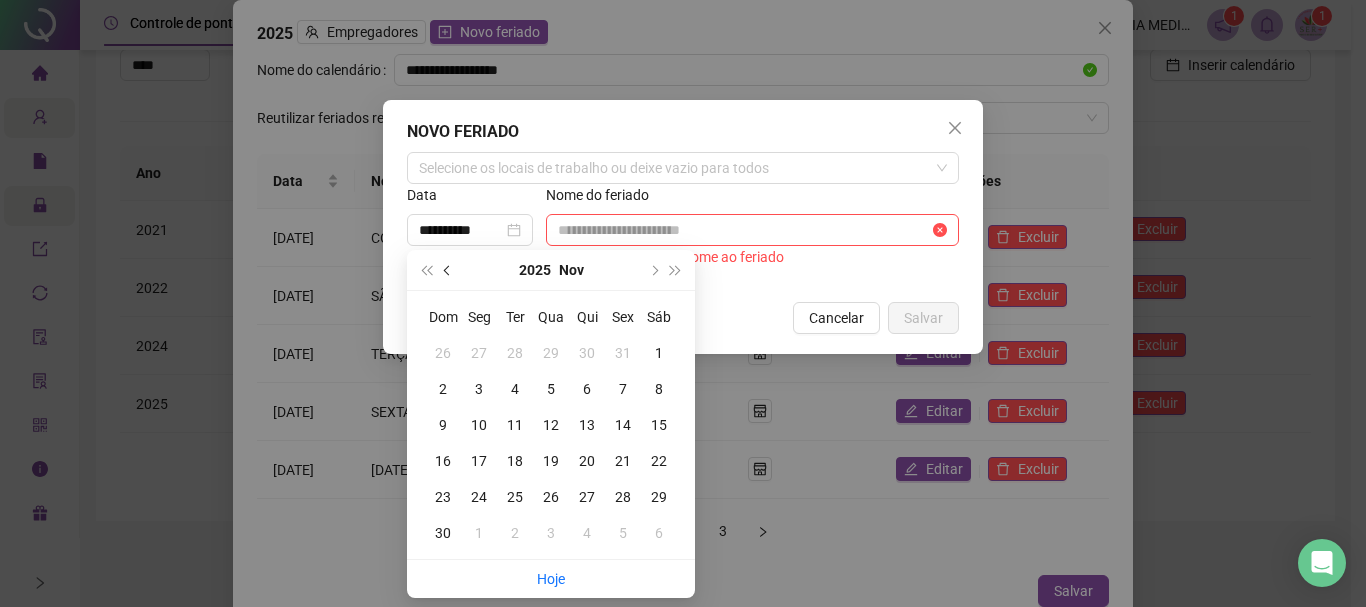 click at bounding box center [449, 270] 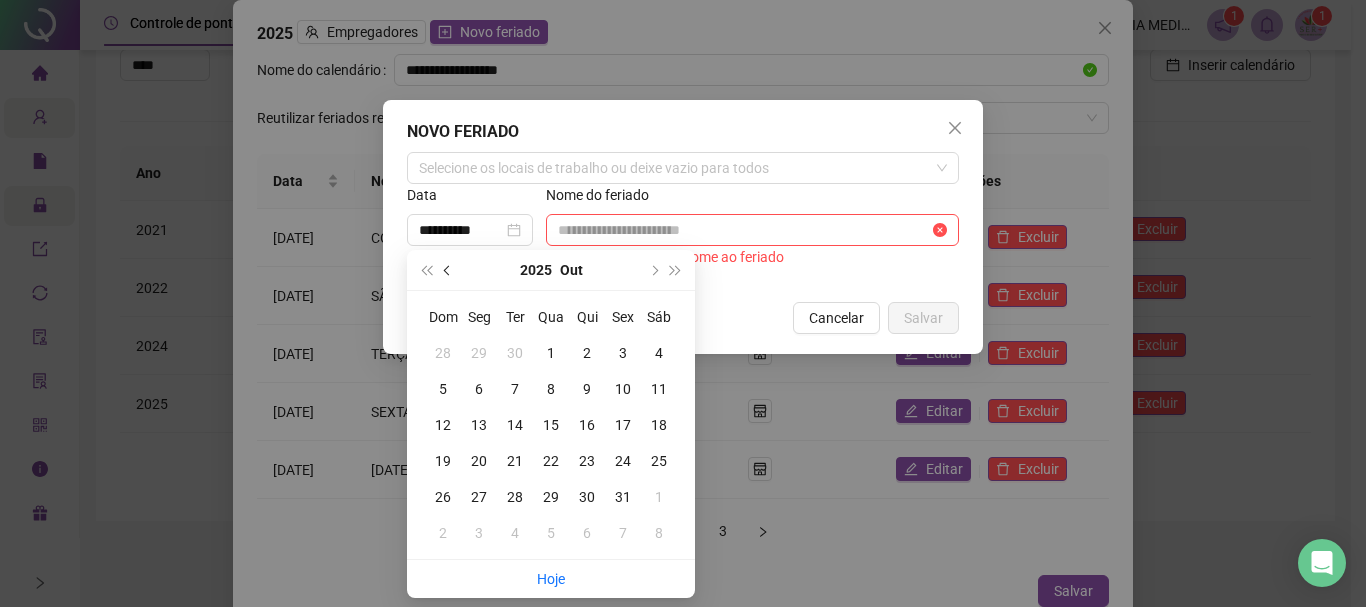 click at bounding box center [449, 270] 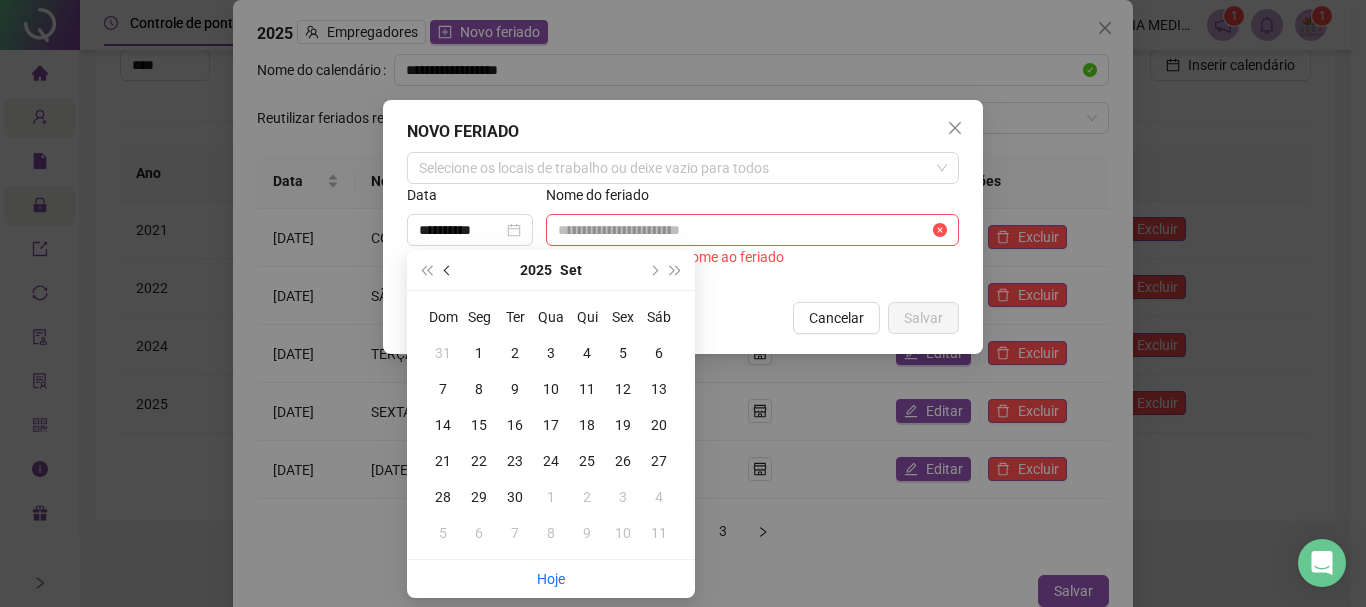 click at bounding box center [449, 270] 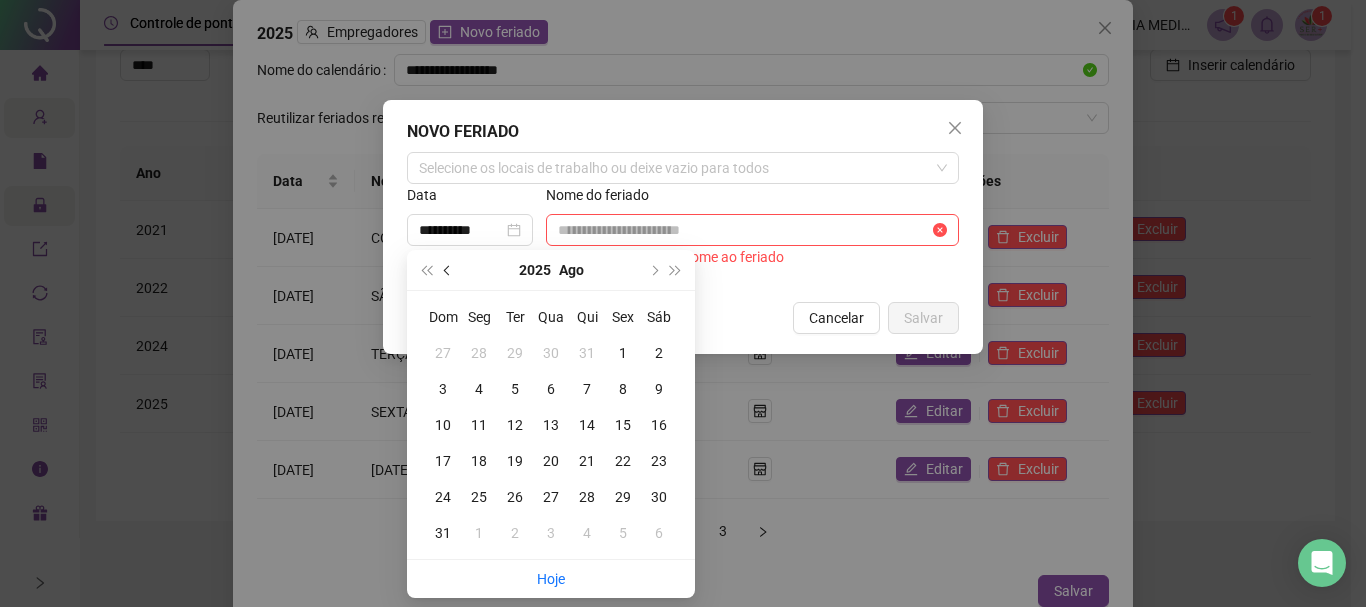 click at bounding box center [449, 270] 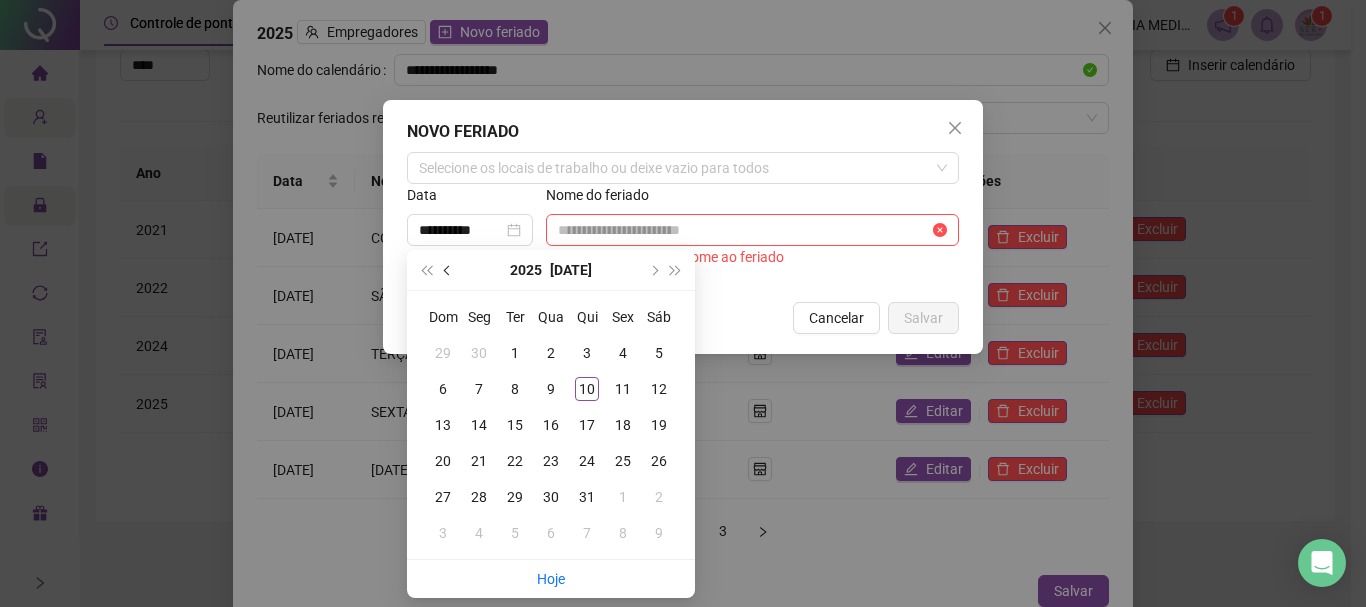 click at bounding box center [449, 270] 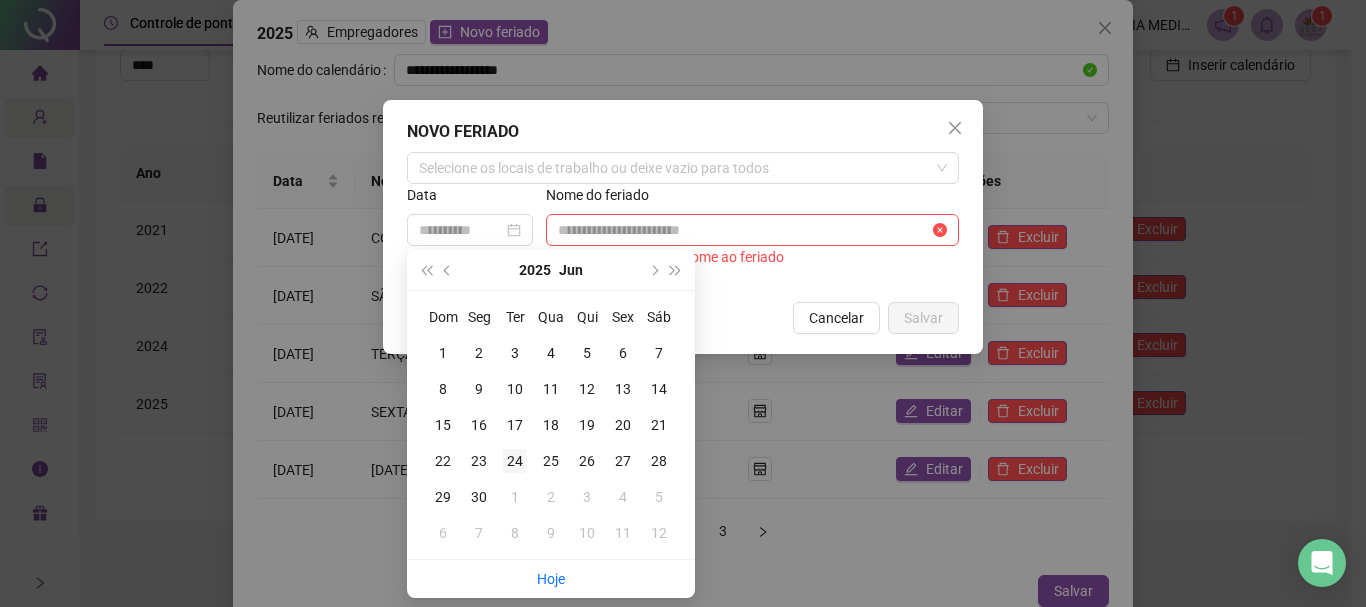 type on "**********" 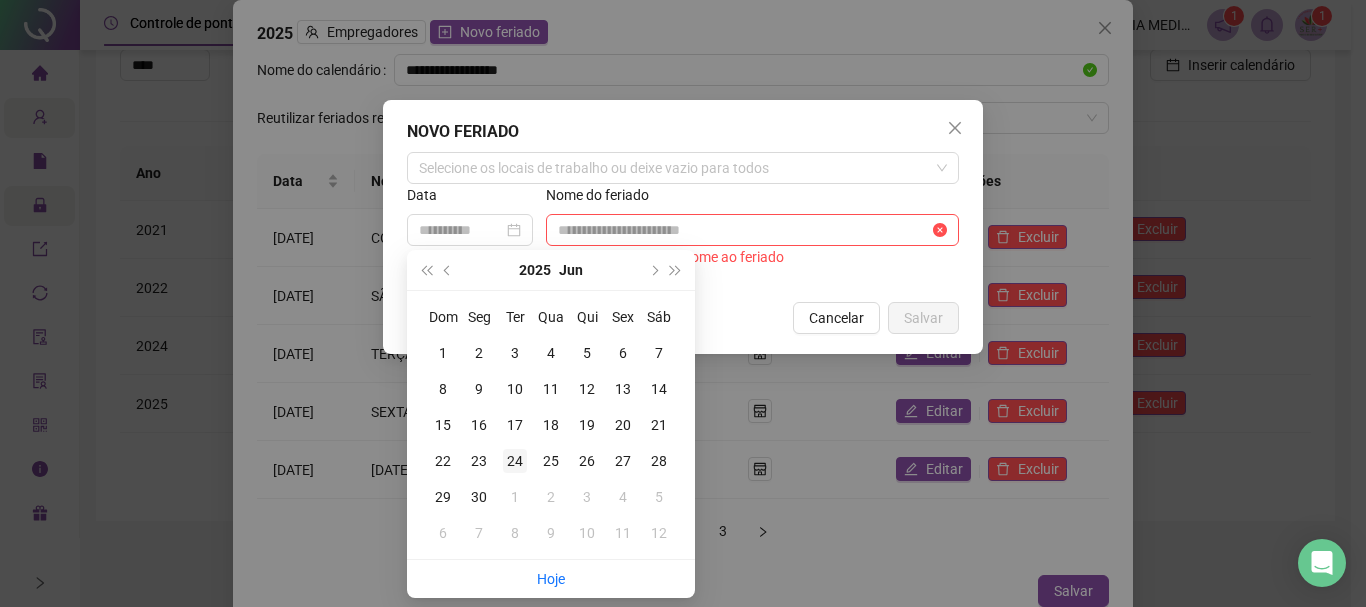 click on "24" at bounding box center (515, 461) 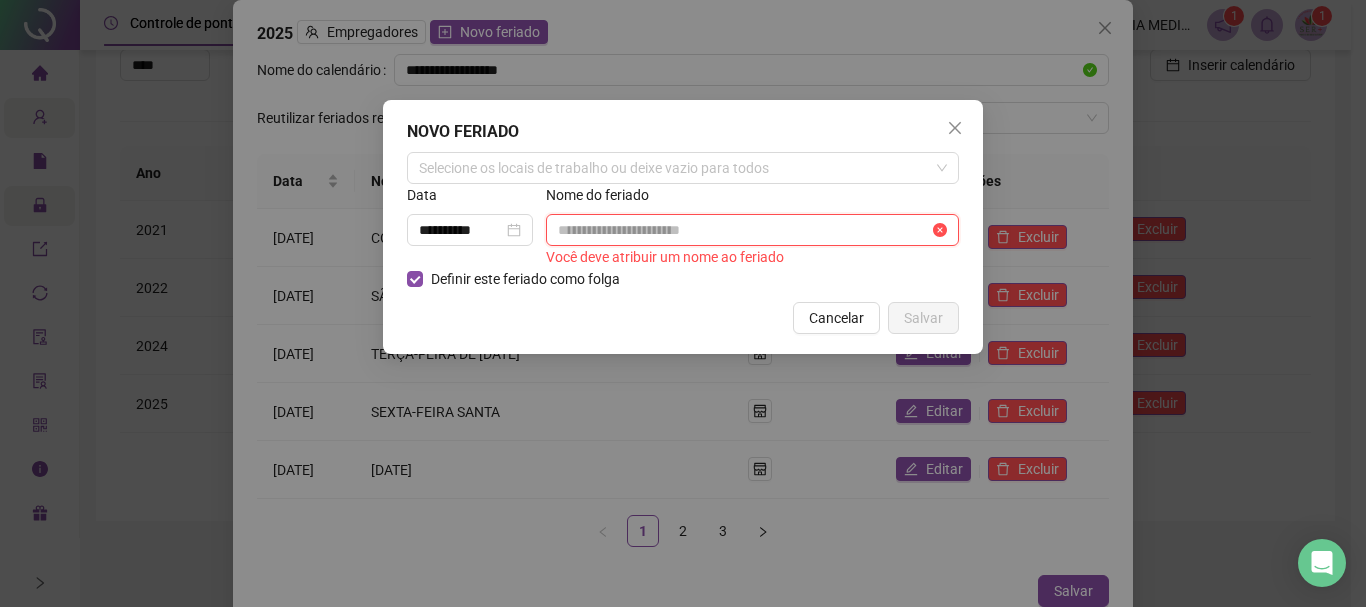 click at bounding box center (743, 230) 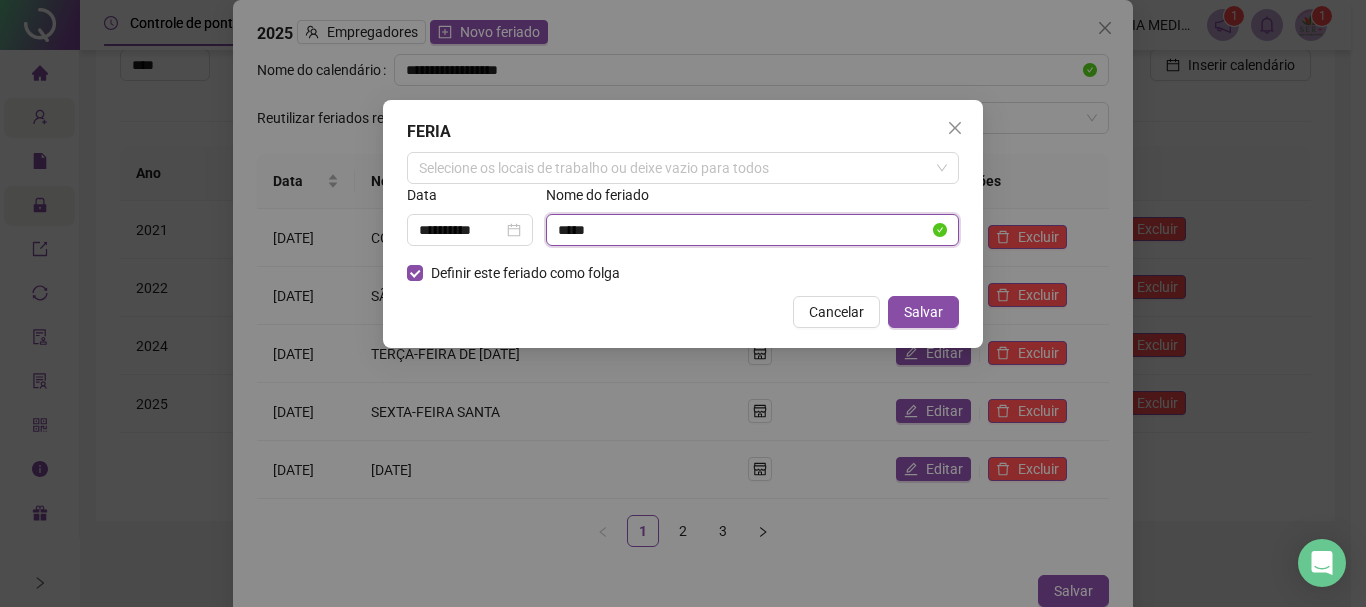 type on "**********" 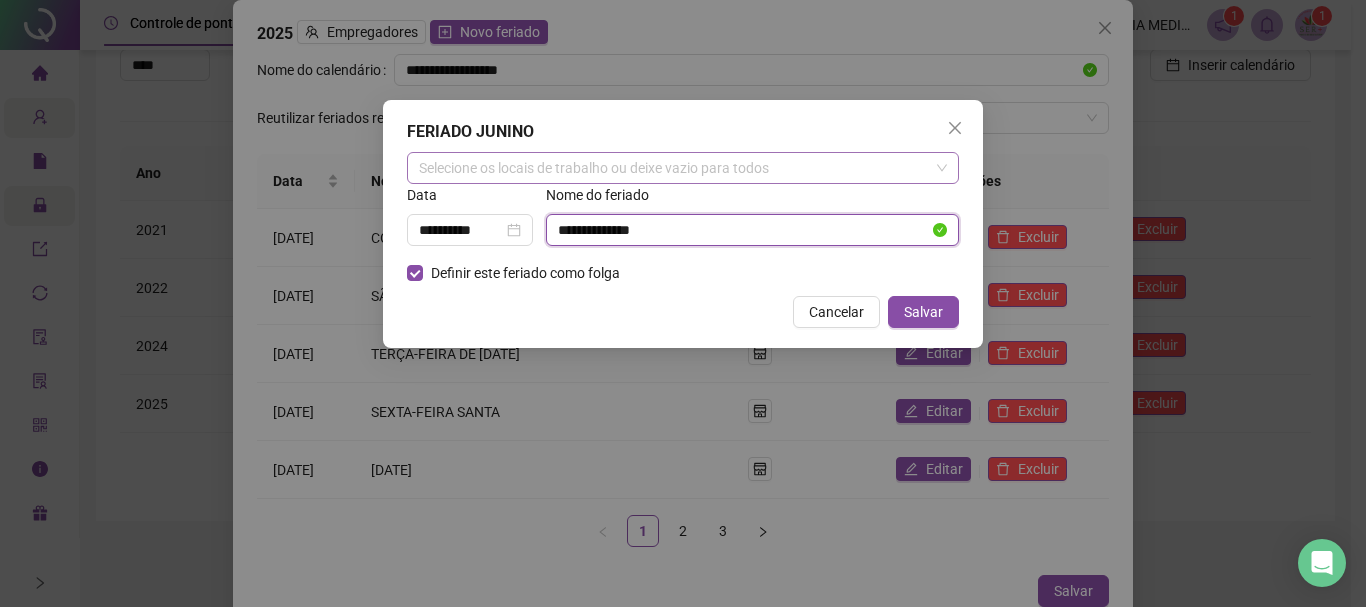 click at bounding box center (672, 168) 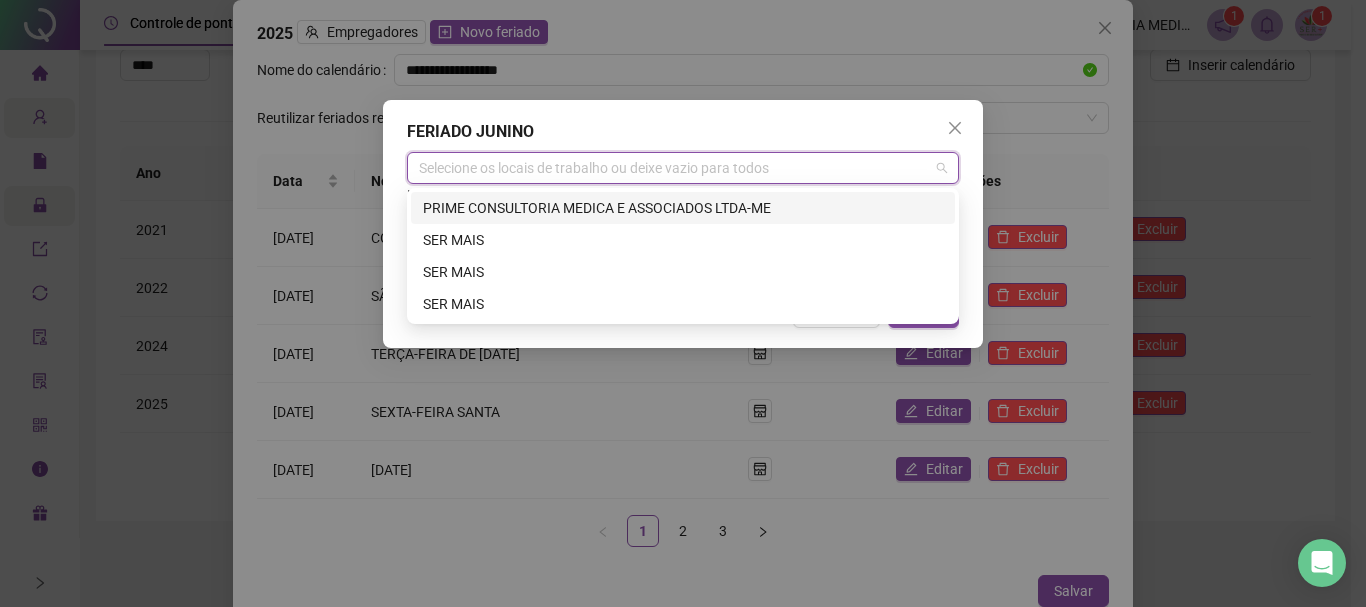 click on "PRIME CONSULTORIA MEDICA E ASSOCIADOS LTDA-ME" at bounding box center [683, 208] 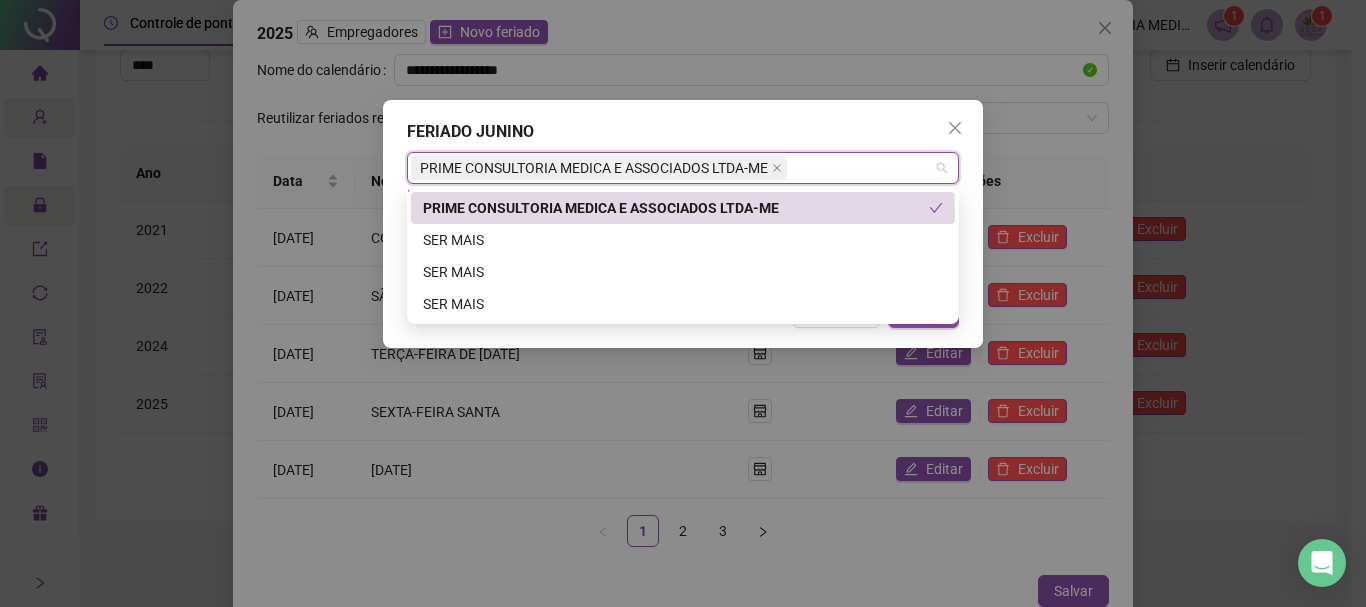 click on "PRIME CONSULTORIA MEDICA E ASSOCIADOS LTDA-ME" at bounding box center [676, 208] 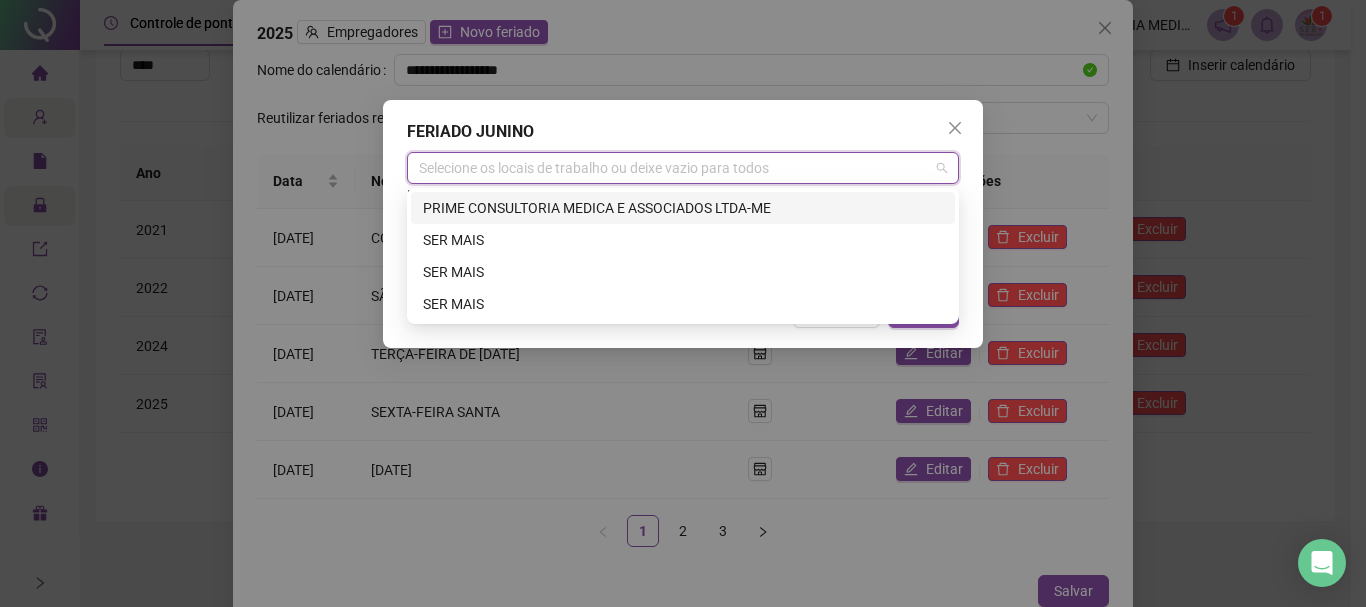 click on "PRIME CONSULTORIA MEDICA E ASSOCIADOS LTDA-ME" at bounding box center [683, 208] 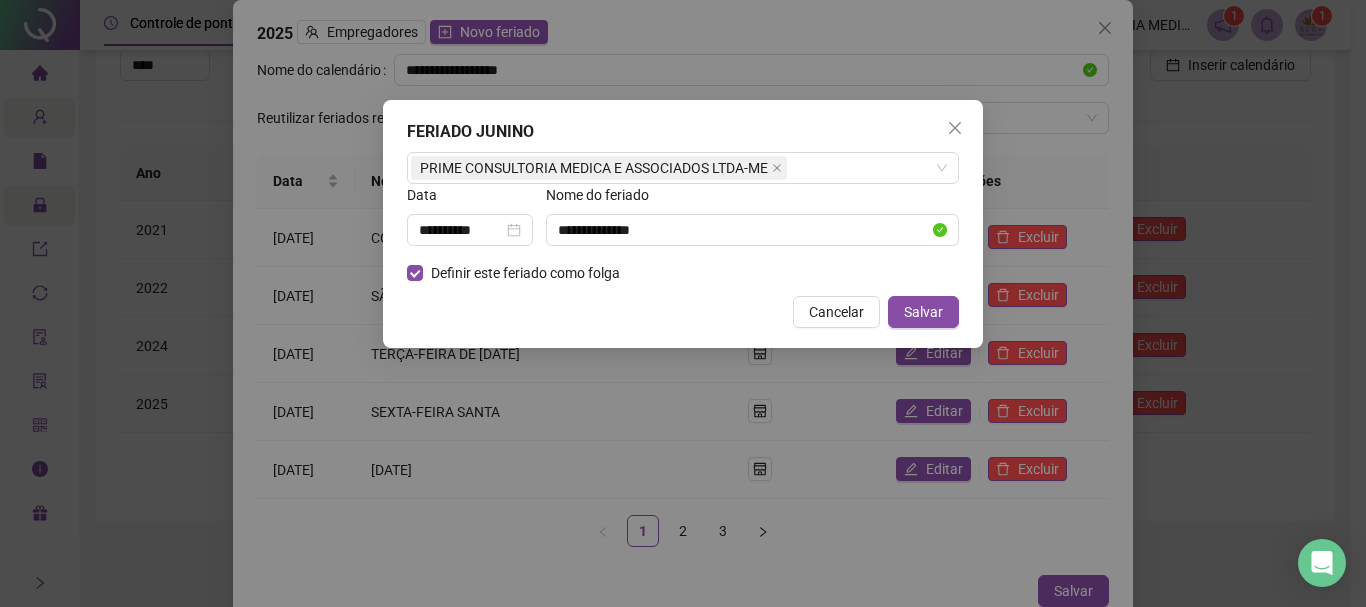 click on "FERIADO JUNINO" at bounding box center (683, 132) 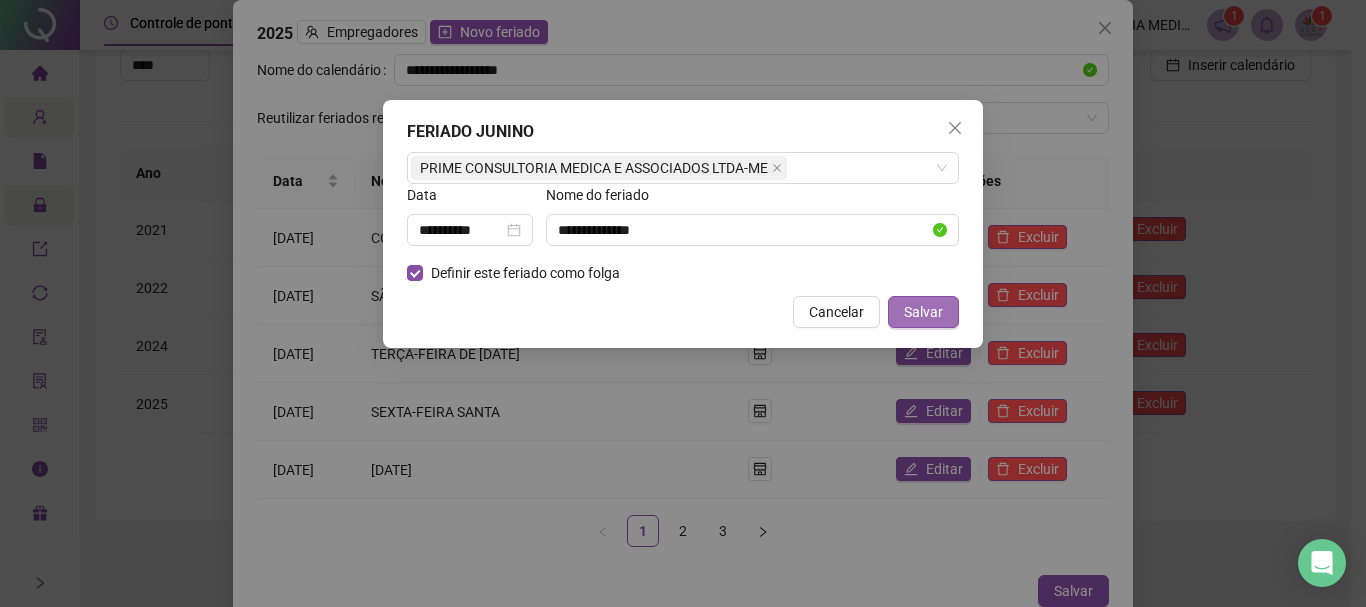 click on "Salvar" at bounding box center [923, 312] 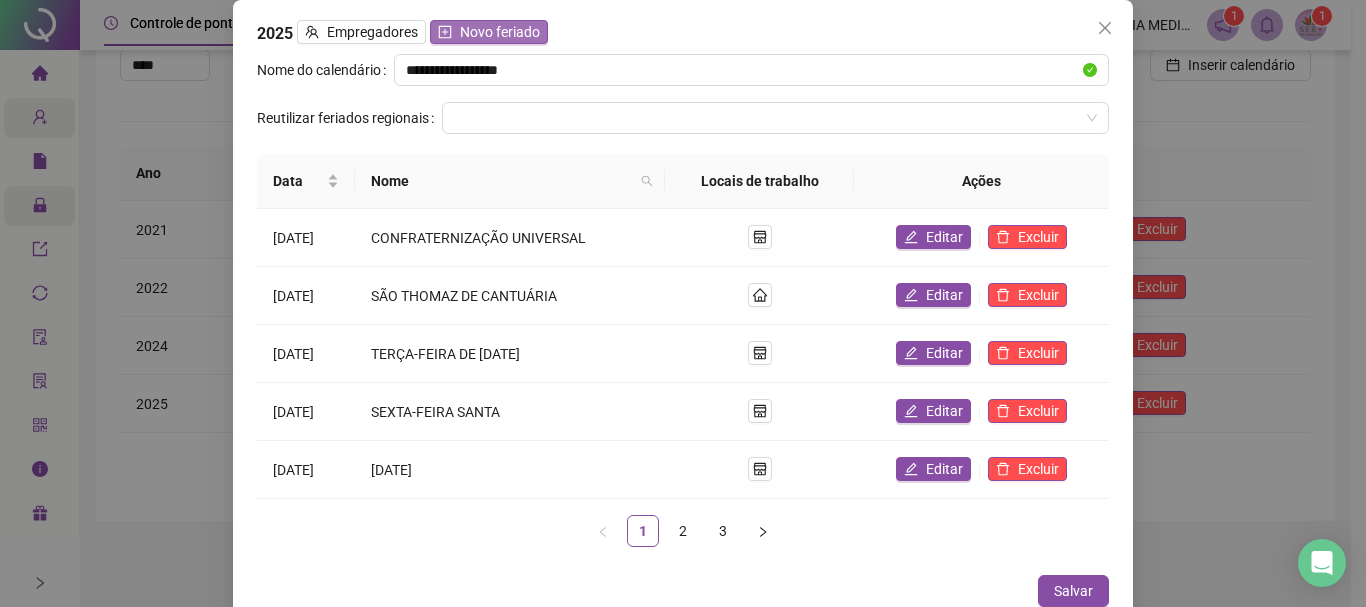 click on "Novo feriado" at bounding box center [500, 32] 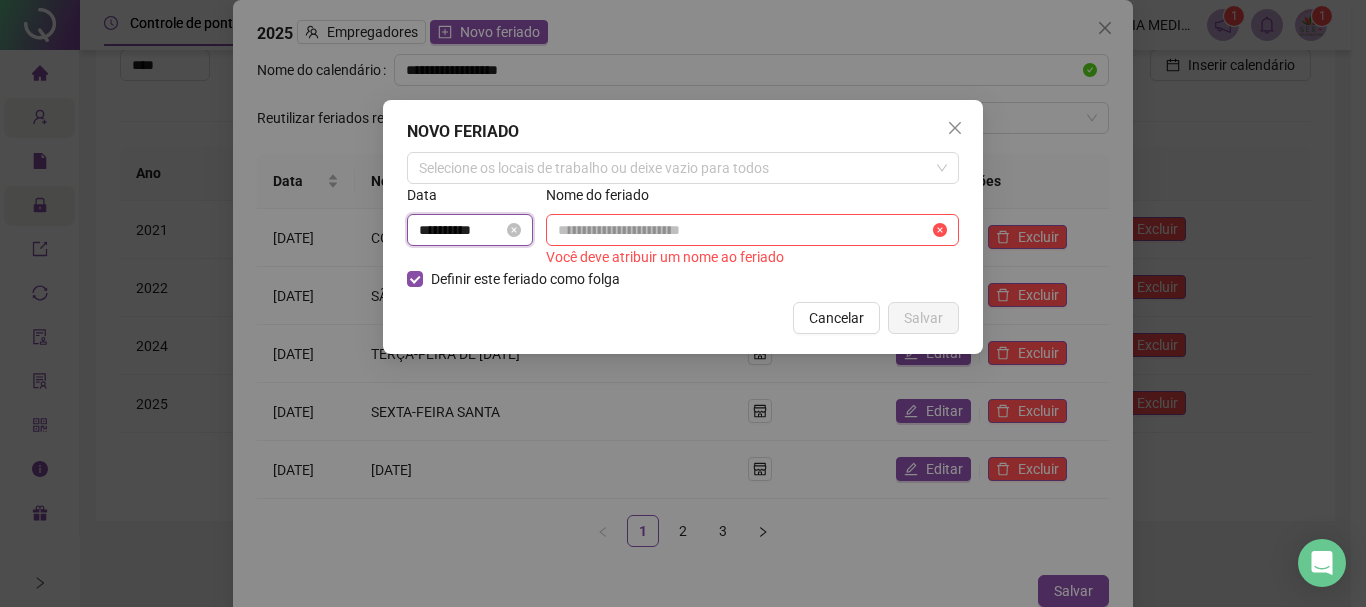 click on "**********" at bounding box center [461, 230] 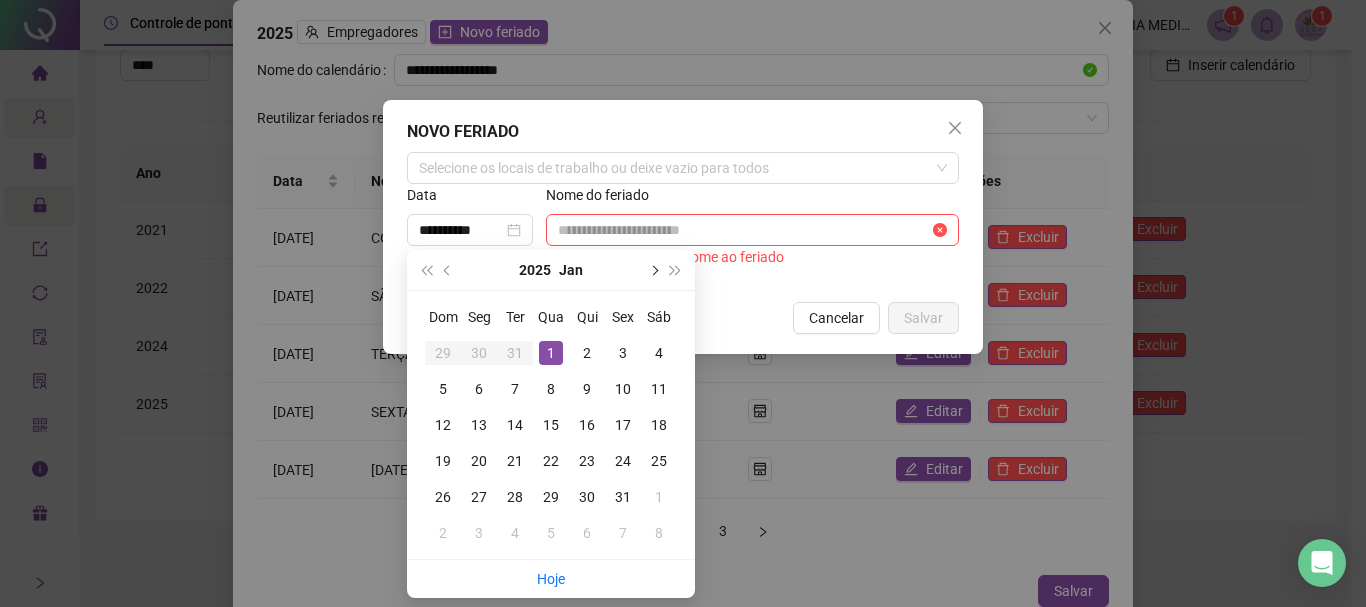 click at bounding box center [653, 270] 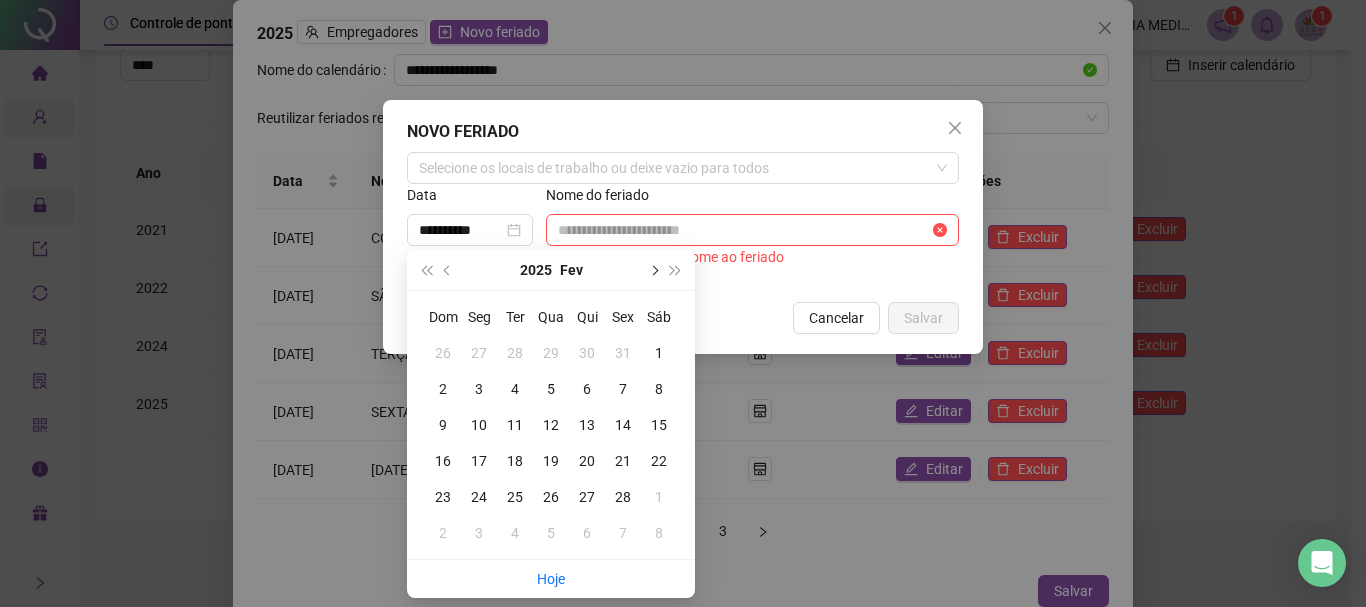click at bounding box center (653, 270) 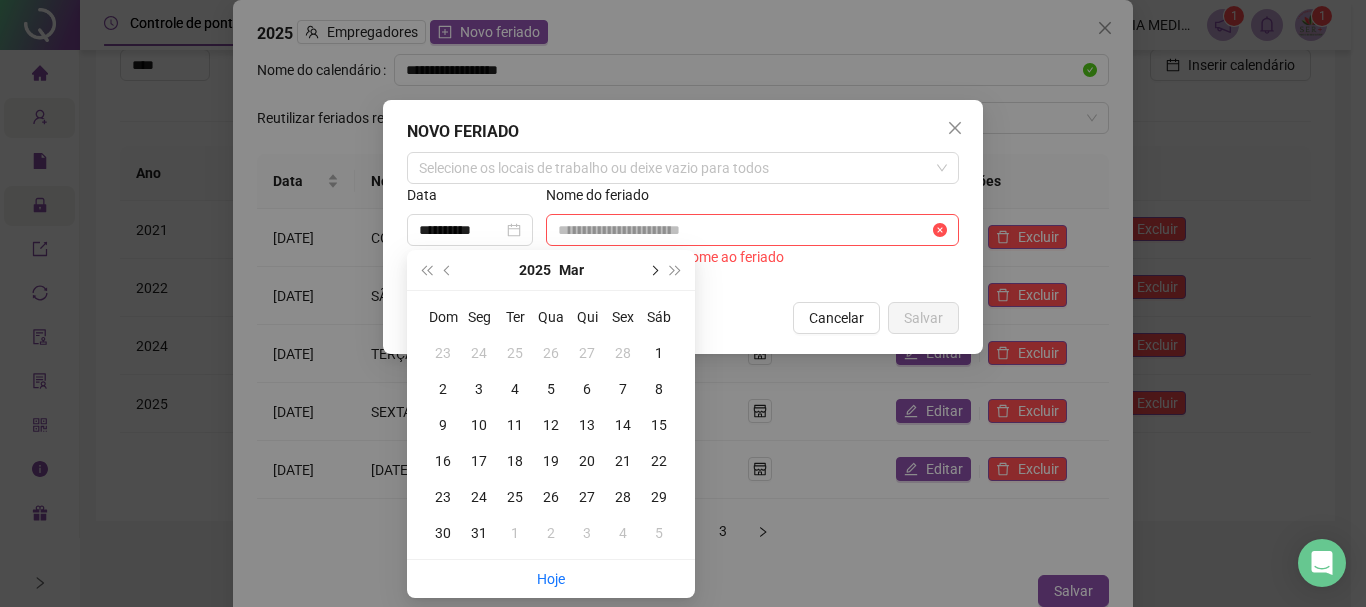 click at bounding box center (653, 270) 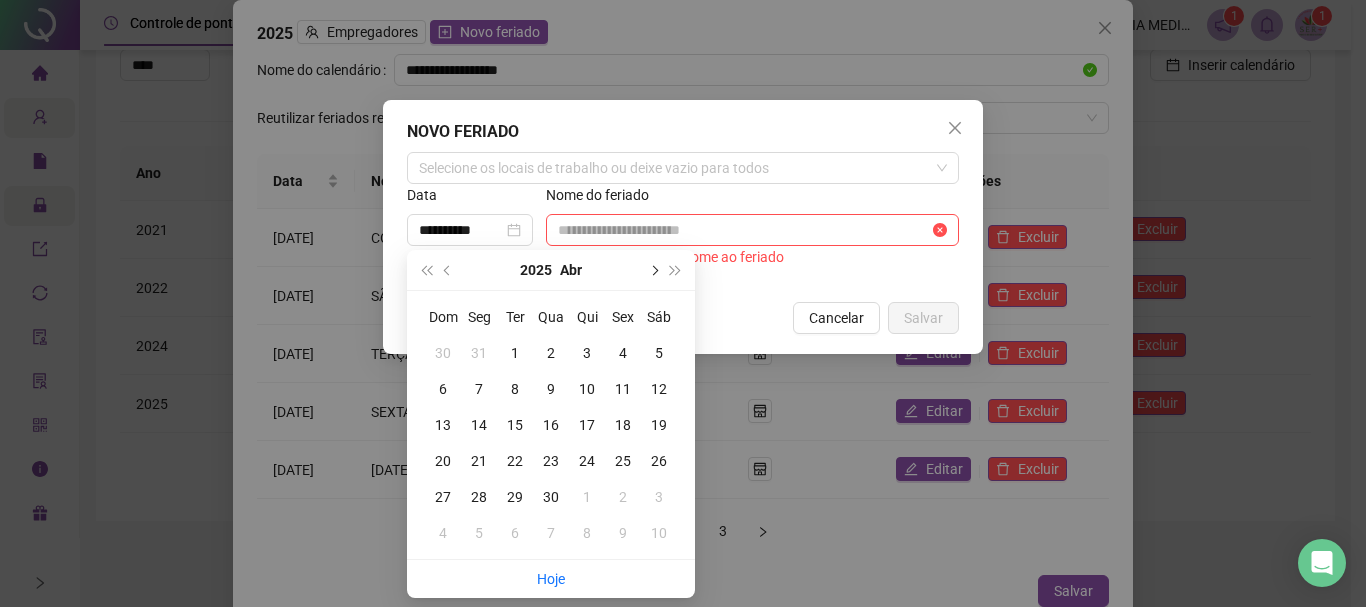 click at bounding box center (653, 270) 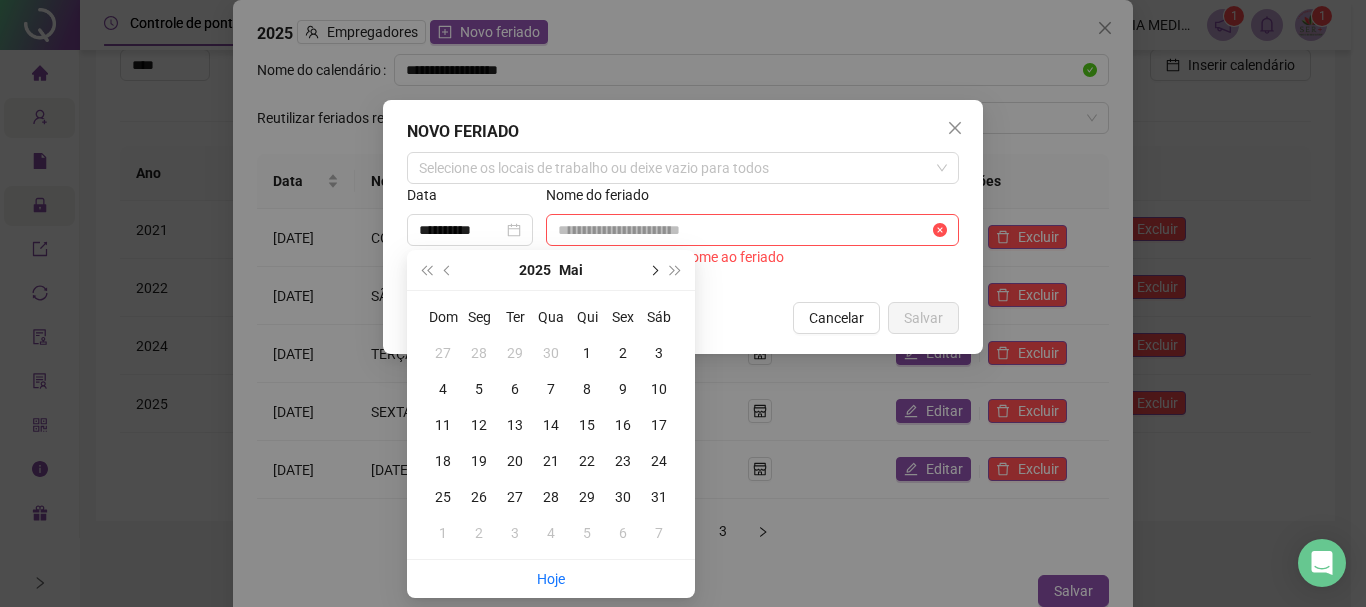 click at bounding box center [653, 270] 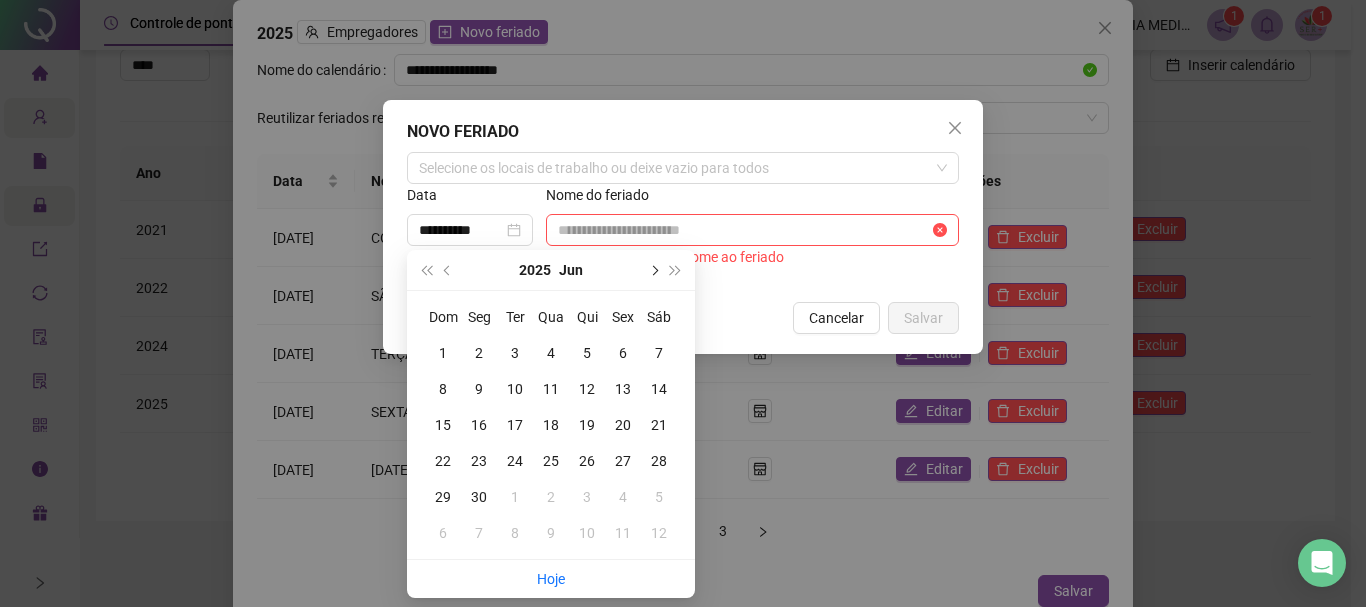 click at bounding box center [653, 270] 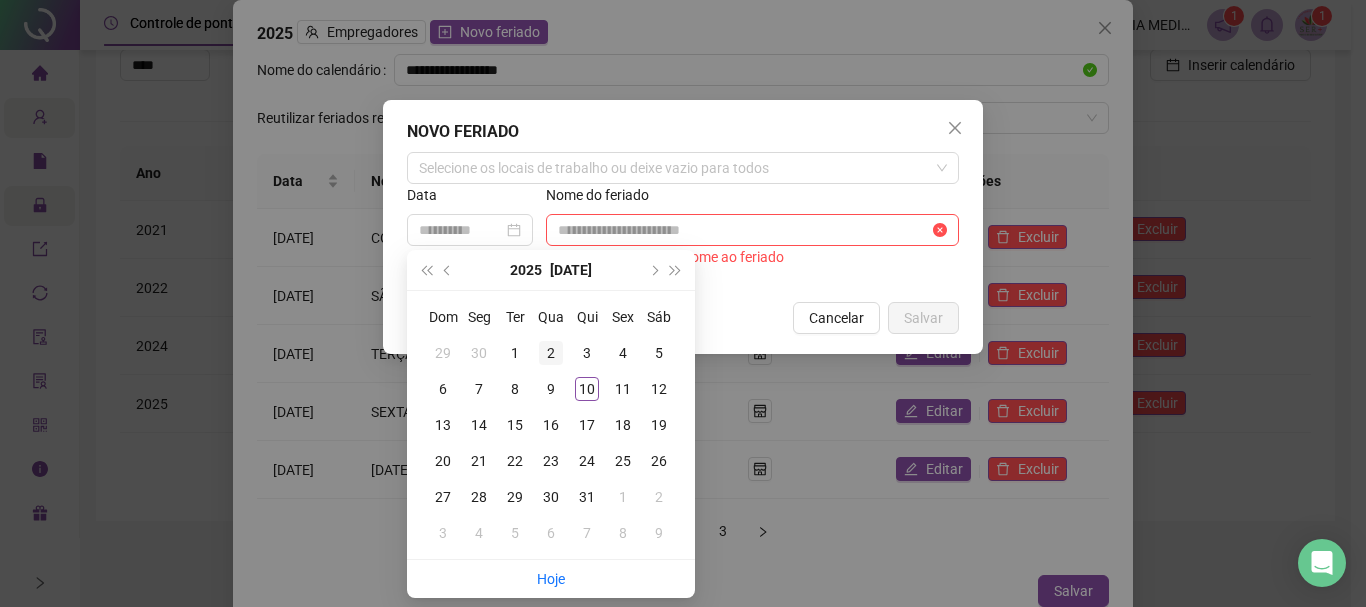 type on "**********" 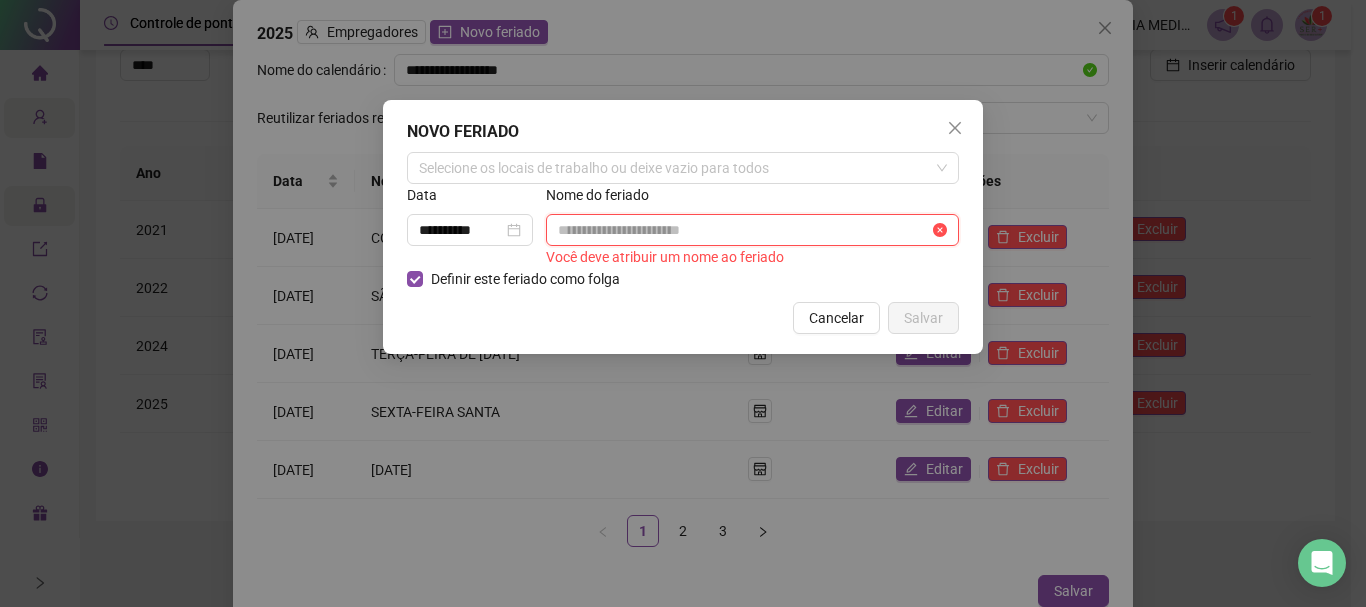 click at bounding box center (743, 230) 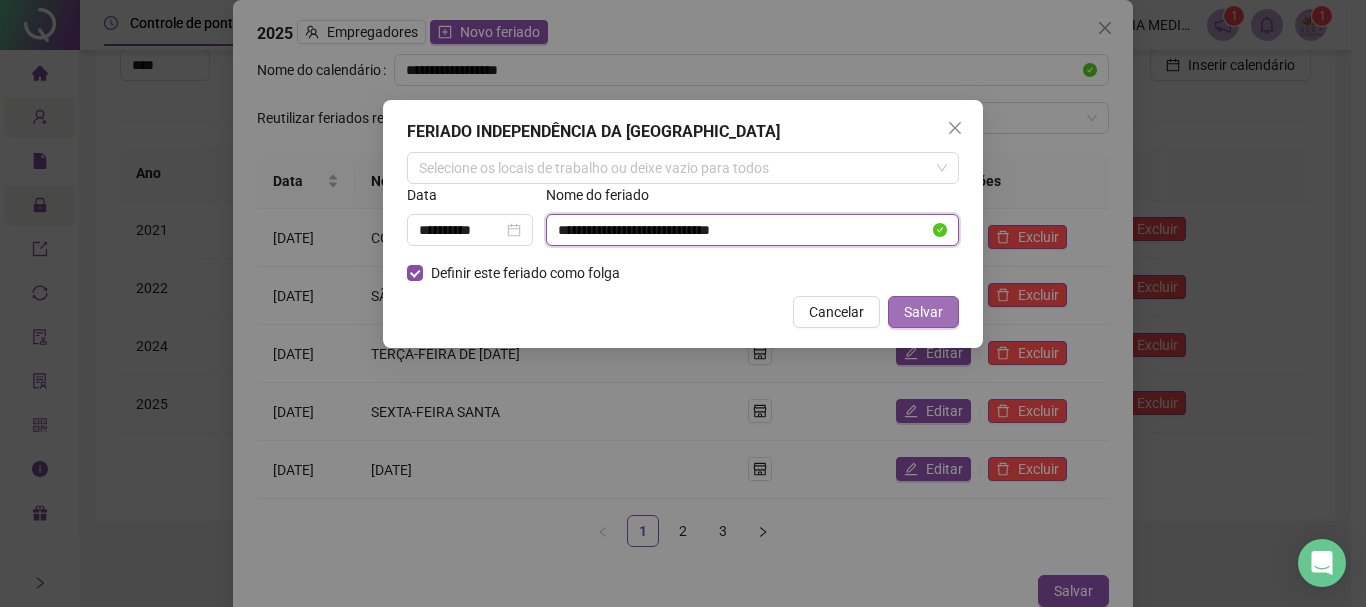 type on "**********" 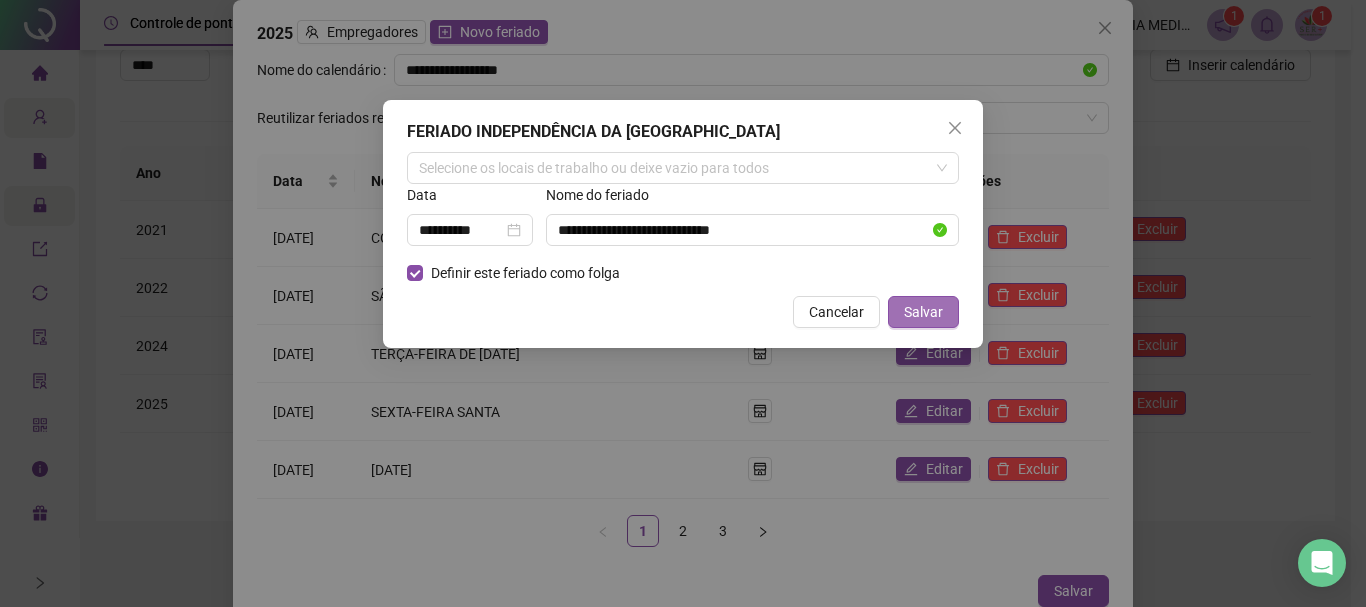 click on "Salvar" at bounding box center (923, 312) 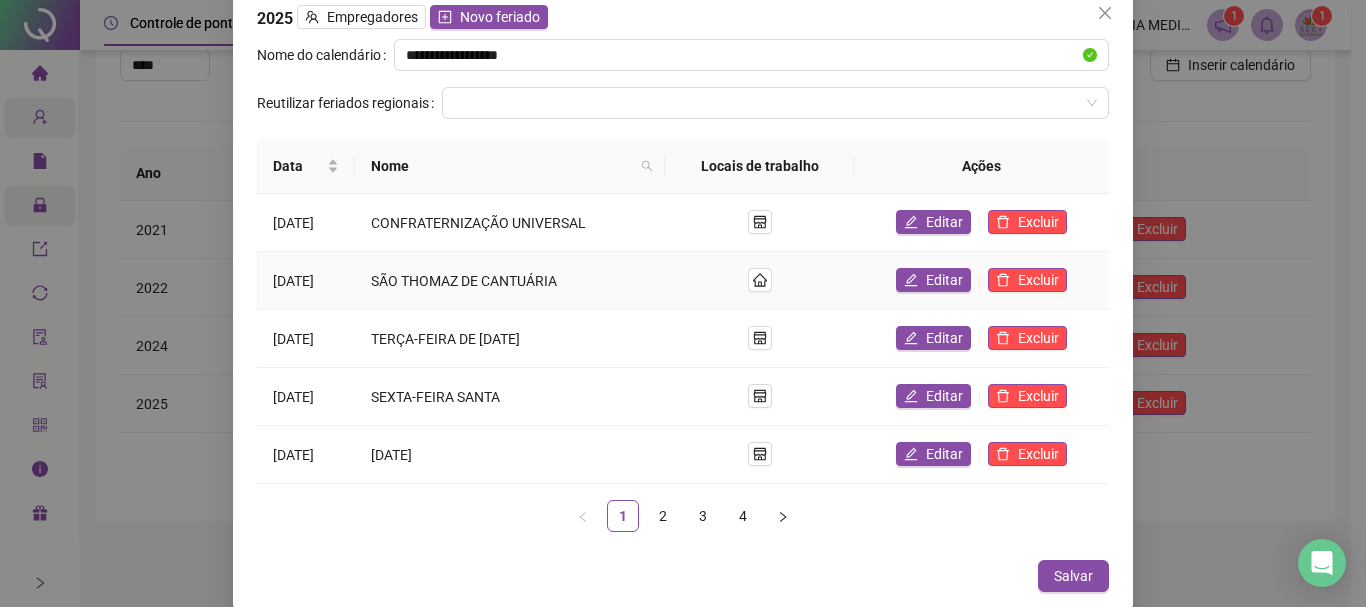 scroll, scrollTop: 19, scrollLeft: 0, axis: vertical 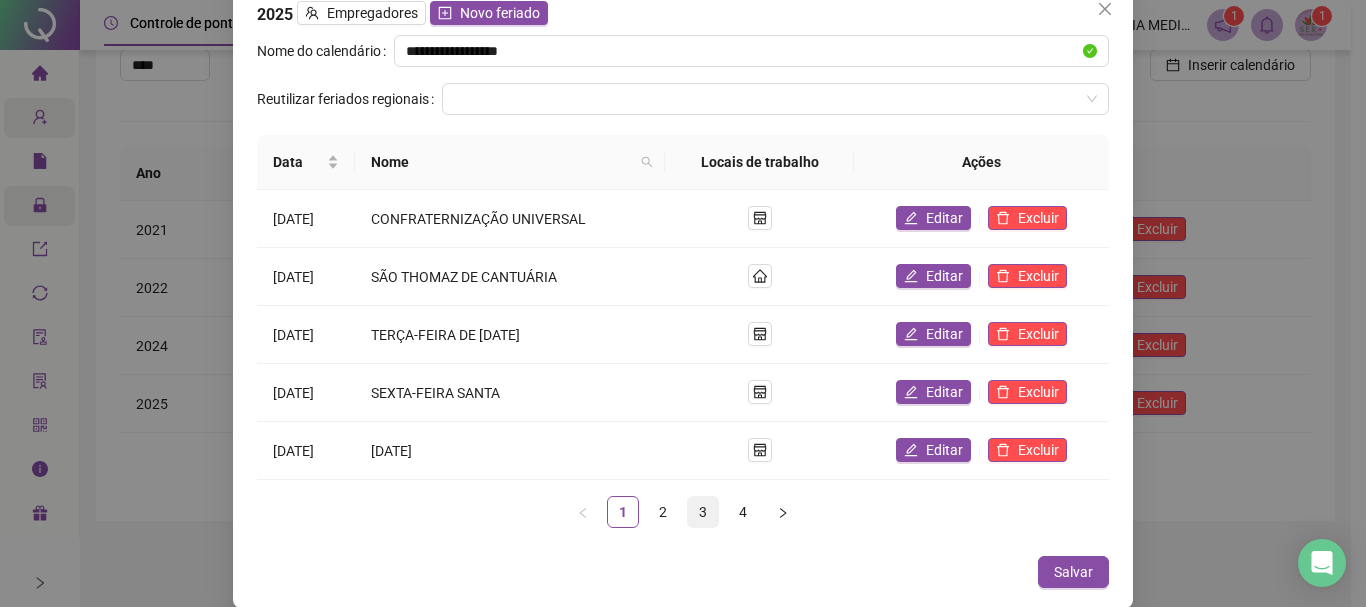 click on "3" at bounding box center [703, 512] 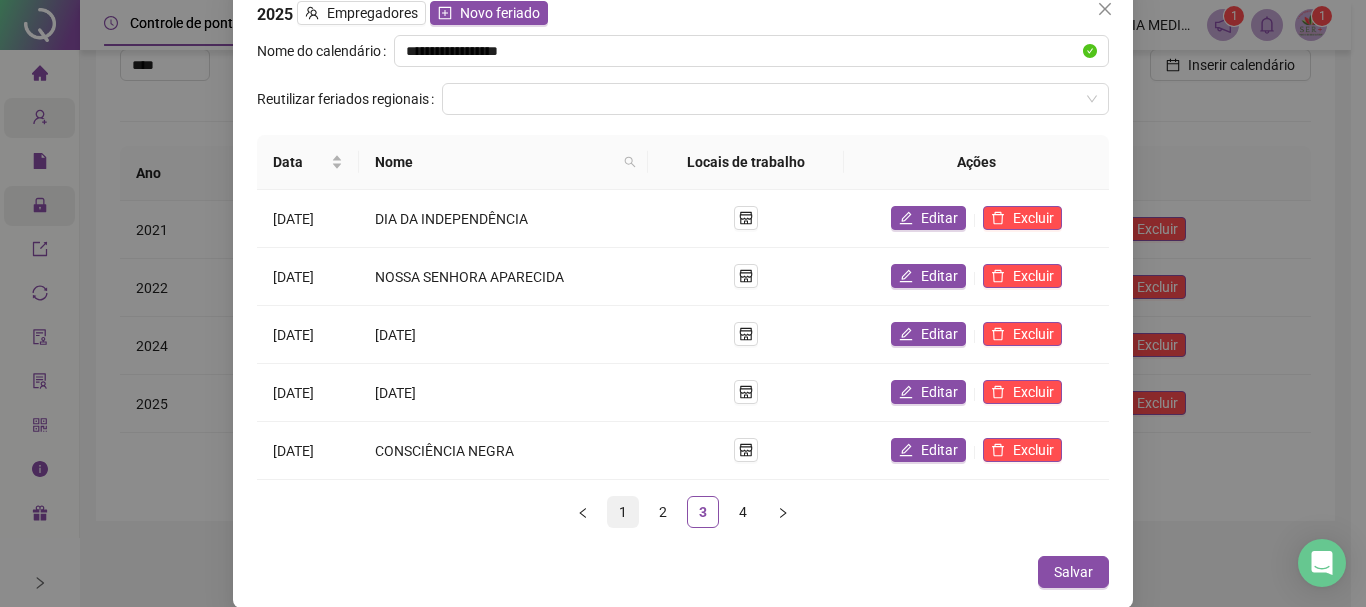 click on "1" at bounding box center [623, 512] 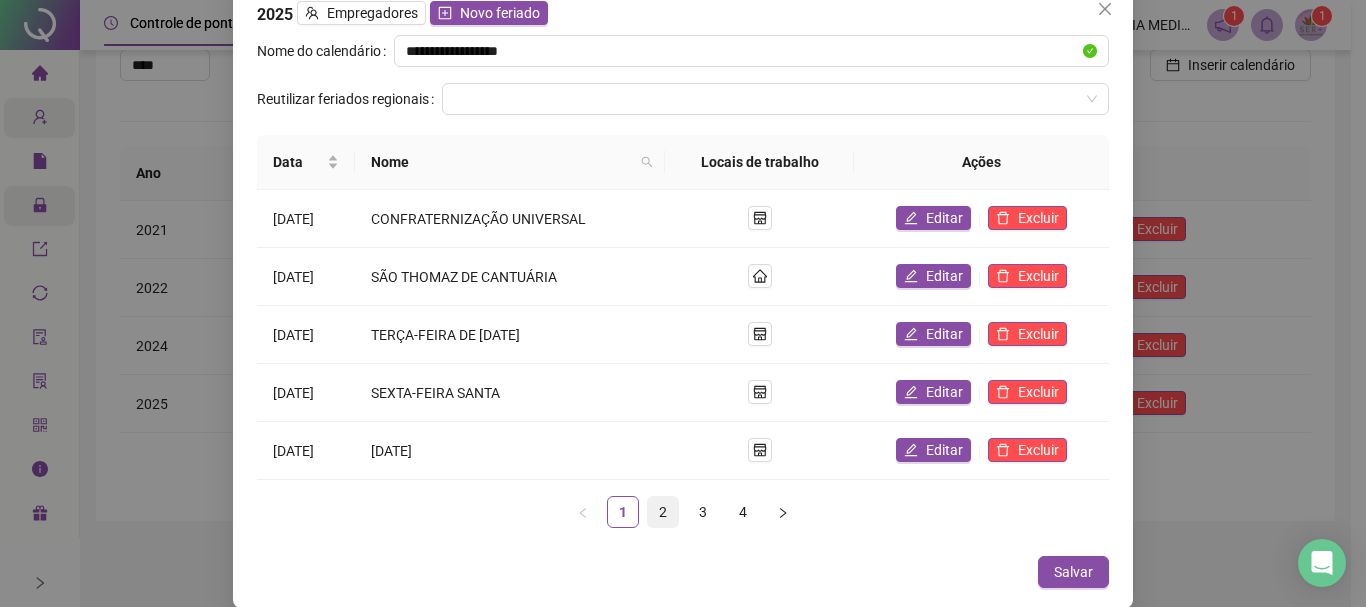 click on "2" at bounding box center (663, 512) 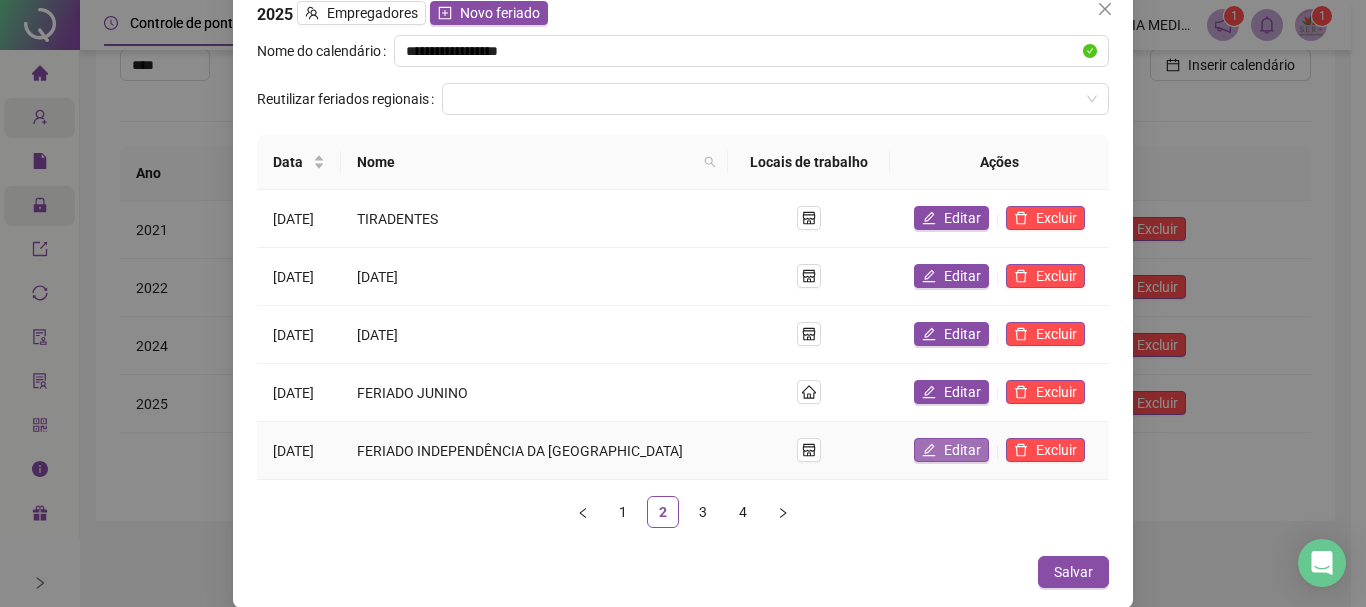 click on "Editar" at bounding box center [951, 450] 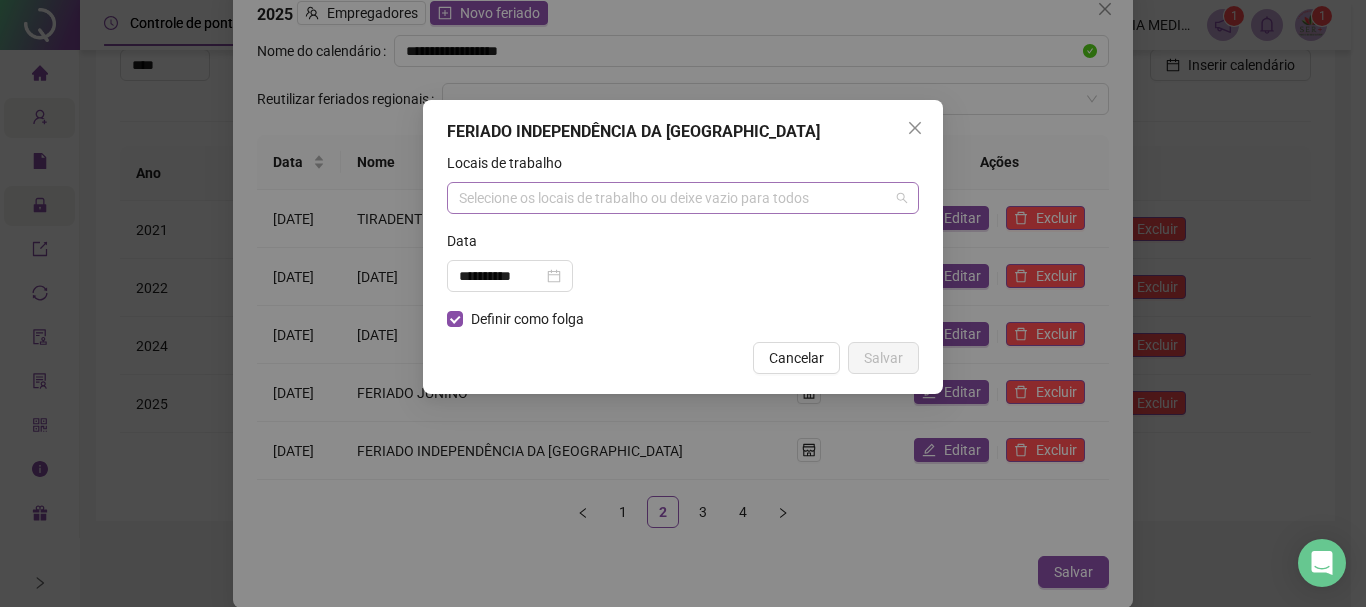 click at bounding box center [672, 198] 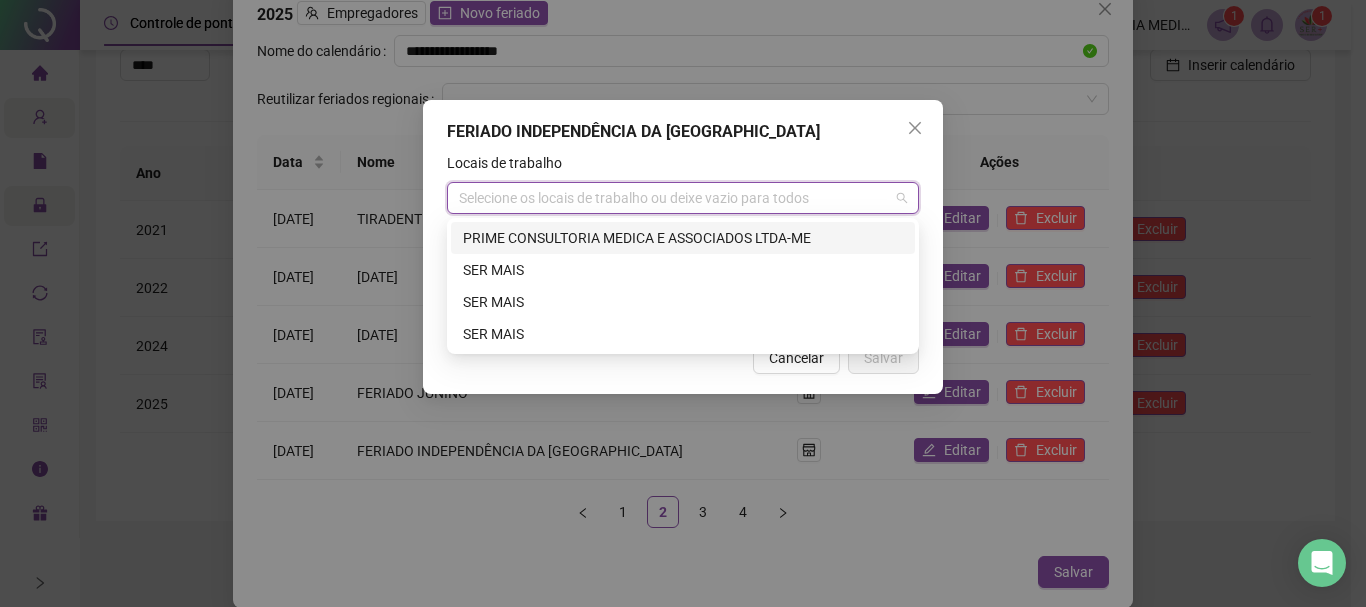click on "PRIME CONSULTORIA MEDICA E ASSOCIADOS LTDA-ME" at bounding box center (683, 238) 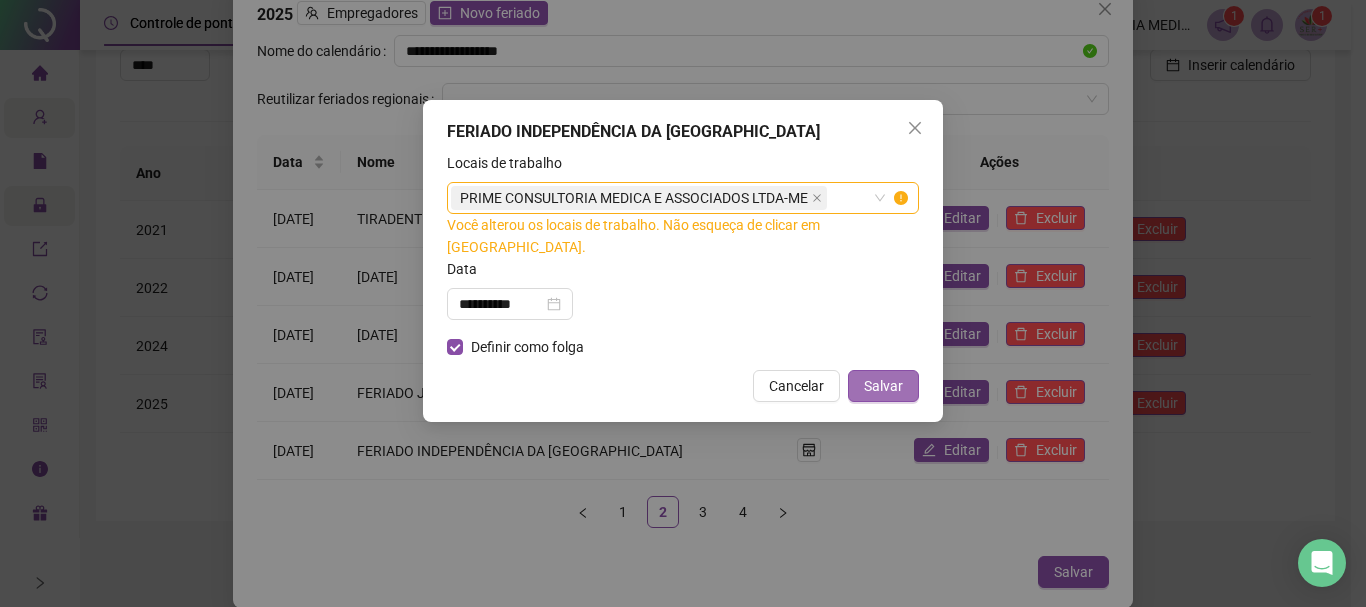 click on "Salvar" at bounding box center [883, 386] 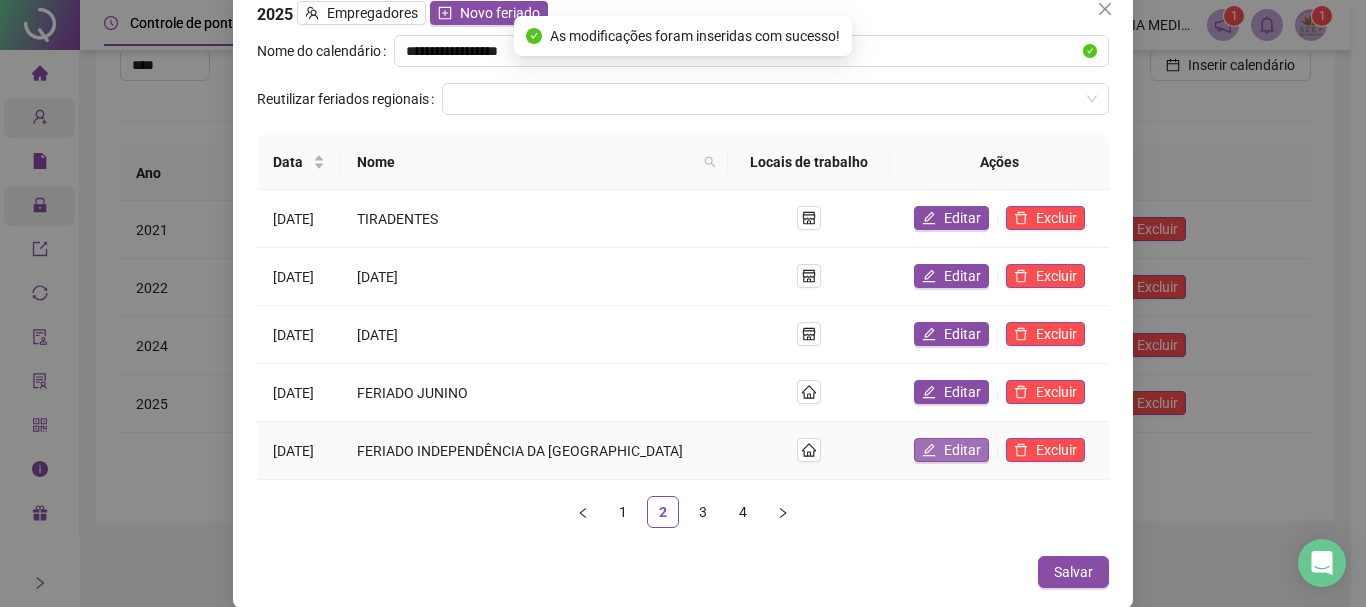 click on "Editar" at bounding box center [962, 450] 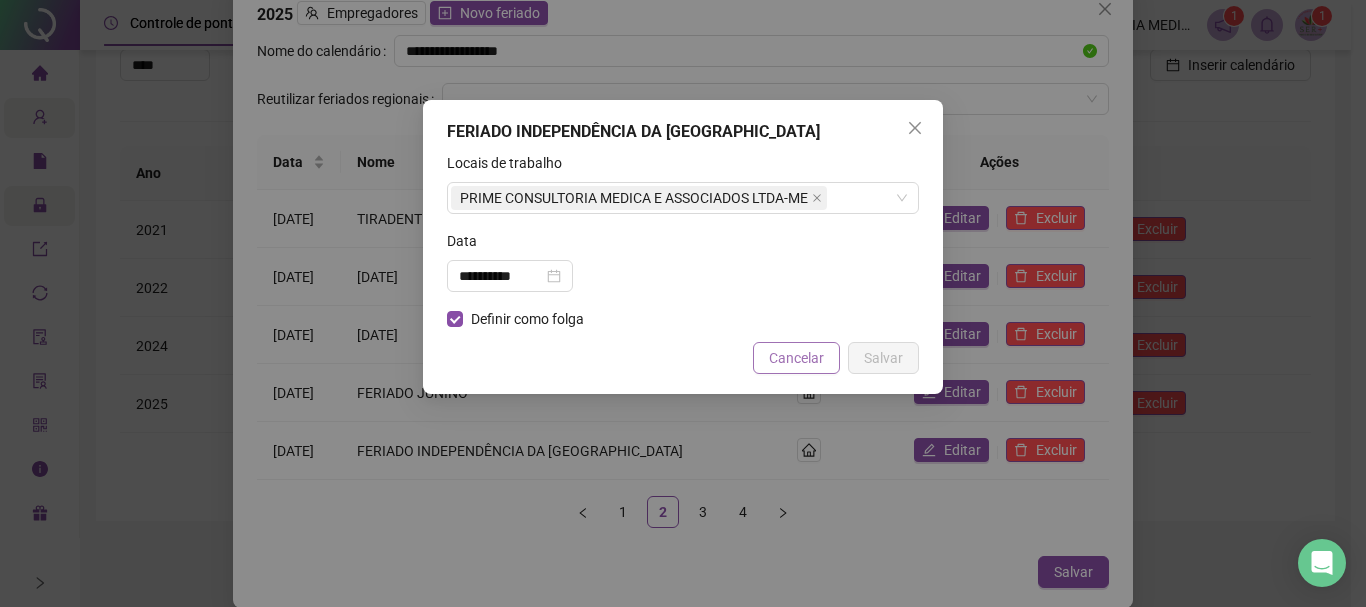 click on "Cancelar" at bounding box center (796, 358) 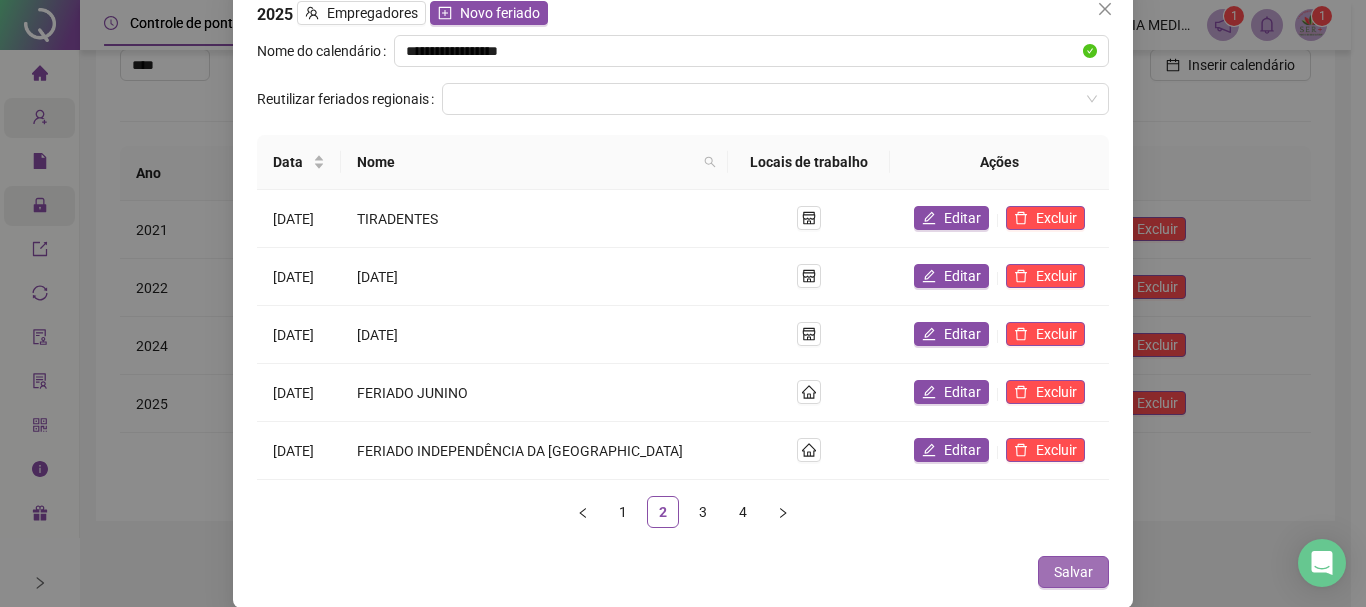 click on "Salvar" at bounding box center (1073, 572) 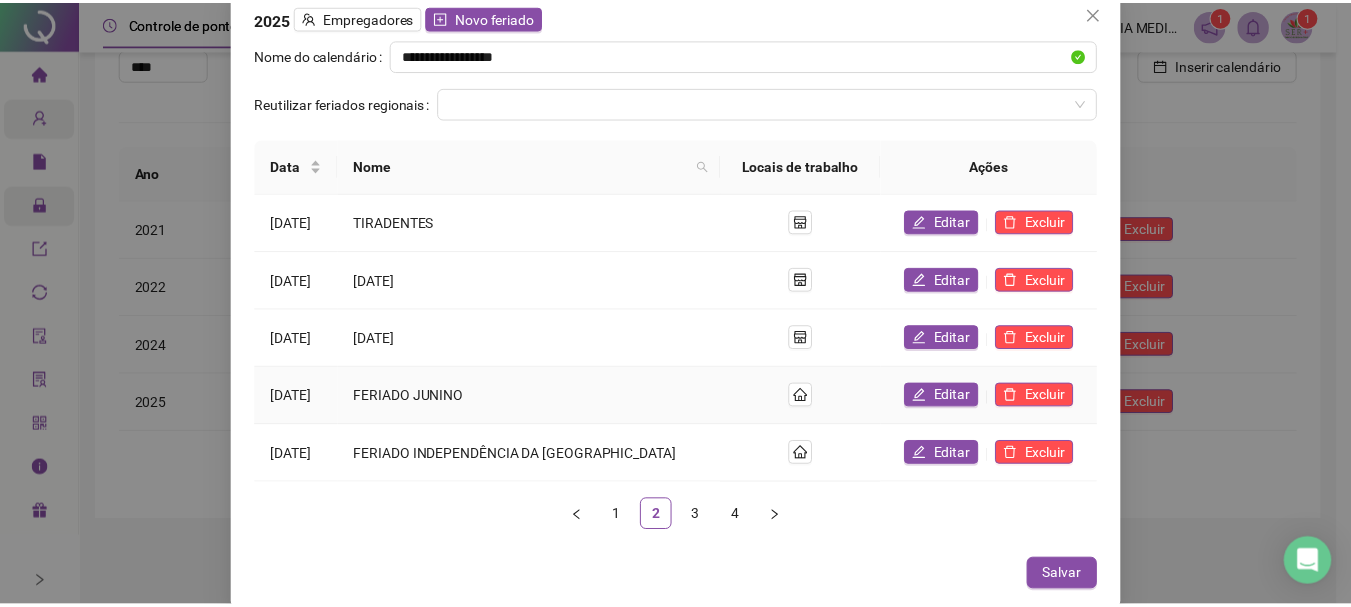 scroll, scrollTop: 19, scrollLeft: 0, axis: vertical 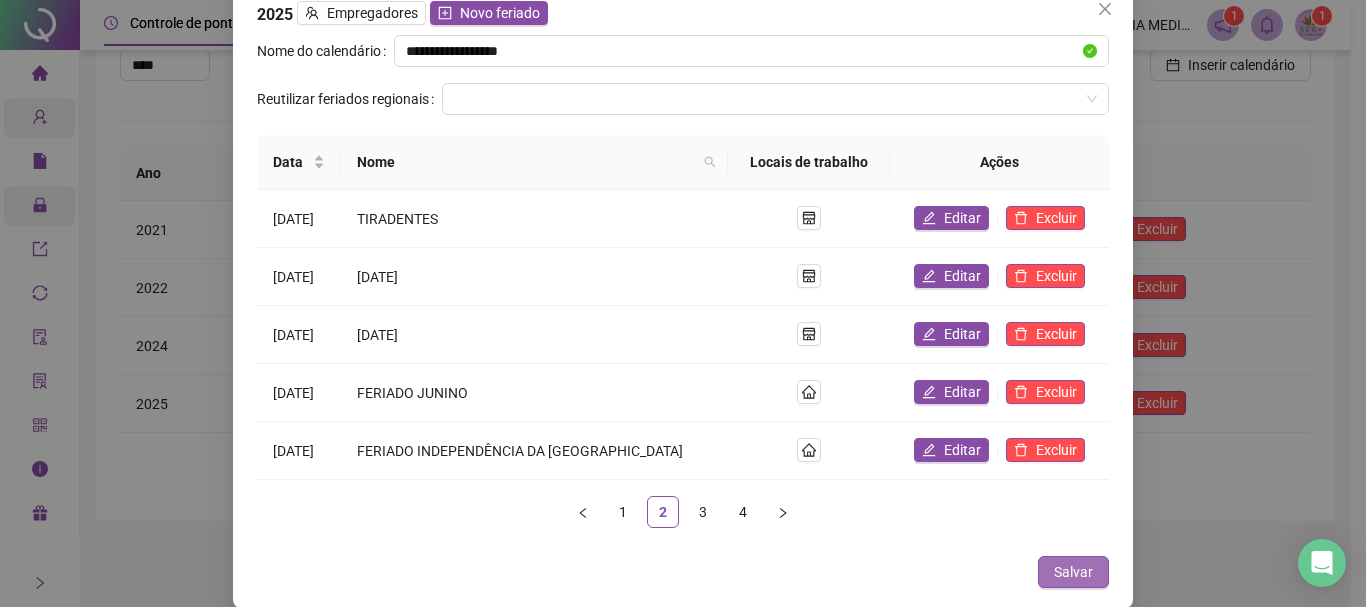 click on "Salvar" at bounding box center [1073, 572] 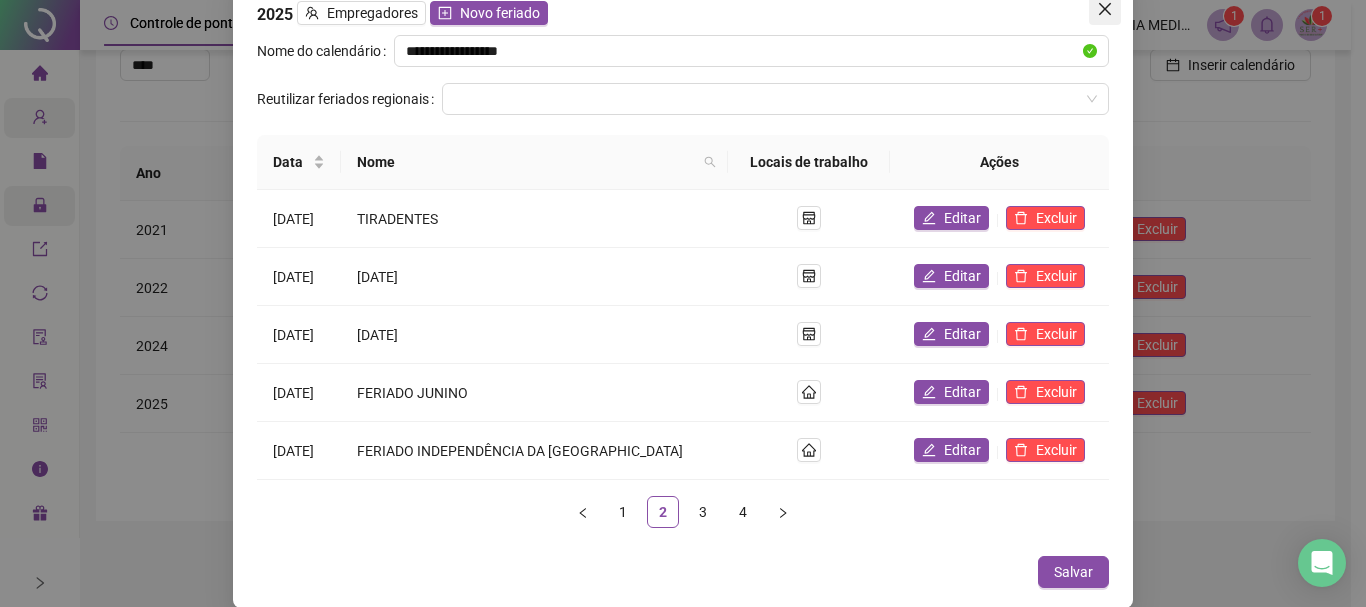 click 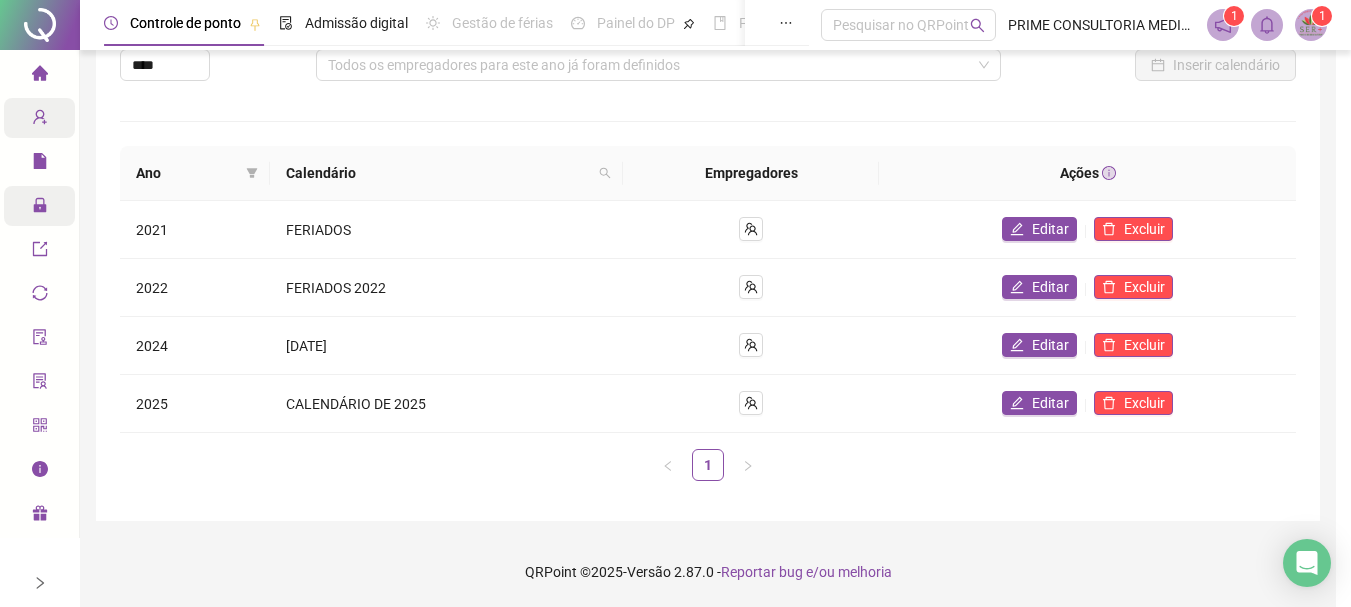 scroll, scrollTop: 0, scrollLeft: 0, axis: both 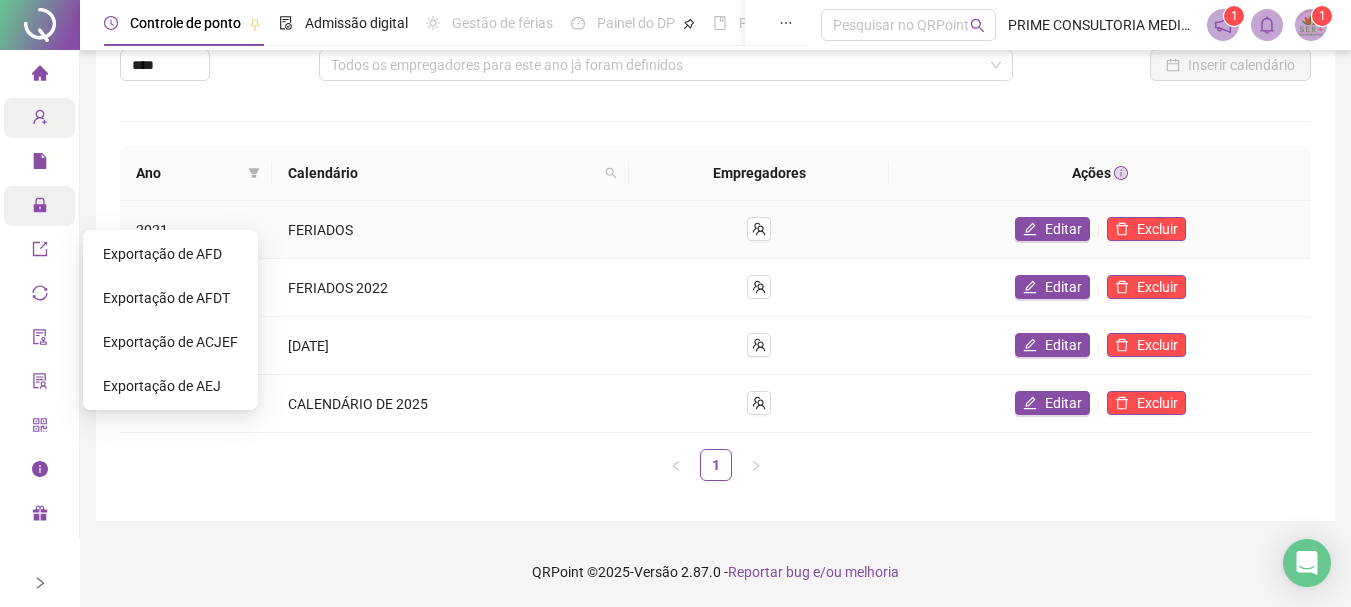 click on "FERIADOS" at bounding box center (451, 230) 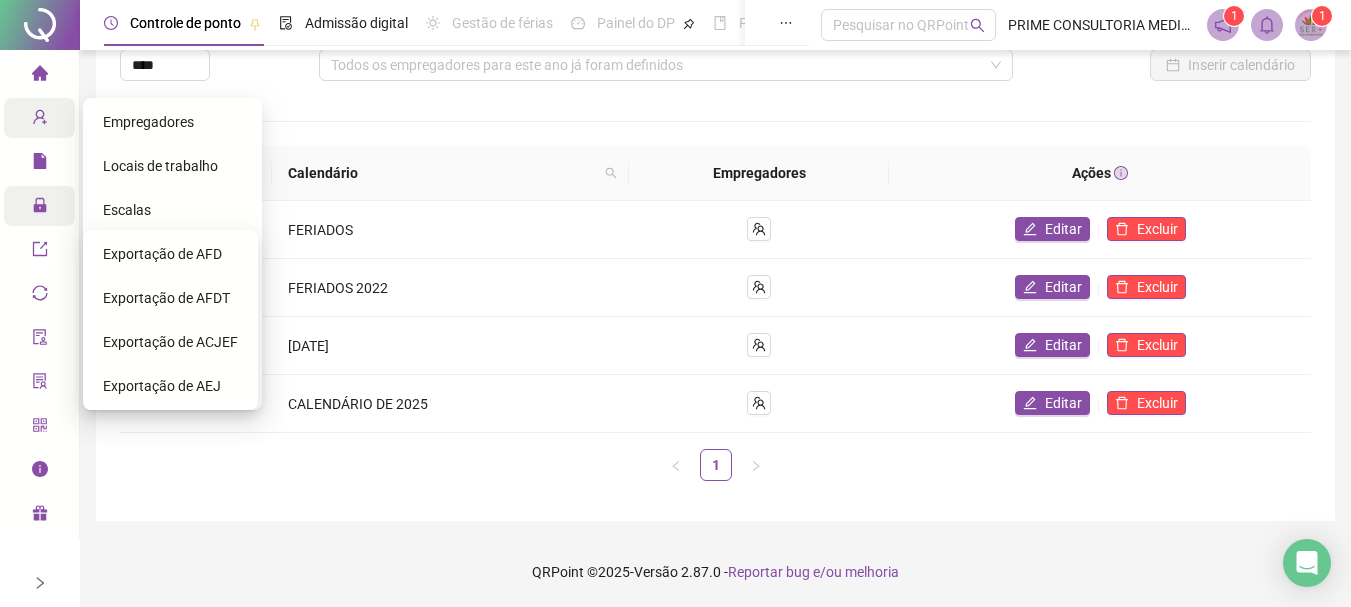 click on "Página inicial Cadastros Relatórios Administração Exportações Integrações Aceite de uso Atestado técnico Gerar QRCode Central de ajuda Clube QR - Beneficios" at bounding box center [40, 294] 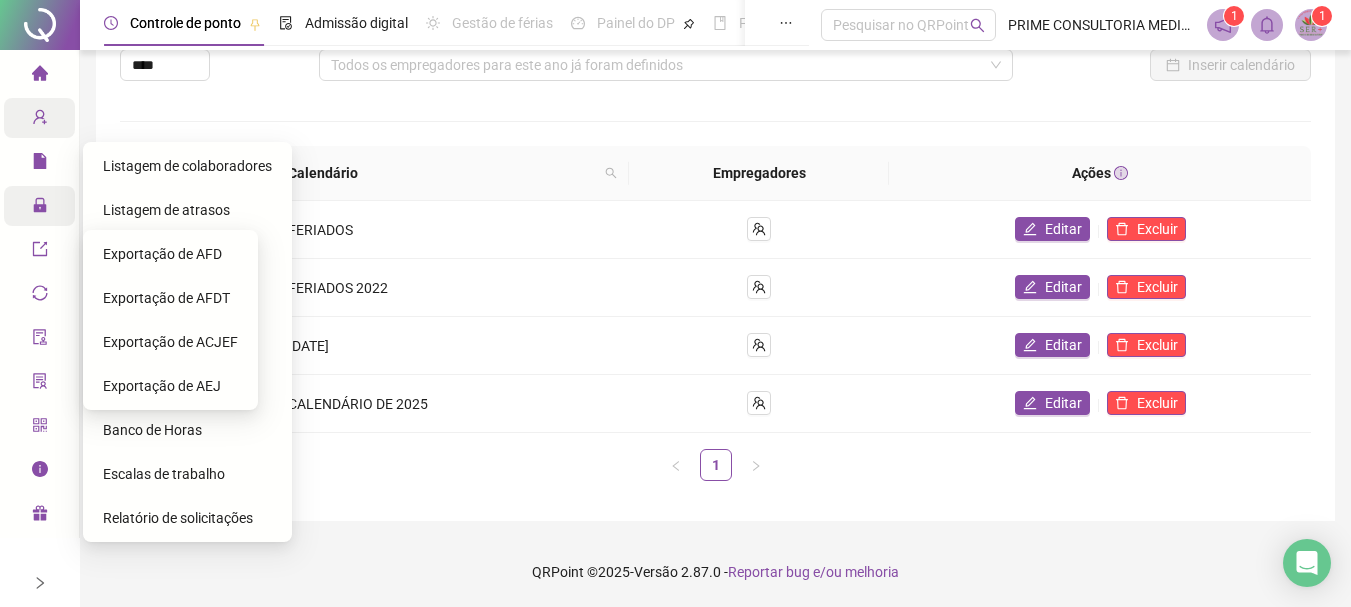 click on "Relatório de solicitações" at bounding box center (187, 518) 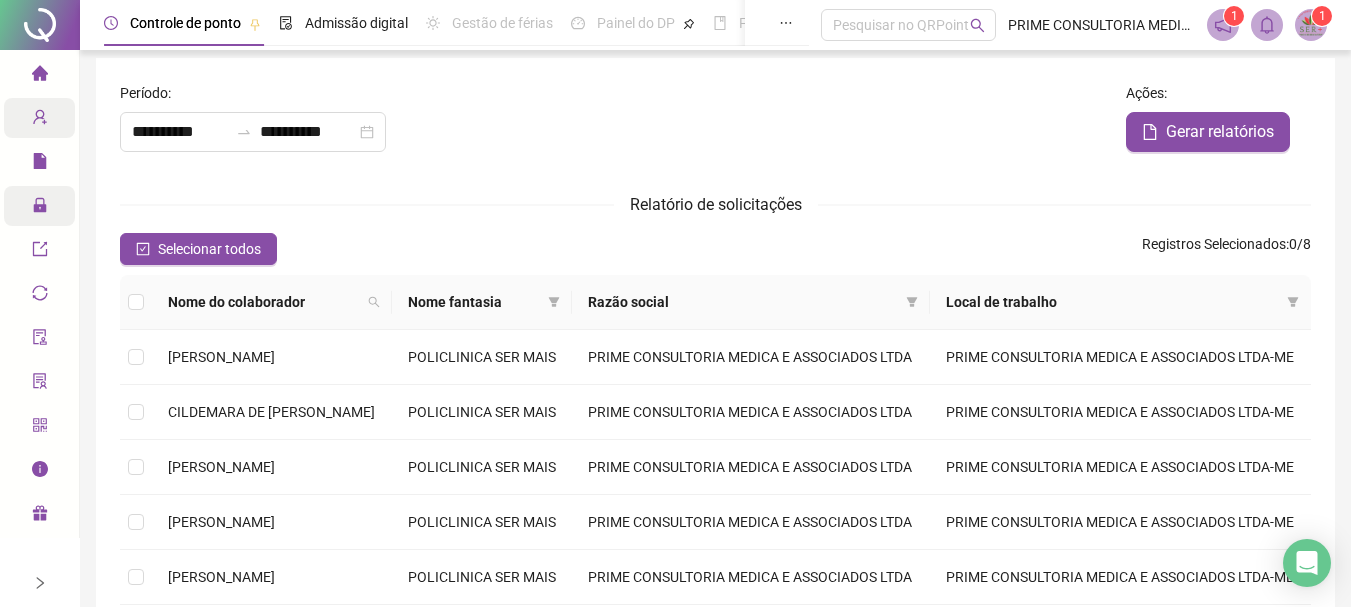 scroll, scrollTop: 77, scrollLeft: 0, axis: vertical 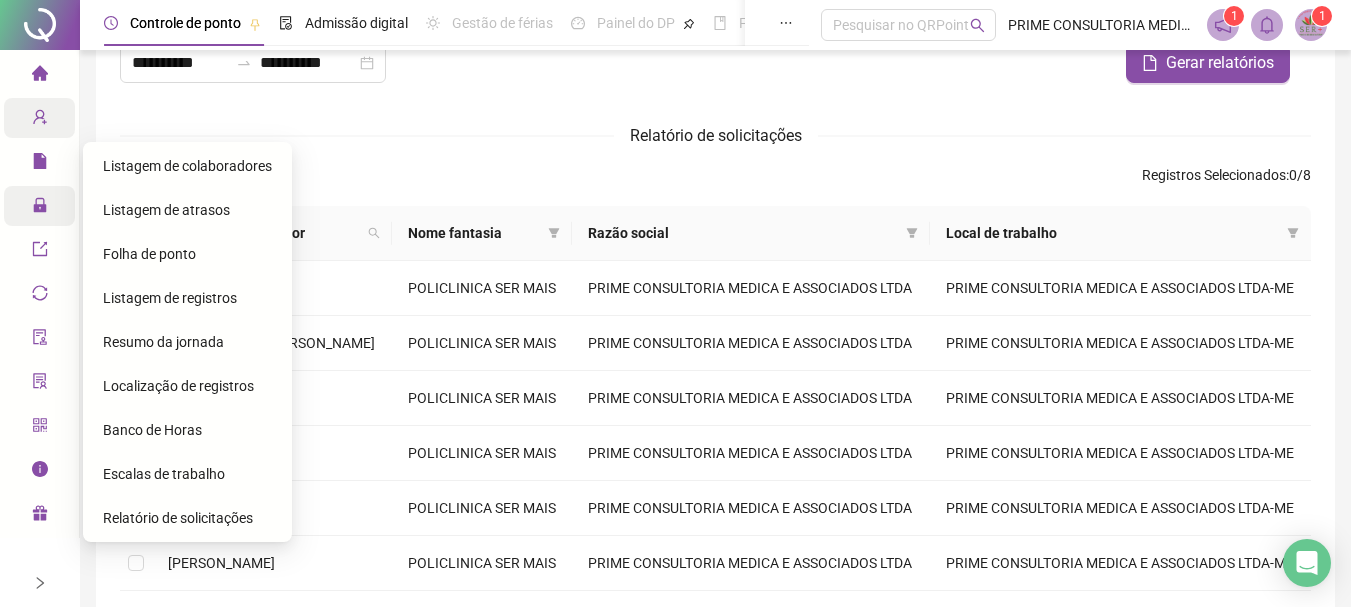 click on "Folha de ponto" at bounding box center [149, 254] 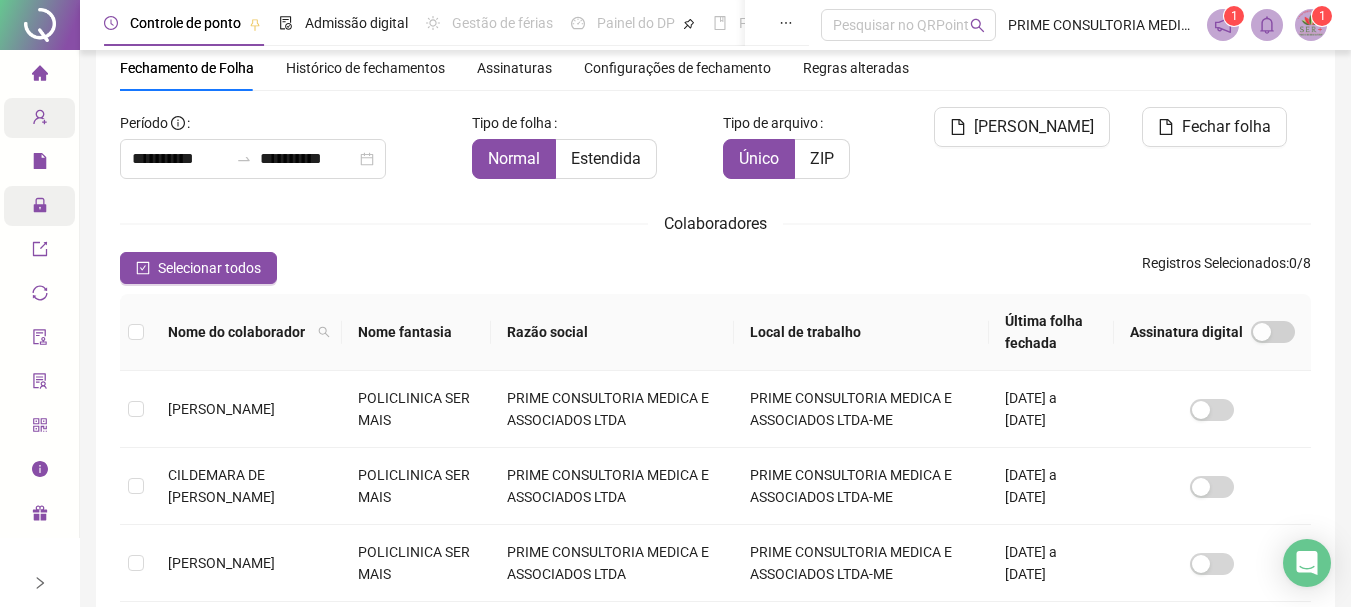 scroll, scrollTop: 106, scrollLeft: 0, axis: vertical 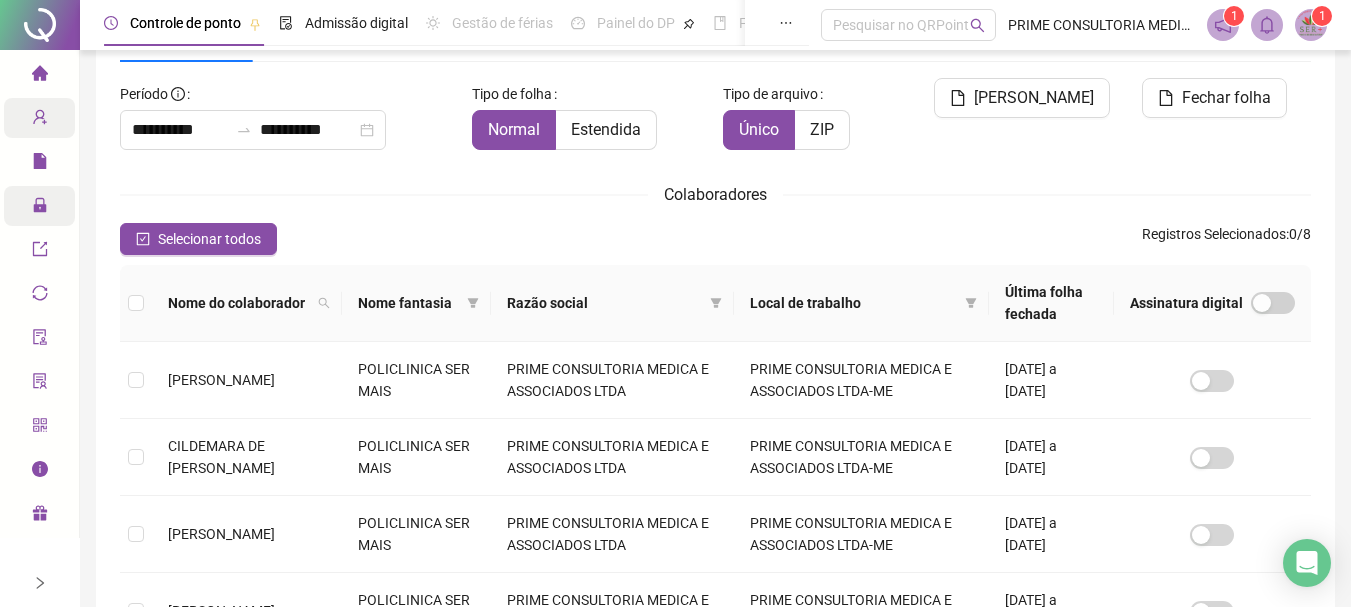 click on "**********" at bounding box center (715, 550) 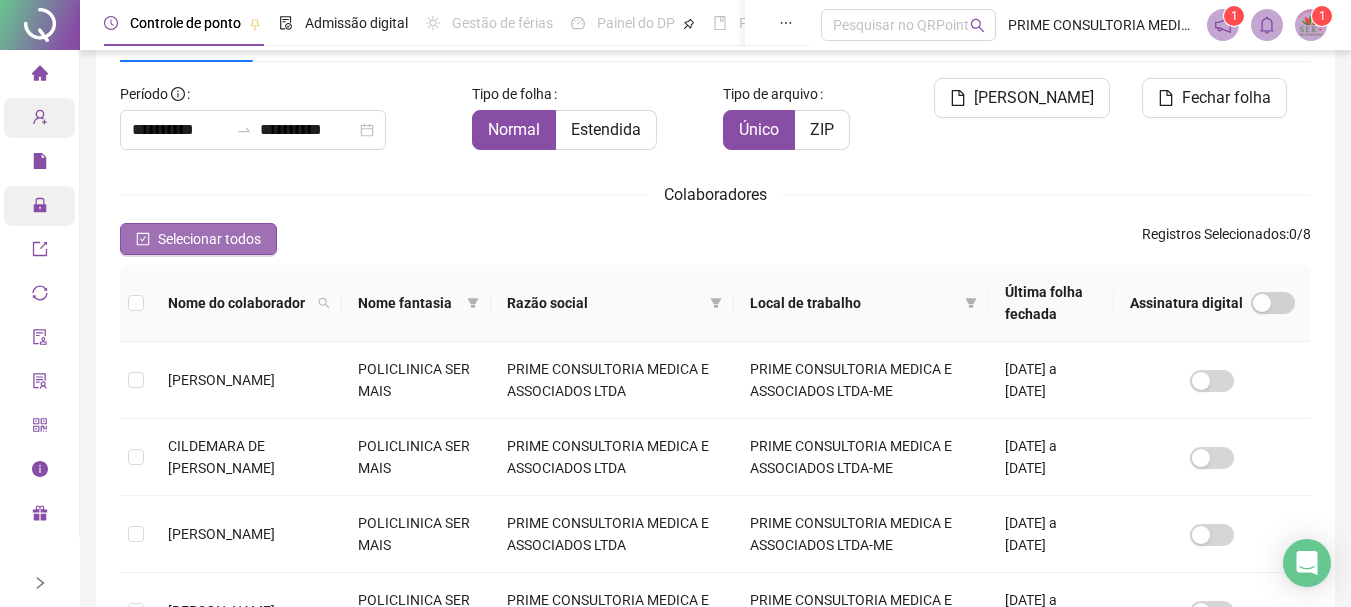 click 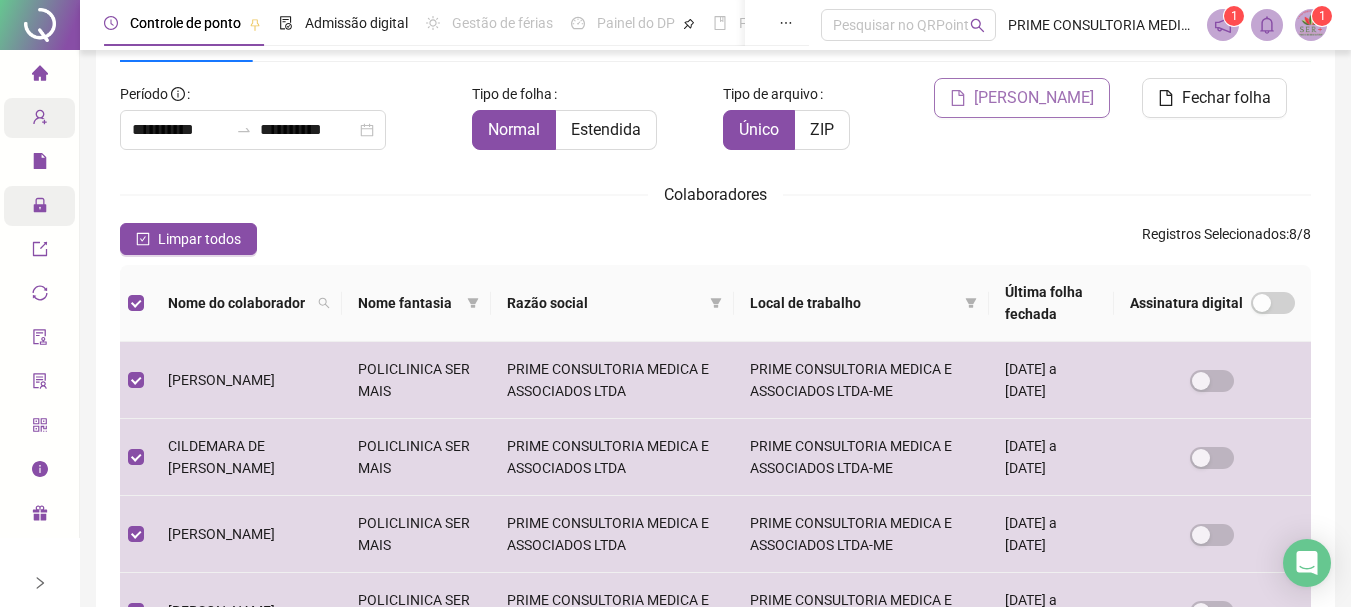 click on "[PERSON_NAME]" at bounding box center [1034, 98] 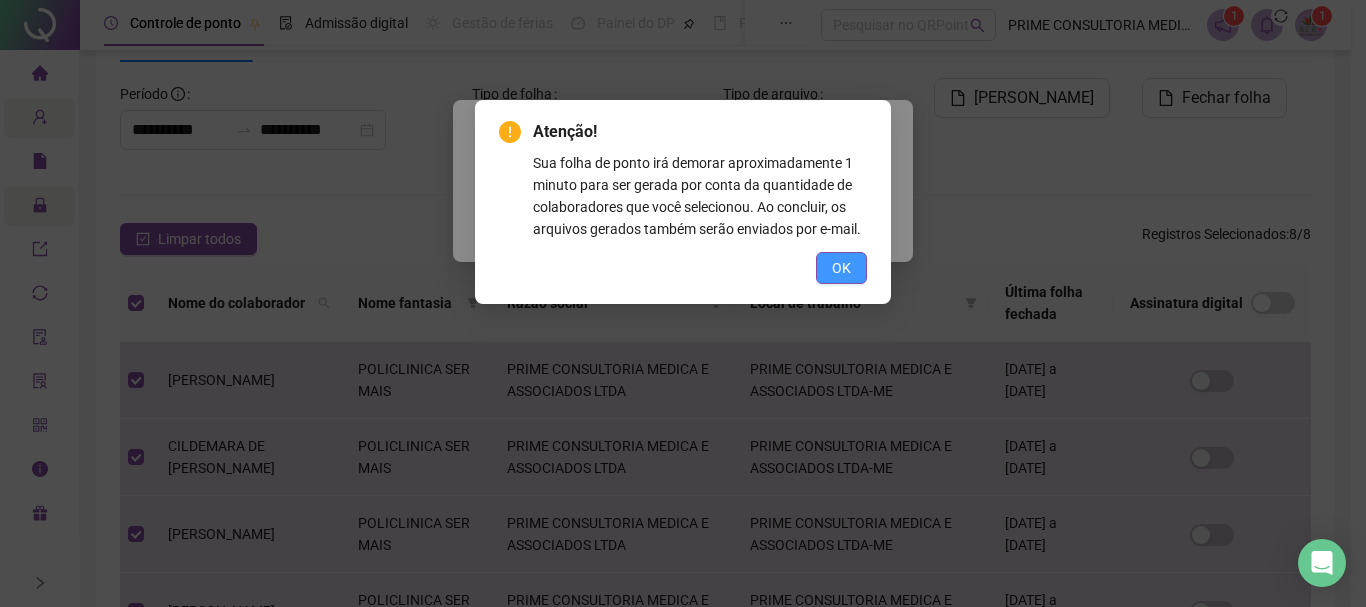 click on "OK" at bounding box center [841, 268] 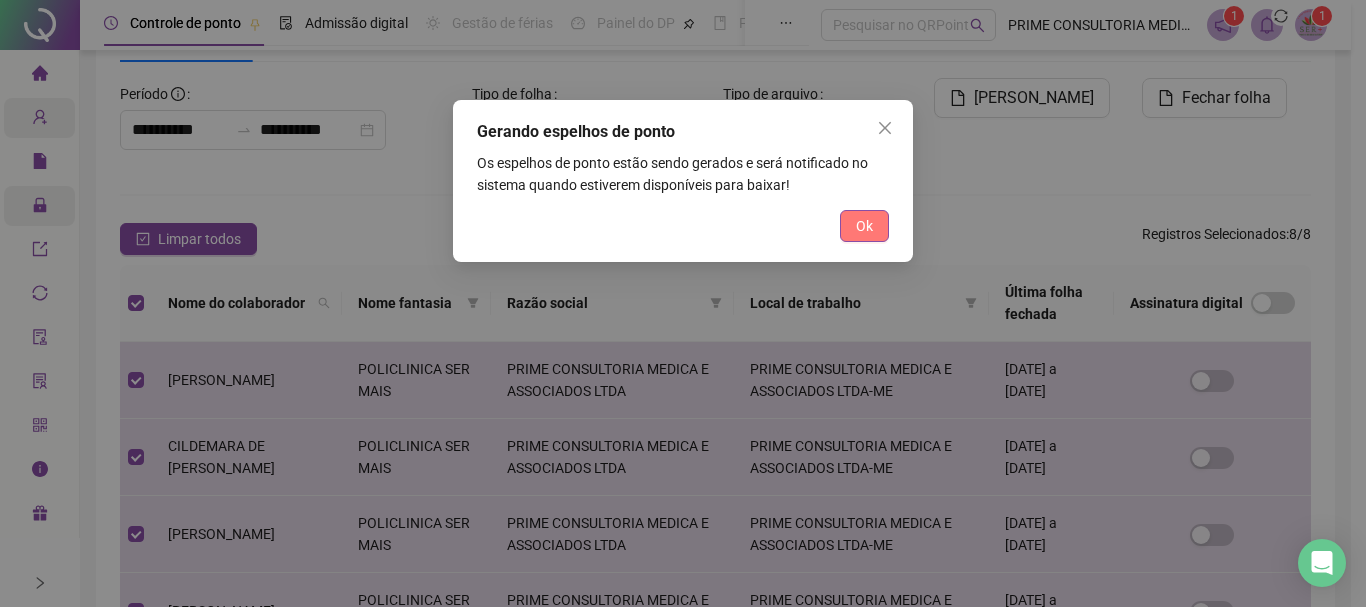click on "Ok" at bounding box center (864, 226) 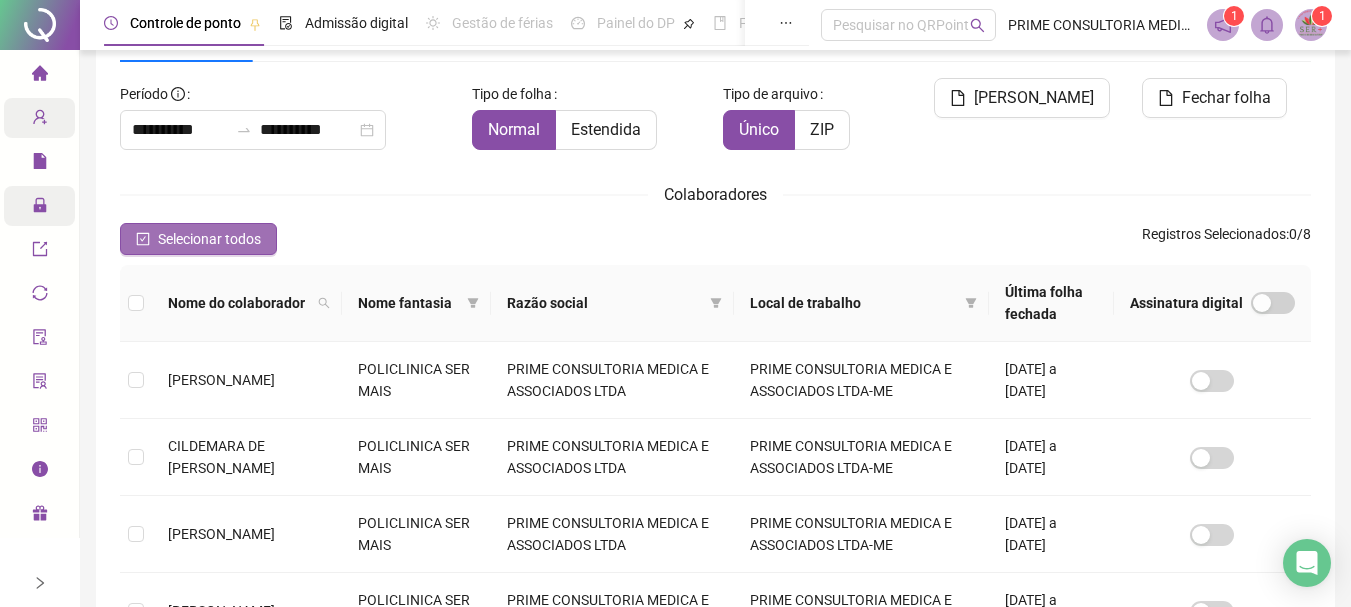 click on "Selecionar todos" at bounding box center [209, 239] 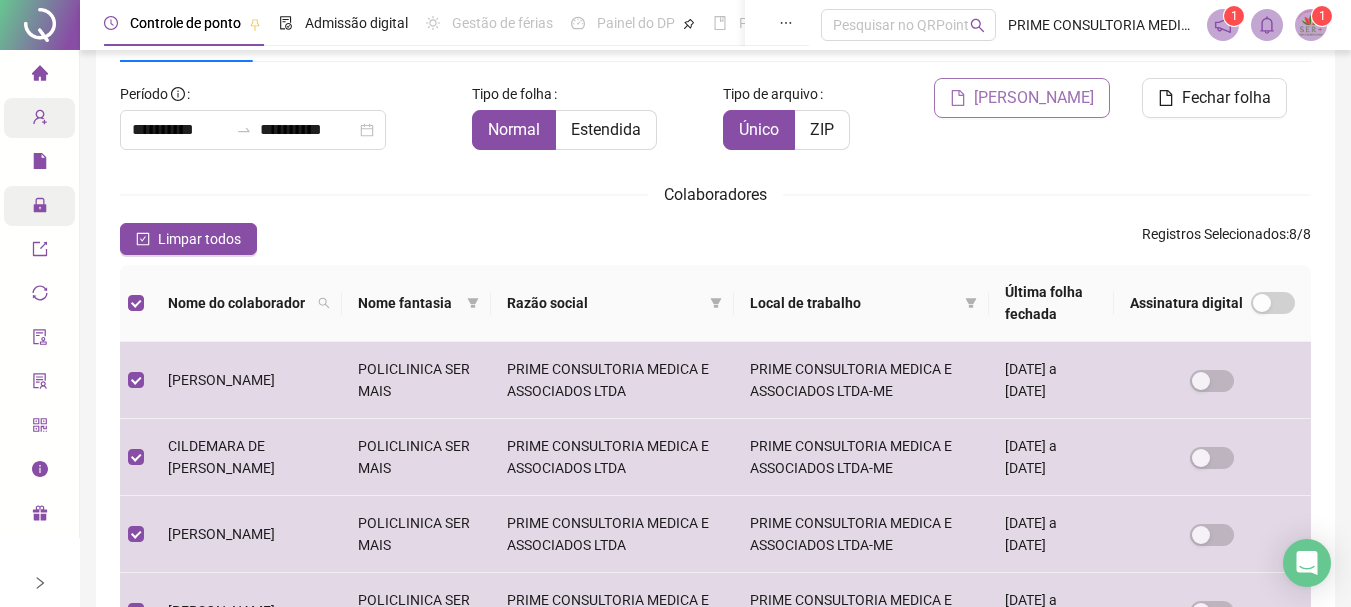 click on "[PERSON_NAME]" at bounding box center [1034, 98] 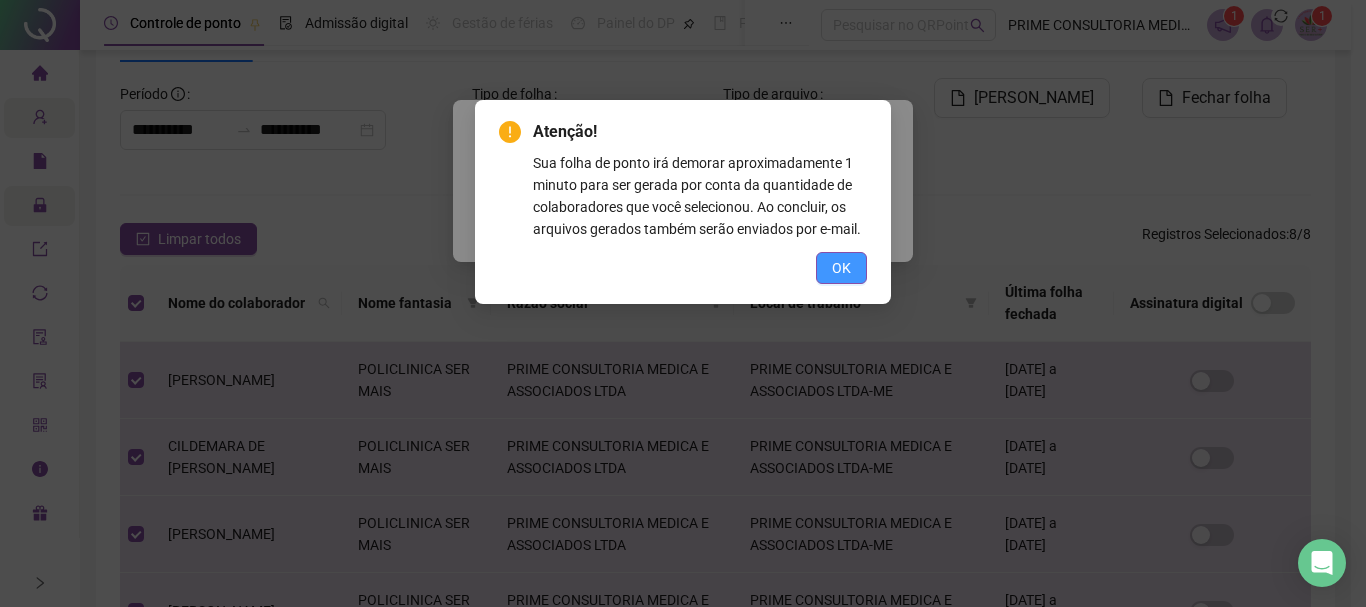 click on "OK" at bounding box center (841, 268) 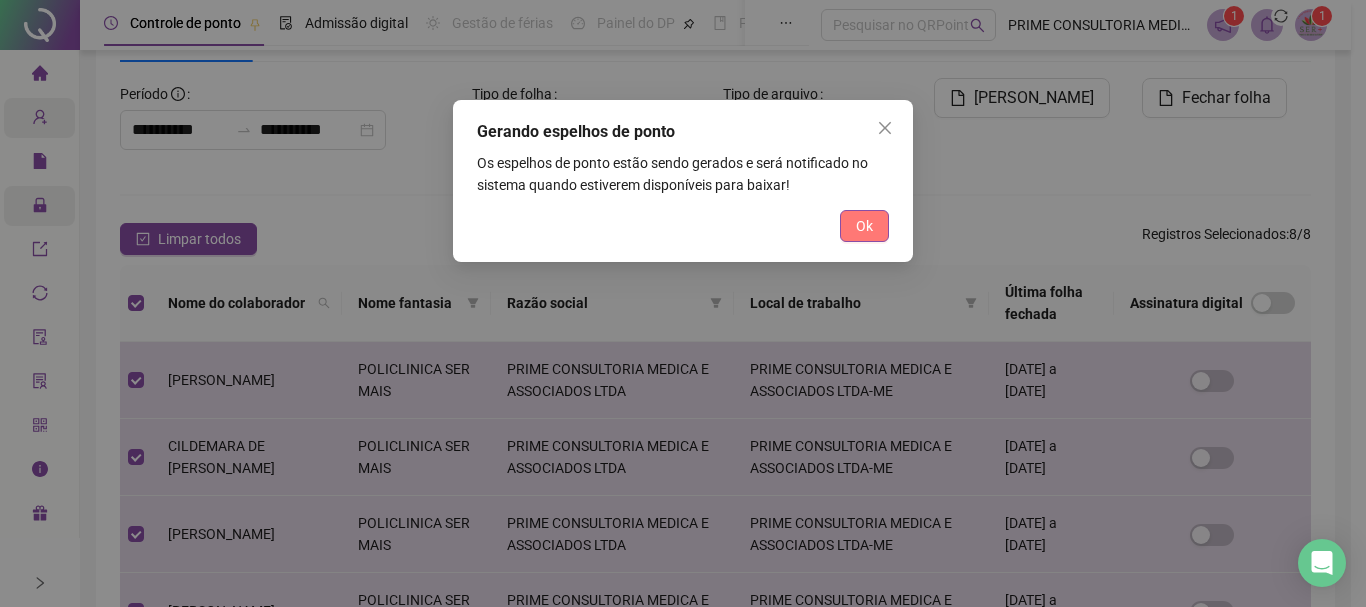 click on "Ok" at bounding box center [864, 226] 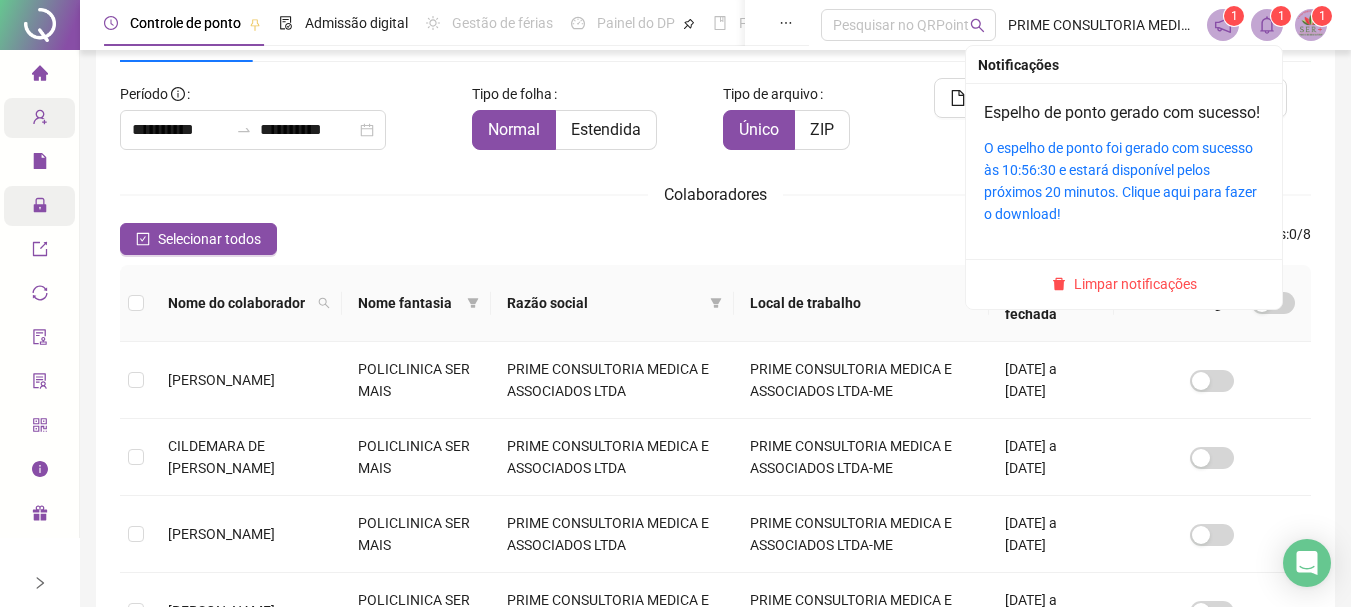 click 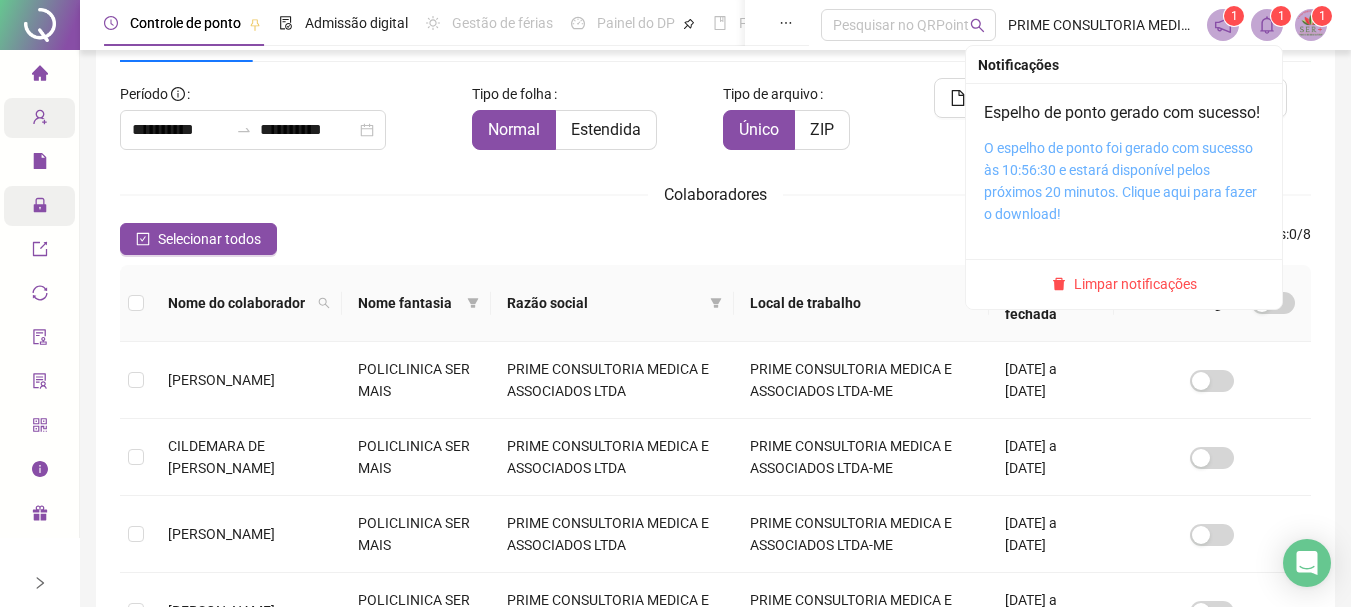 click on "O espelho de ponto foi gerado com sucesso às 10:56:30 e estará disponível pelos próximos 20 minutos.
Clique aqui para fazer o download!" at bounding box center (1120, 181) 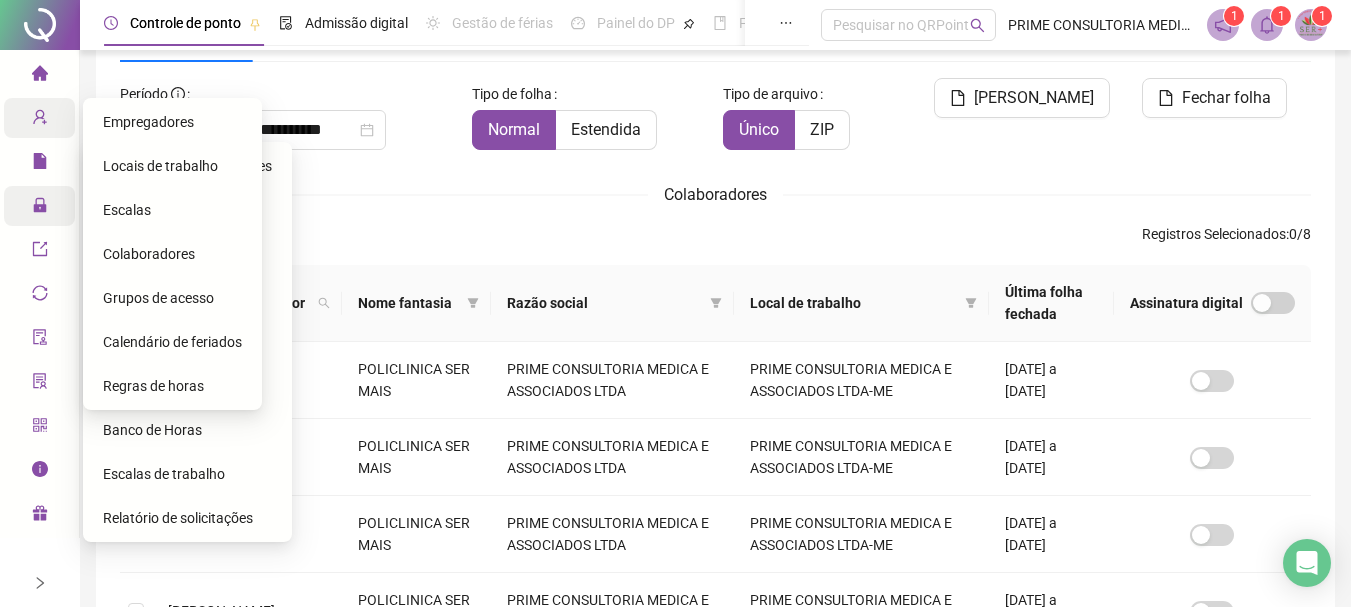 click on "Calendário de feriados" at bounding box center [172, 342] 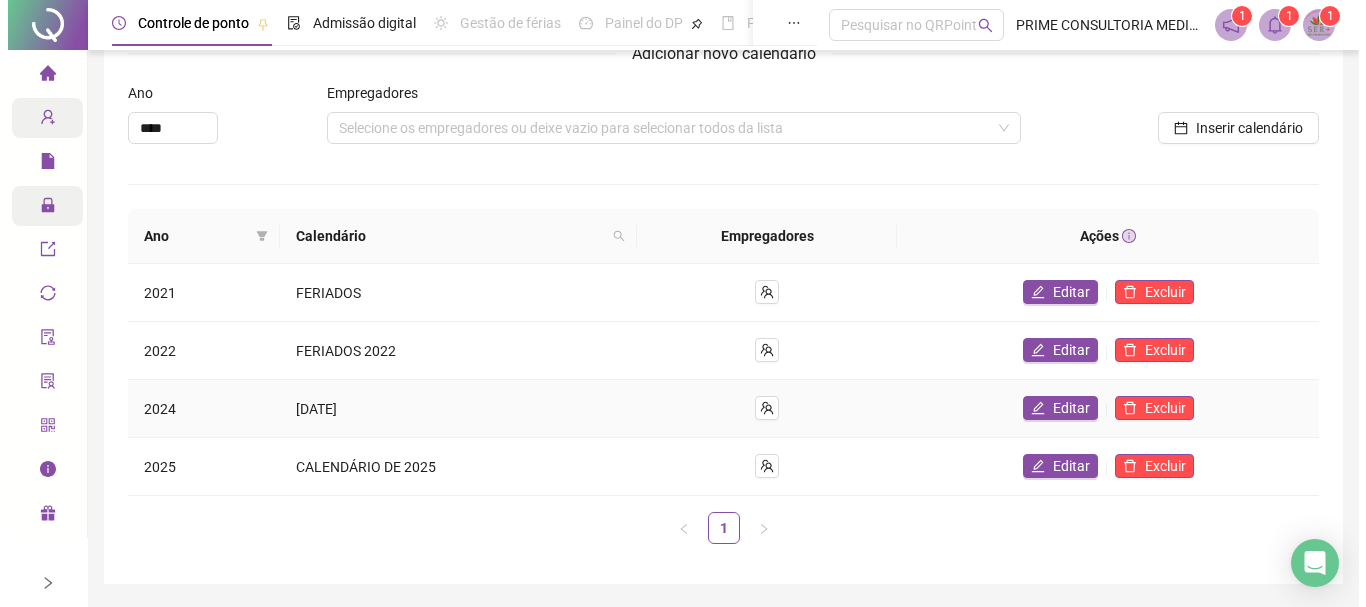 scroll, scrollTop: 100, scrollLeft: 0, axis: vertical 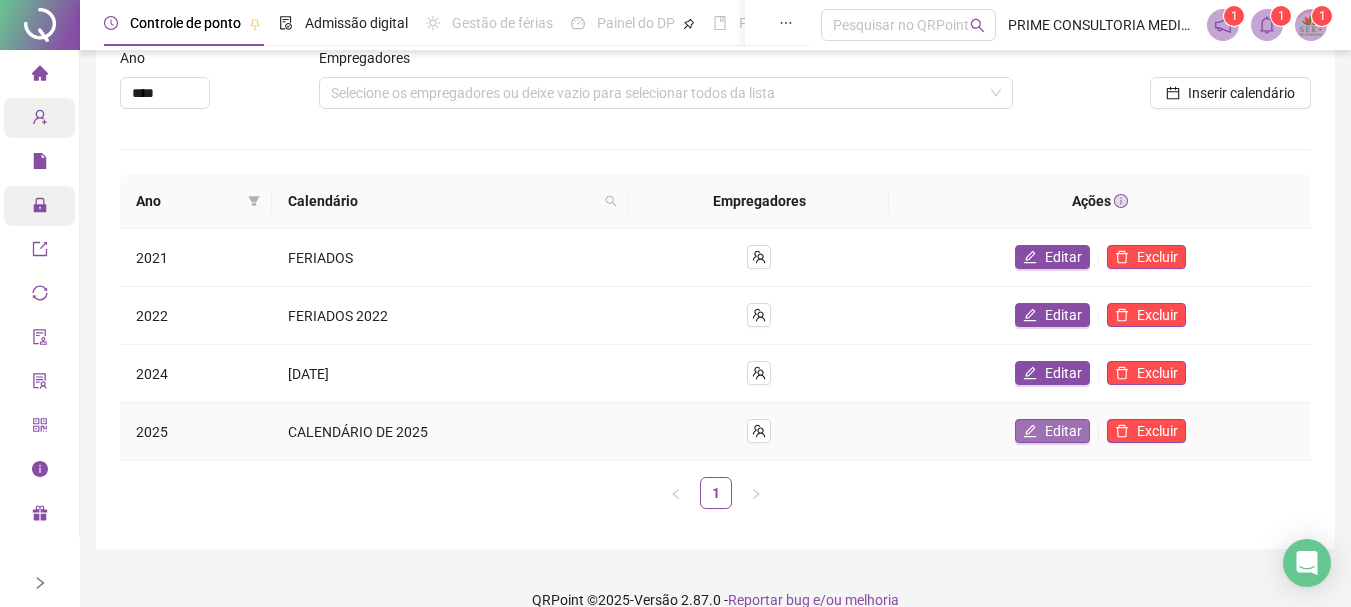 click 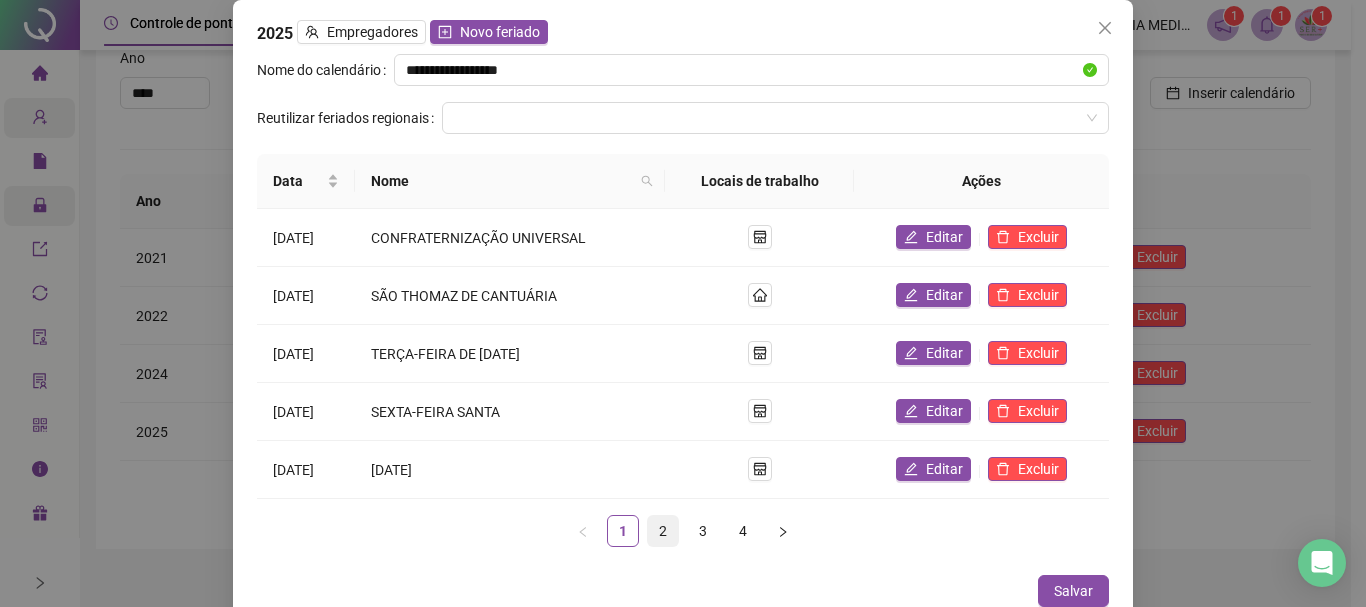 click on "2" at bounding box center (663, 531) 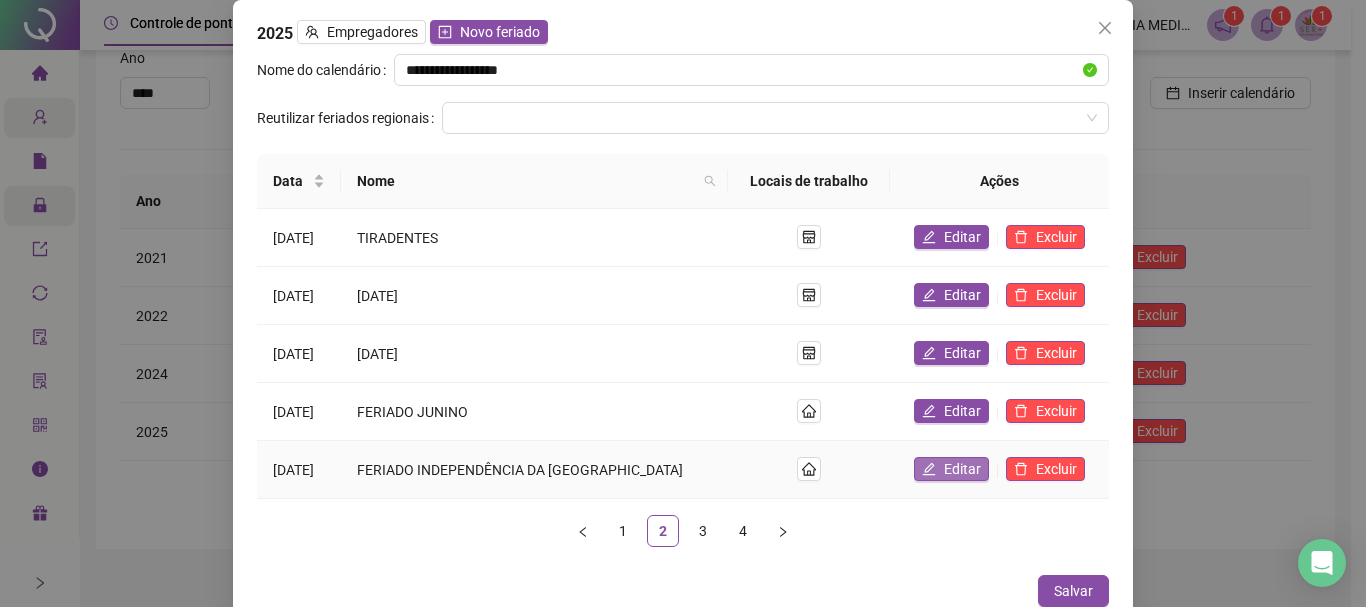 click 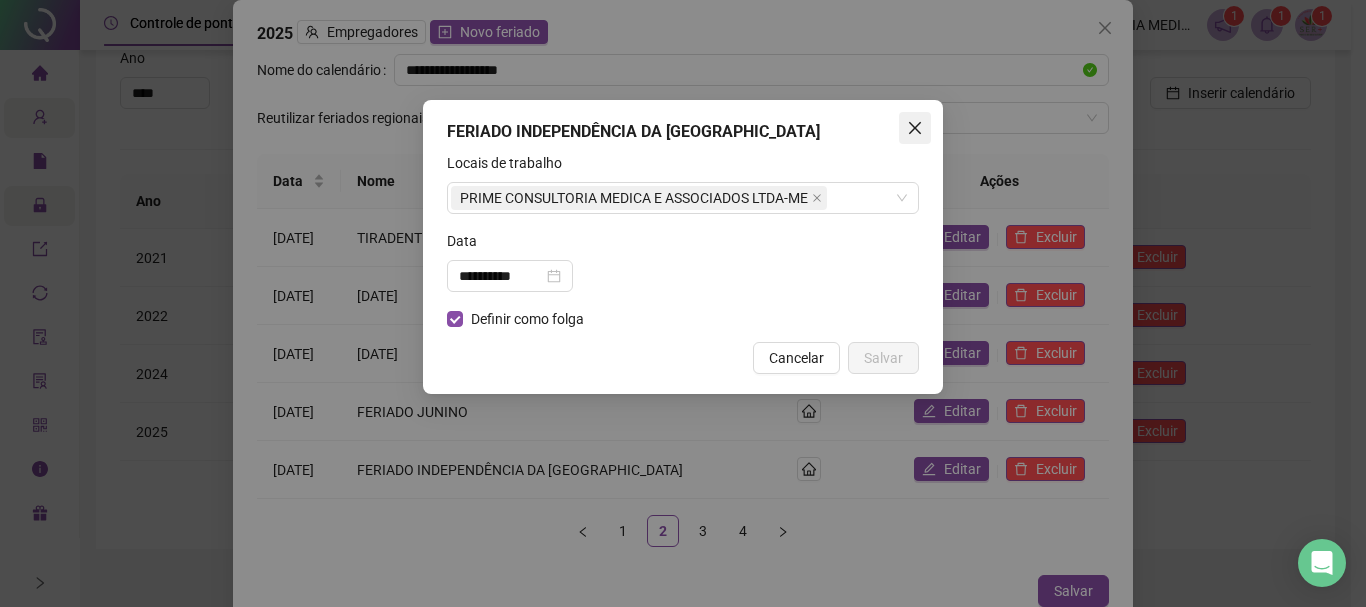 click at bounding box center [915, 128] 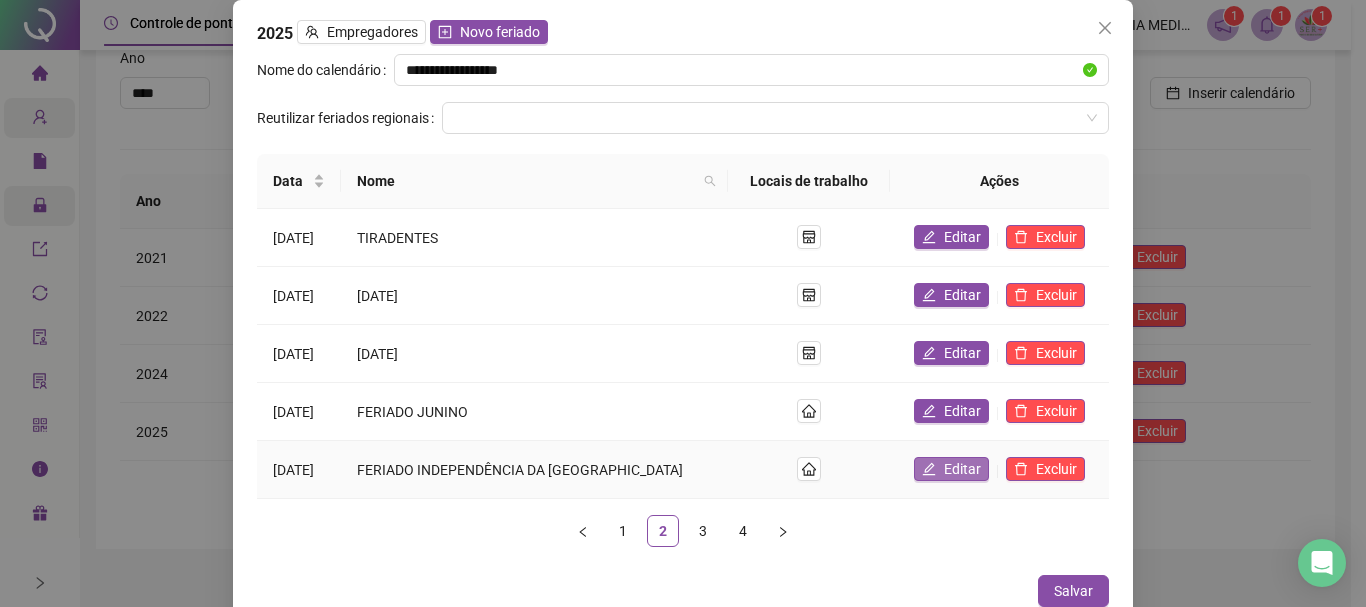click on "Editar" at bounding box center [962, 469] 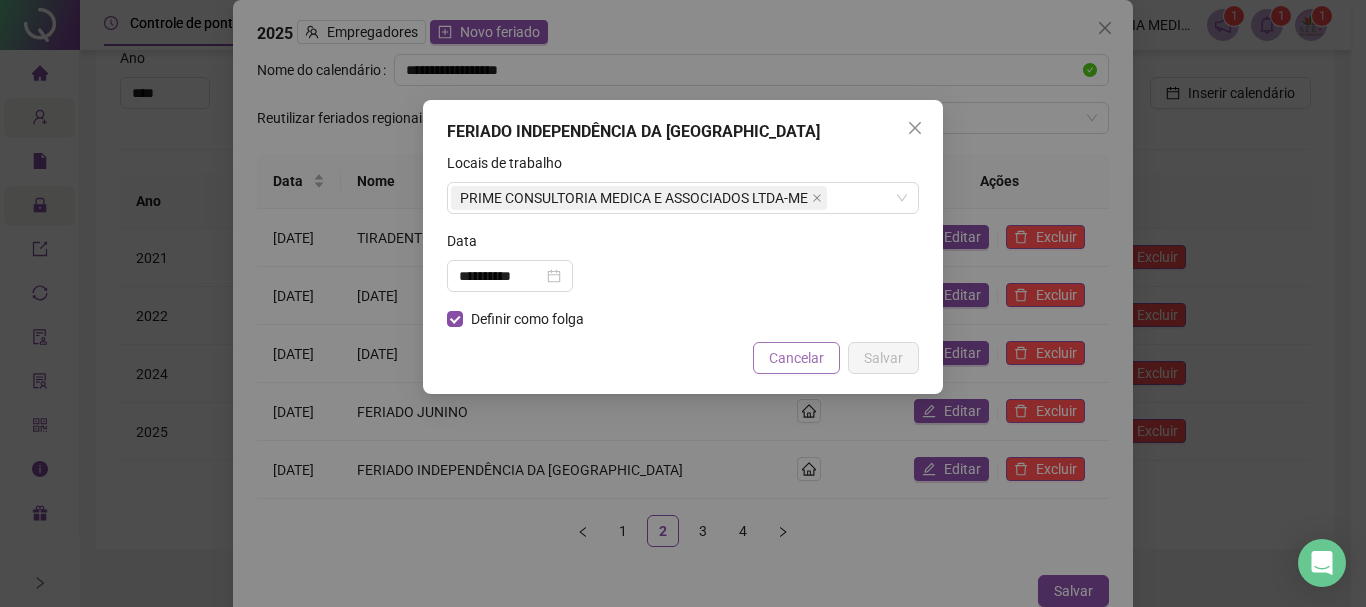 click on "Cancelar" at bounding box center (796, 358) 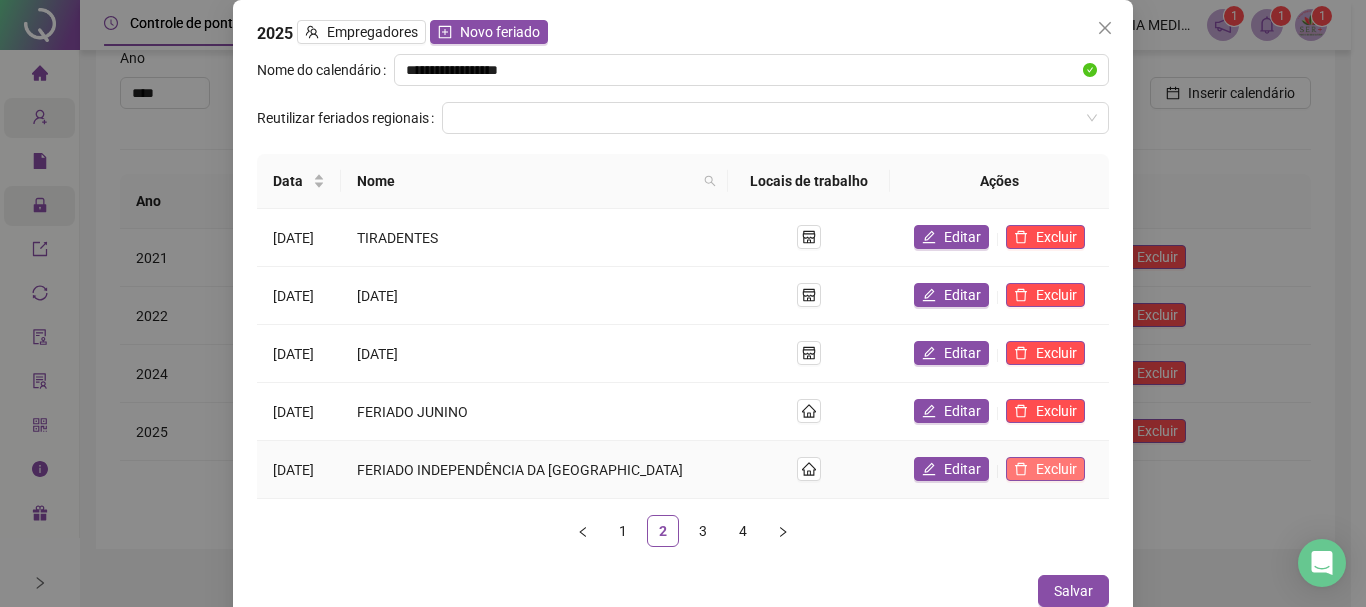click on "Excluir" at bounding box center [1056, 469] 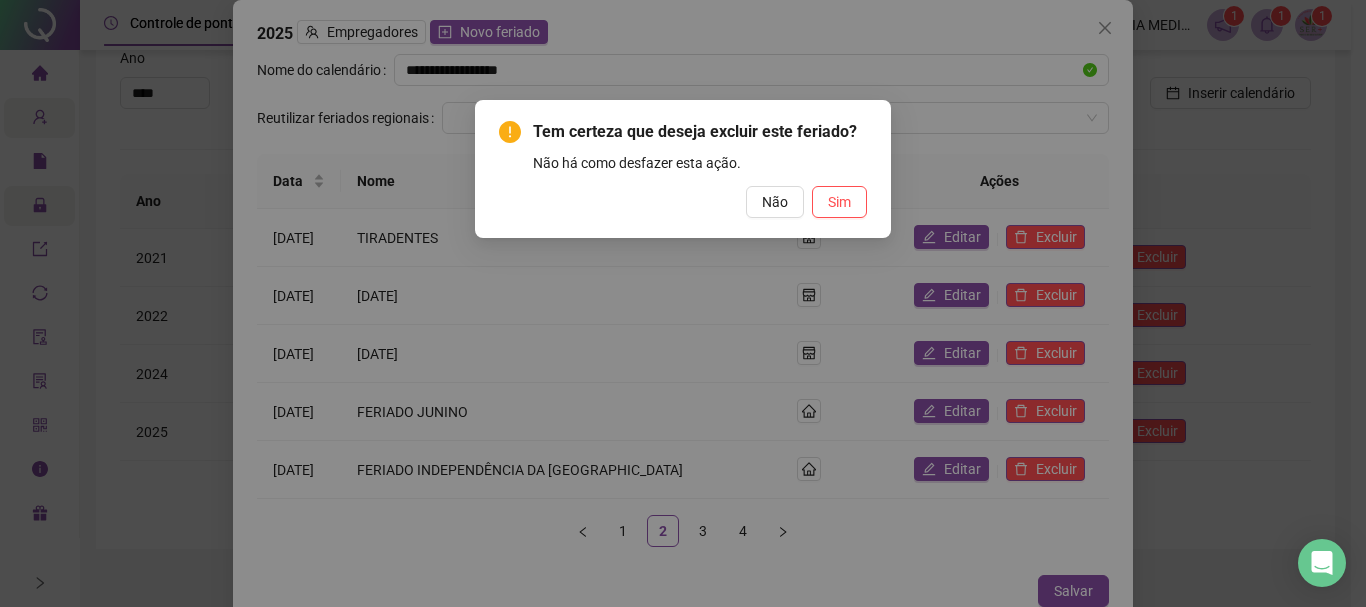 click on "Não Sim" at bounding box center (683, 202) 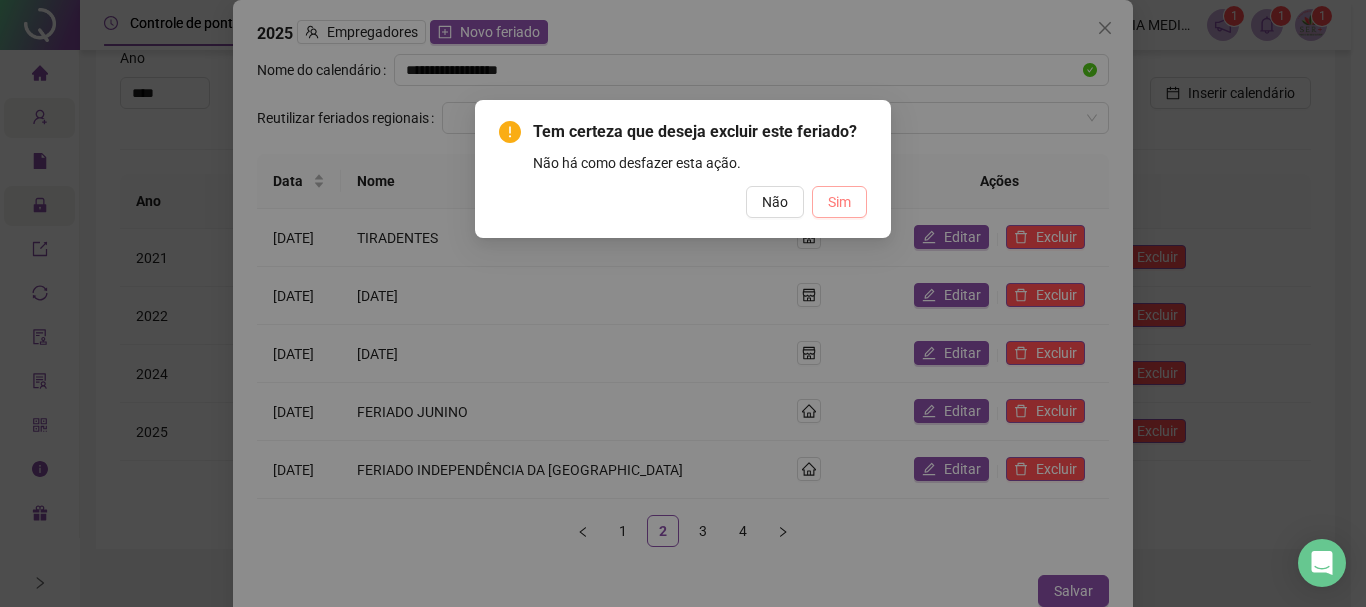 click on "Sim" at bounding box center (839, 202) 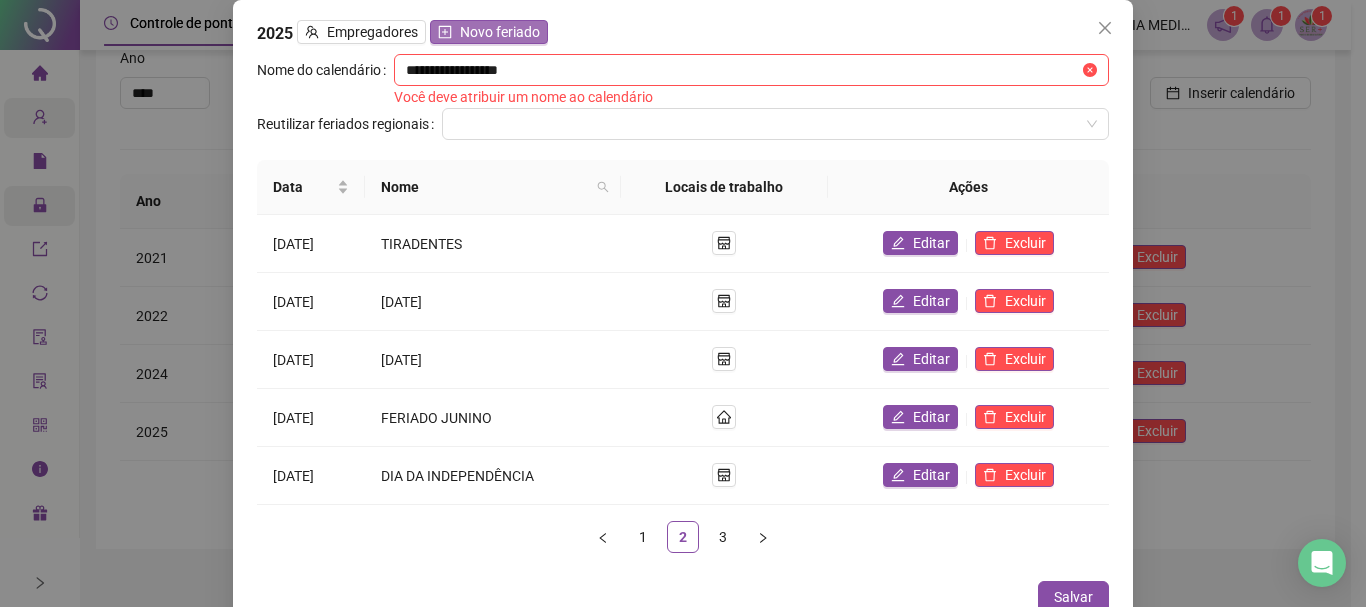 click on "Novo feriado" at bounding box center [500, 32] 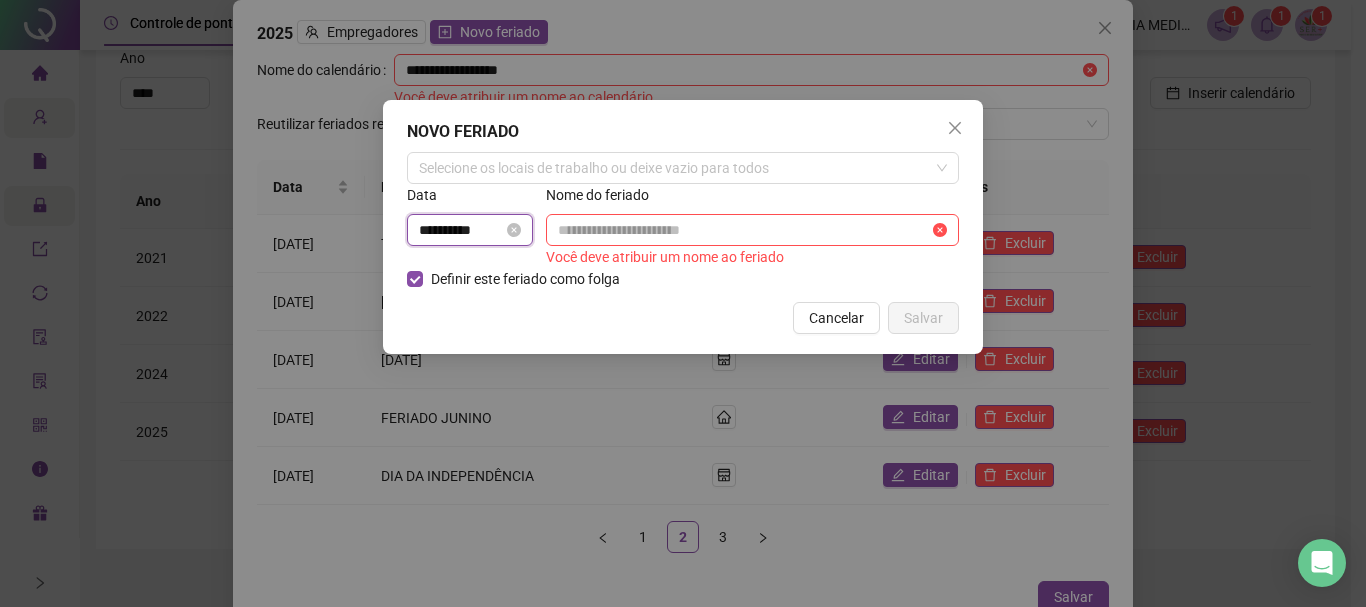 click on "**********" at bounding box center [461, 230] 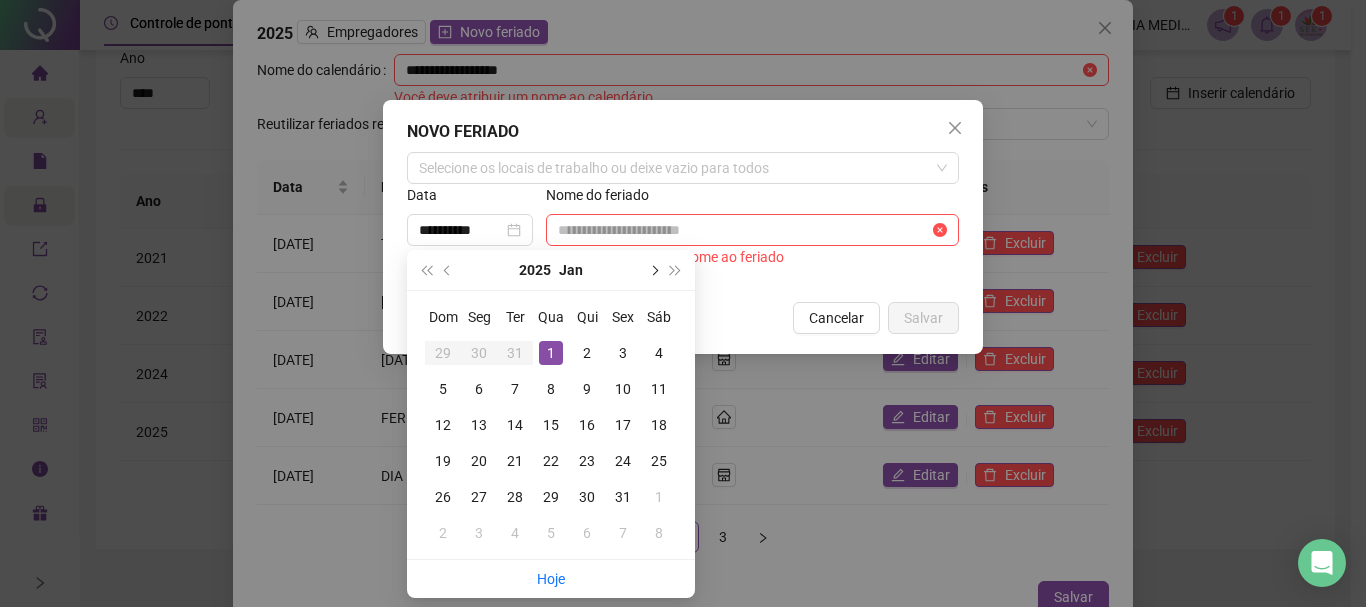click at bounding box center (653, 270) 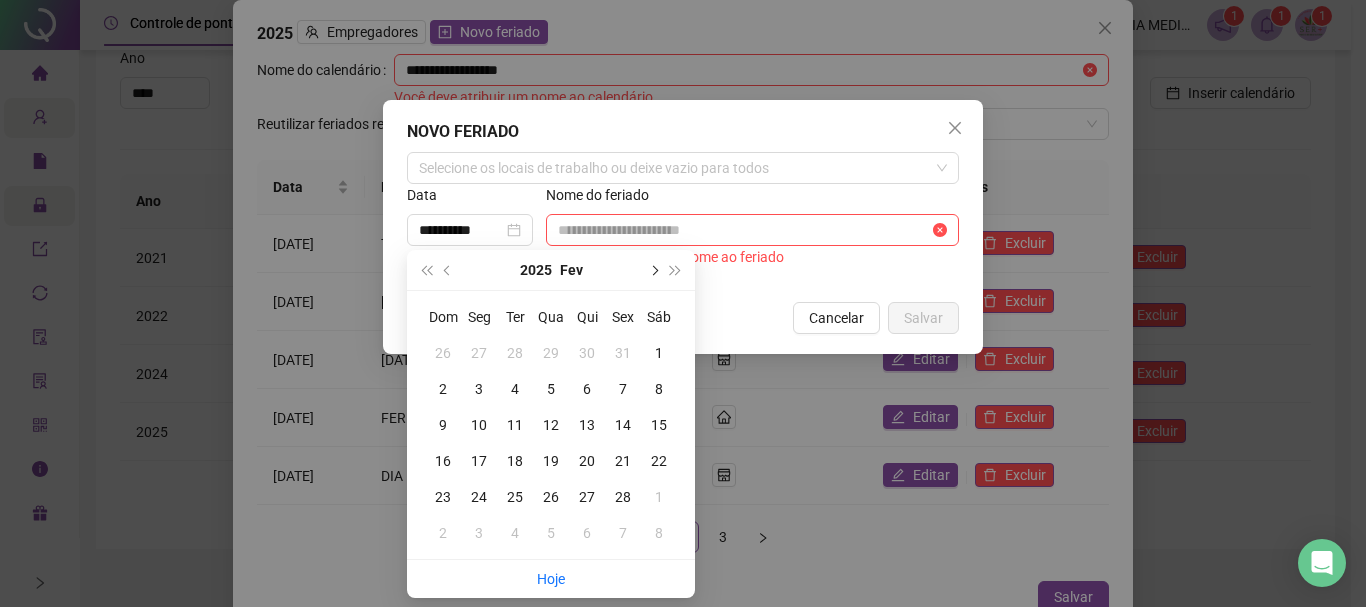 click at bounding box center (653, 270) 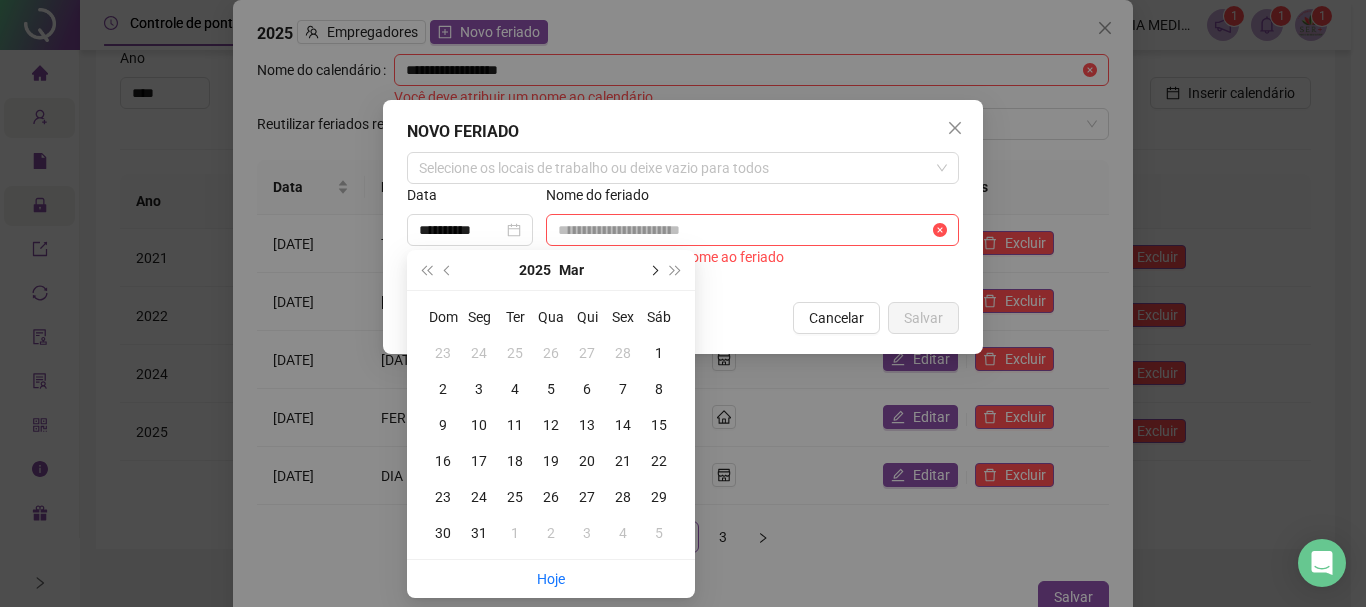 click at bounding box center [653, 270] 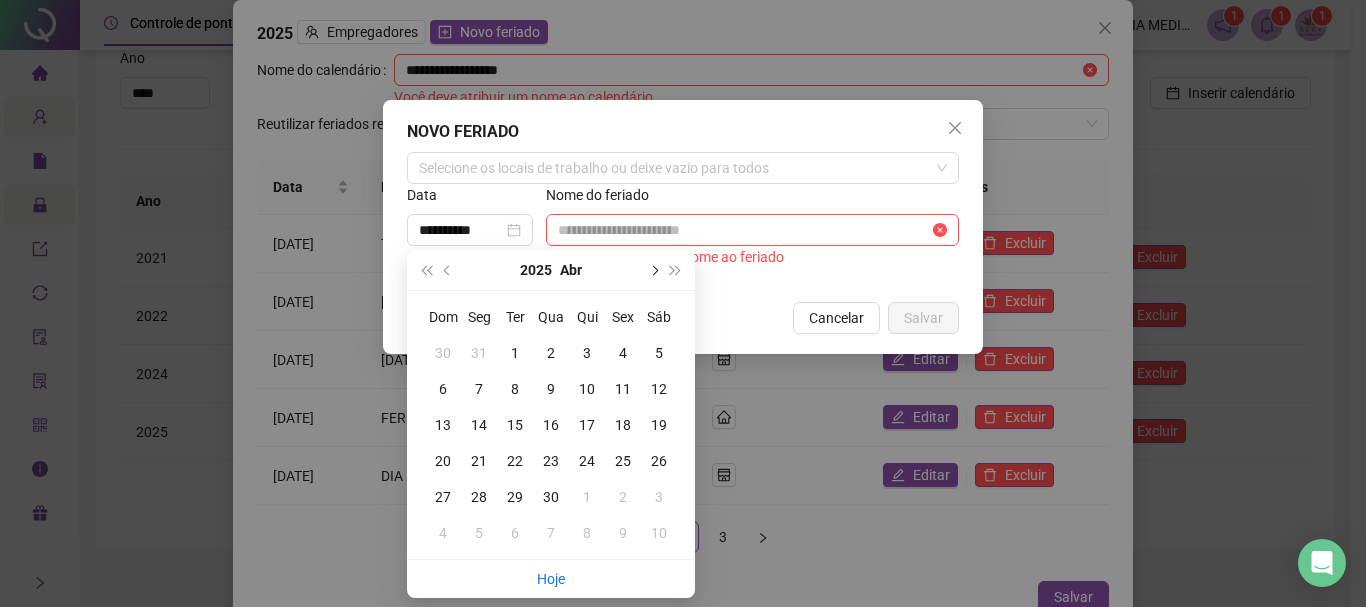 click at bounding box center [653, 270] 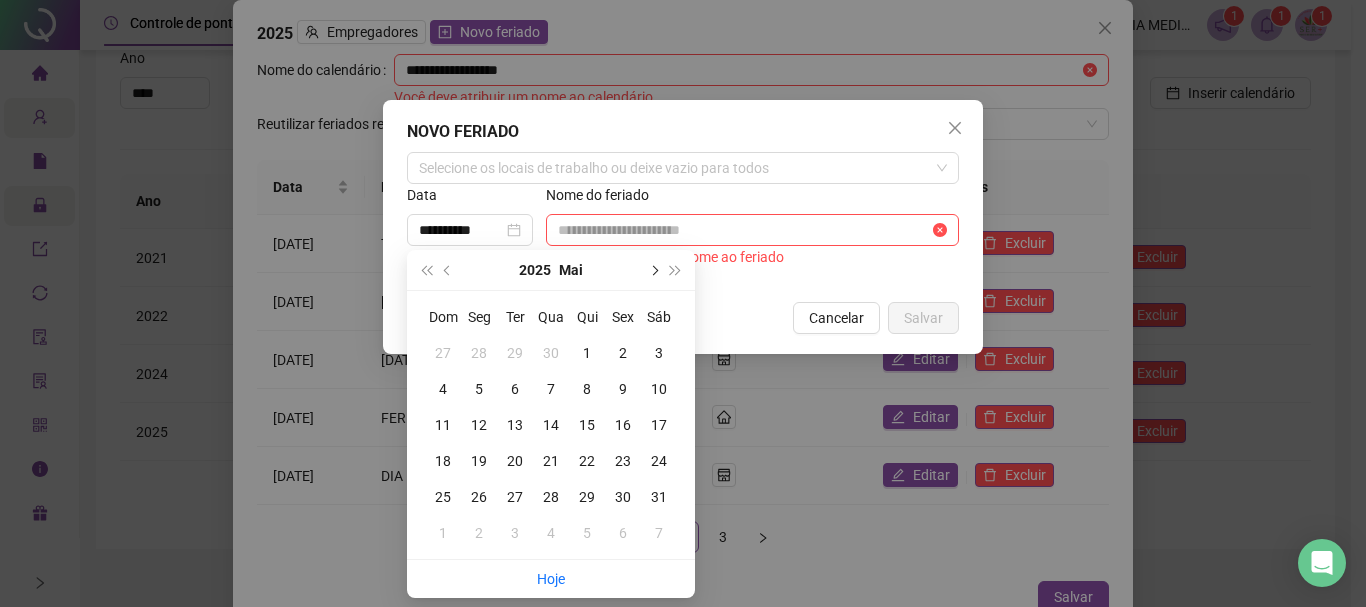 click at bounding box center [653, 270] 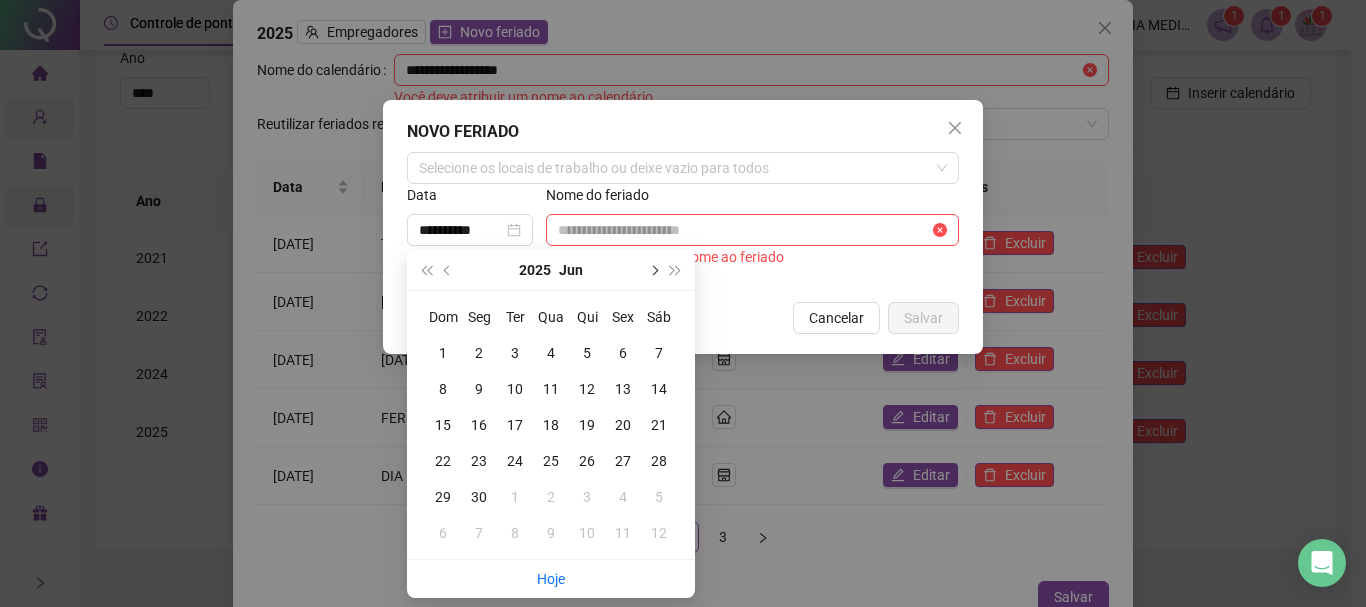 click at bounding box center (653, 270) 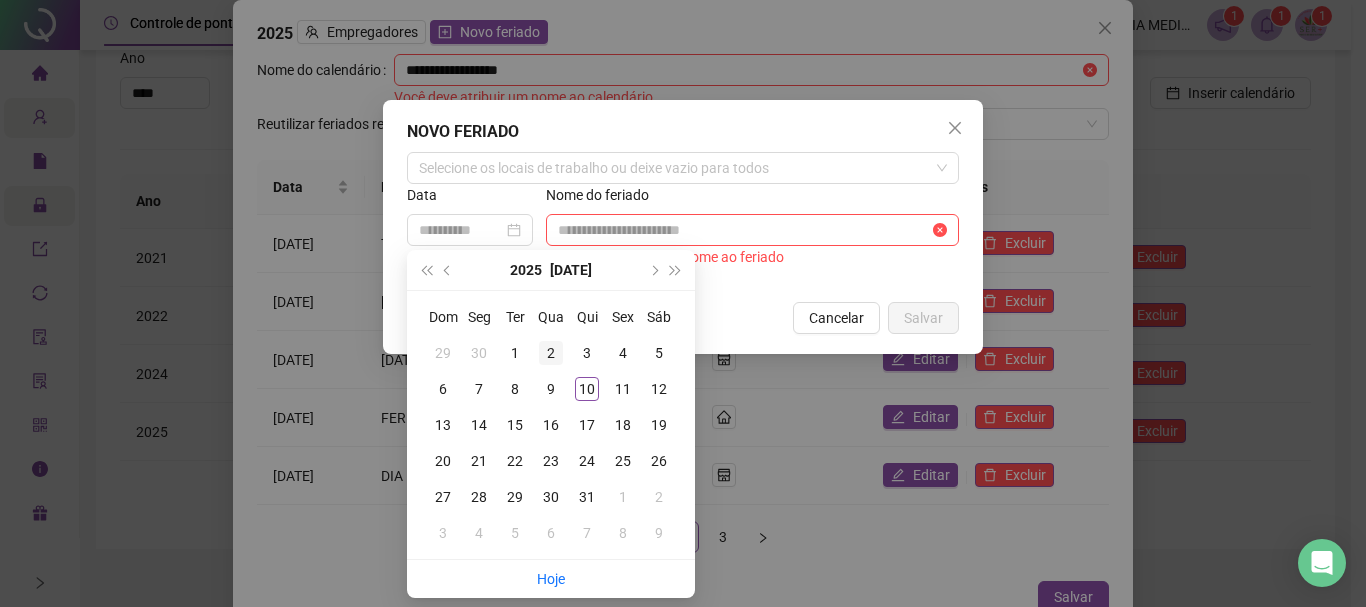 type on "**********" 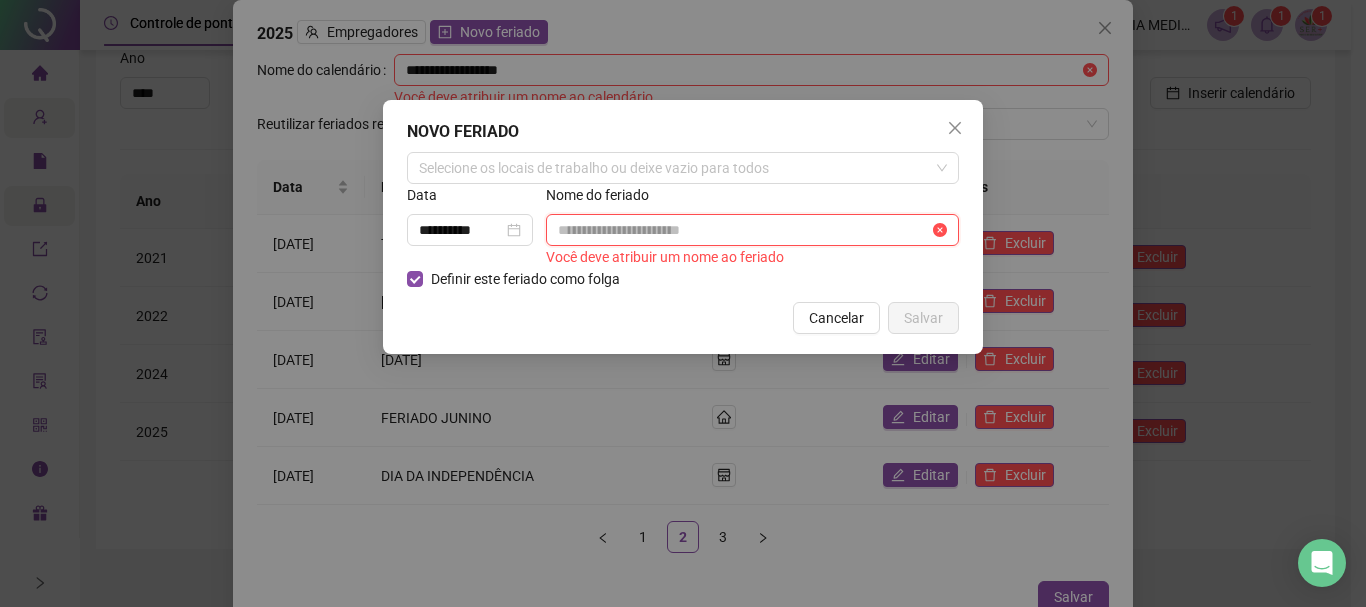 click at bounding box center [743, 230] 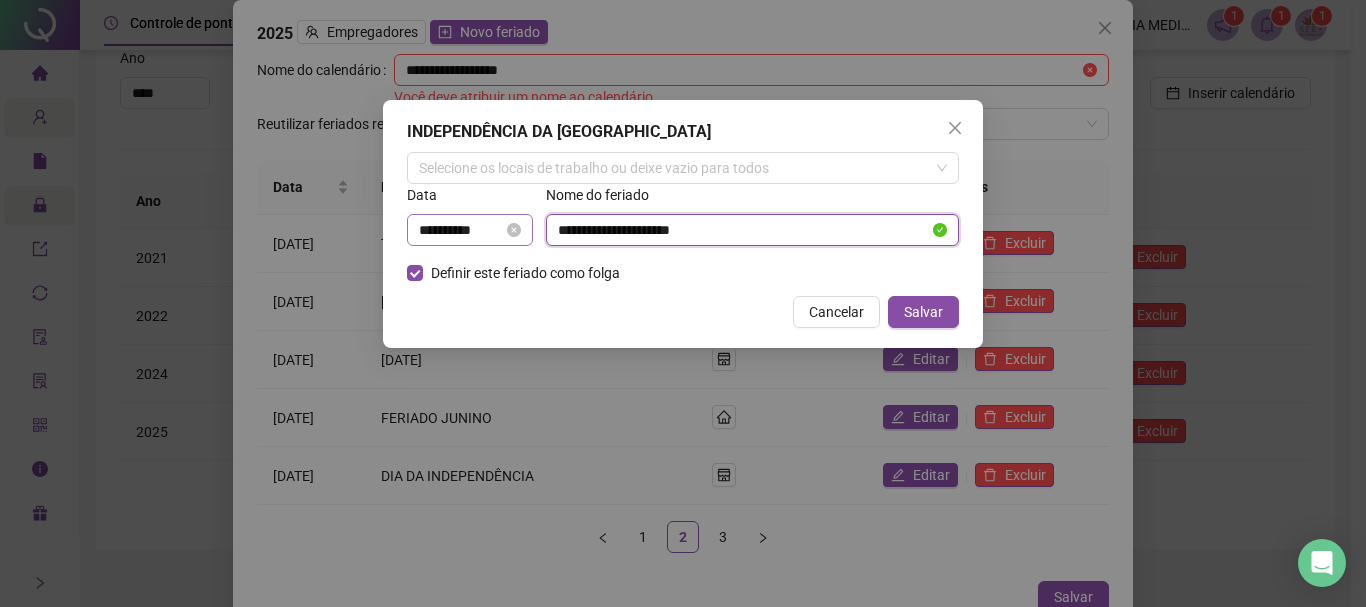 drag, startPoint x: 712, startPoint y: 224, endPoint x: 538, endPoint y: 223, distance: 174.00287 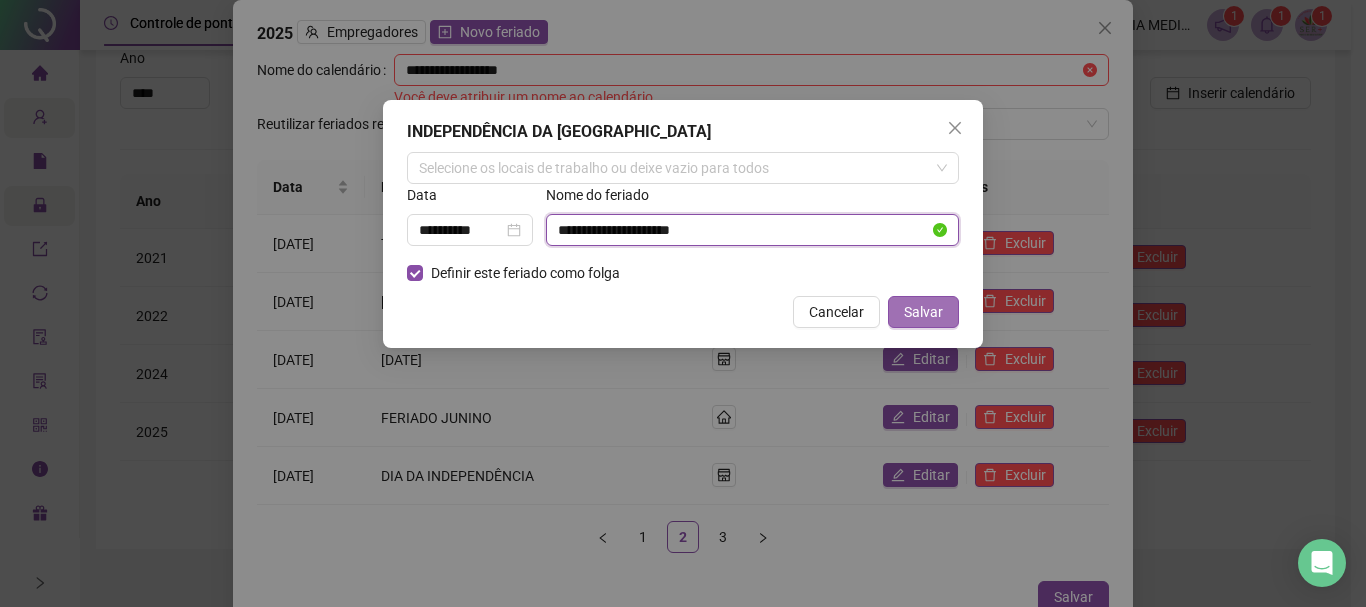 type on "**********" 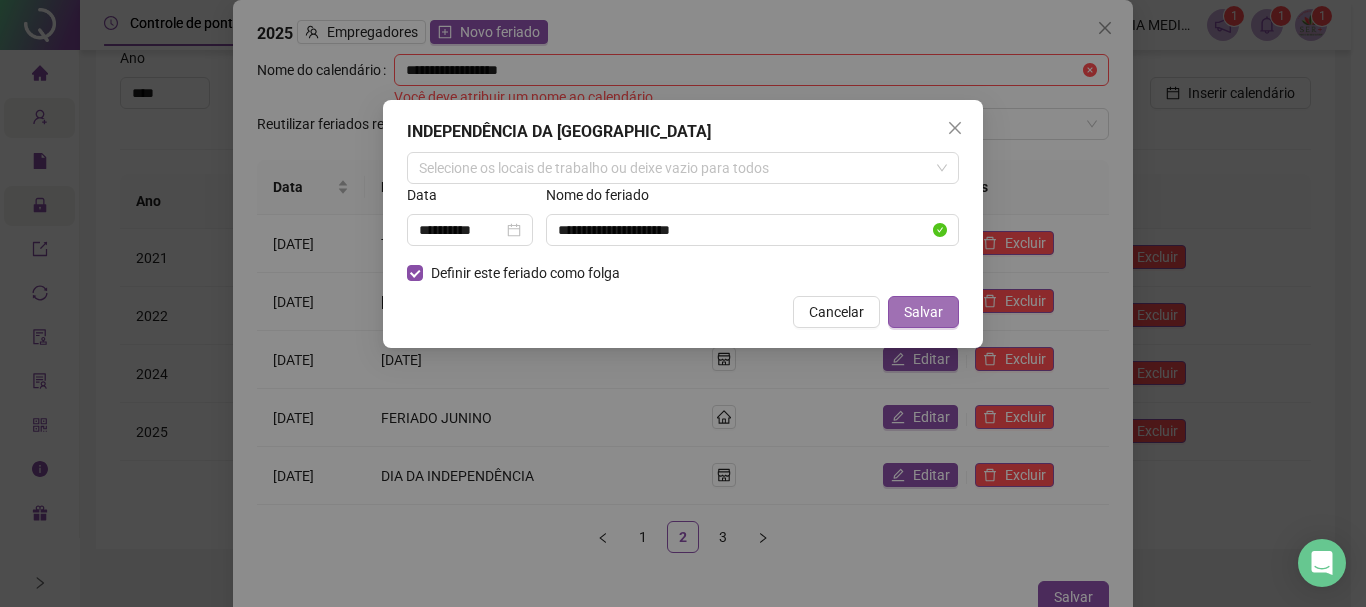 click on "Salvar" at bounding box center (923, 312) 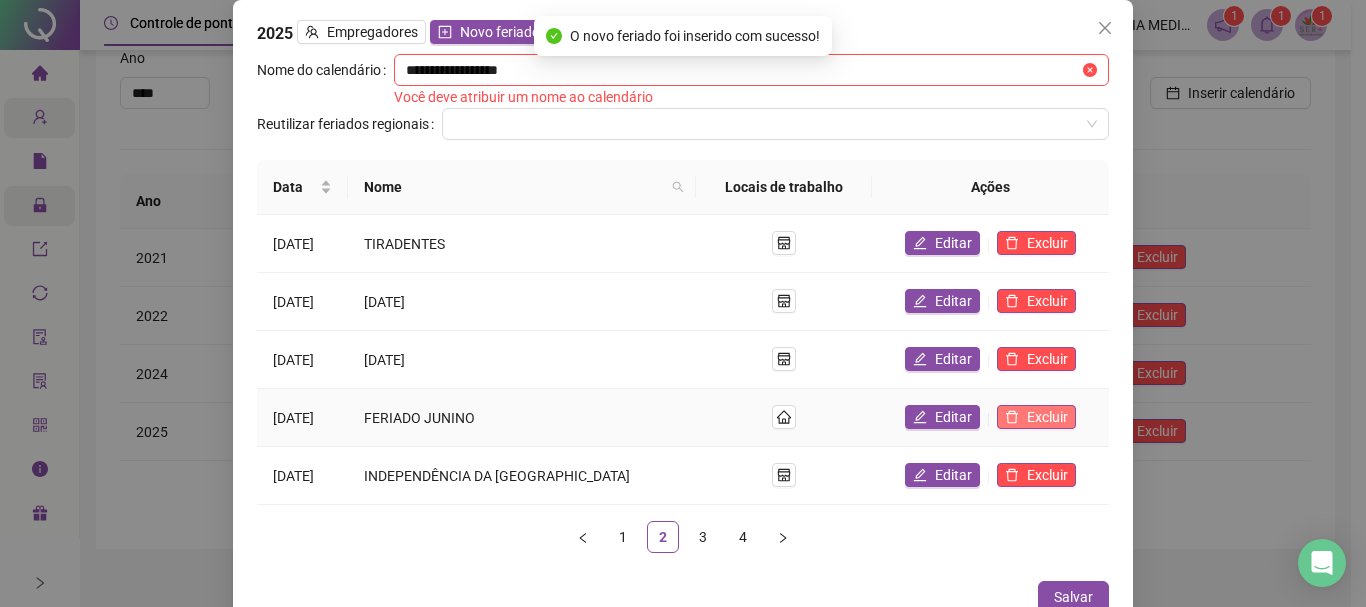 click on "Excluir" at bounding box center [1036, 417] 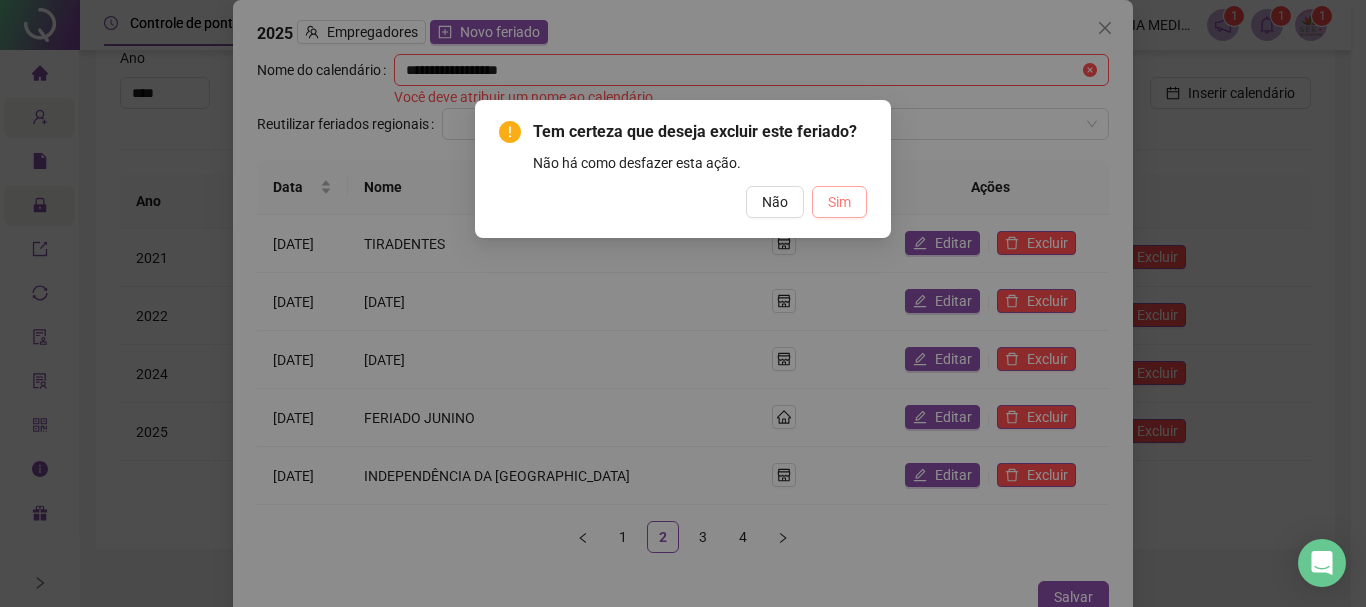 click on "Sim" at bounding box center [839, 202] 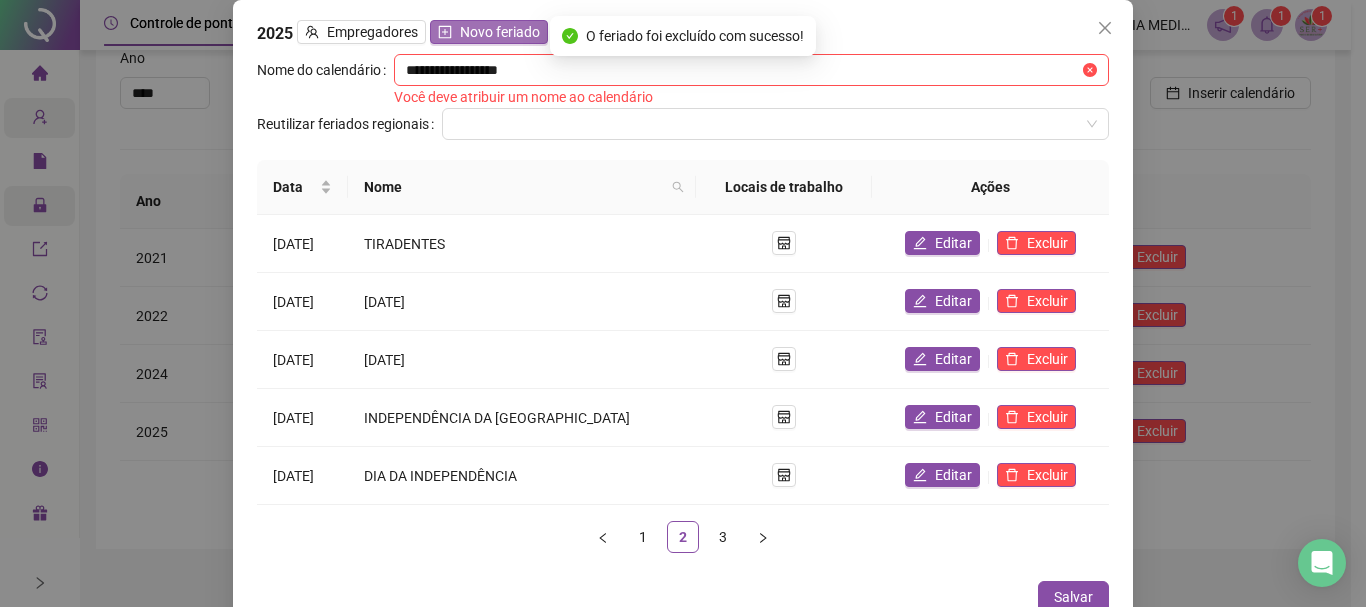 click on "Novo feriado" at bounding box center [500, 32] 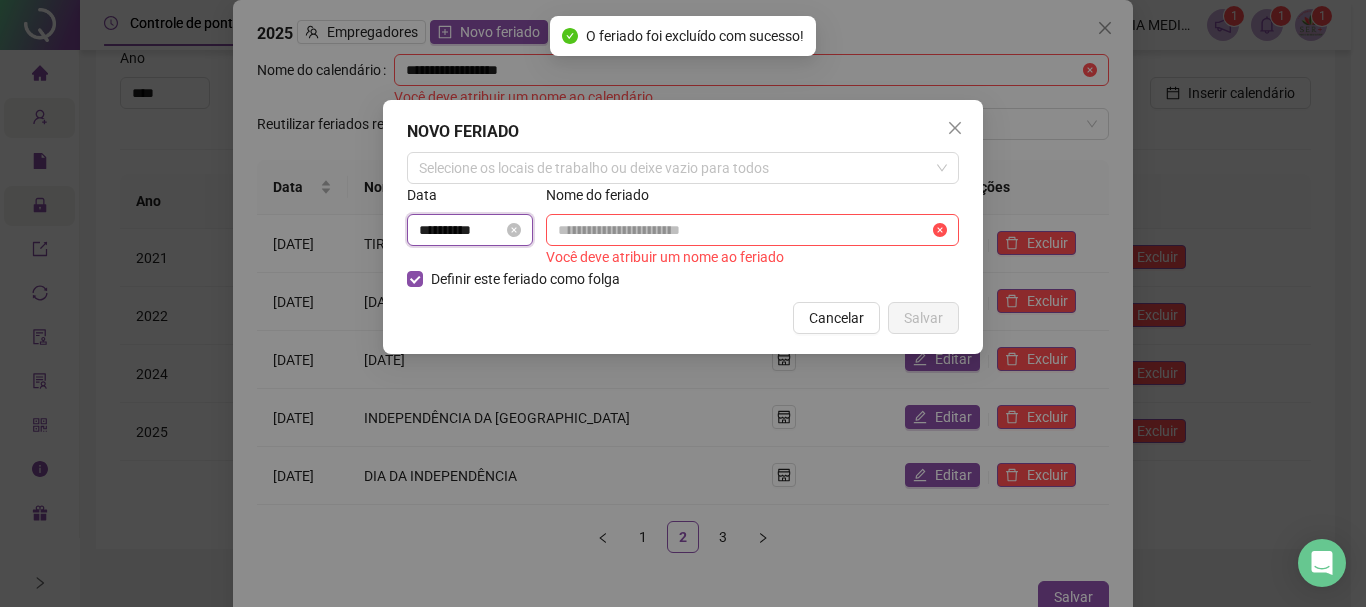 click on "**********" at bounding box center (461, 230) 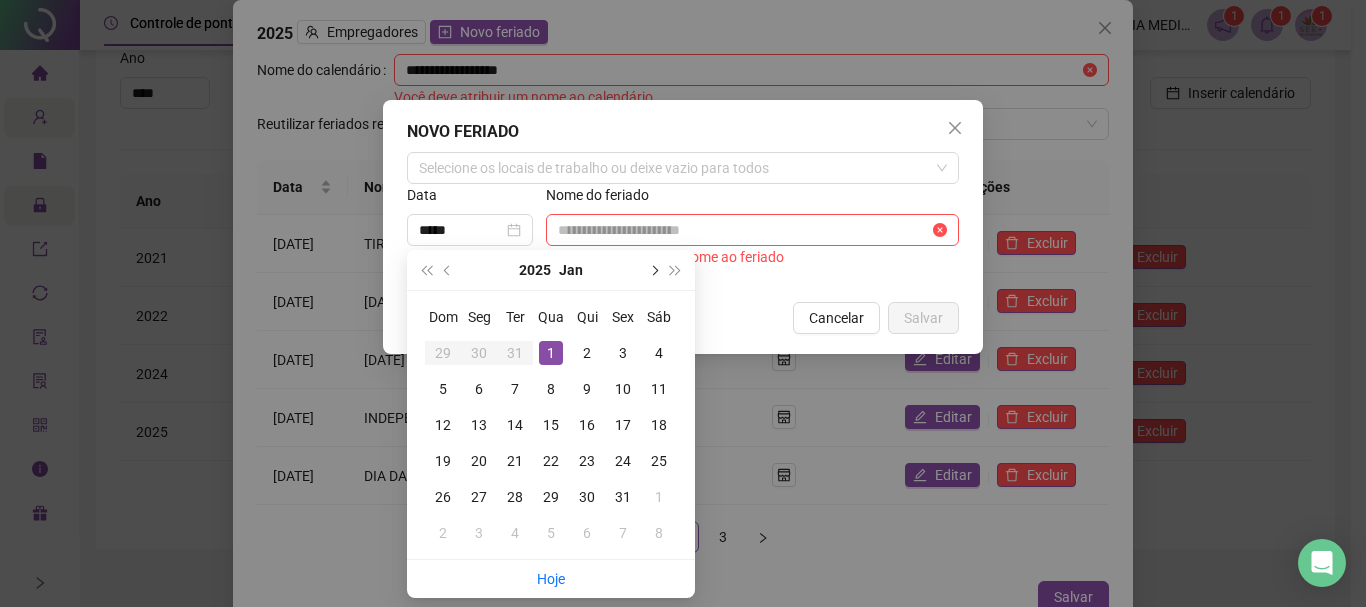 click at bounding box center (653, 270) 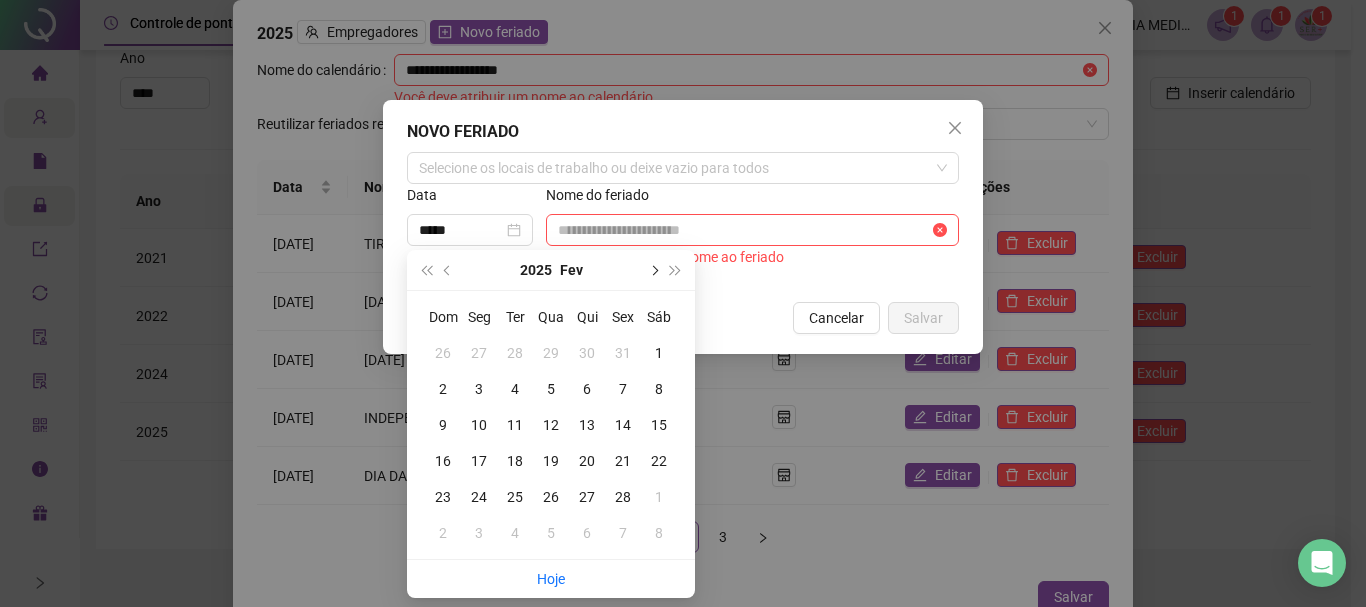 click at bounding box center (653, 270) 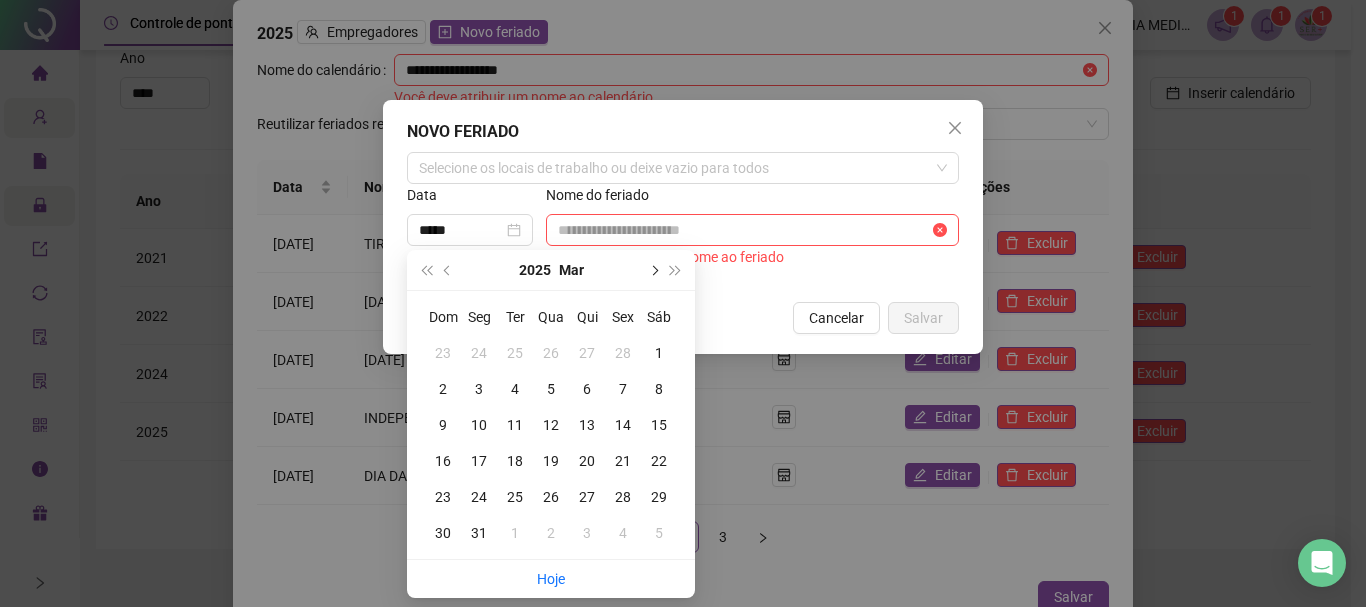 click at bounding box center (653, 270) 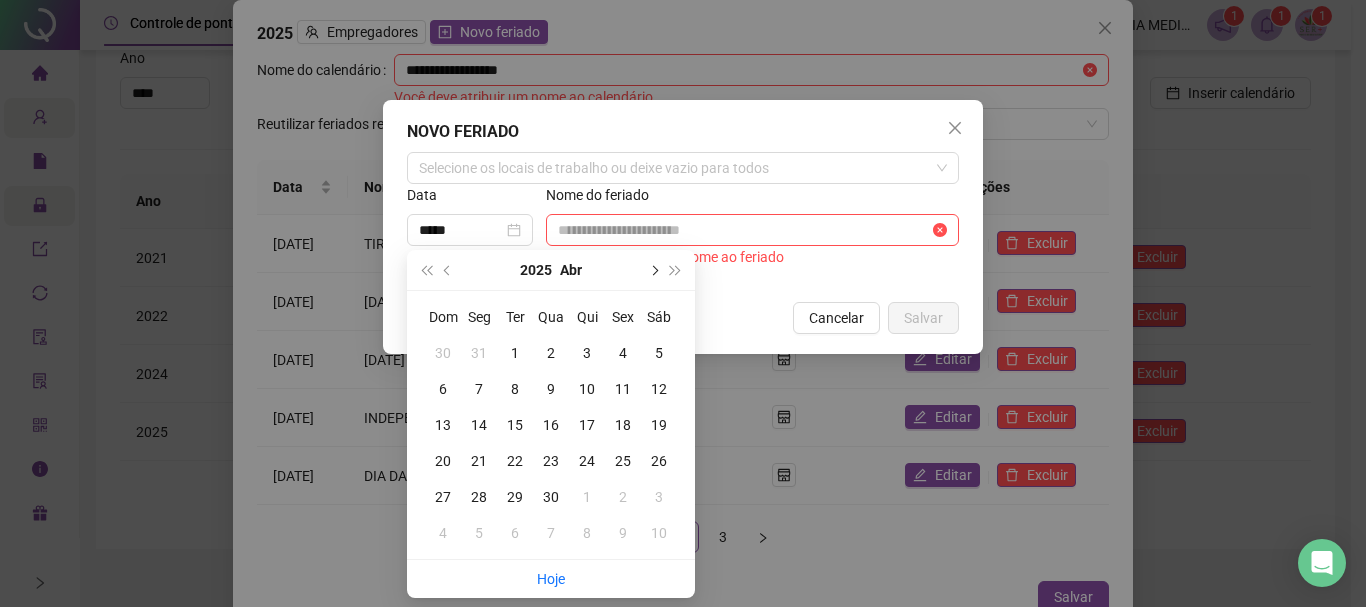 click at bounding box center [653, 270] 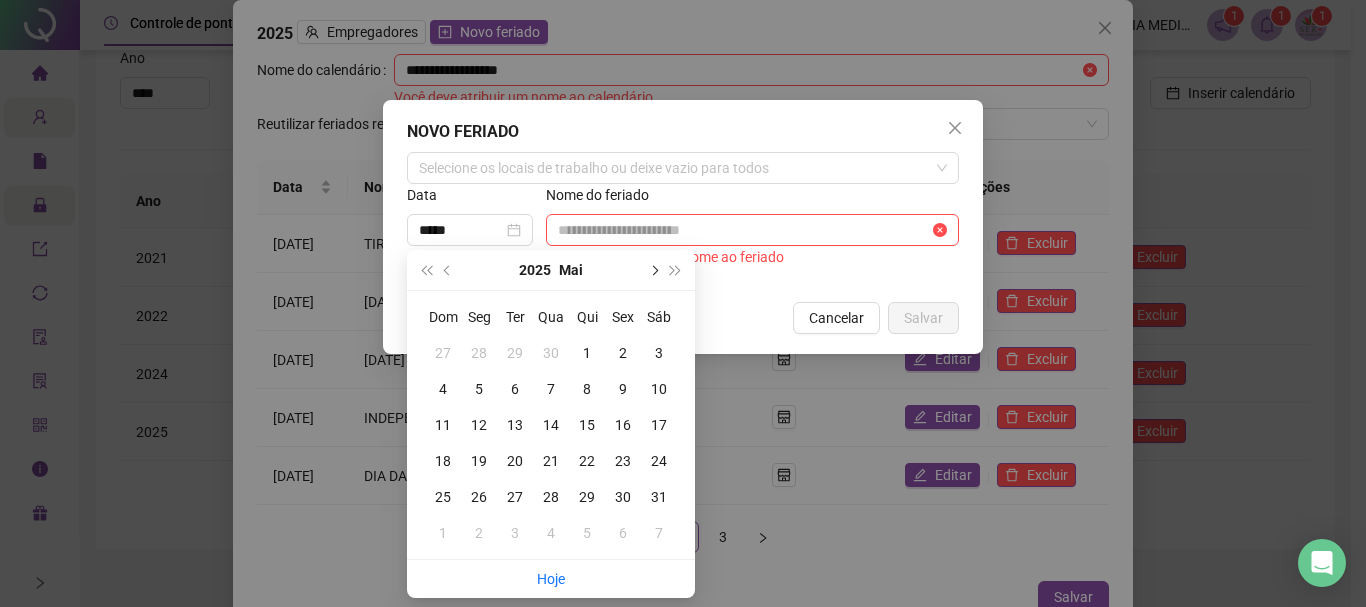 click at bounding box center (653, 270) 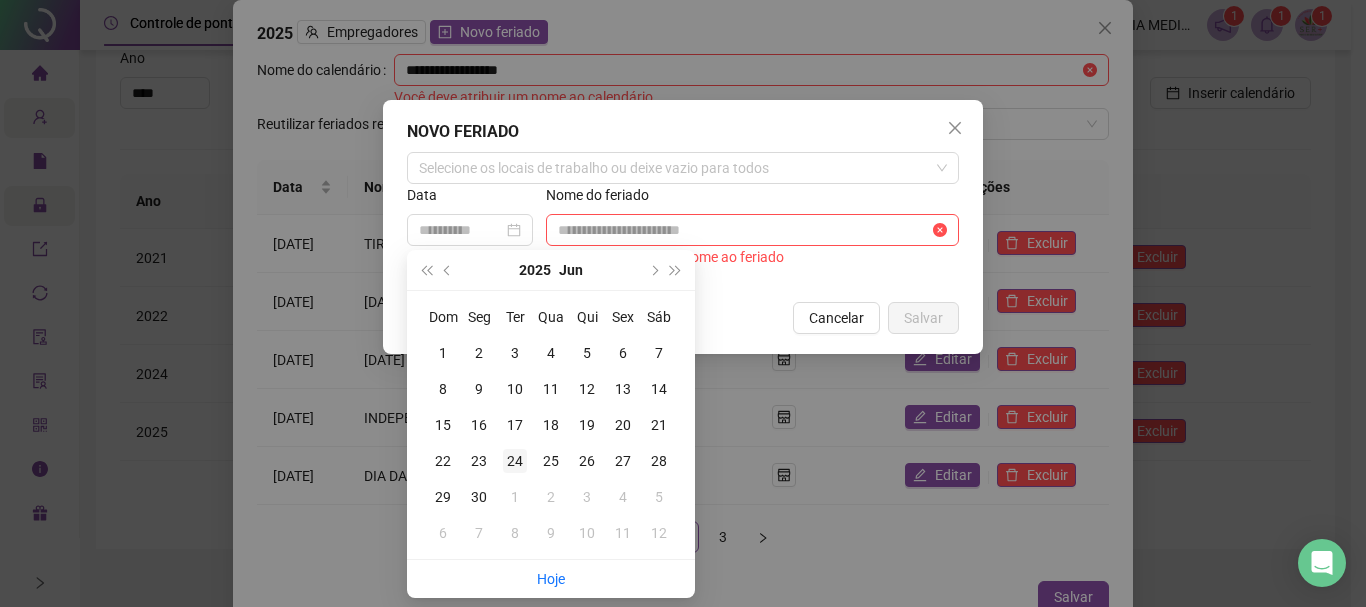 type on "**********" 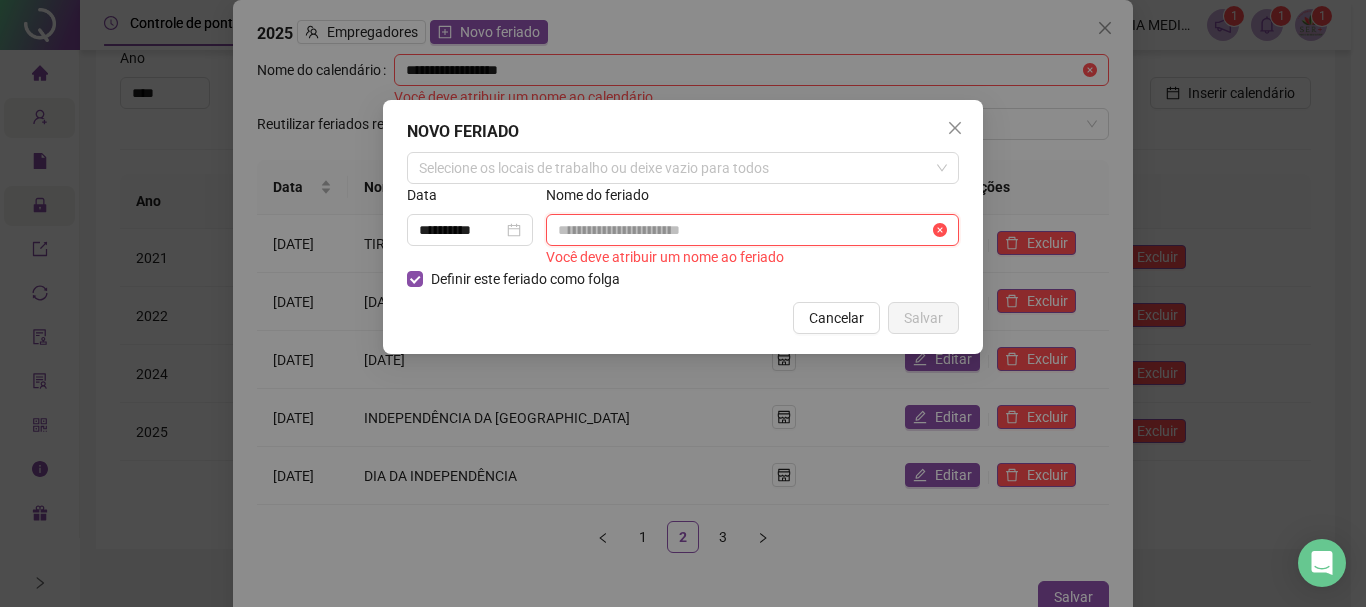 click at bounding box center (743, 230) 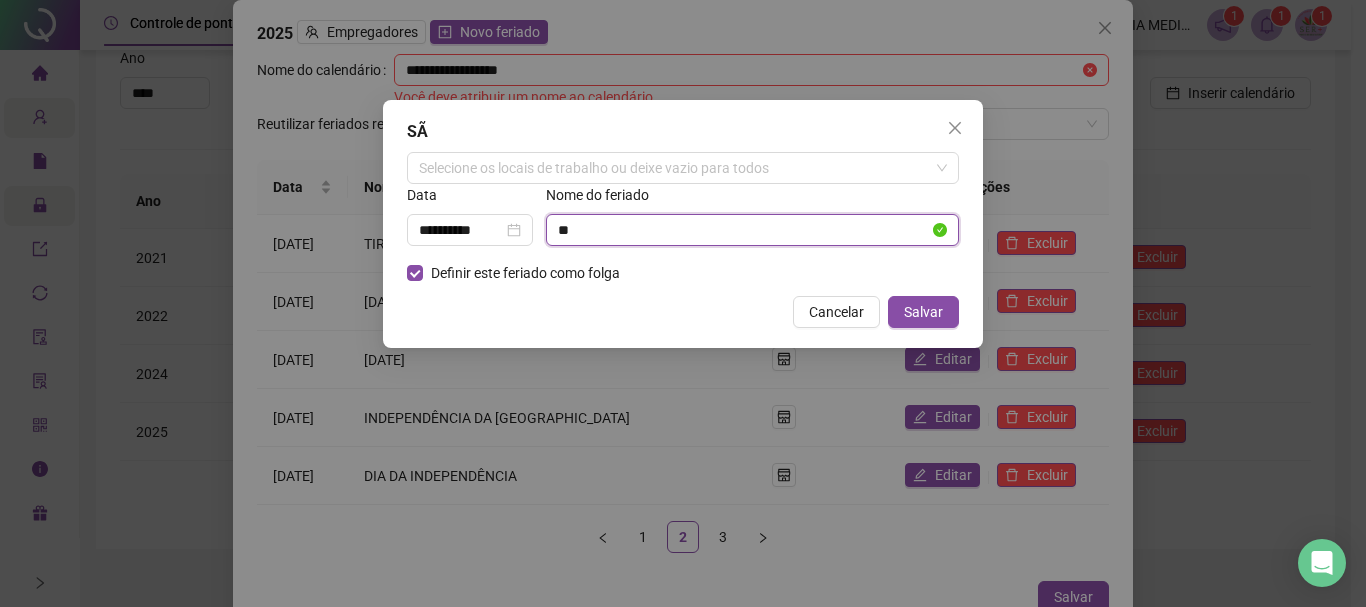 type on "*" 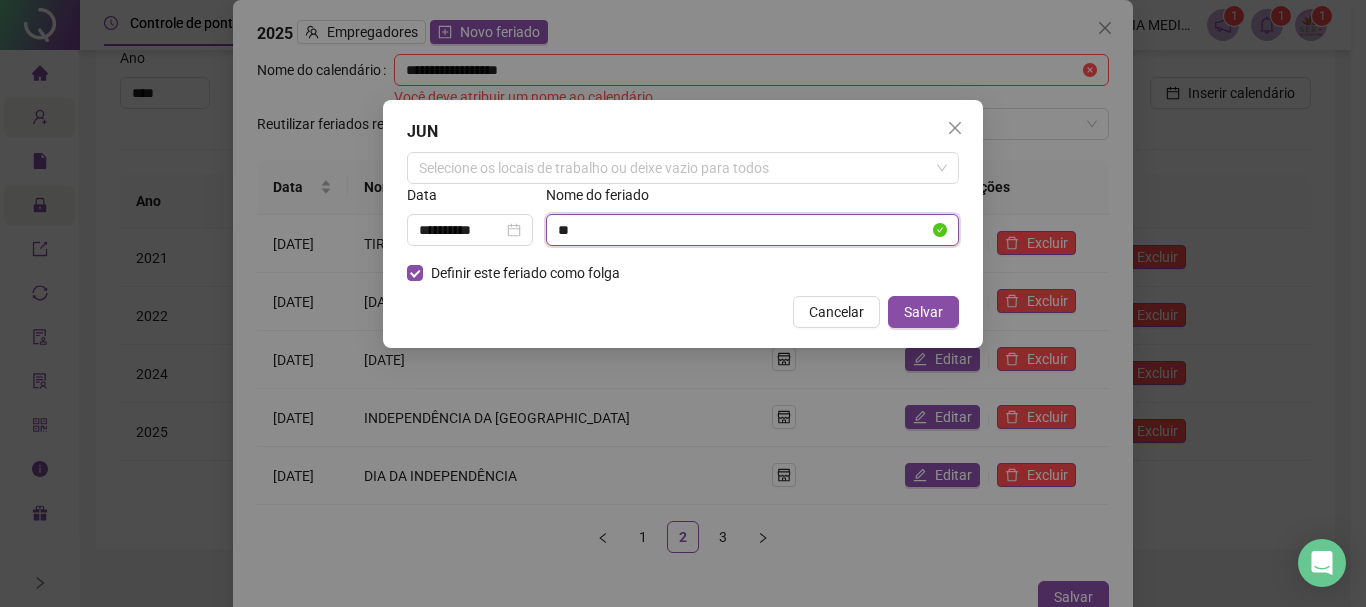 type on "*" 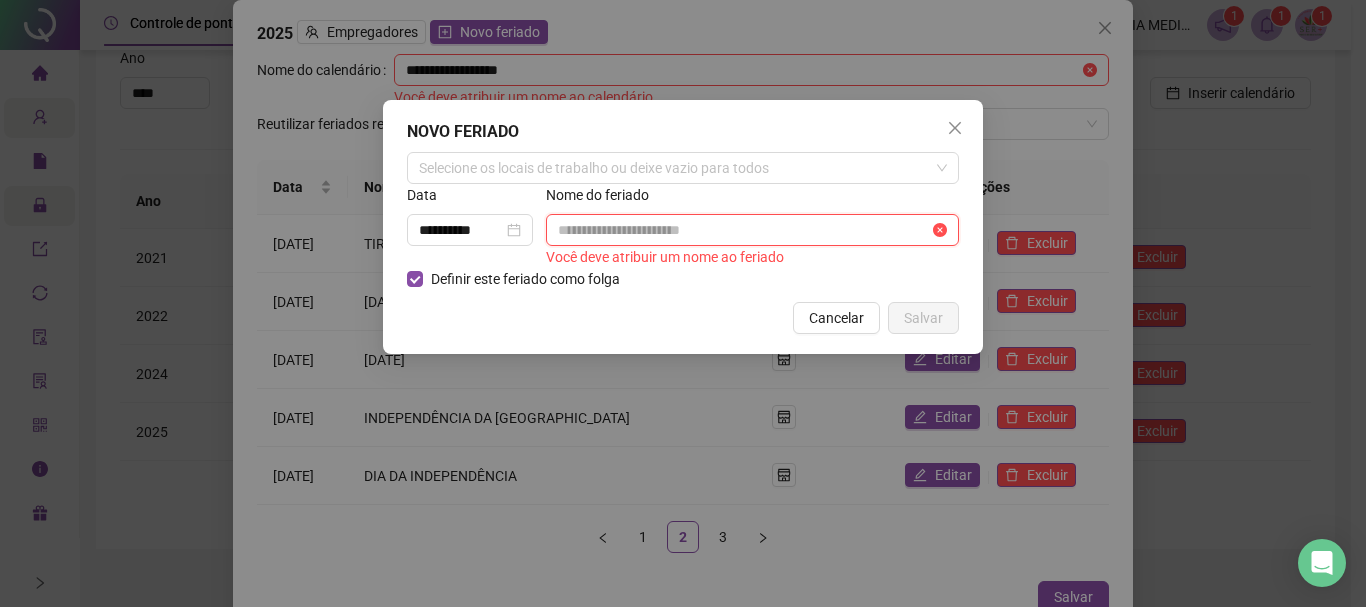 type on "*" 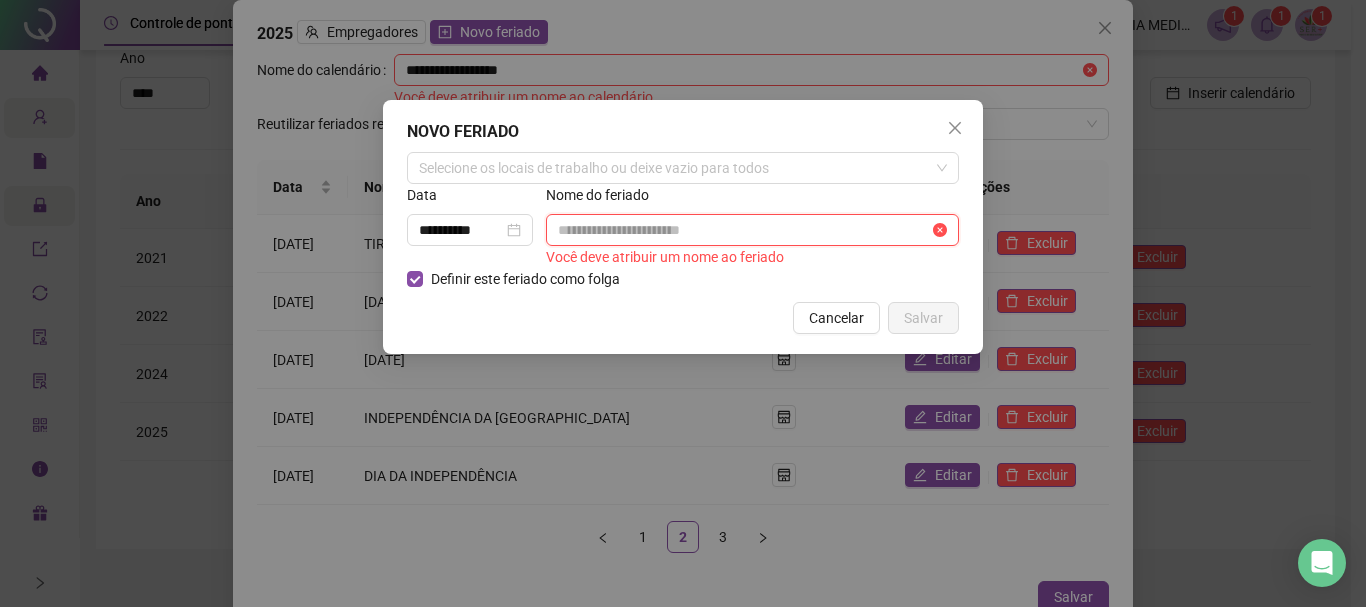 type on "*" 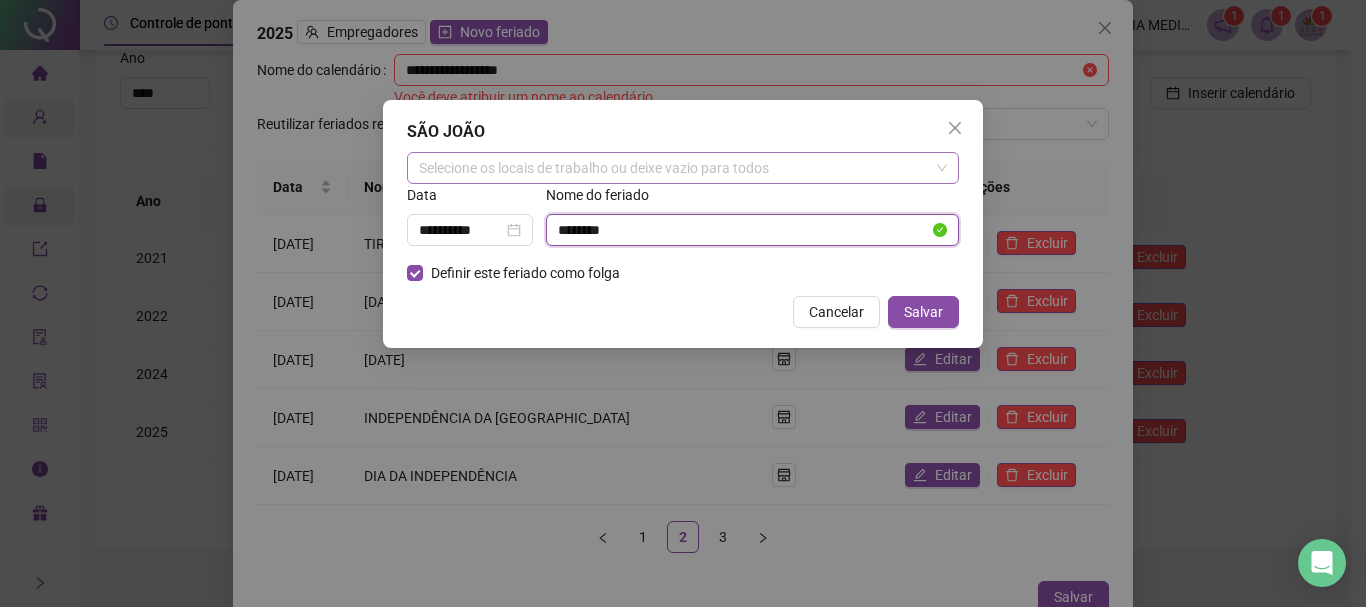 click on "Selecione os locais de trabalho ou deixe vazio para todos" at bounding box center [683, 168] 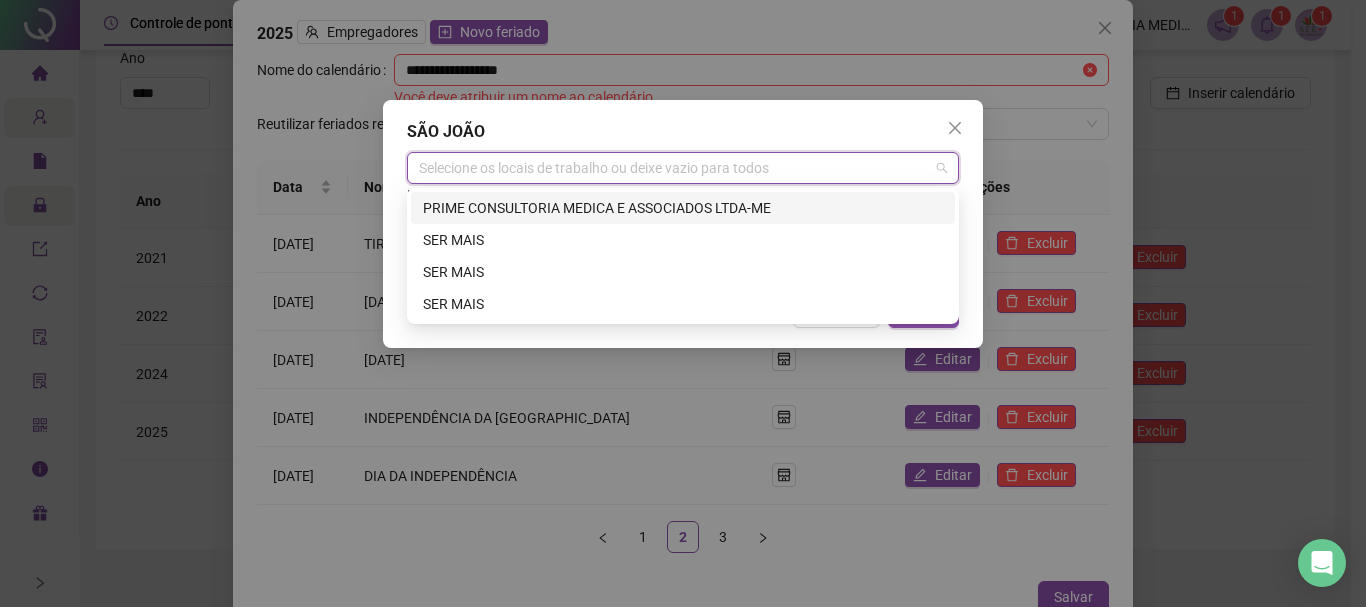 click on "PRIME CONSULTORIA MEDICA E ASSOCIADOS LTDA-ME" at bounding box center (683, 208) 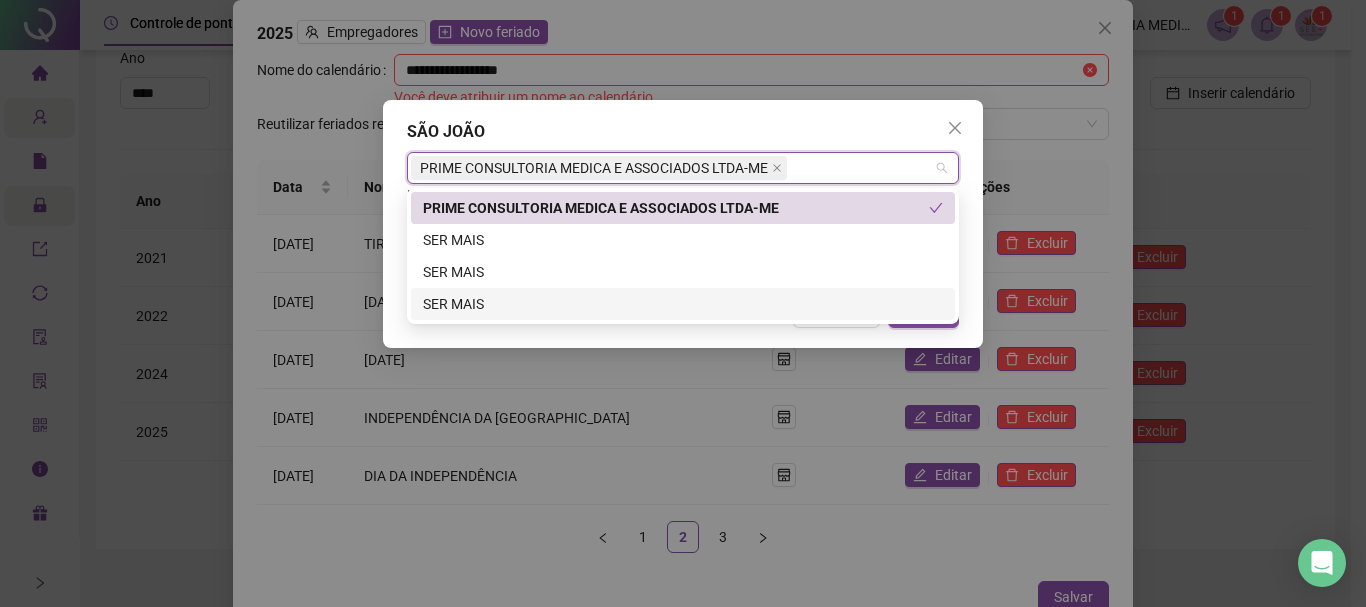 click on "**********" at bounding box center (683, 224) 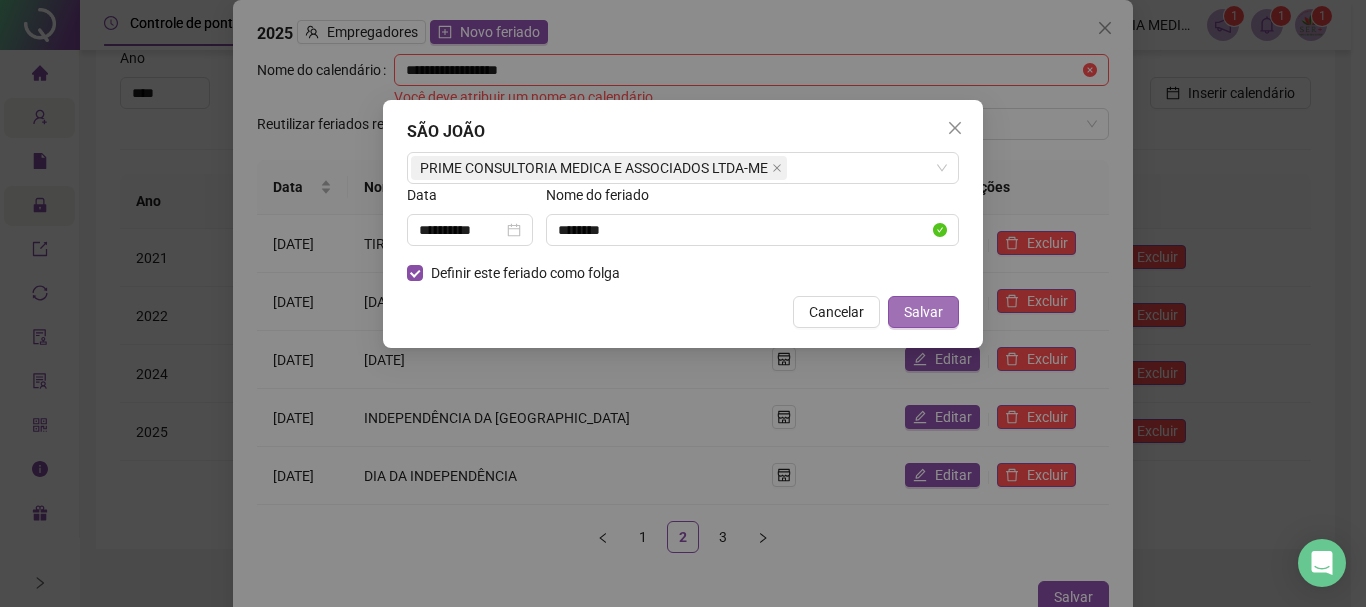 click on "Salvar" at bounding box center [923, 312] 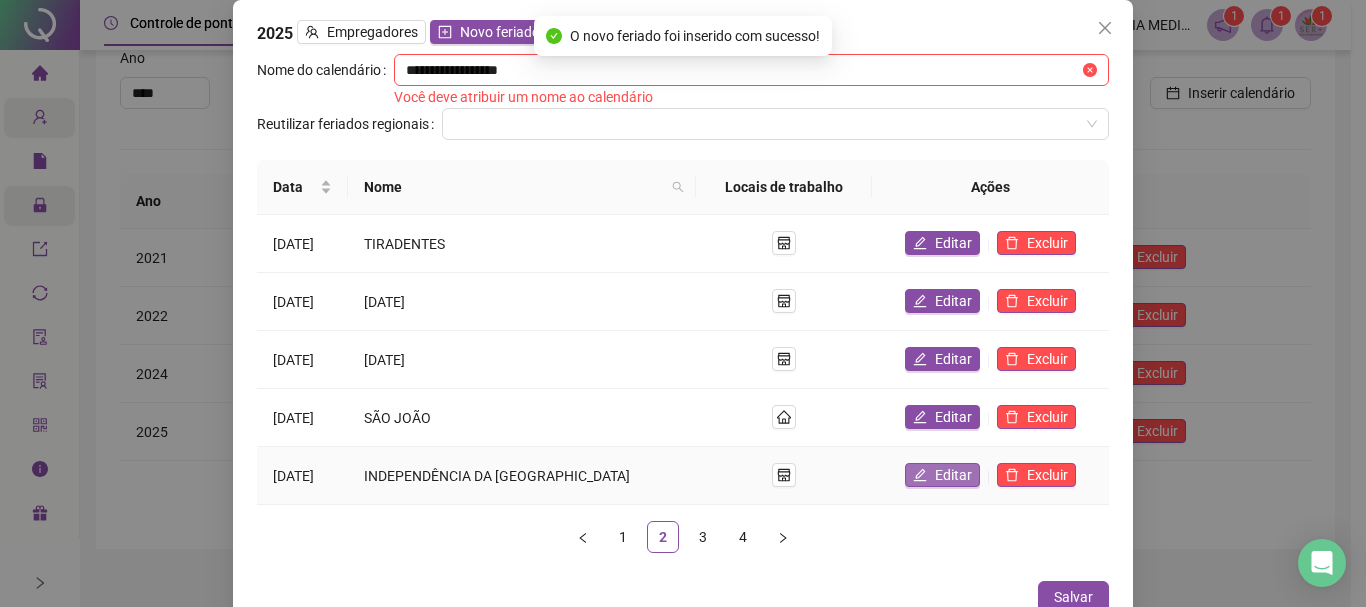 click 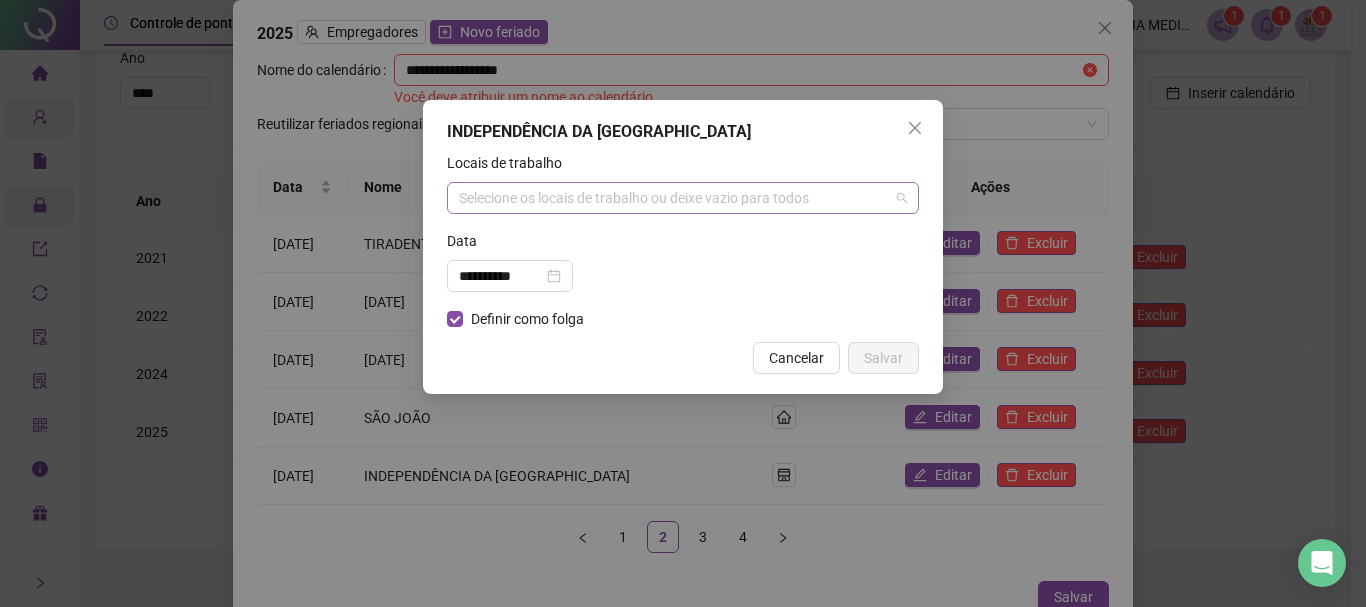 click at bounding box center [672, 198] 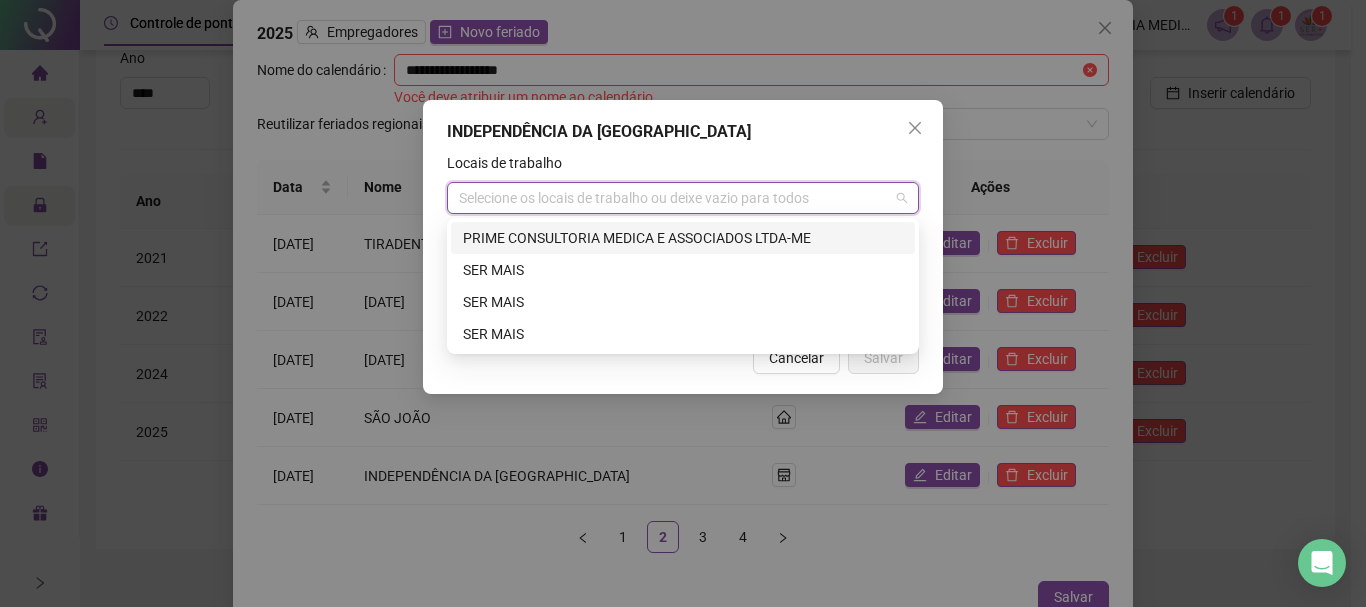 click on "PRIME CONSULTORIA MEDICA E ASSOCIADOS LTDA-ME" at bounding box center (683, 238) 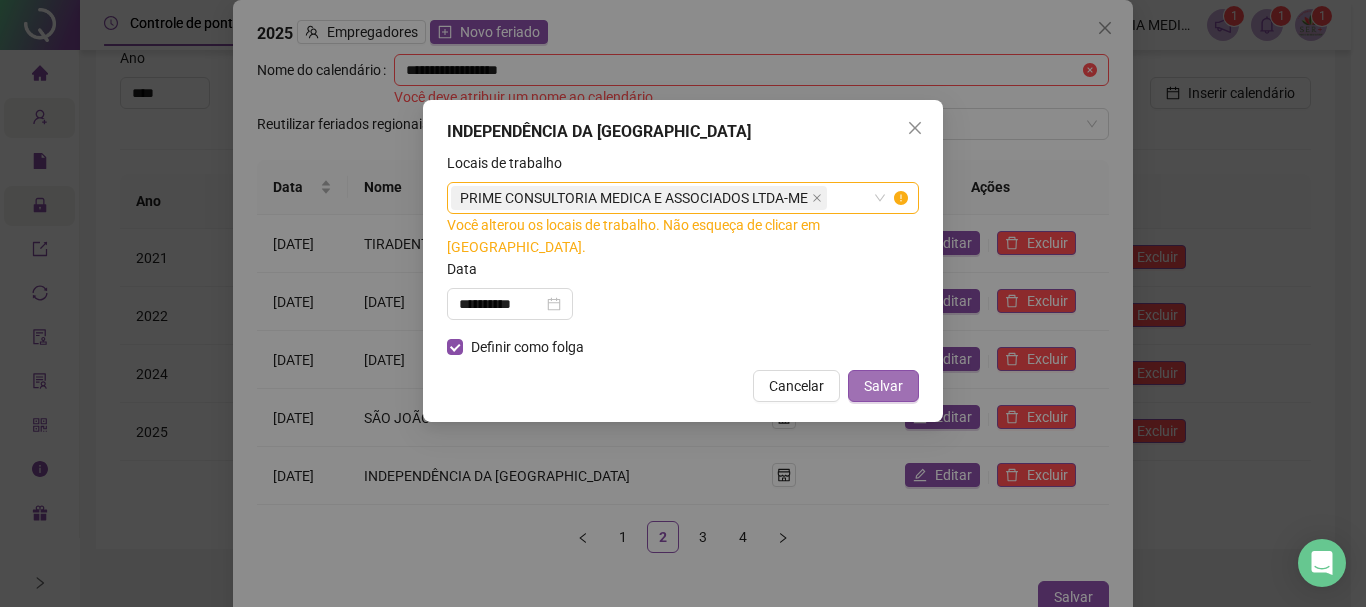 click on "Salvar" at bounding box center (883, 386) 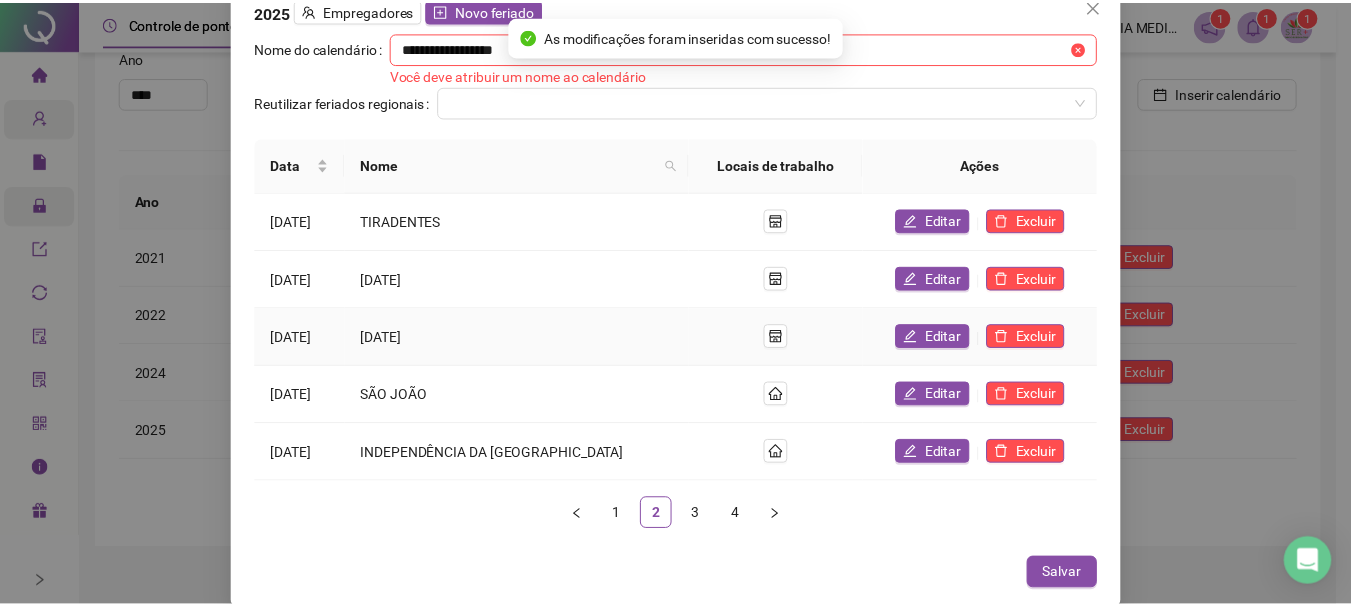 scroll, scrollTop: 25, scrollLeft: 0, axis: vertical 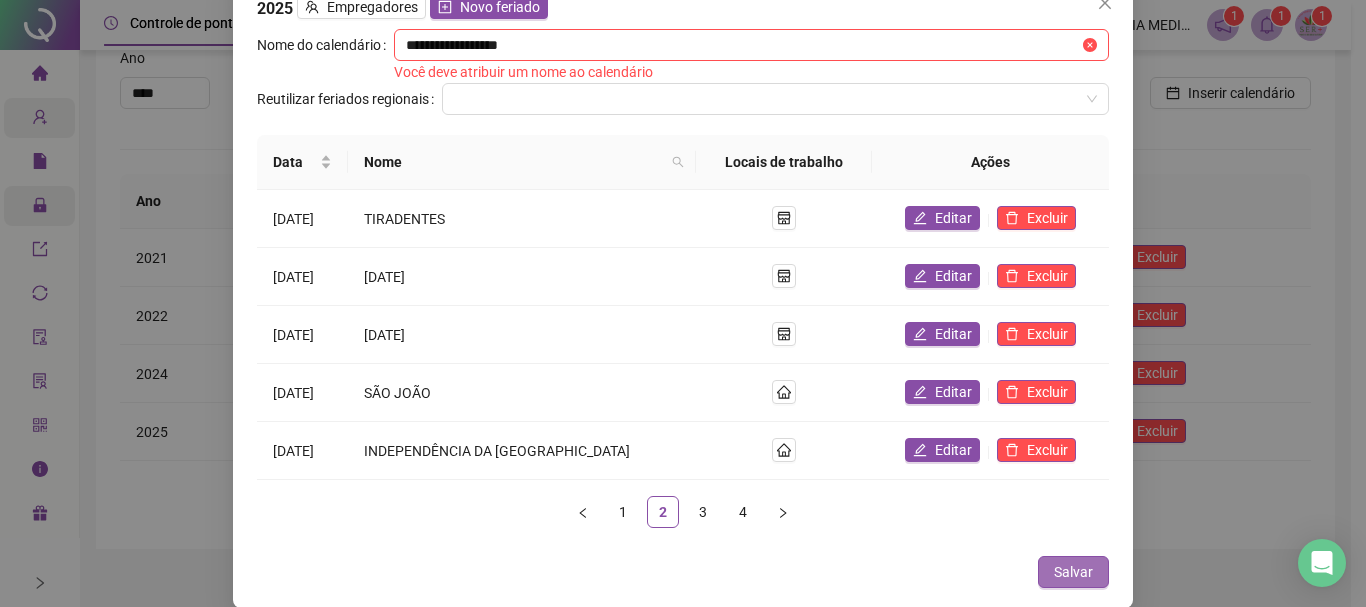 click on "Salvar" at bounding box center [1073, 572] 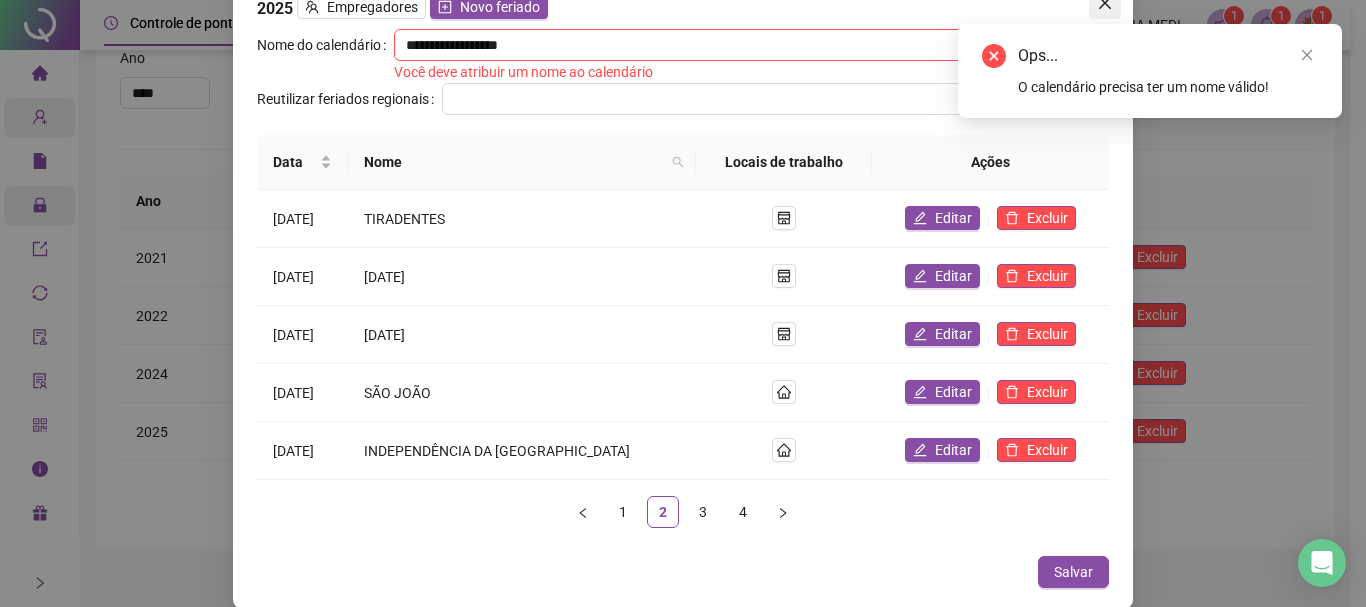 click 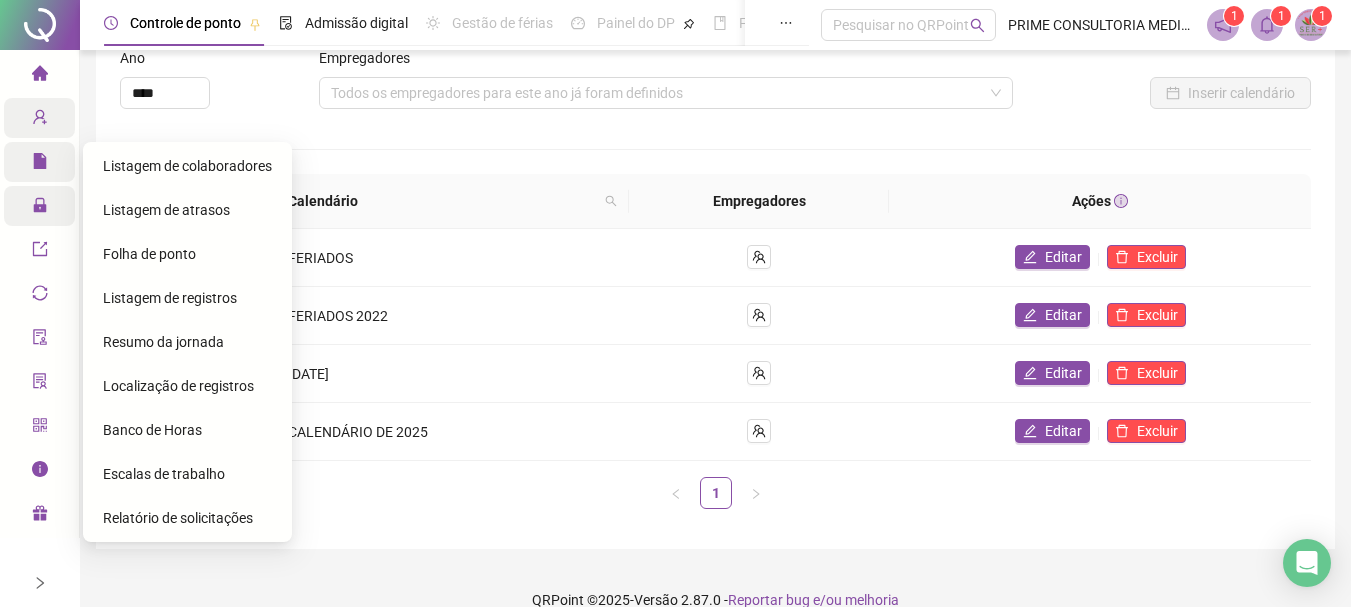 click on "Relatórios" at bounding box center [76, 162] 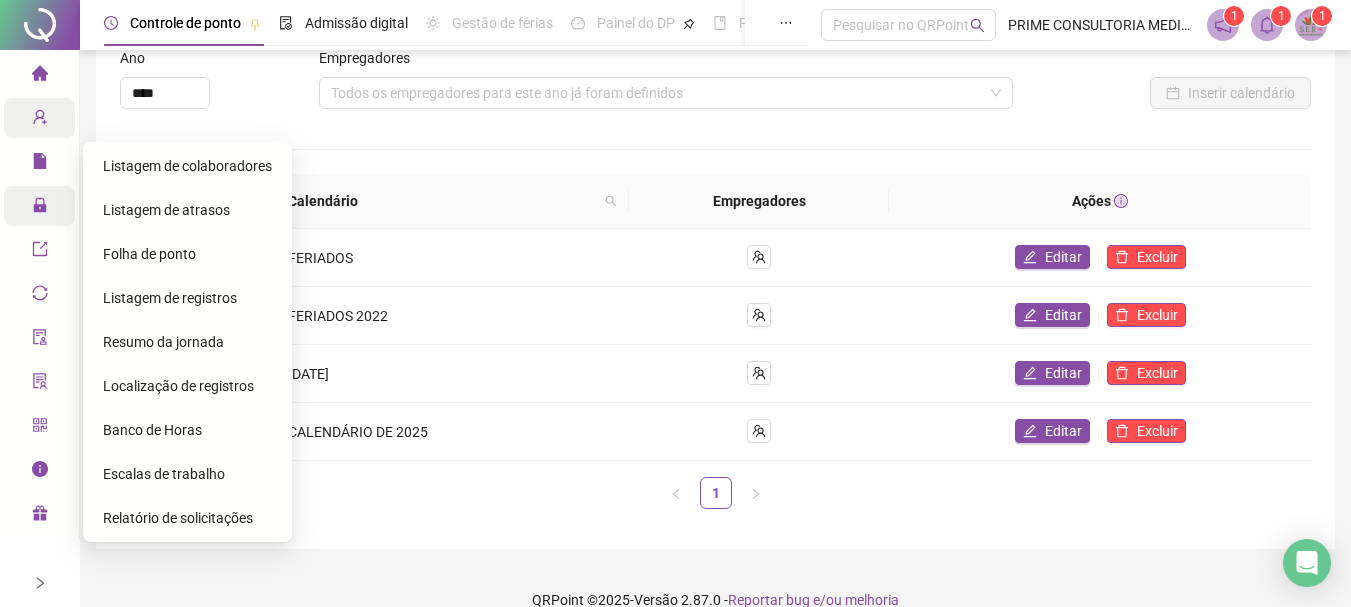 click on "Folha de ponto" at bounding box center (149, 254) 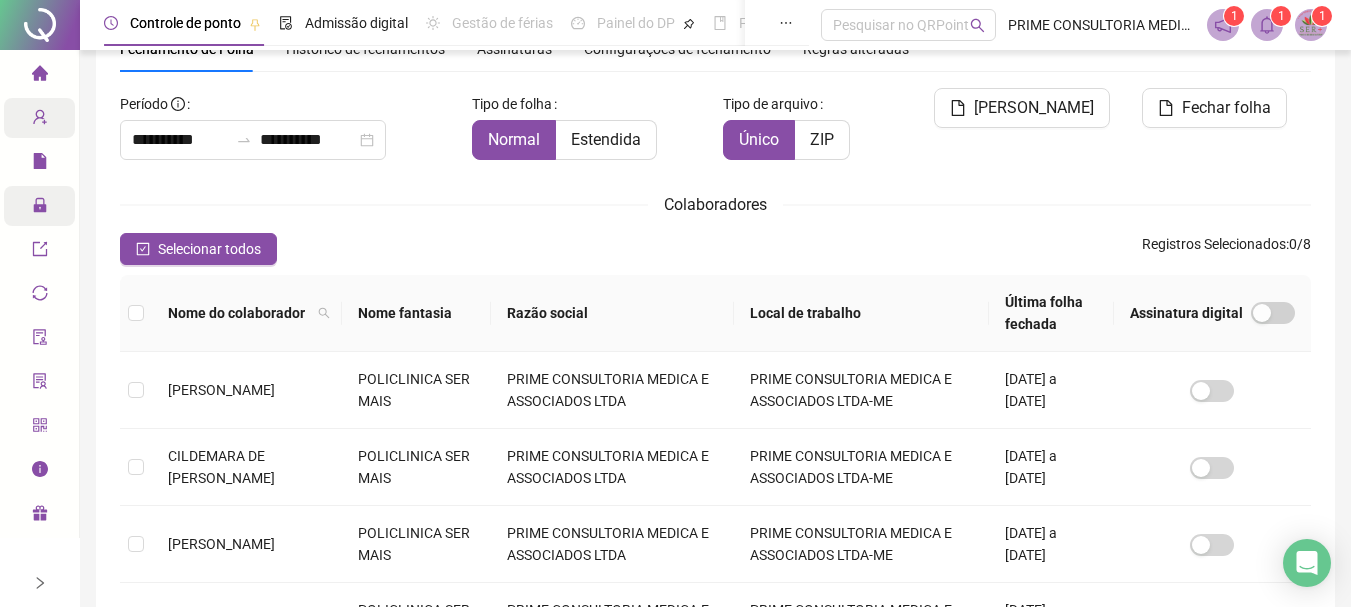 scroll, scrollTop: 106, scrollLeft: 0, axis: vertical 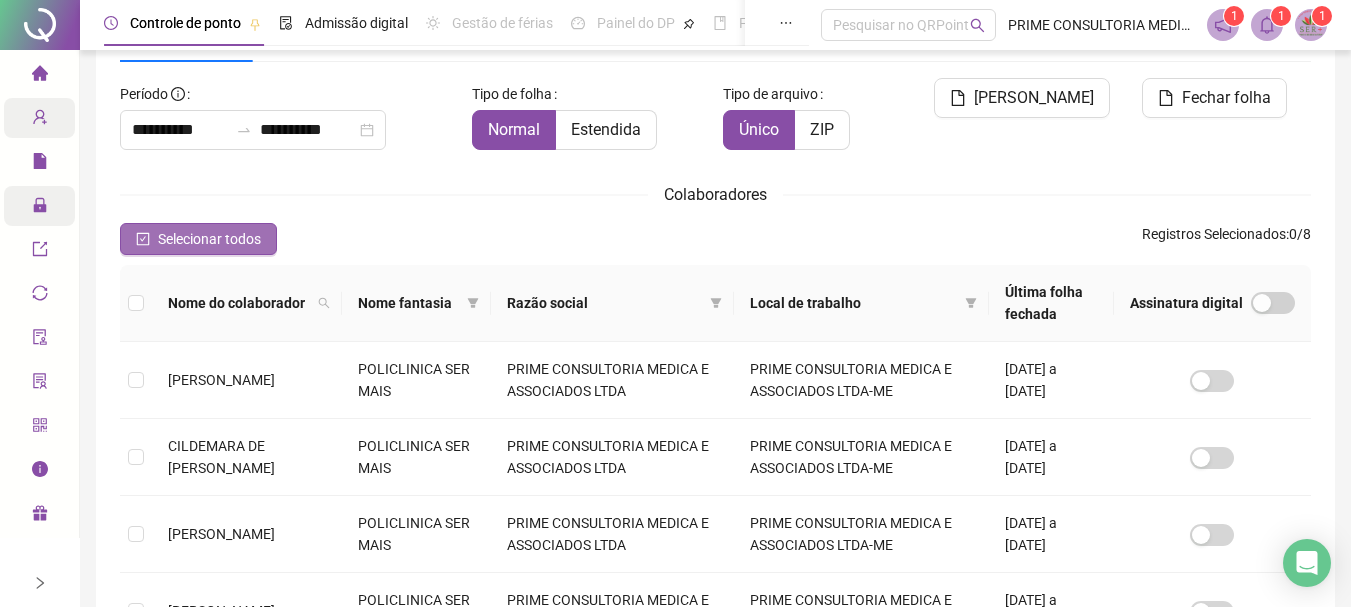 click on "Selecionar todos" at bounding box center (209, 239) 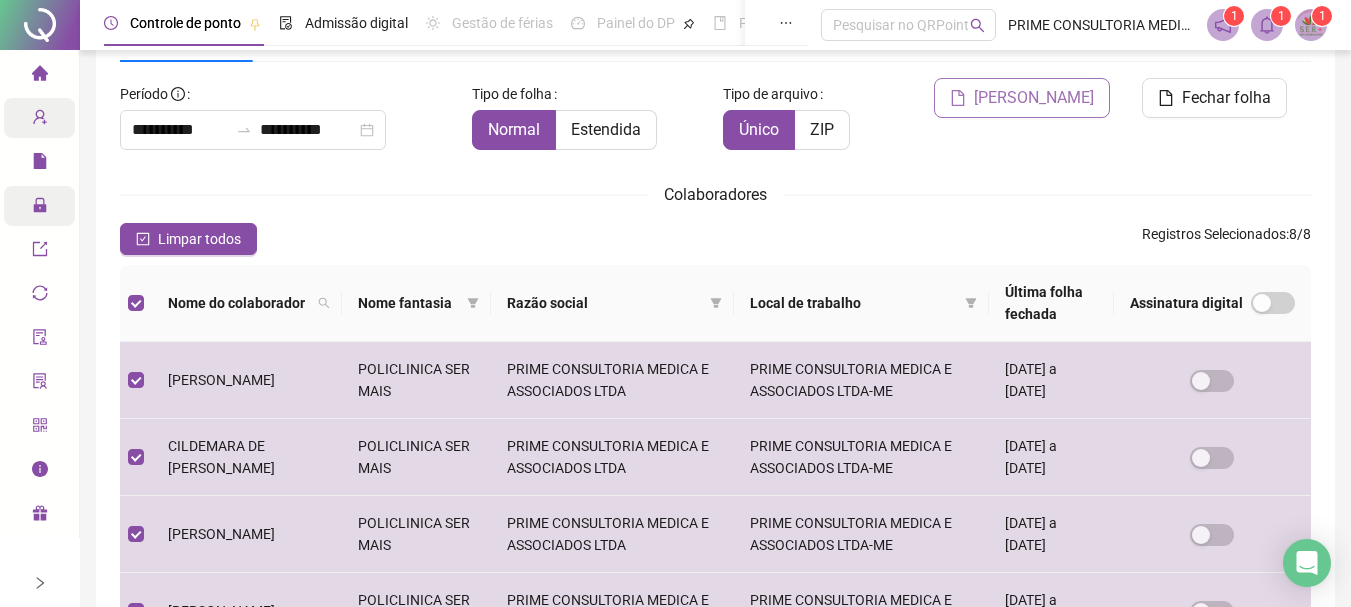 click on "[PERSON_NAME]" at bounding box center (1034, 98) 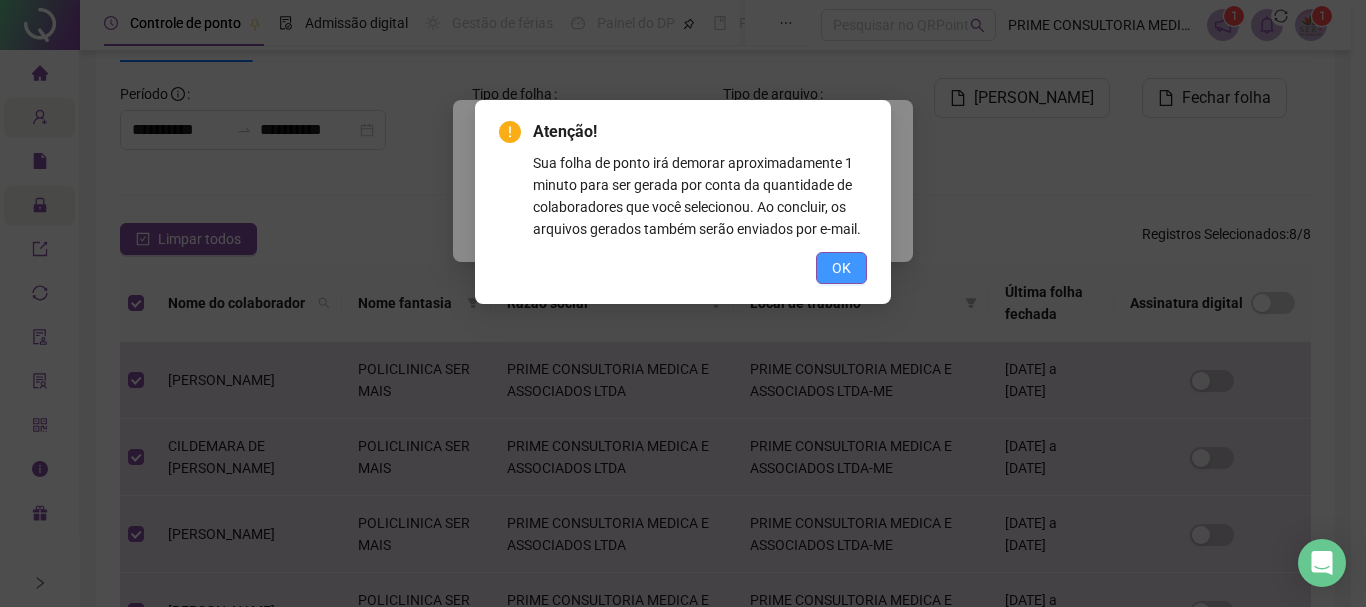 click on "OK" at bounding box center (841, 268) 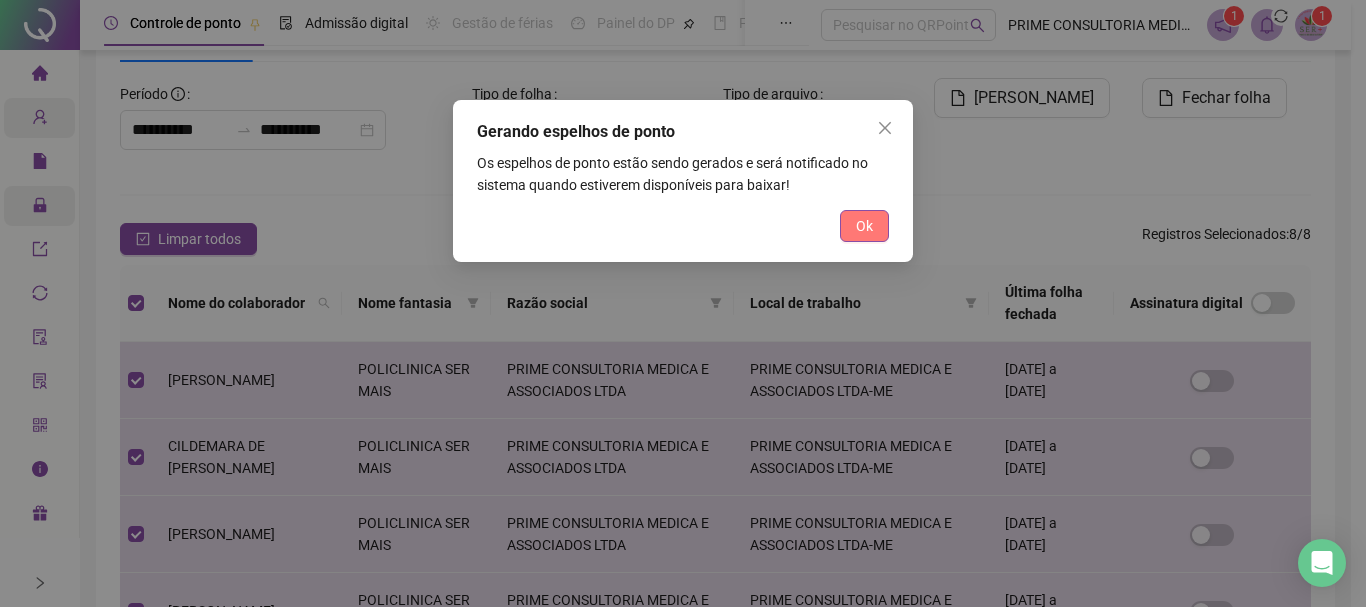 click on "Ok" at bounding box center [864, 226] 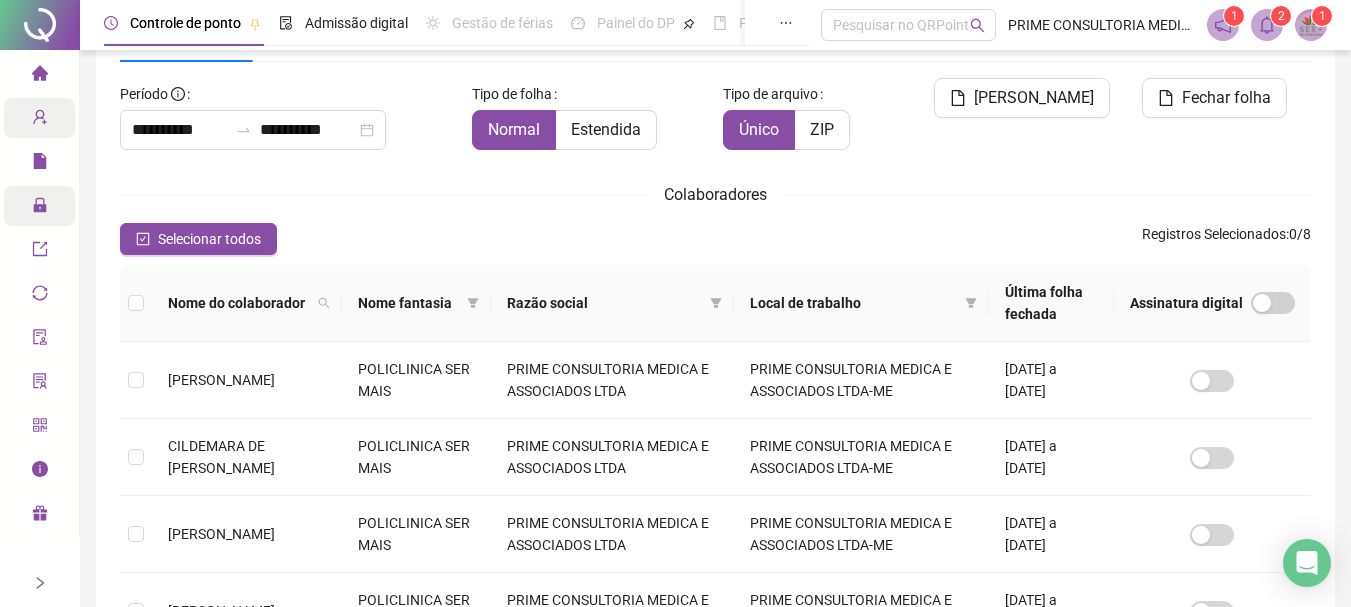 click 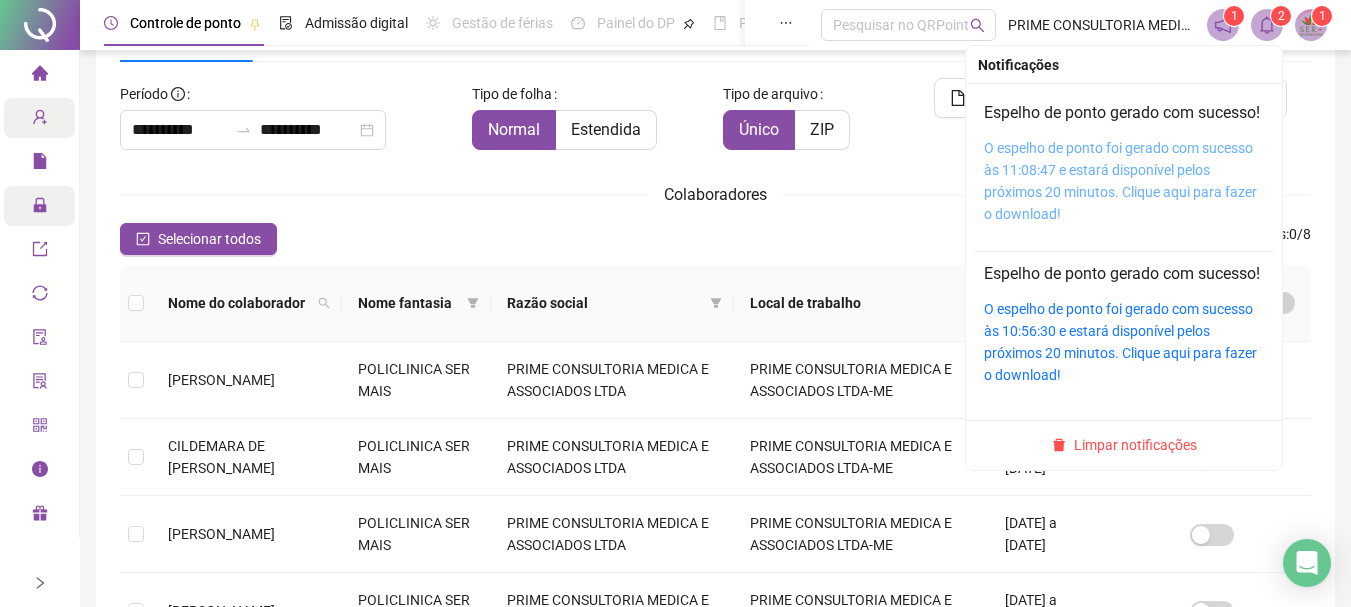 click on "O espelho de ponto foi gerado com sucesso às 11:08:47 e estará disponível pelos próximos 20 minutos.
Clique aqui para fazer o download!" at bounding box center [1120, 181] 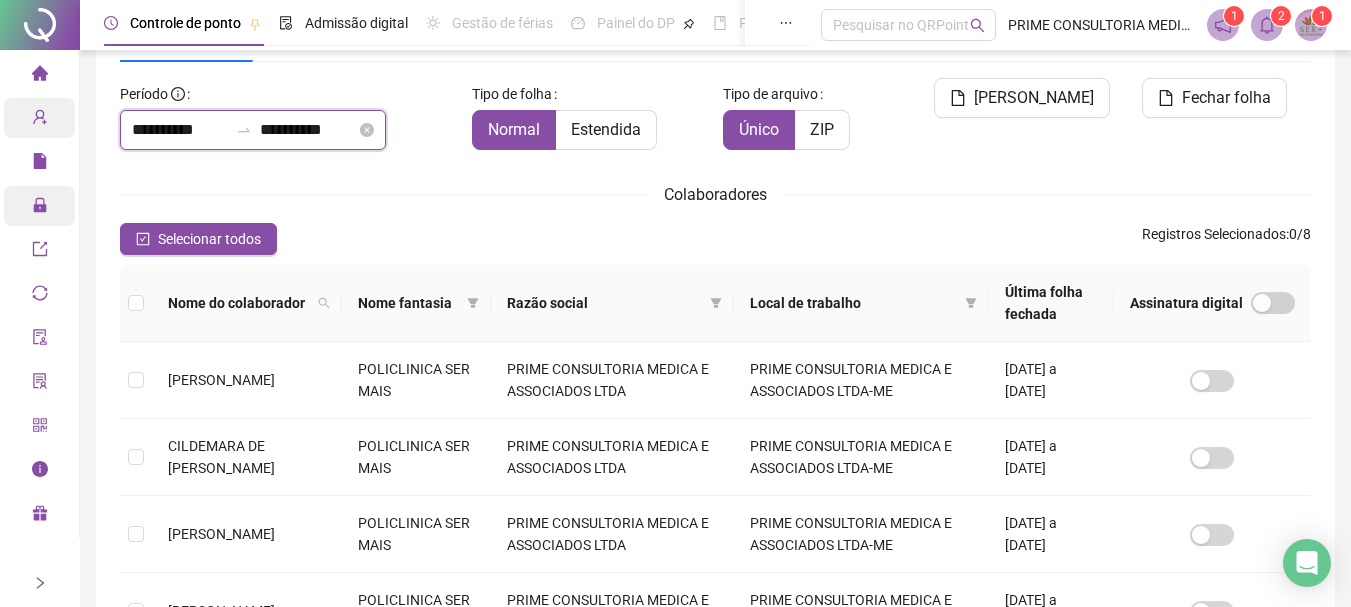 click on "**********" at bounding box center [180, 130] 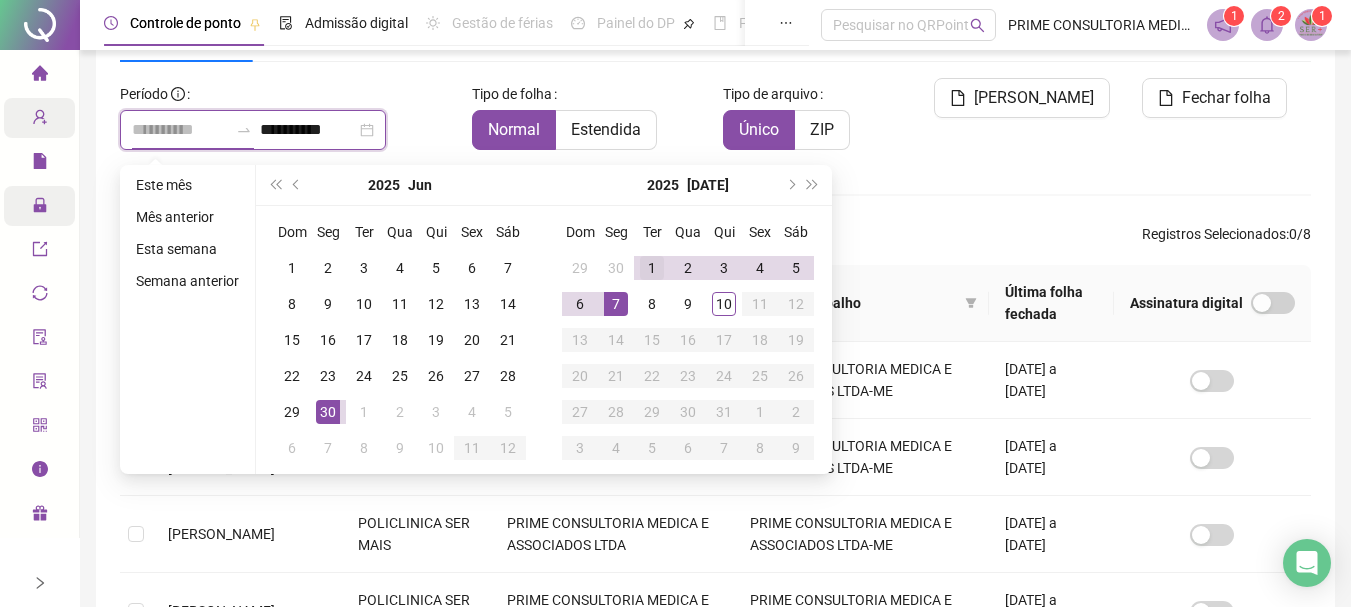 type on "**********" 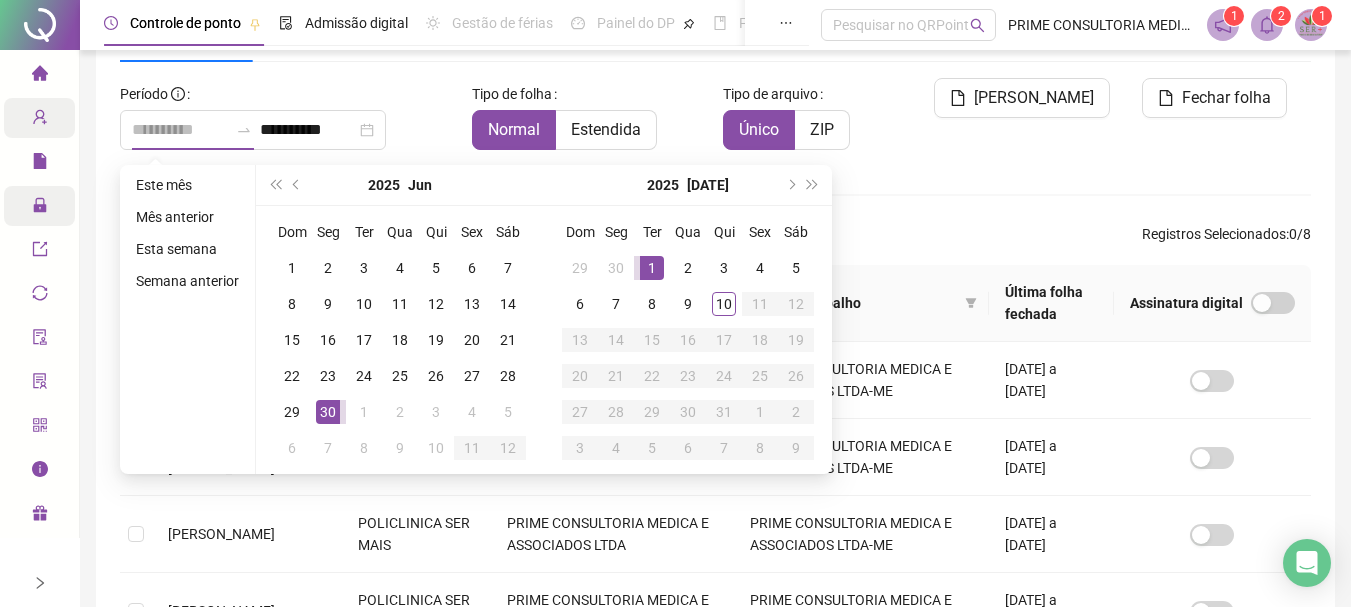 click on "1" at bounding box center (652, 268) 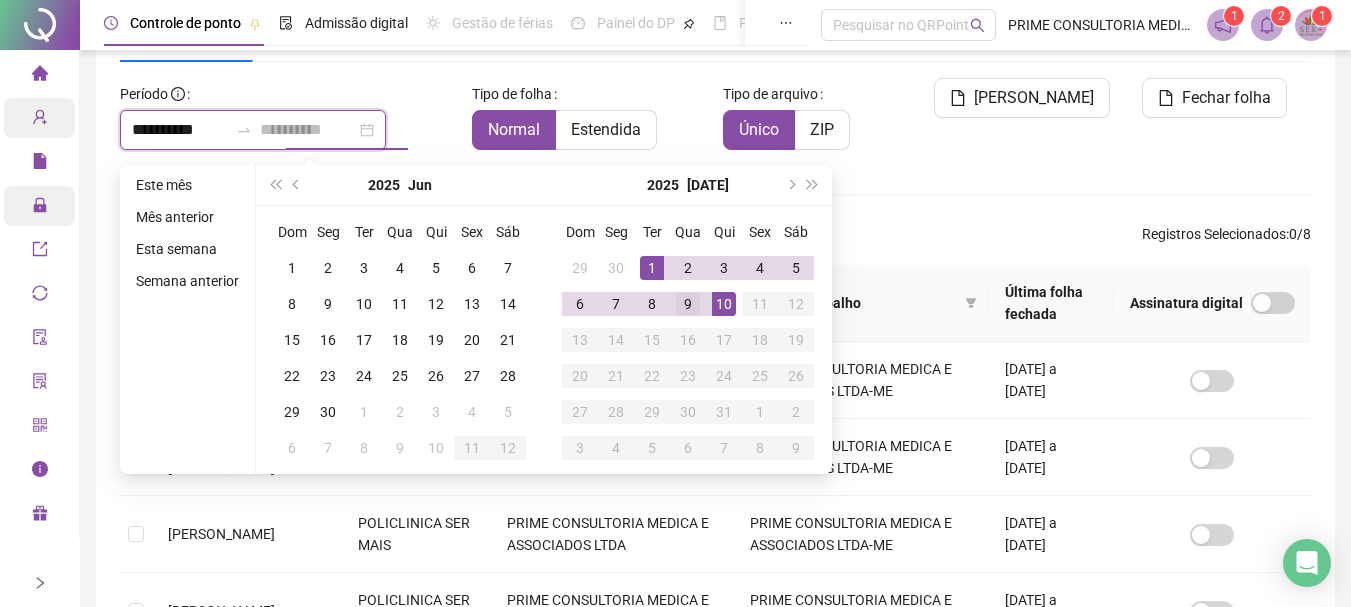 type on "**********" 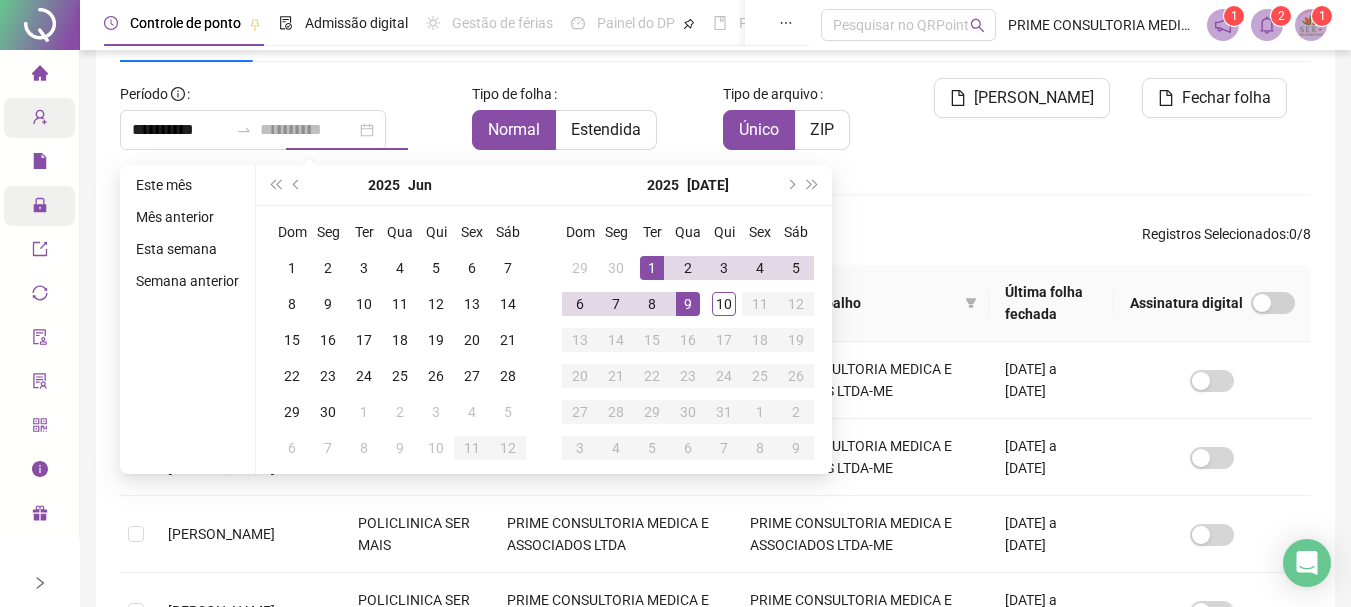 click on "9" at bounding box center [688, 304] 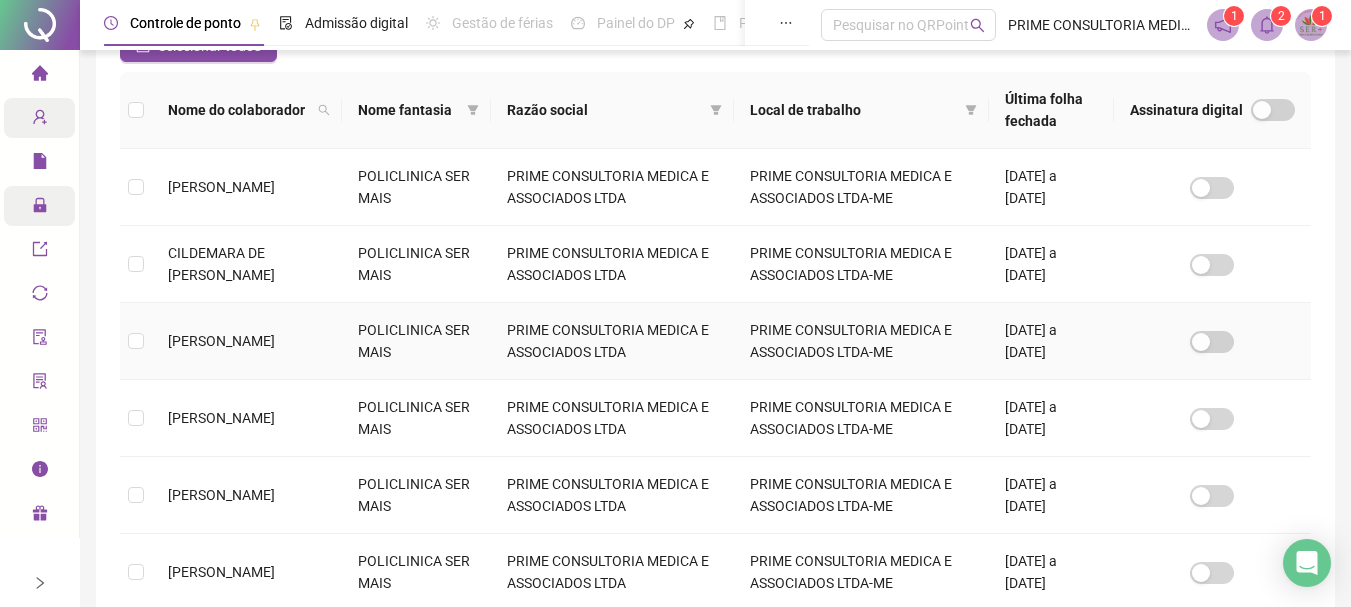 scroll, scrollTop: 306, scrollLeft: 0, axis: vertical 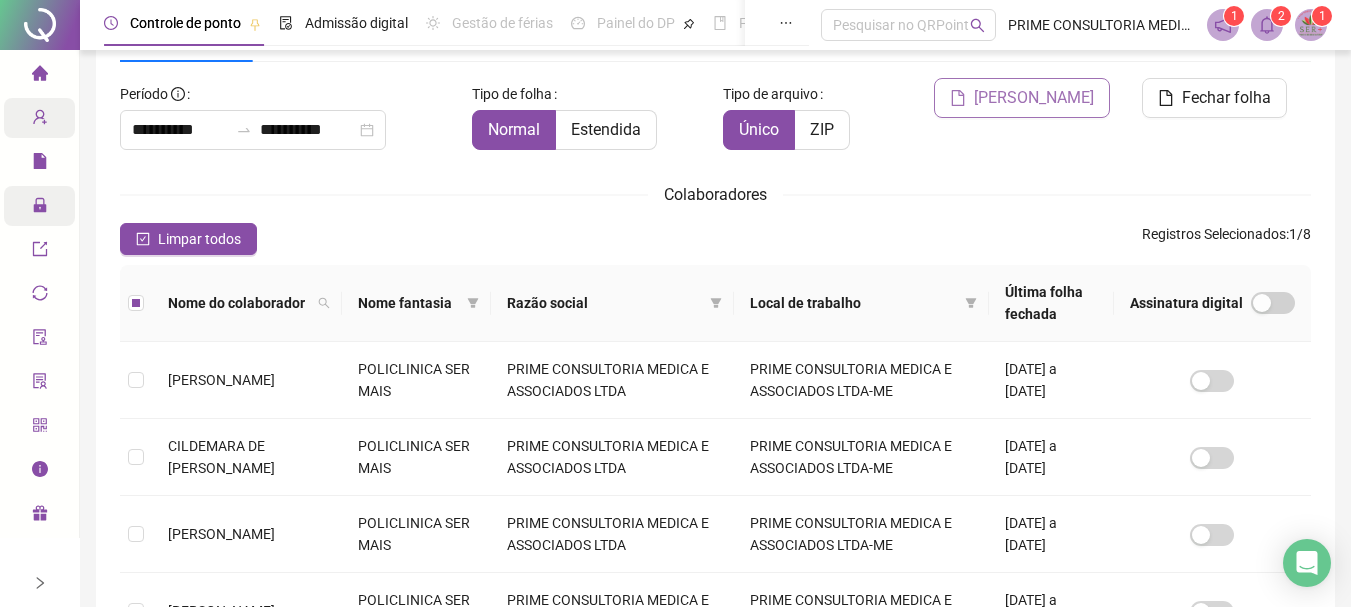 click on "[PERSON_NAME]" at bounding box center (1034, 98) 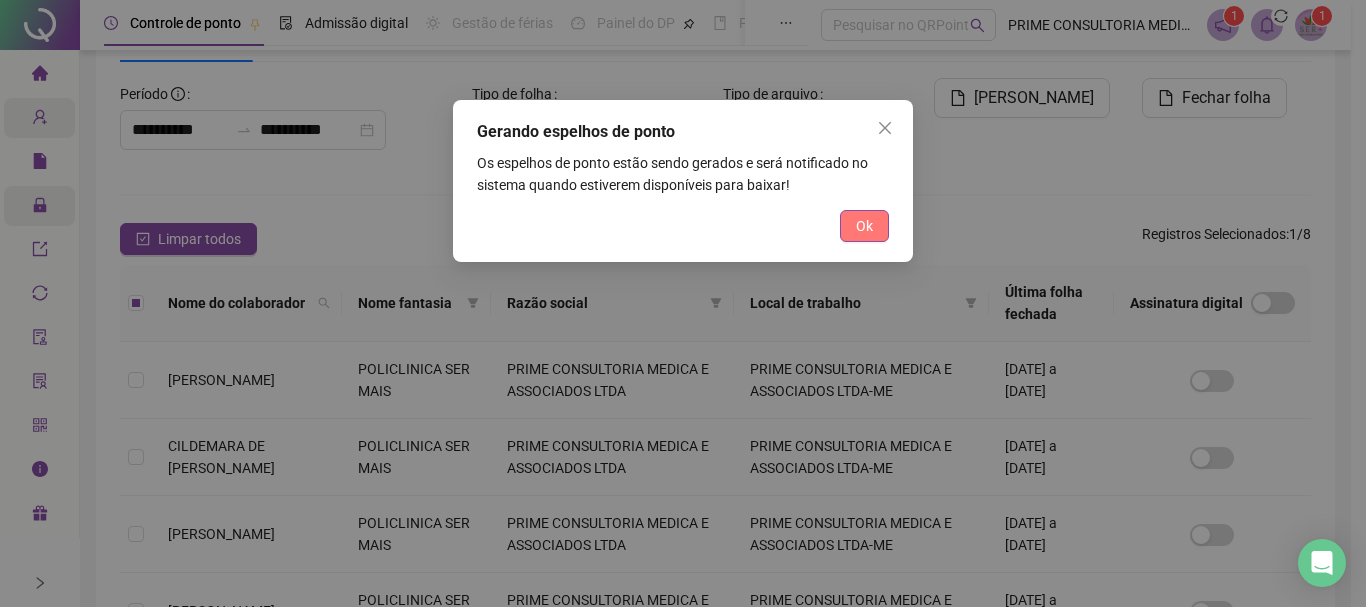 click on "Ok" at bounding box center (864, 226) 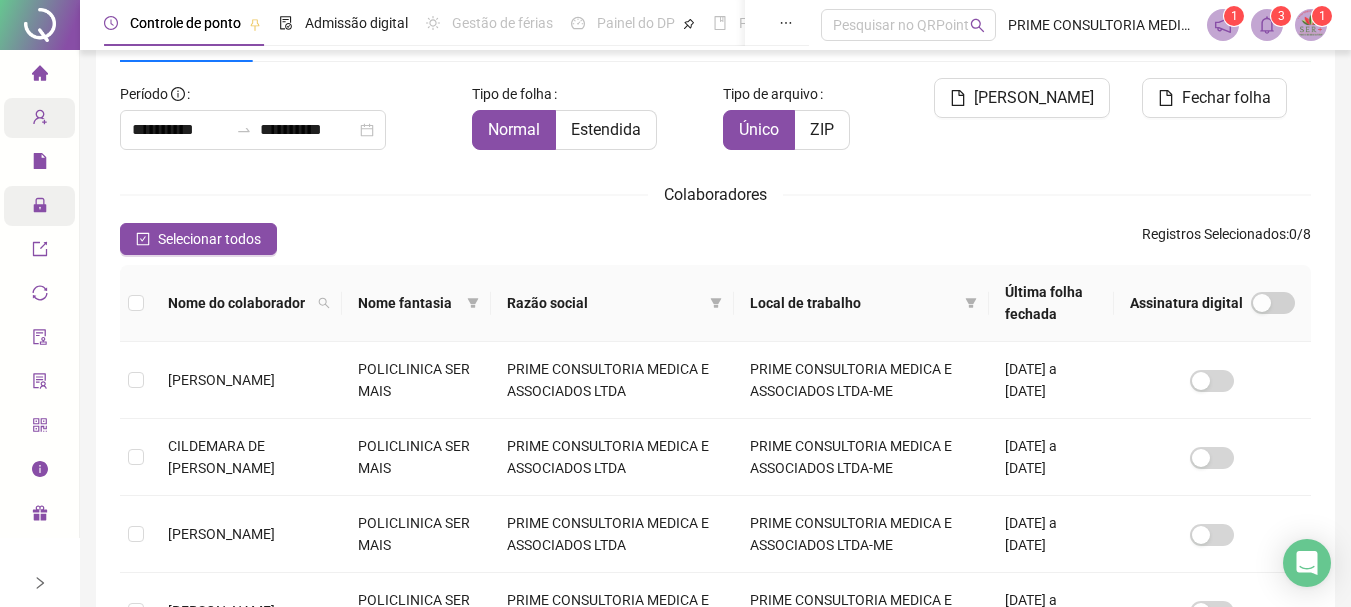 click at bounding box center [1267, 25] 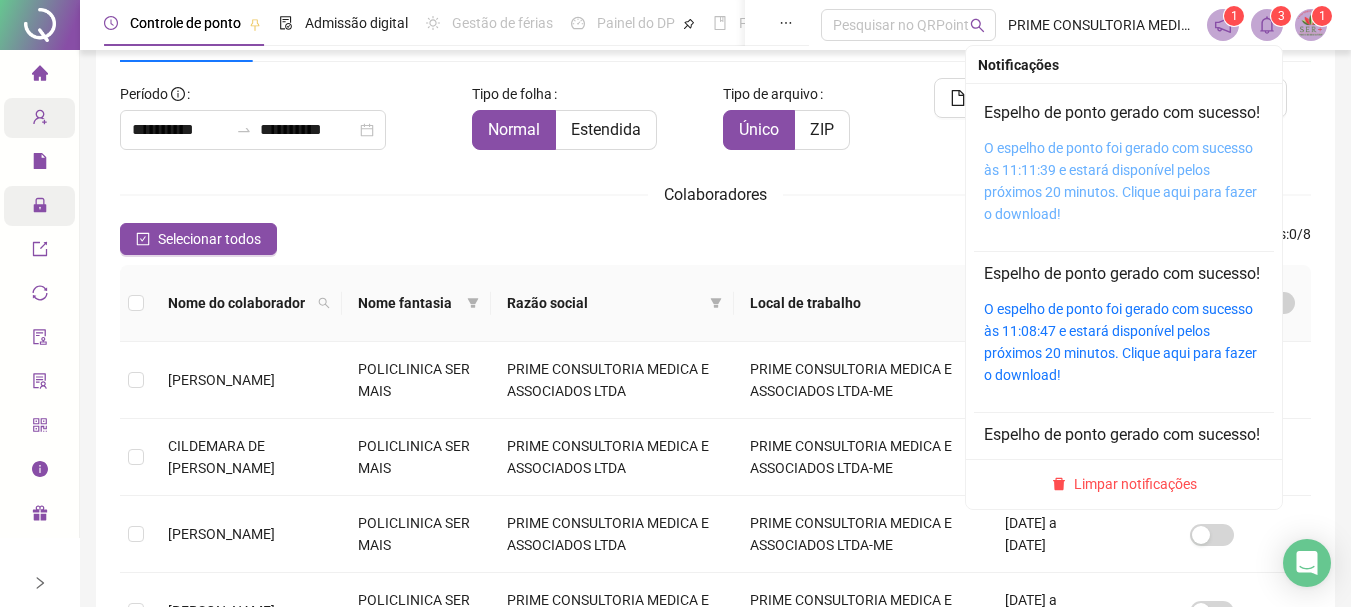 click on "O espelho de ponto foi gerado com sucesso às 11:11:39 e estará disponível pelos próximos 20 minutos.
Clique aqui para fazer o download!" at bounding box center (1120, 181) 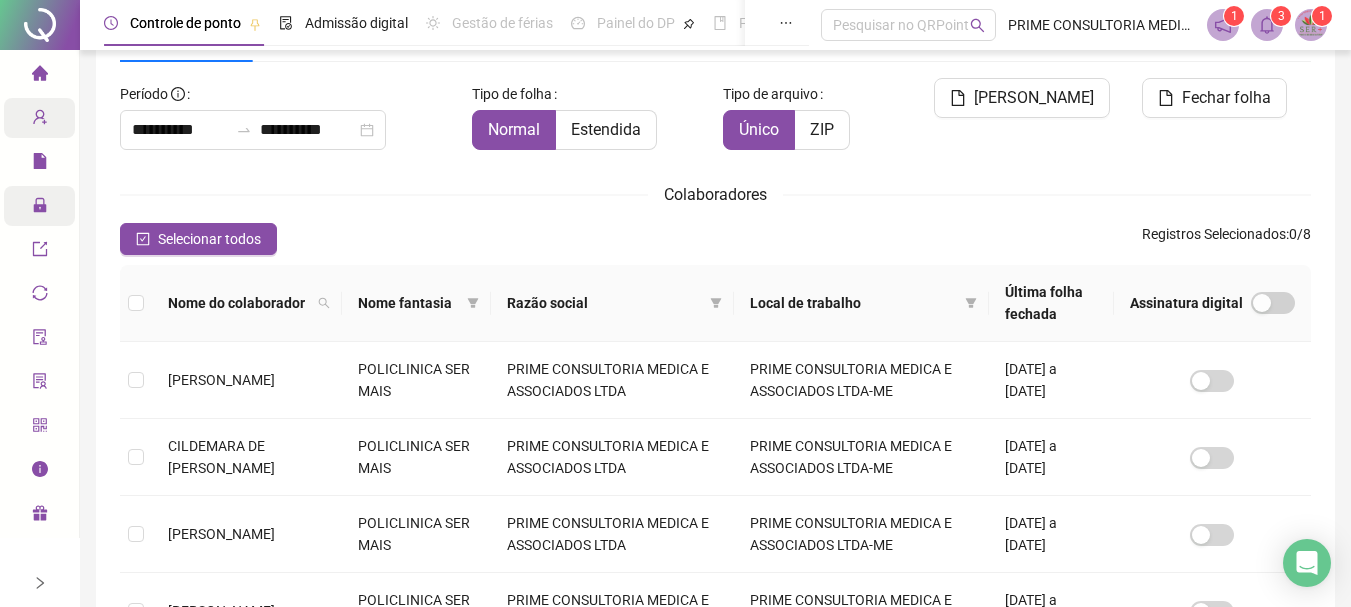 drag, startPoint x: 968, startPoint y: 7, endPoint x: 449, endPoint y: 157, distance: 540.24164 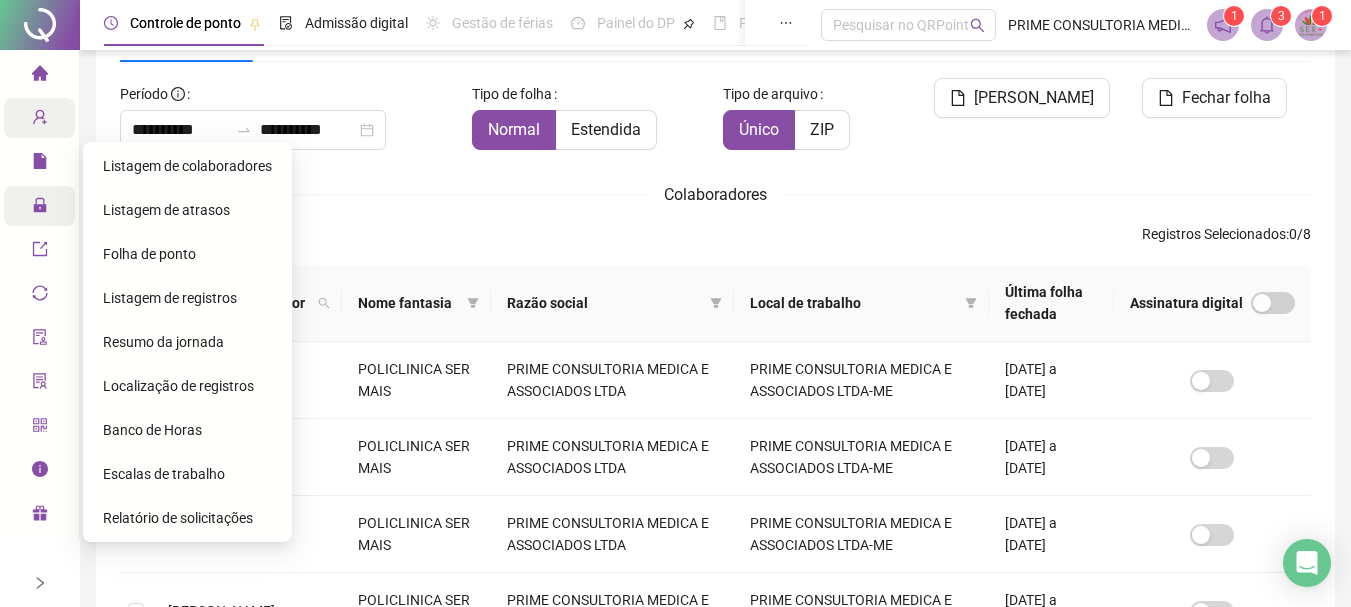 click on "Banco de Horas" at bounding box center [152, 430] 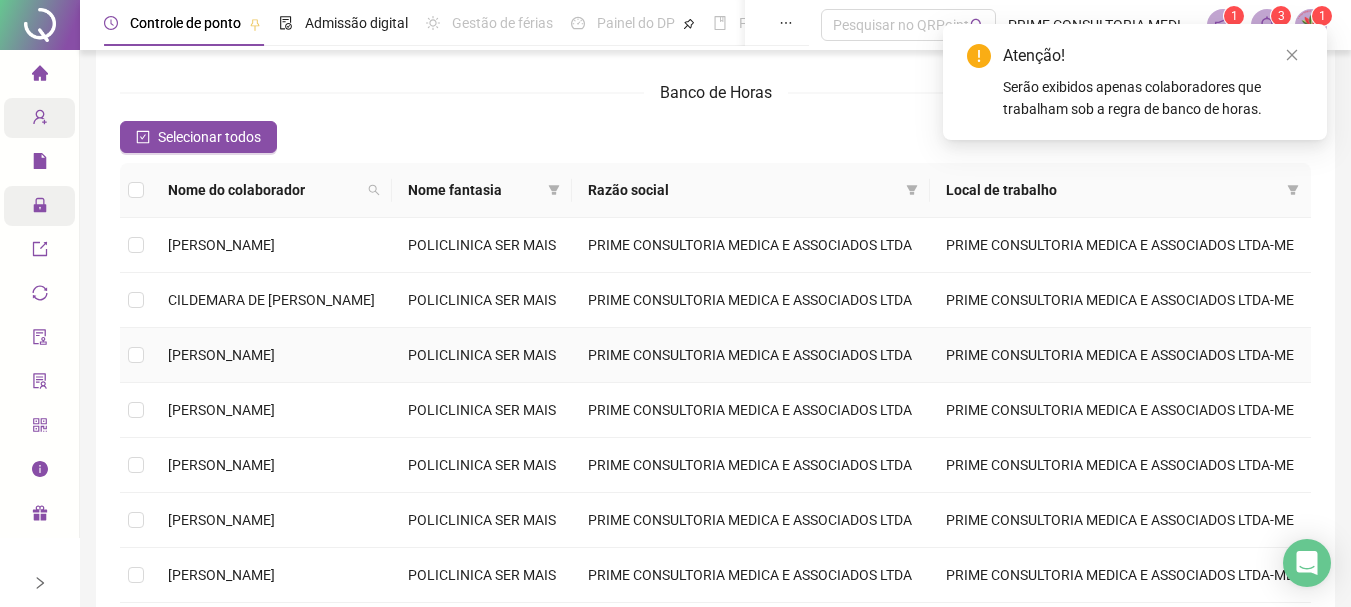 scroll, scrollTop: 255, scrollLeft: 0, axis: vertical 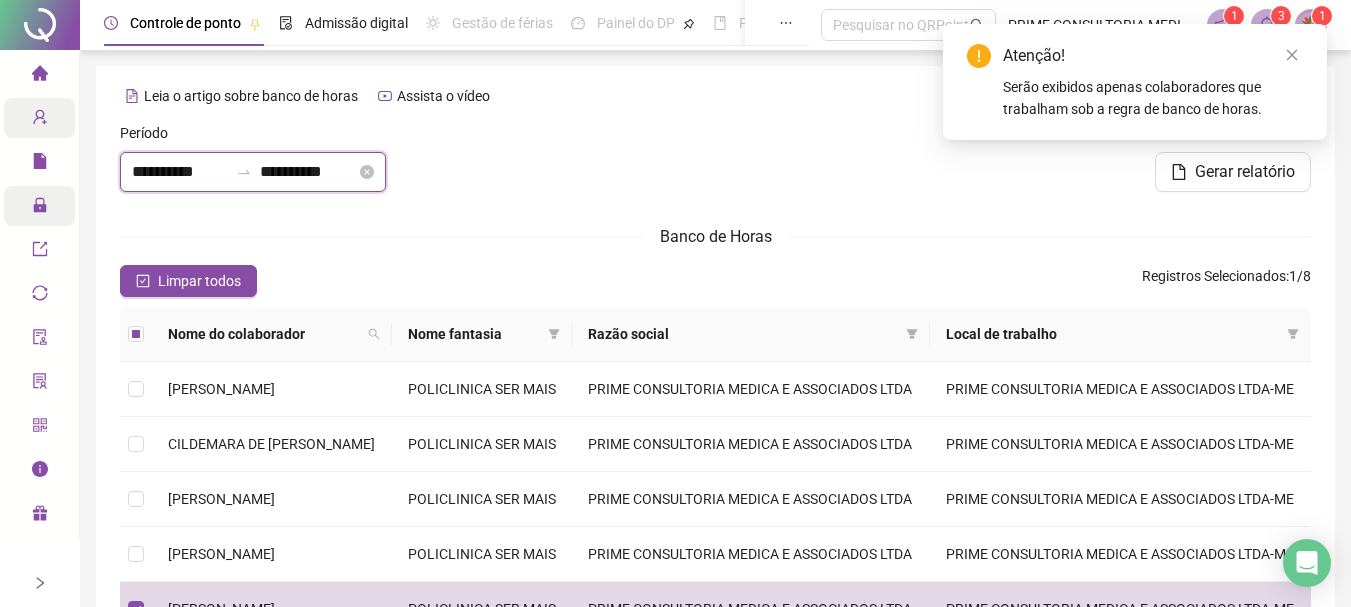 click on "**********" at bounding box center (308, 172) 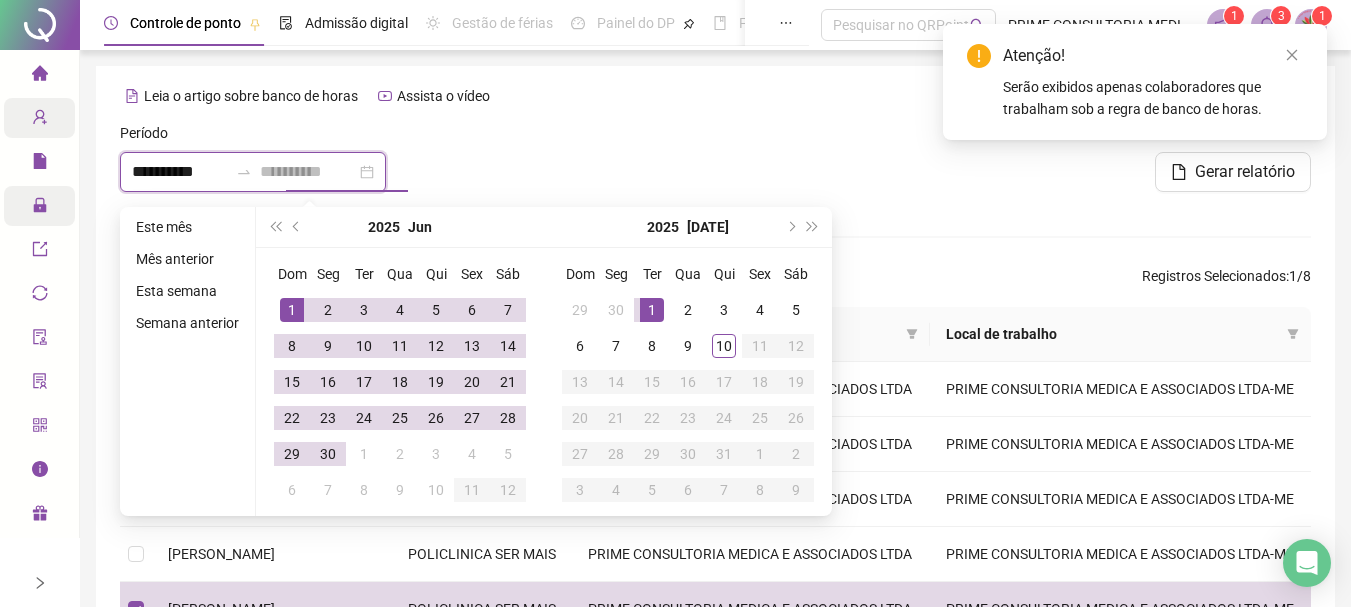 type on "**********" 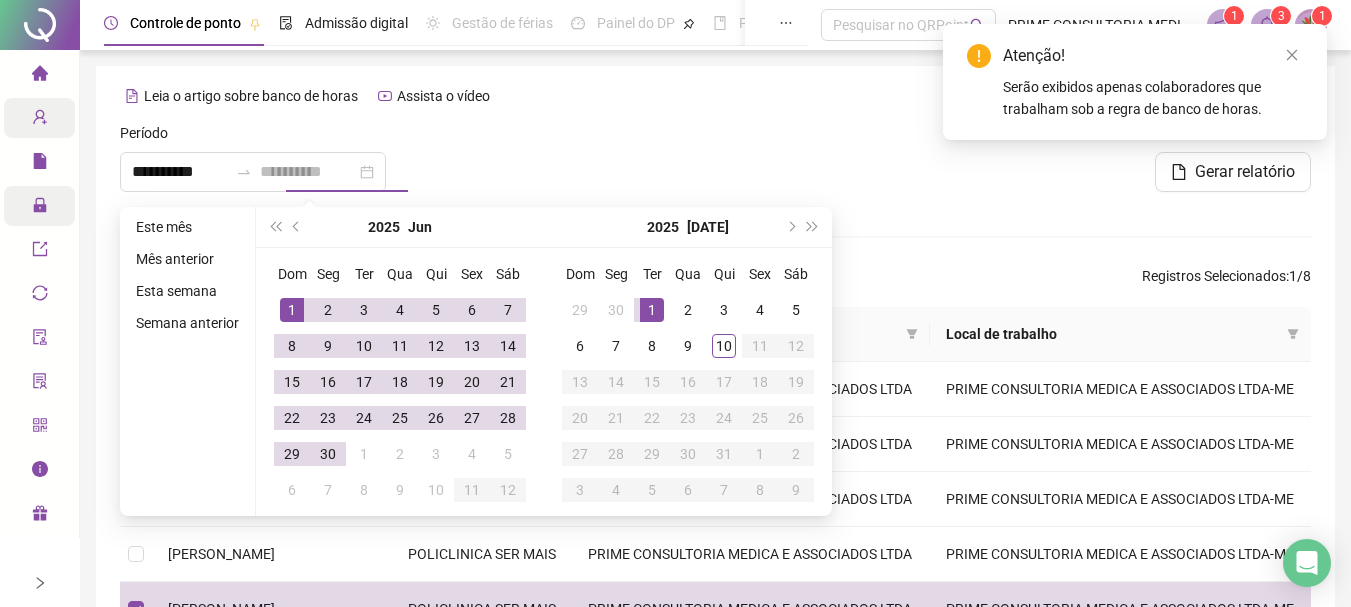 click on "1" at bounding box center [652, 310] 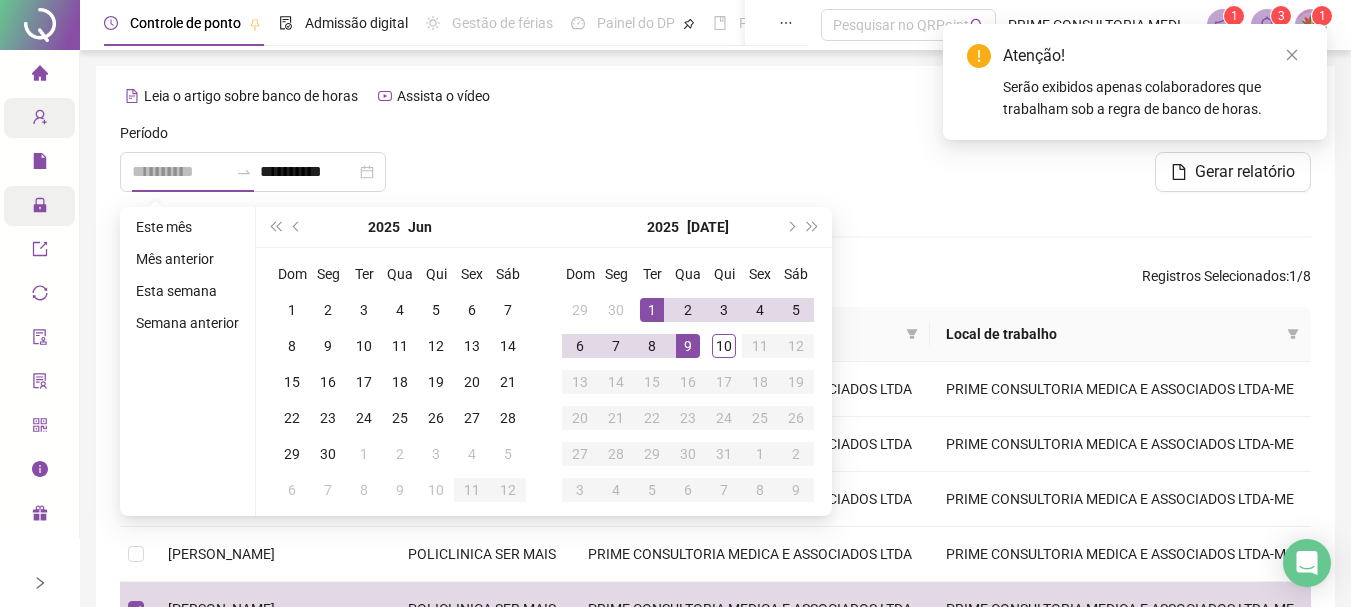 click on "9" at bounding box center (688, 346) 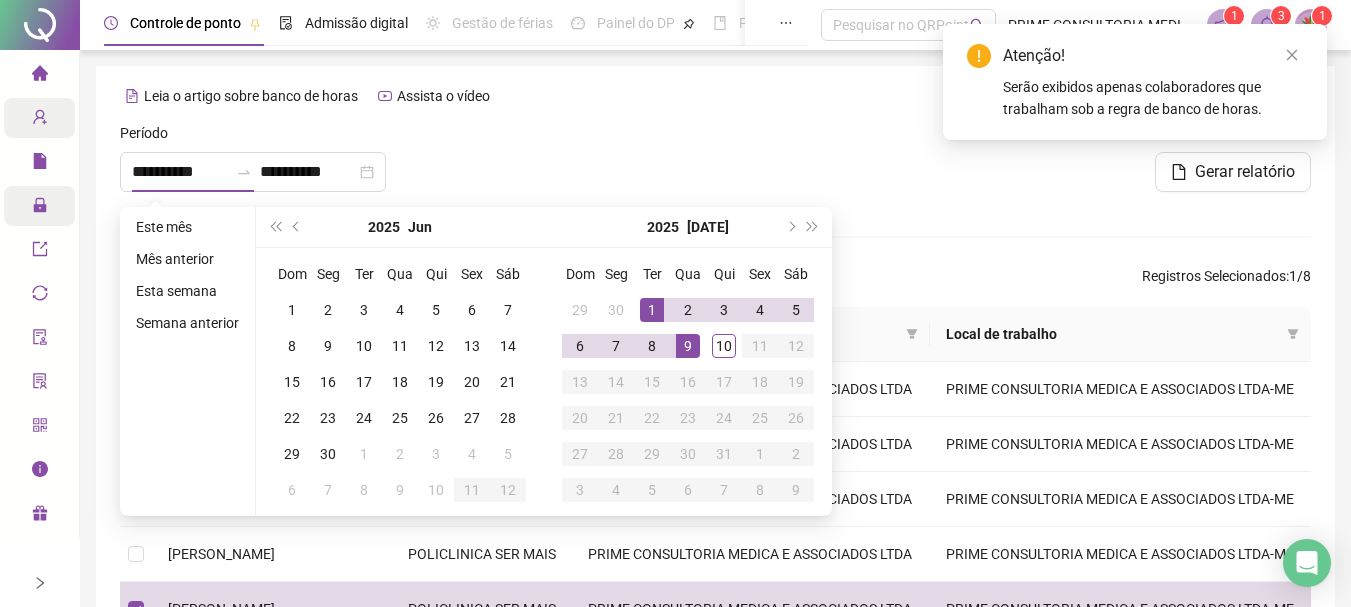 type on "**********" 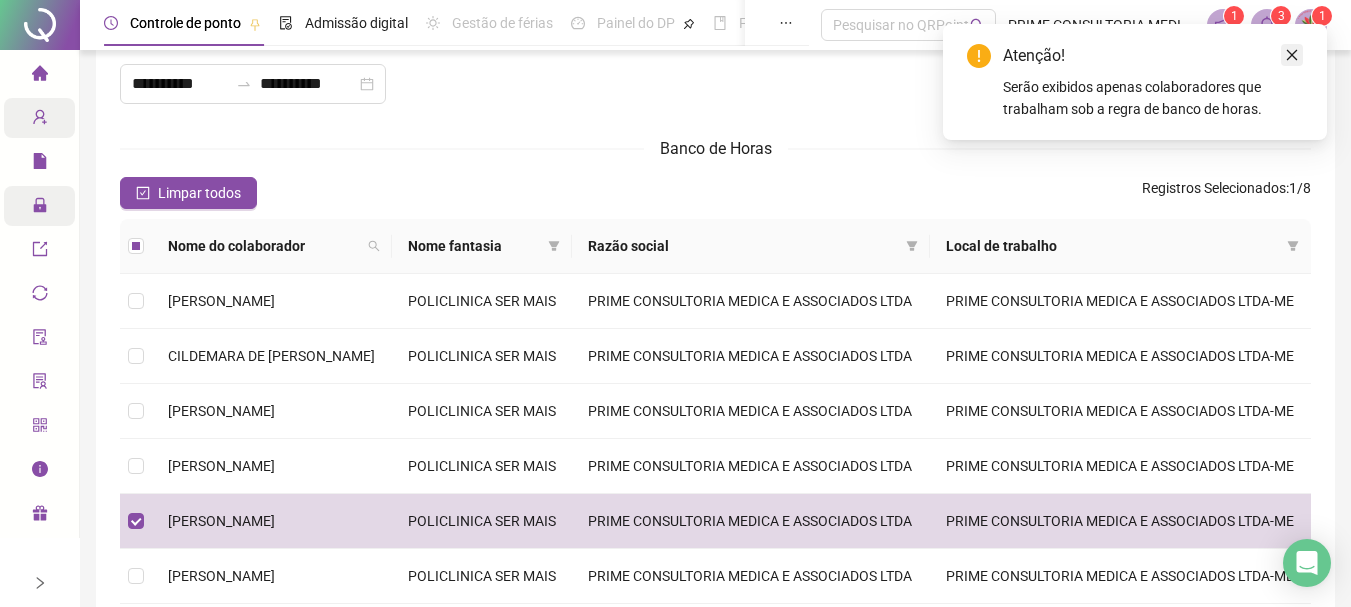 scroll, scrollTop: 0, scrollLeft: 0, axis: both 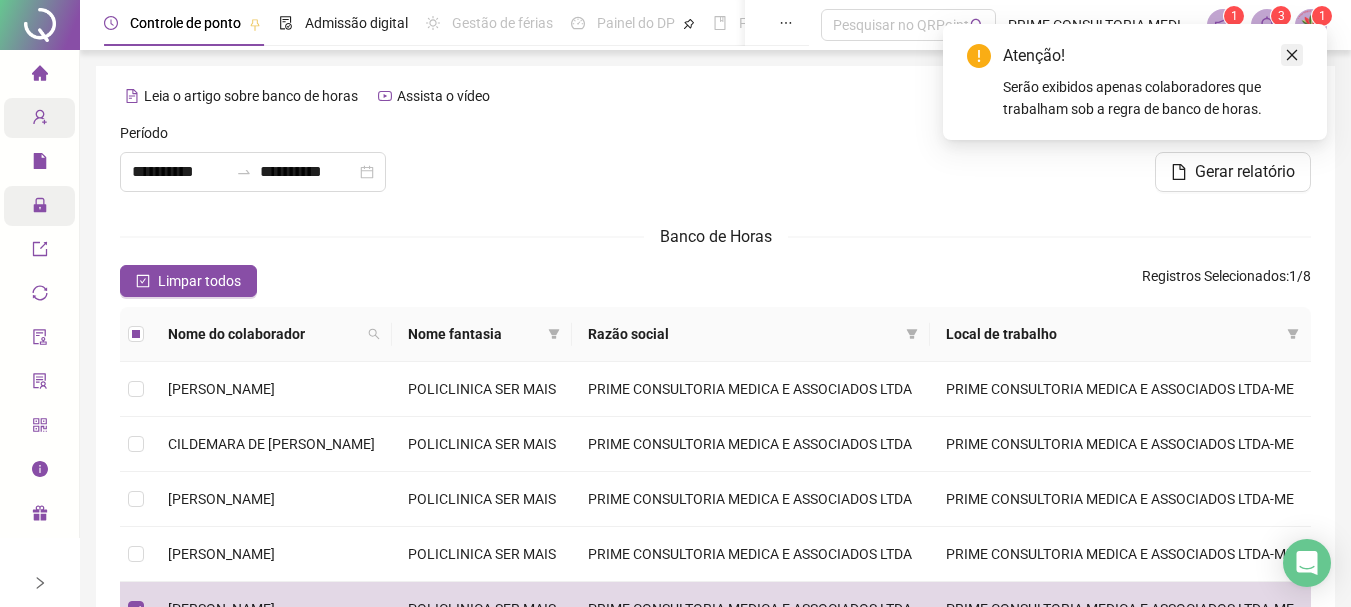 click 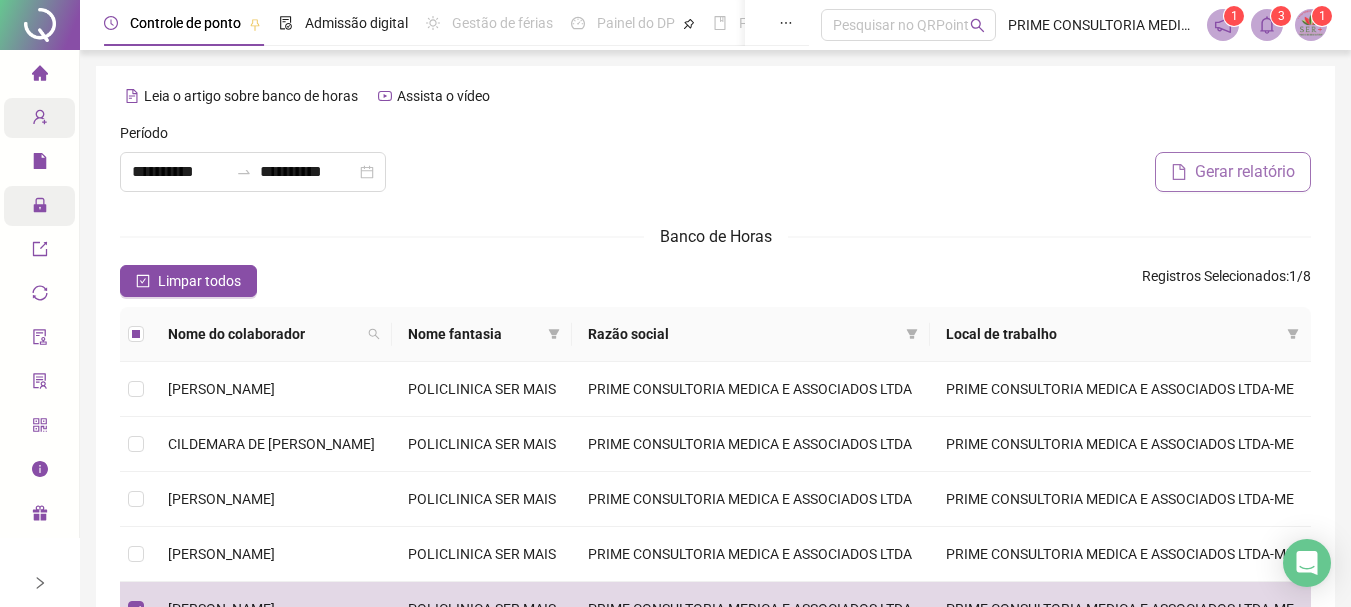 click on "Gerar relatório" at bounding box center (1245, 172) 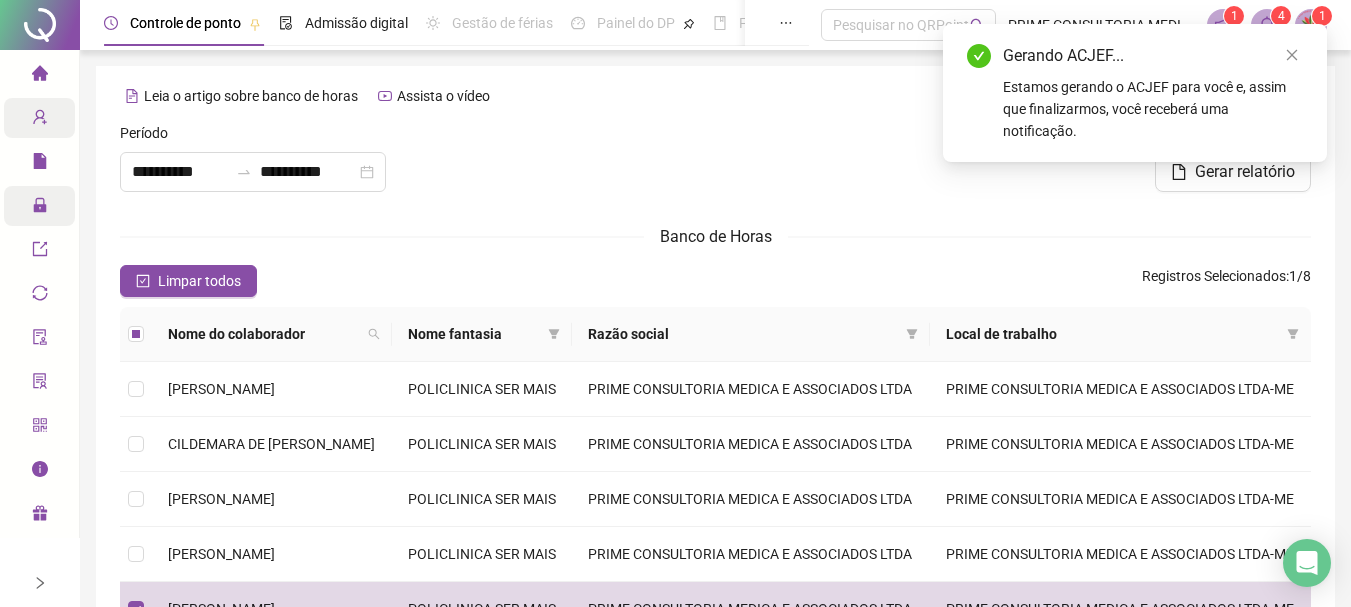 click on "4" at bounding box center (1281, 16) 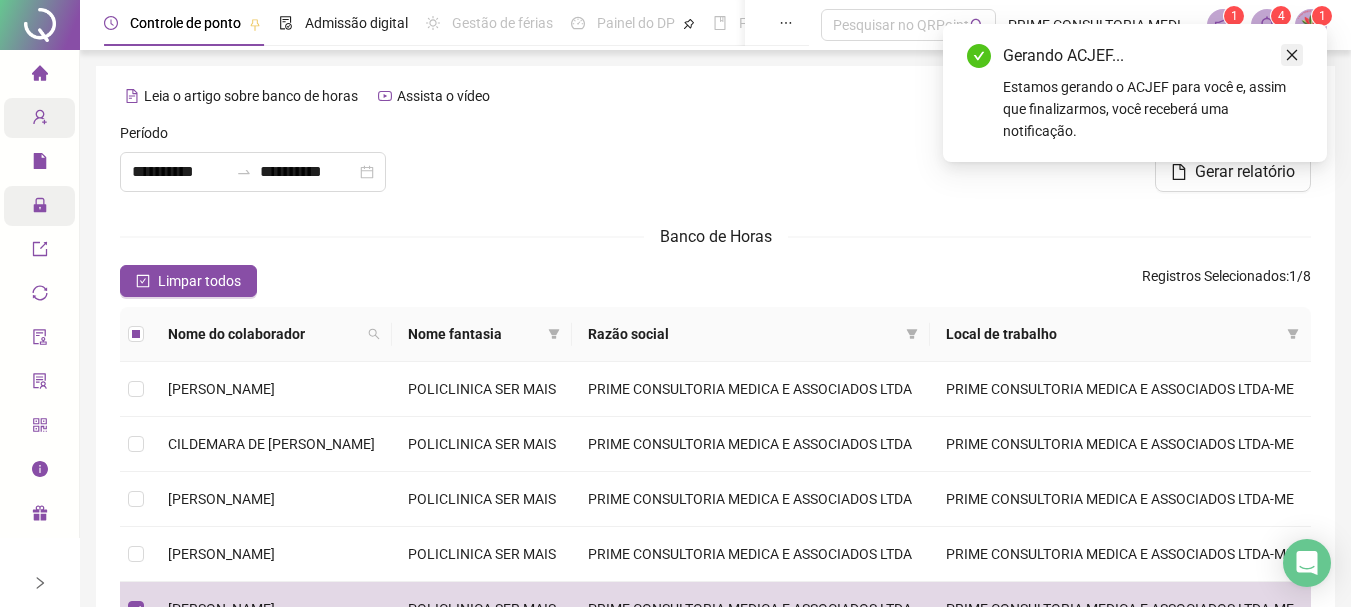 click at bounding box center [1292, 55] 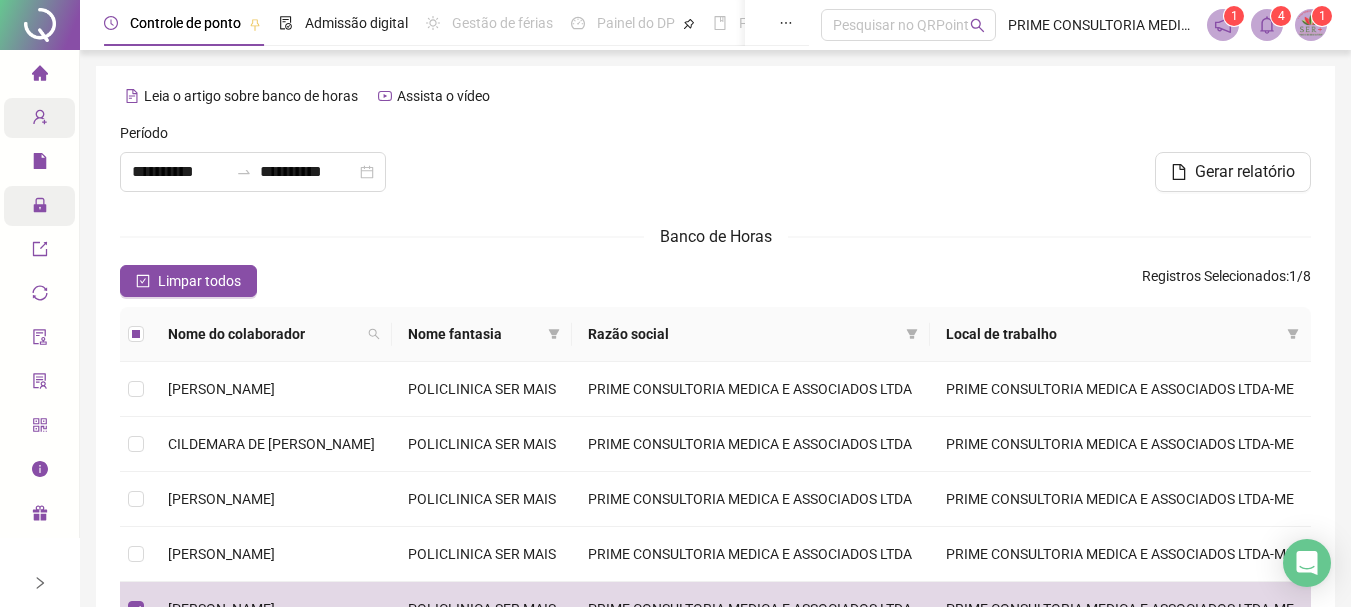click at bounding box center (1267, 25) 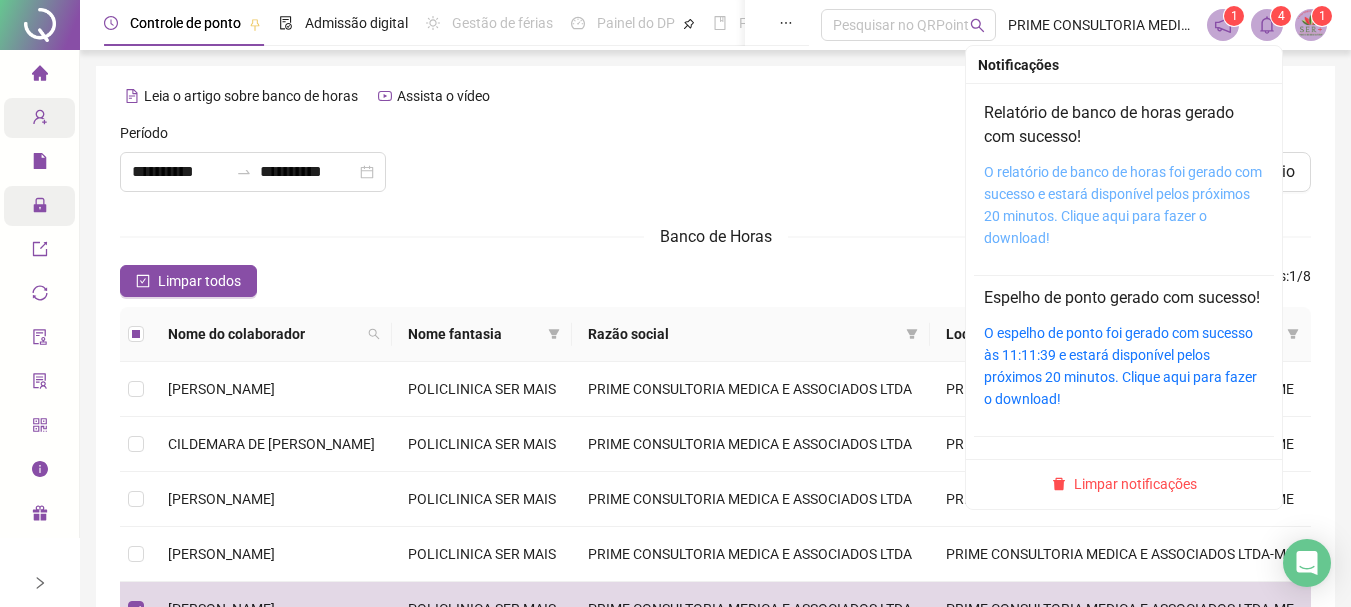 click on "O relatório de banco de horas foi gerado com sucesso e estará disponível pelos próximos 20 minutos.
Clique aqui para fazer o download!" at bounding box center (1123, 205) 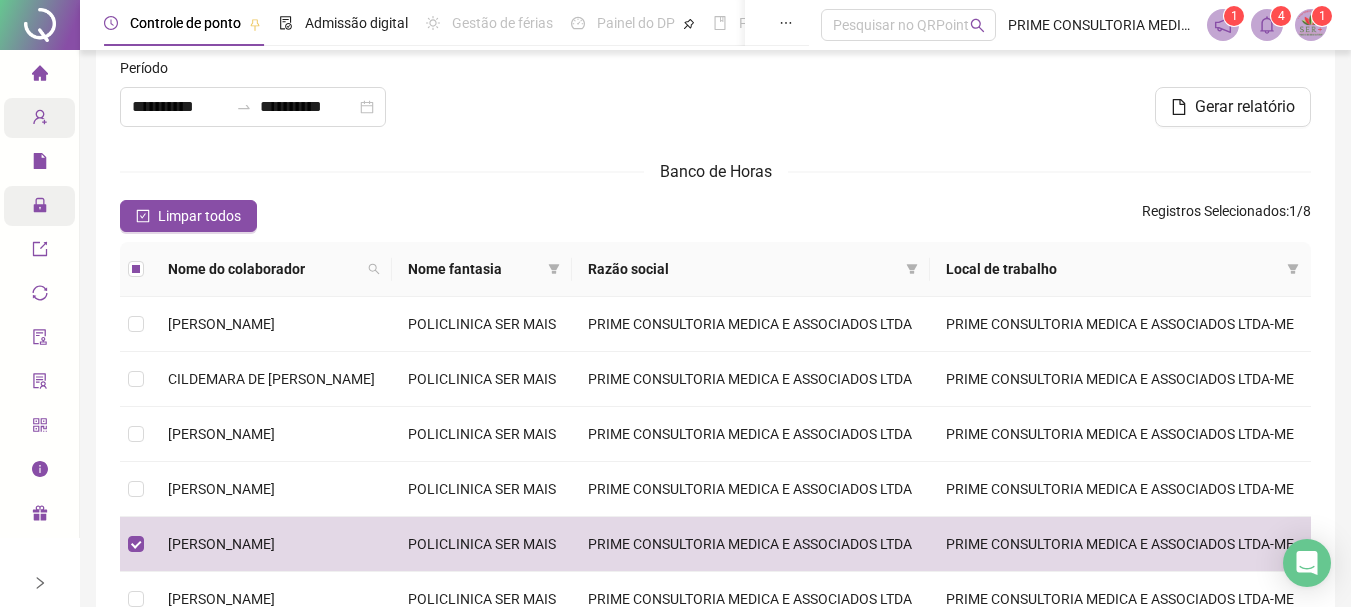scroll, scrollTop: 100, scrollLeft: 0, axis: vertical 